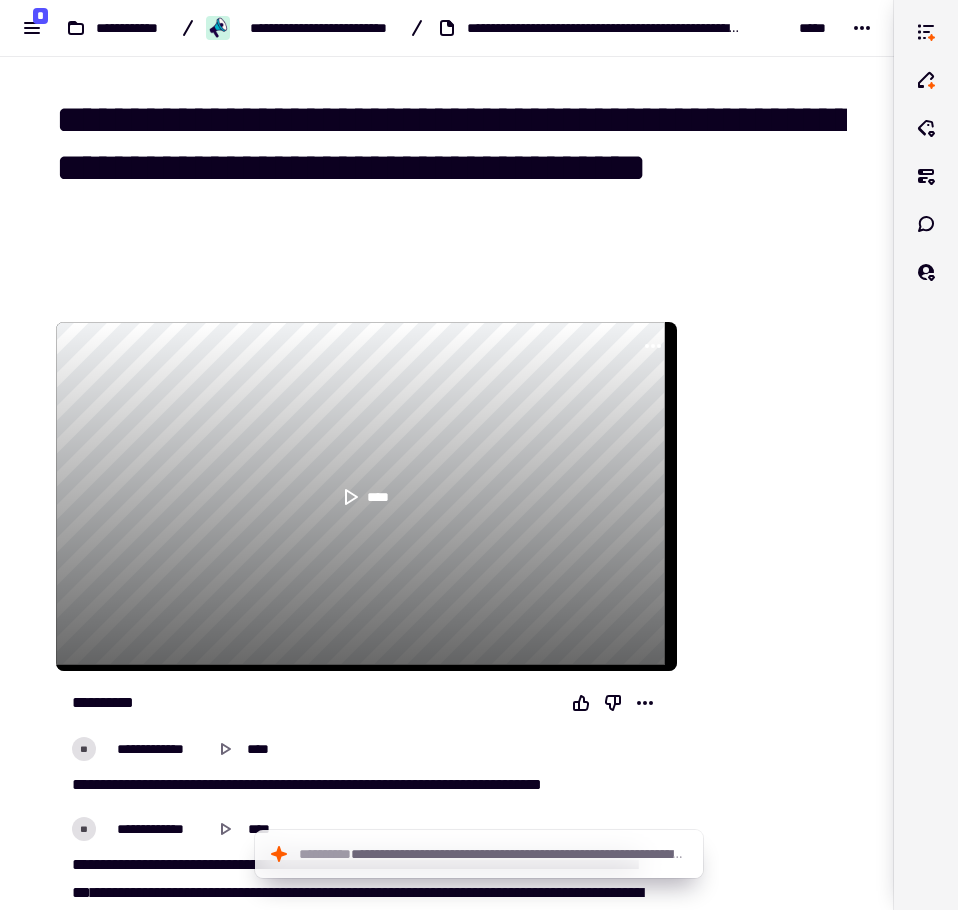 scroll, scrollTop: 0, scrollLeft: 0, axis: both 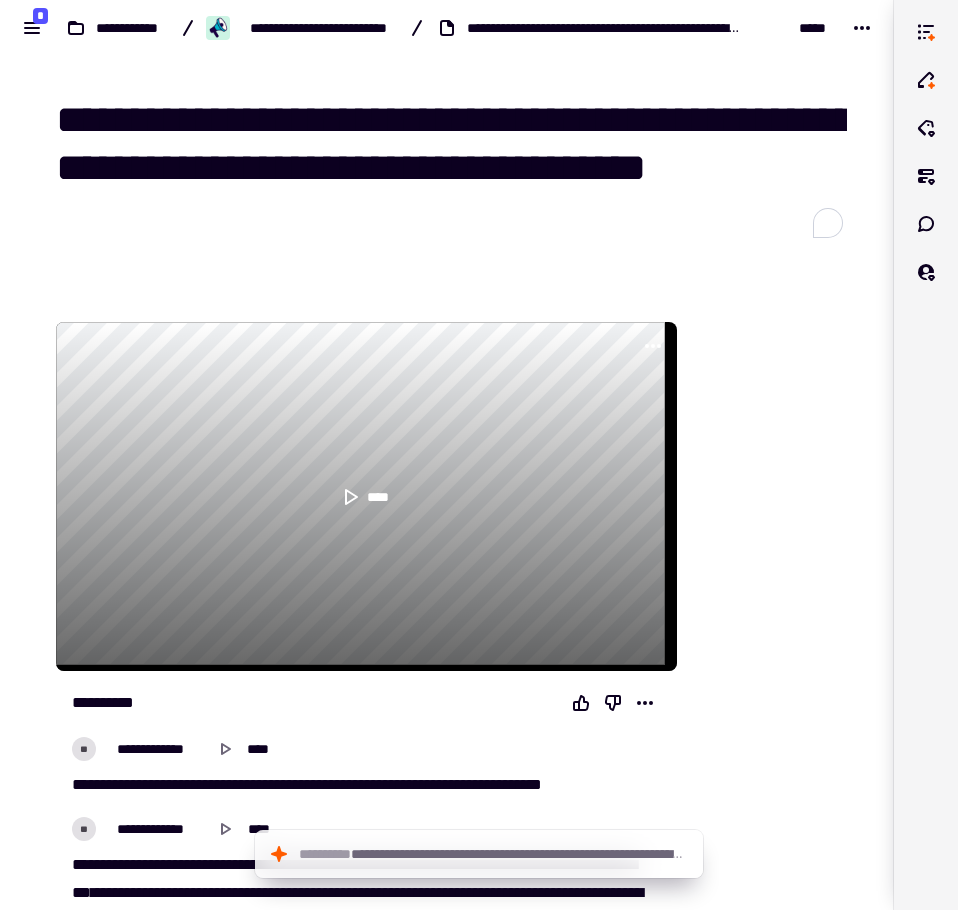 drag, startPoint x: 240, startPoint y: 204, endPoint x: 56, endPoint y: 129, distance: 198.69826 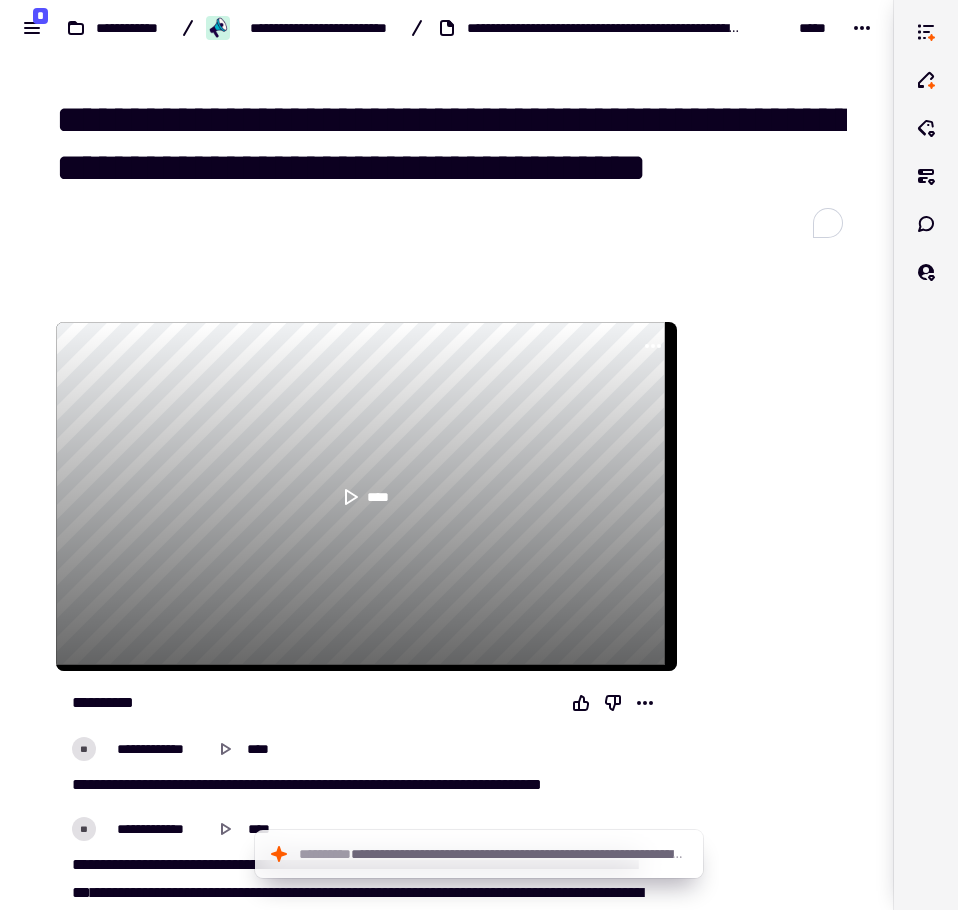 click on "**********" 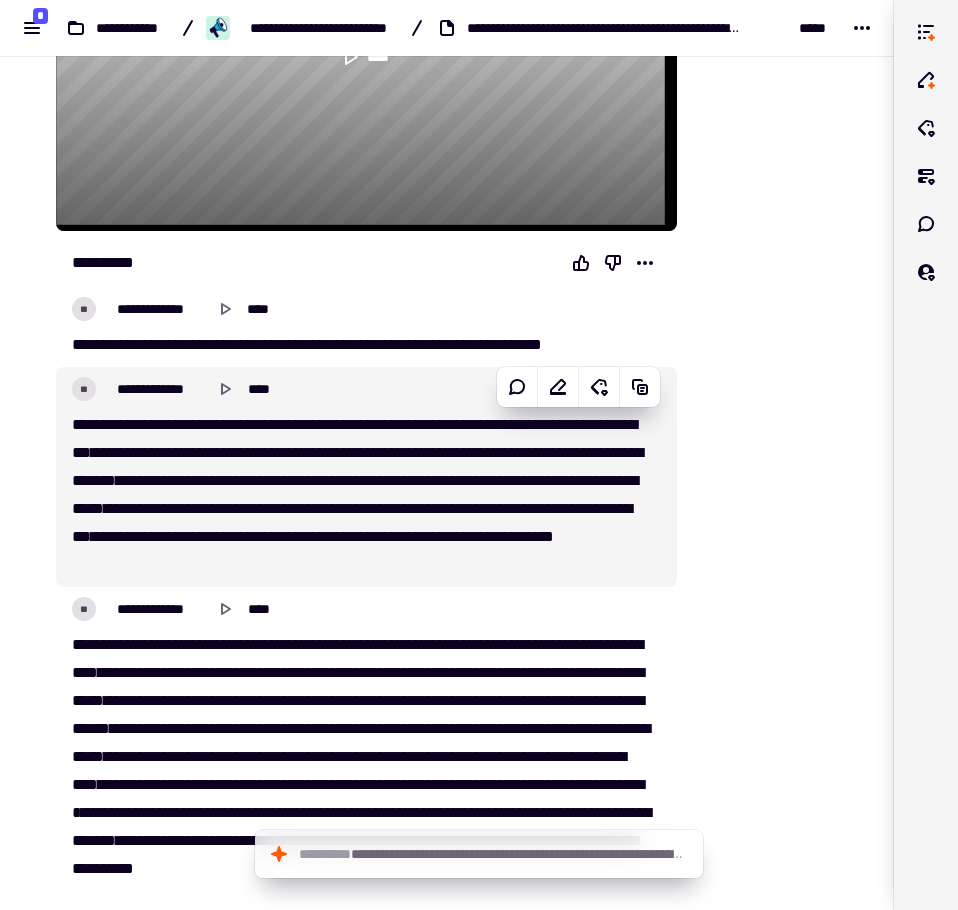 scroll, scrollTop: 500, scrollLeft: 0, axis: vertical 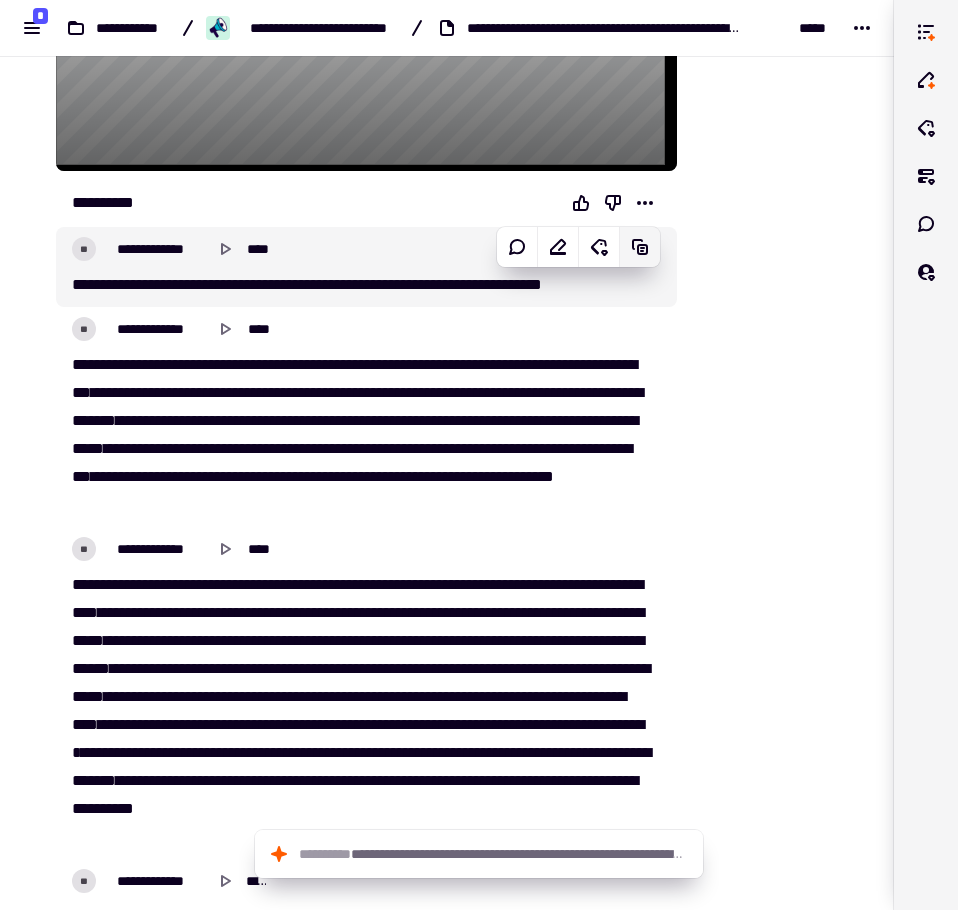 click 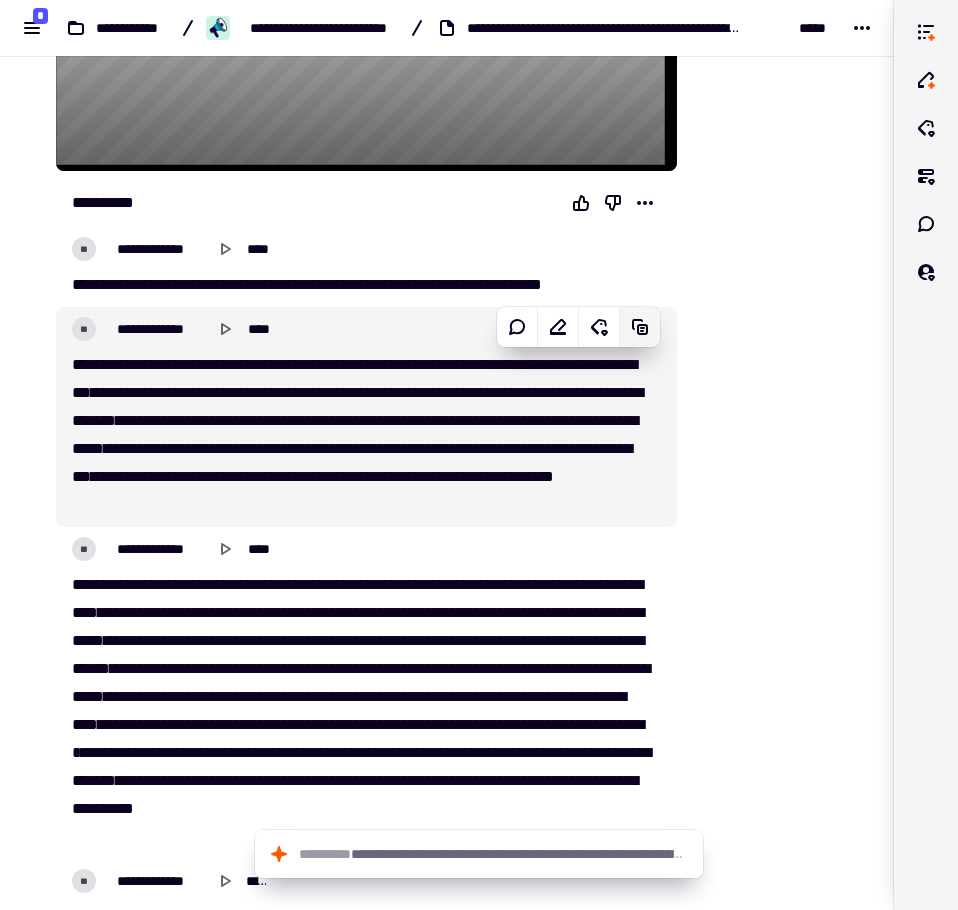 click 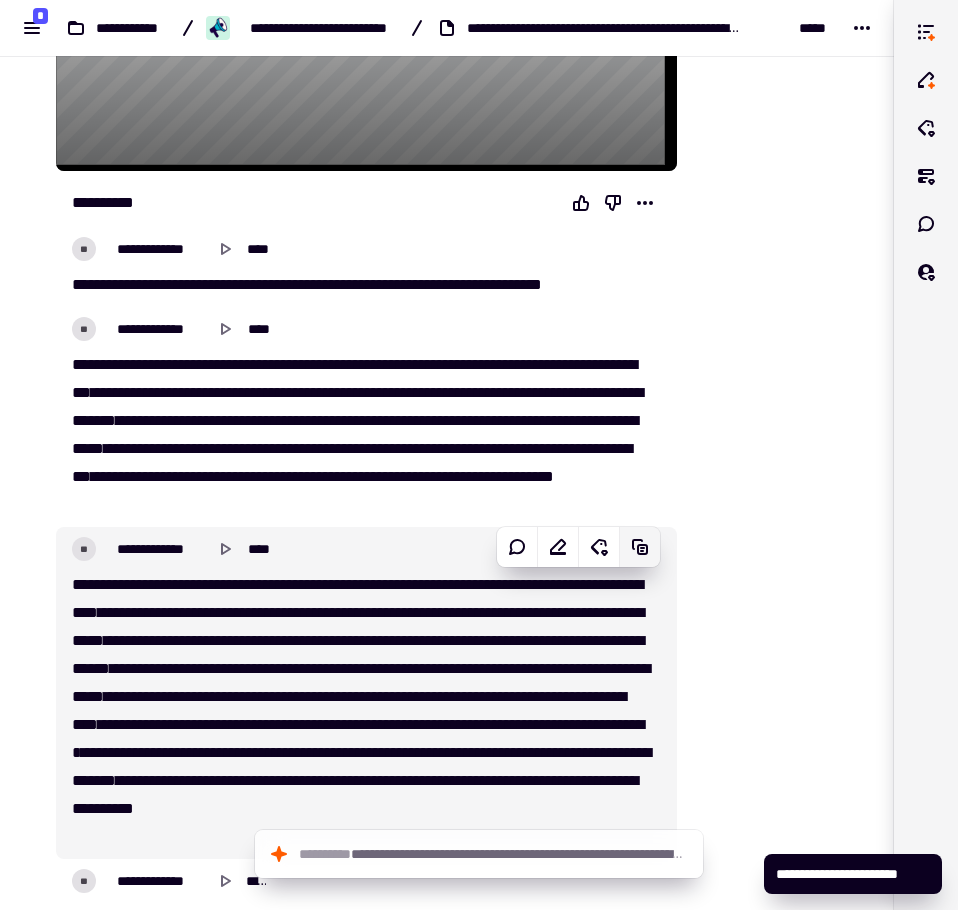 click 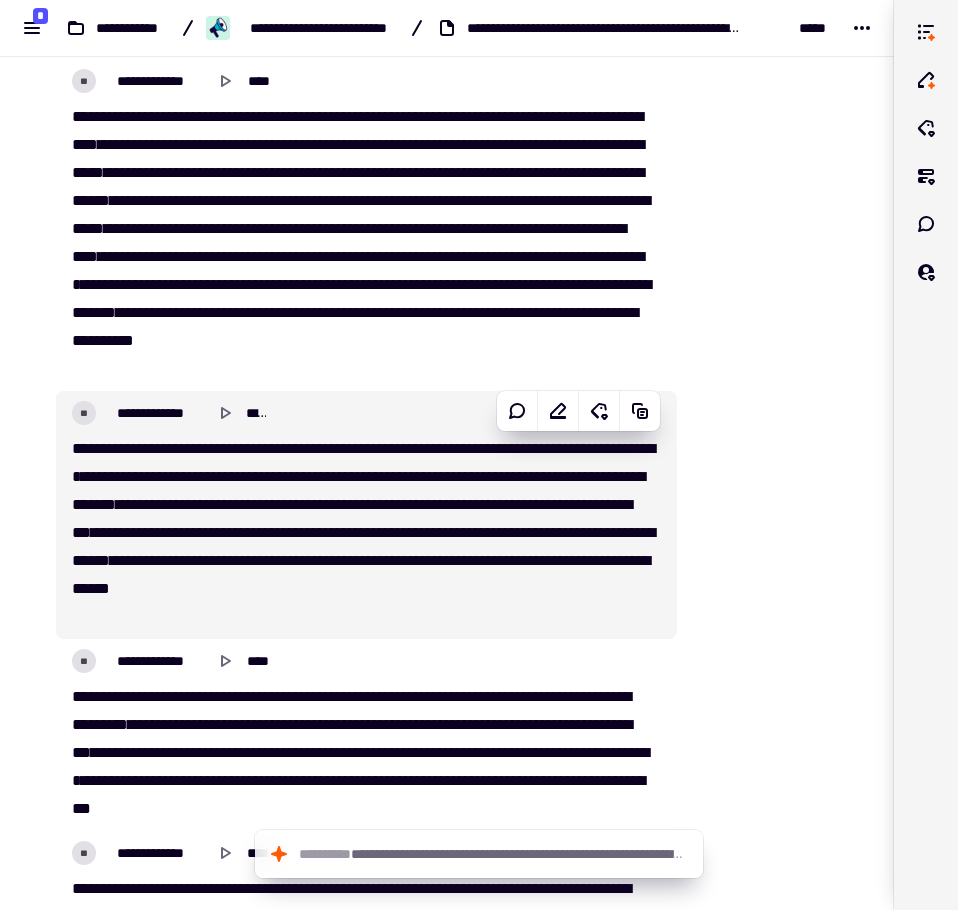 scroll, scrollTop: 1000, scrollLeft: 0, axis: vertical 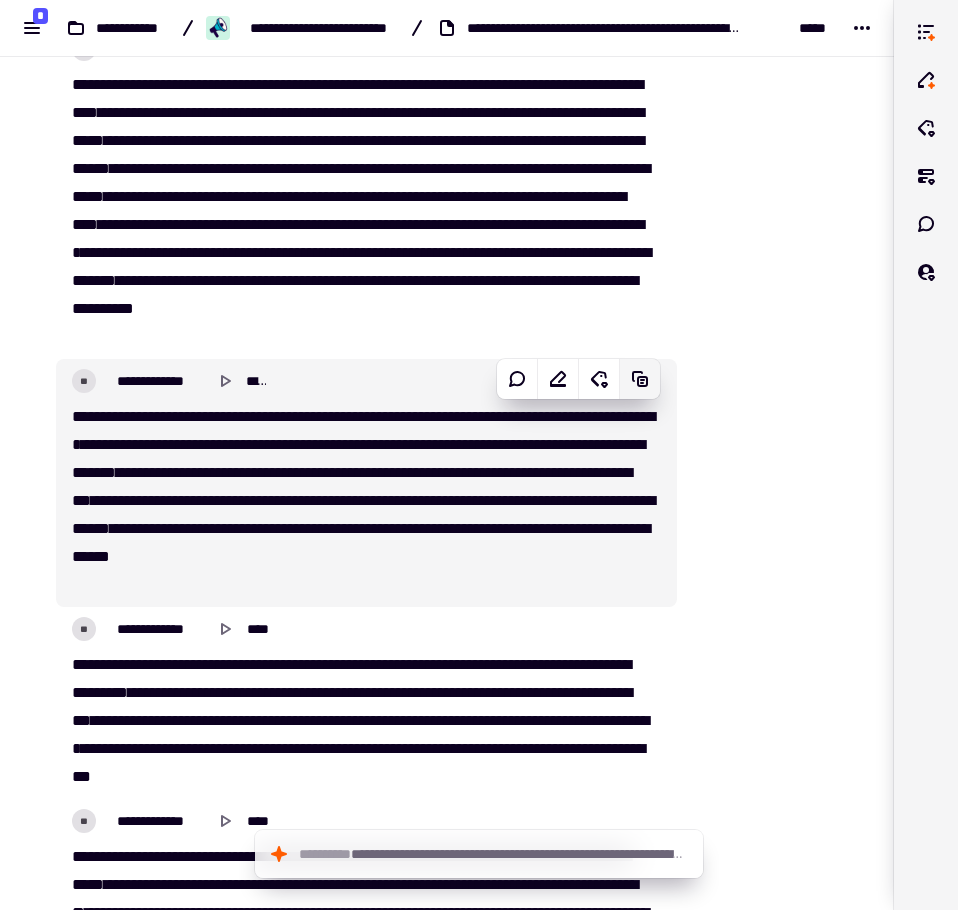 click on "[FIRST] [LAST] [STREET] [CITY], [STATE] [ZIP] [COUNTRY] [PHONE] [EMAIL]" at bounding box center [447, 13040] 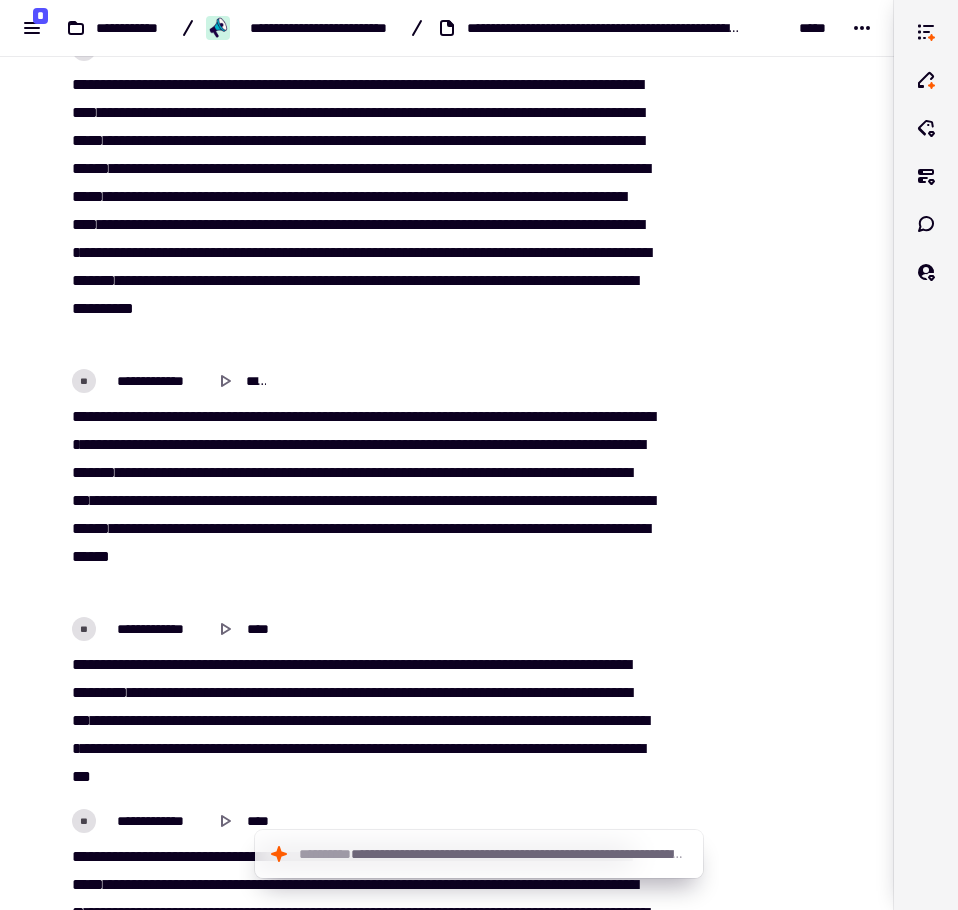 paste on "**********" 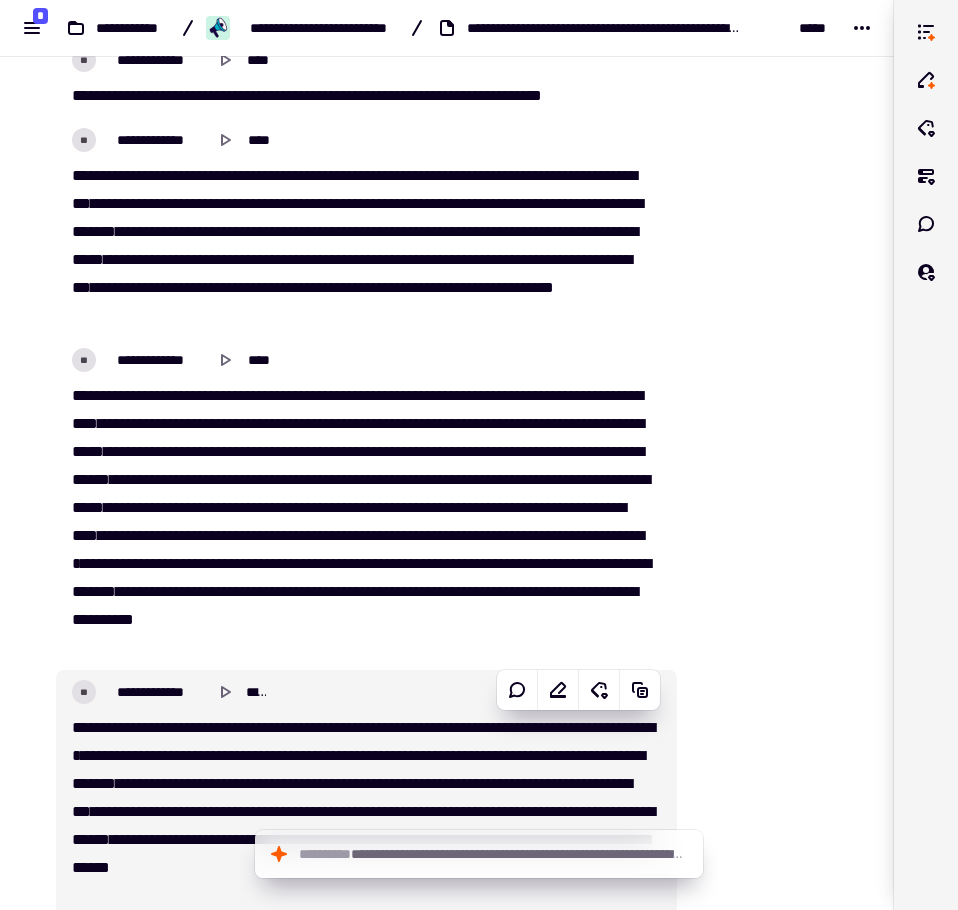 type on "**********" 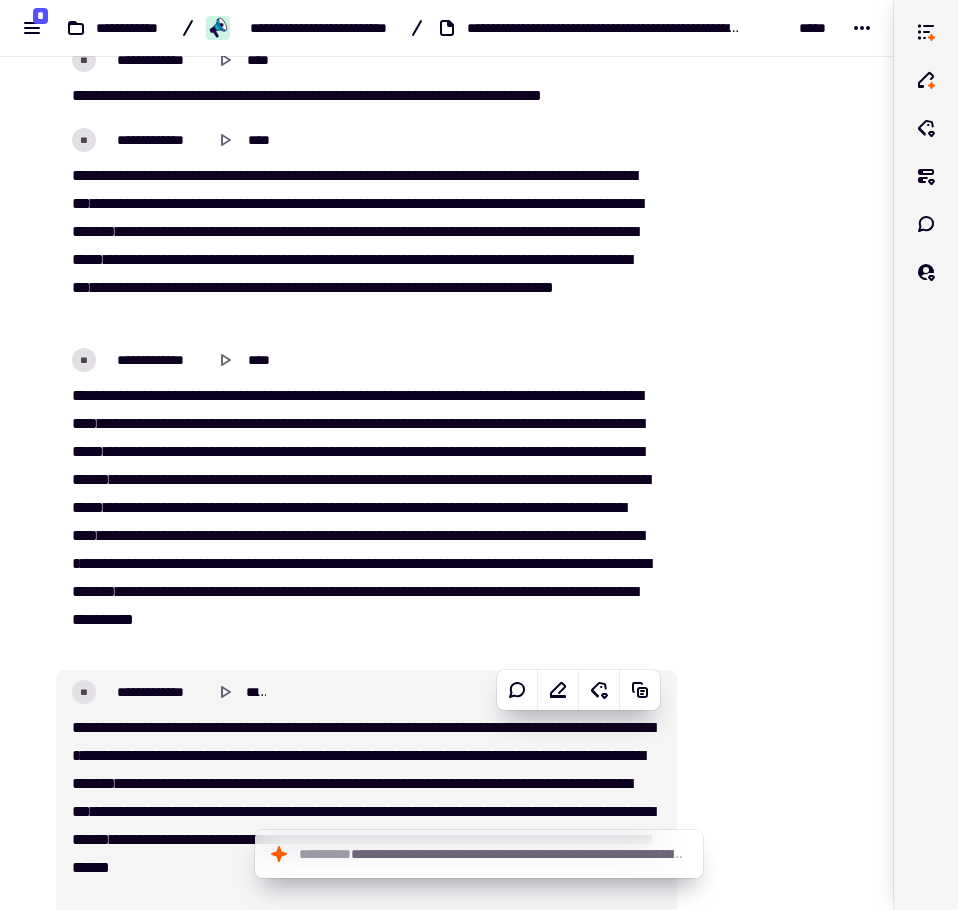 scroll, scrollTop: 689, scrollLeft: 0, axis: vertical 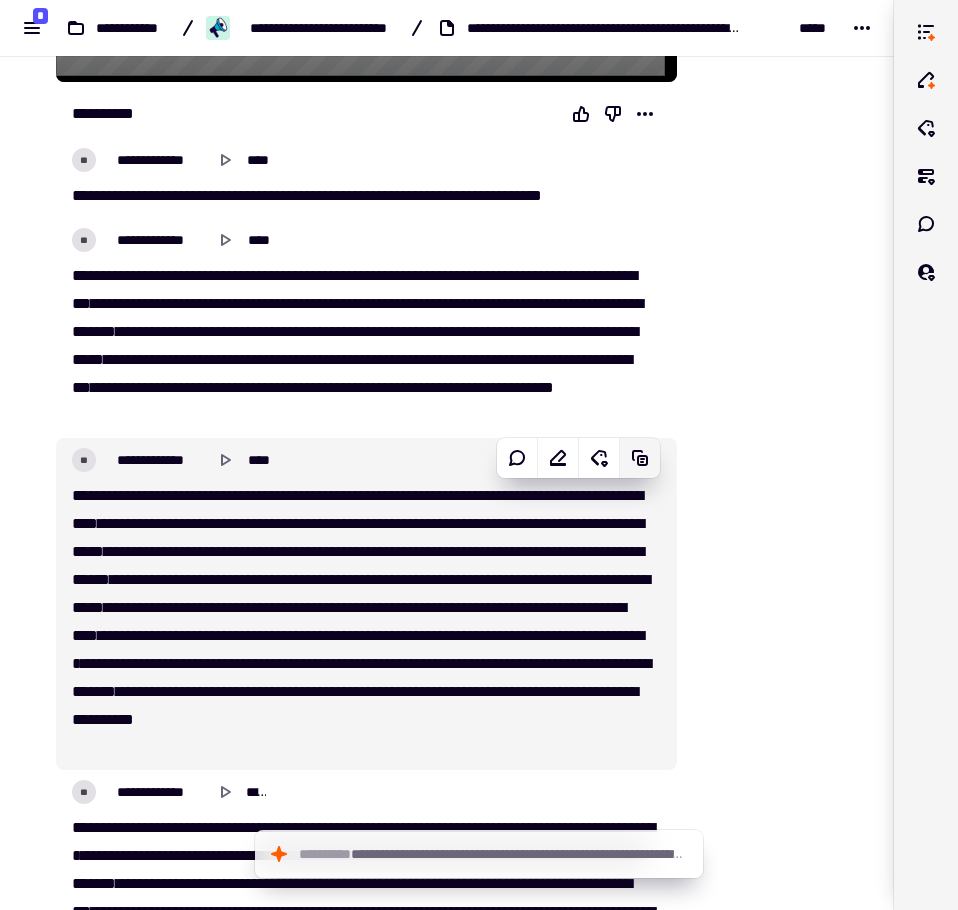click 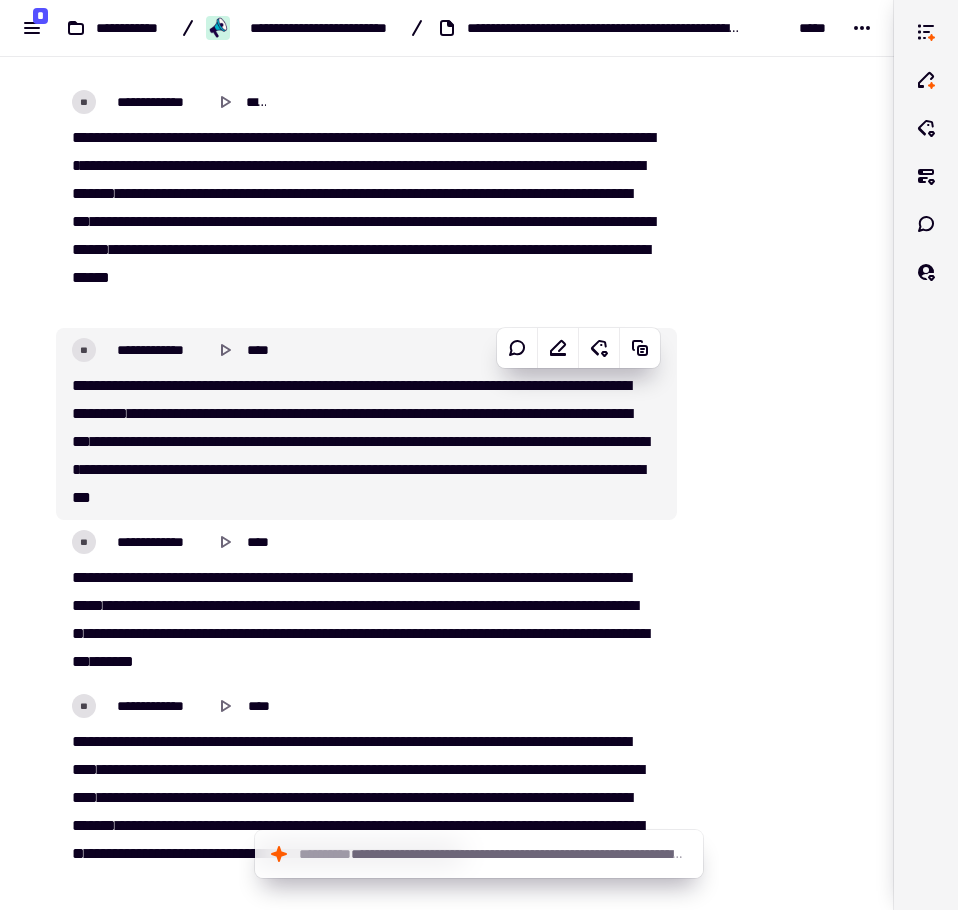 scroll, scrollTop: 1289, scrollLeft: 0, axis: vertical 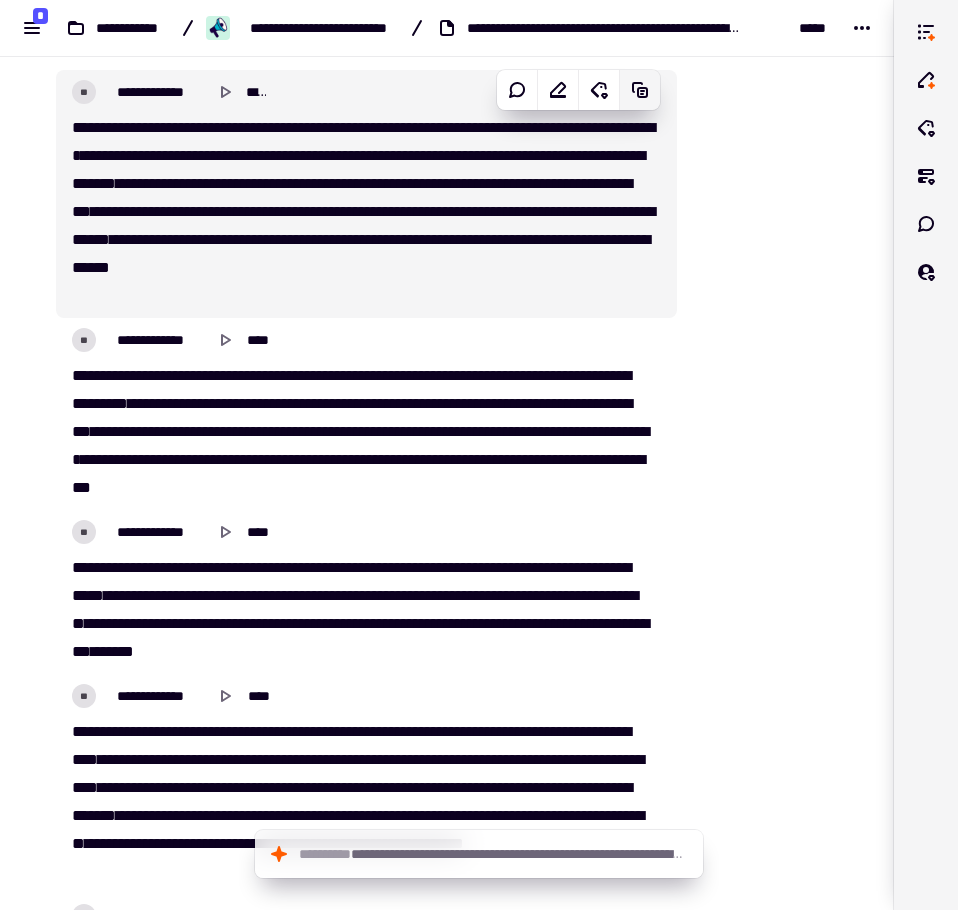click 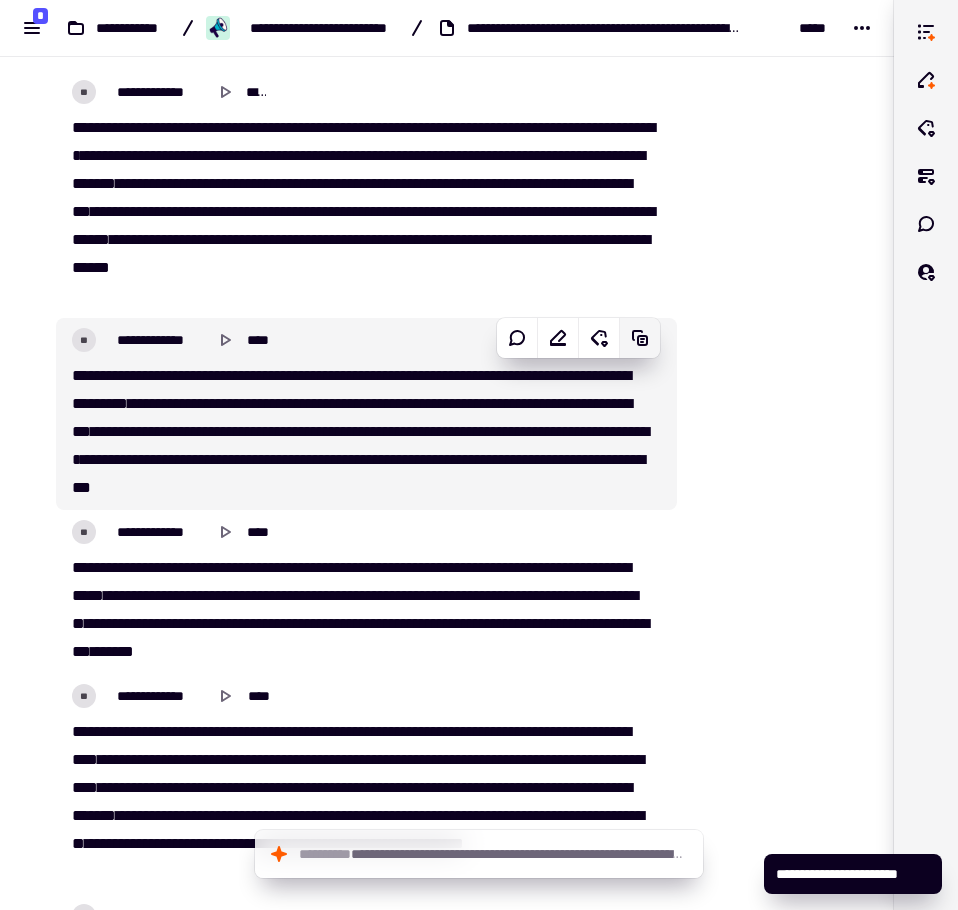 click 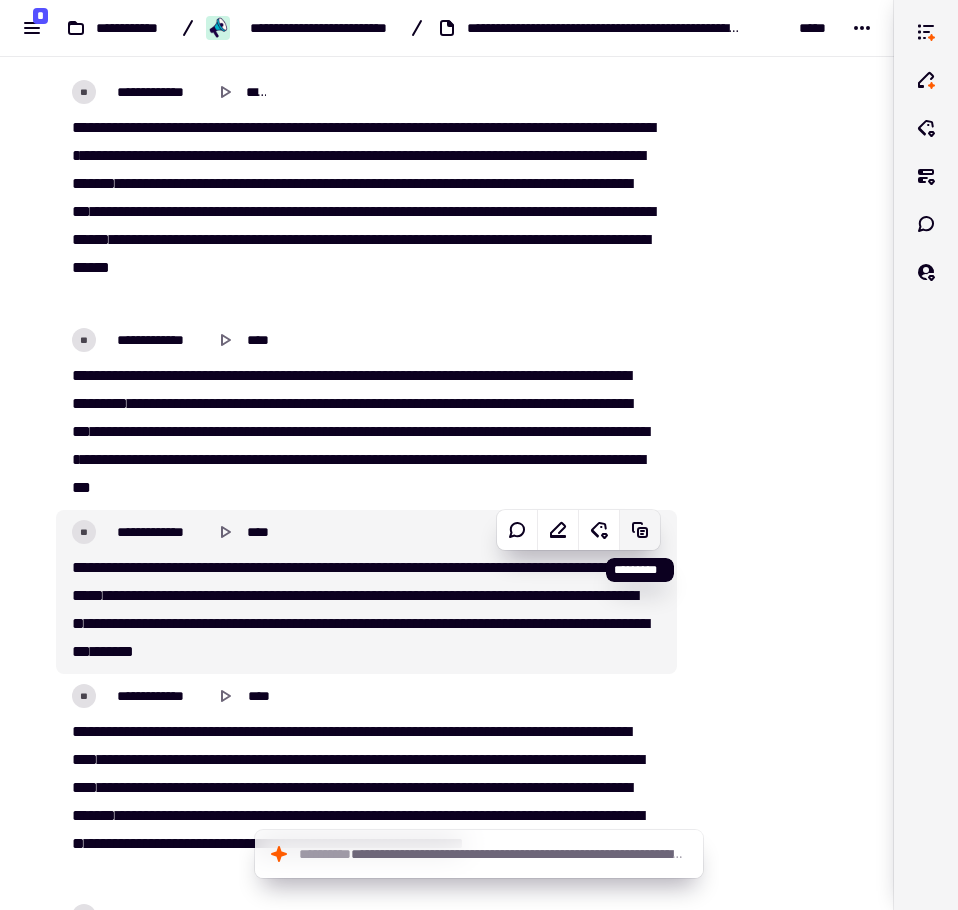 click 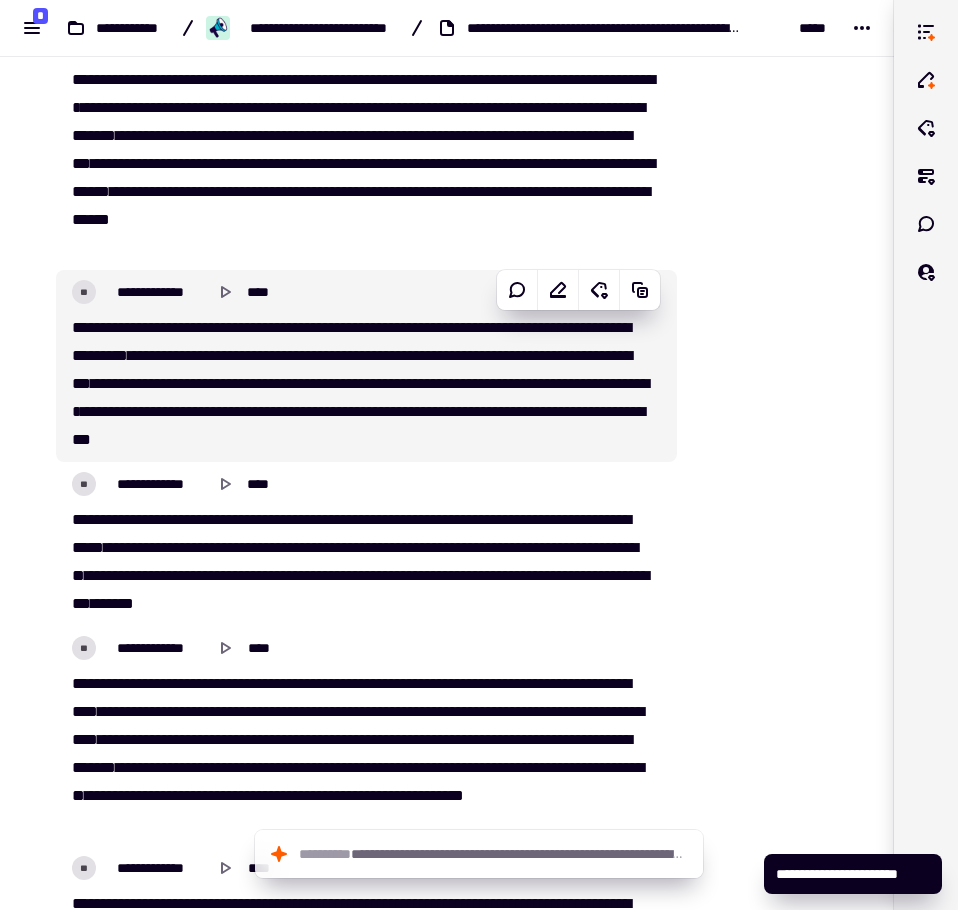 scroll, scrollTop: 1689, scrollLeft: 0, axis: vertical 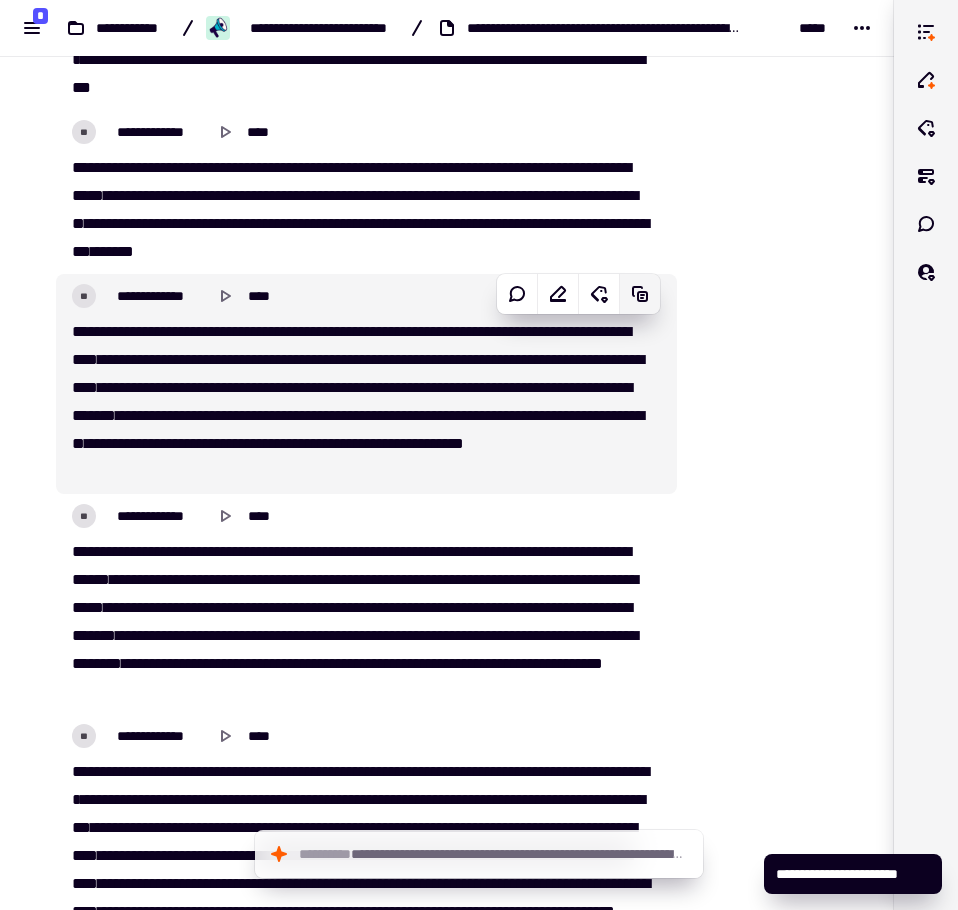 click 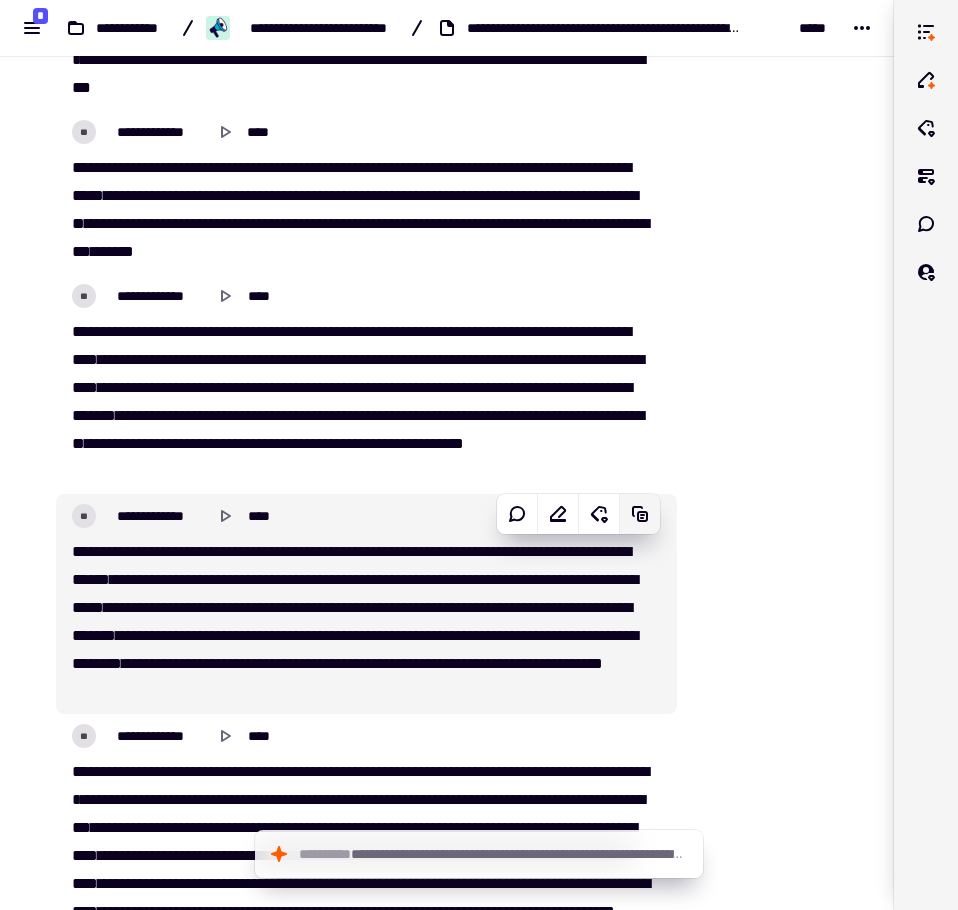 click 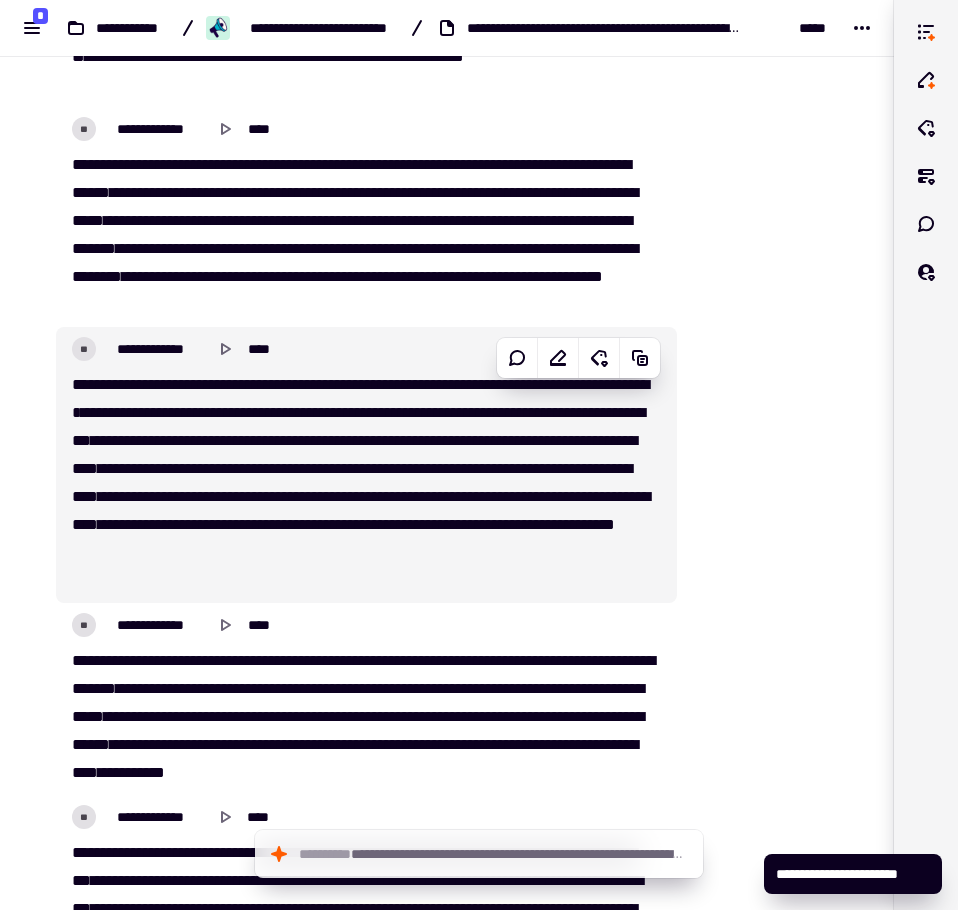 scroll, scrollTop: 2089, scrollLeft: 0, axis: vertical 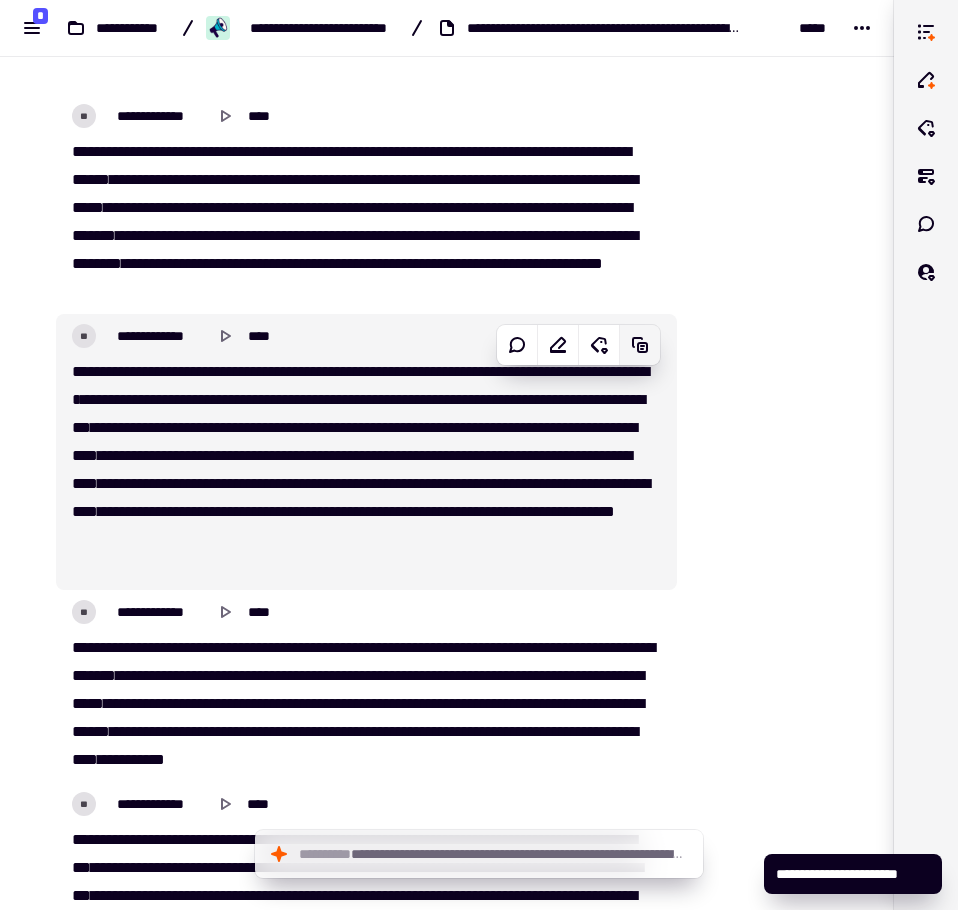 click on "[FIRST] [LAST] [STREET] [CITY], [STATE] [ZIP] [COUNTRY] [PHONE] [EMAIL]" at bounding box center [447, 11951] 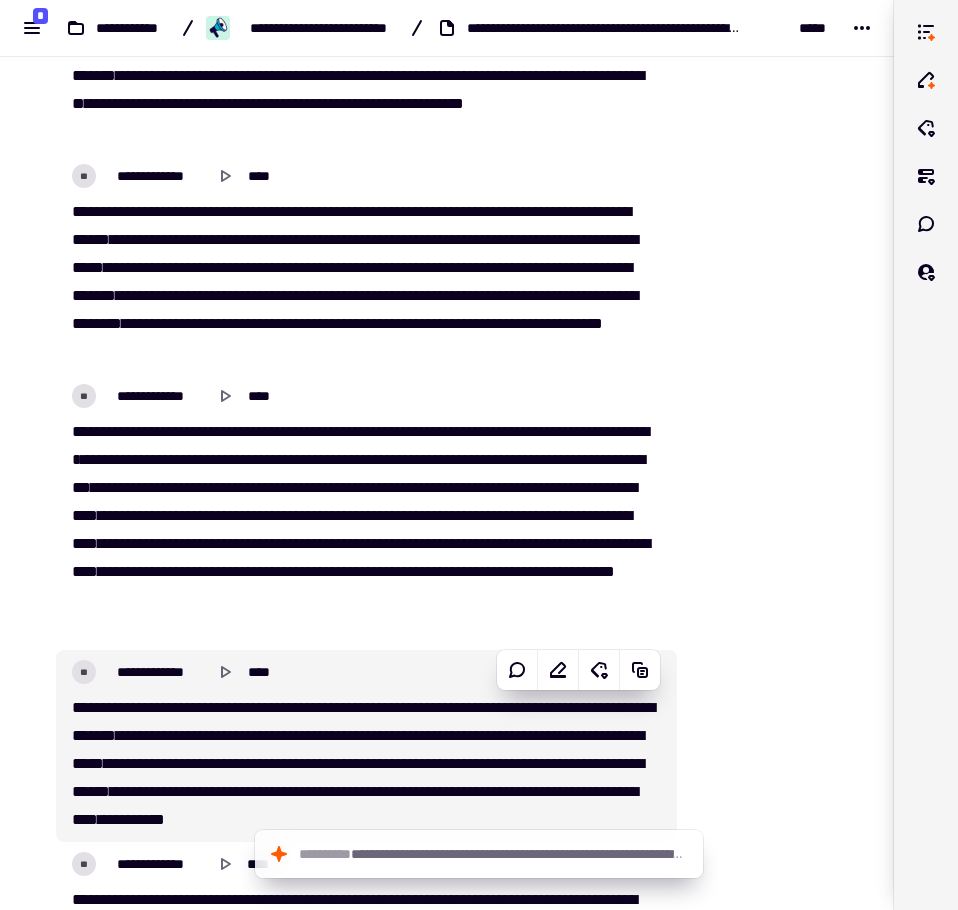 scroll, scrollTop: 1989, scrollLeft: 0, axis: vertical 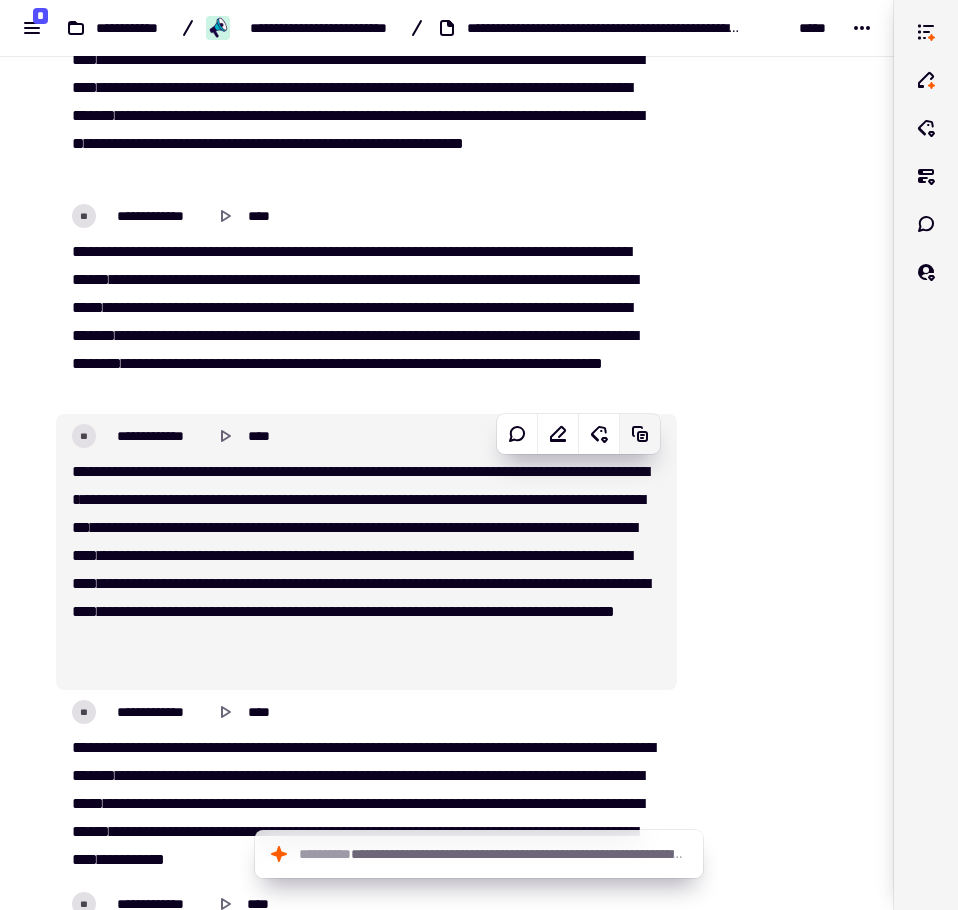 click 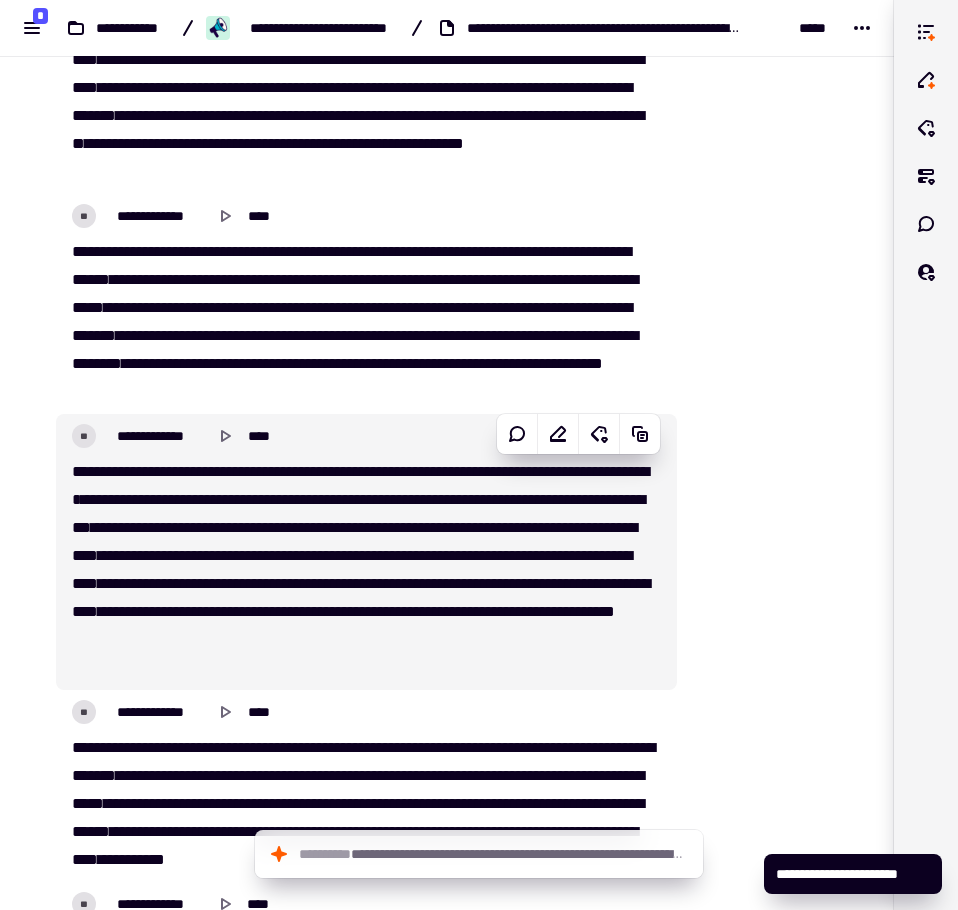 scroll, scrollTop: 2089, scrollLeft: 0, axis: vertical 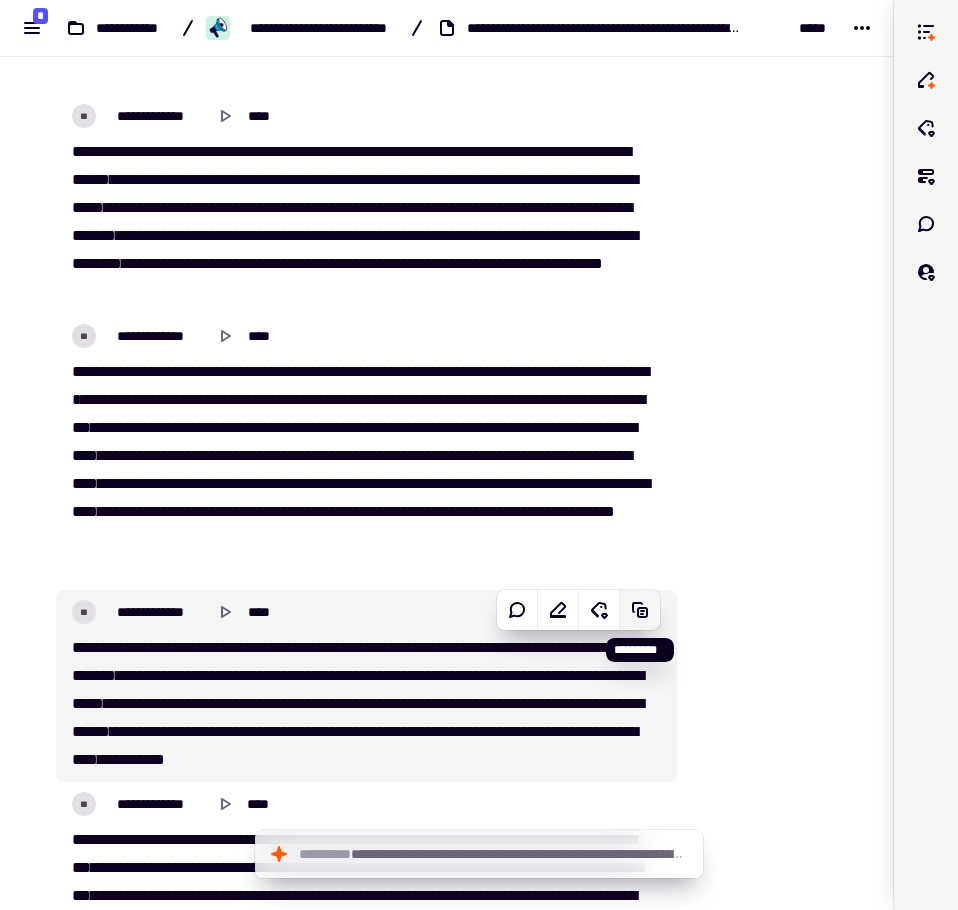 click 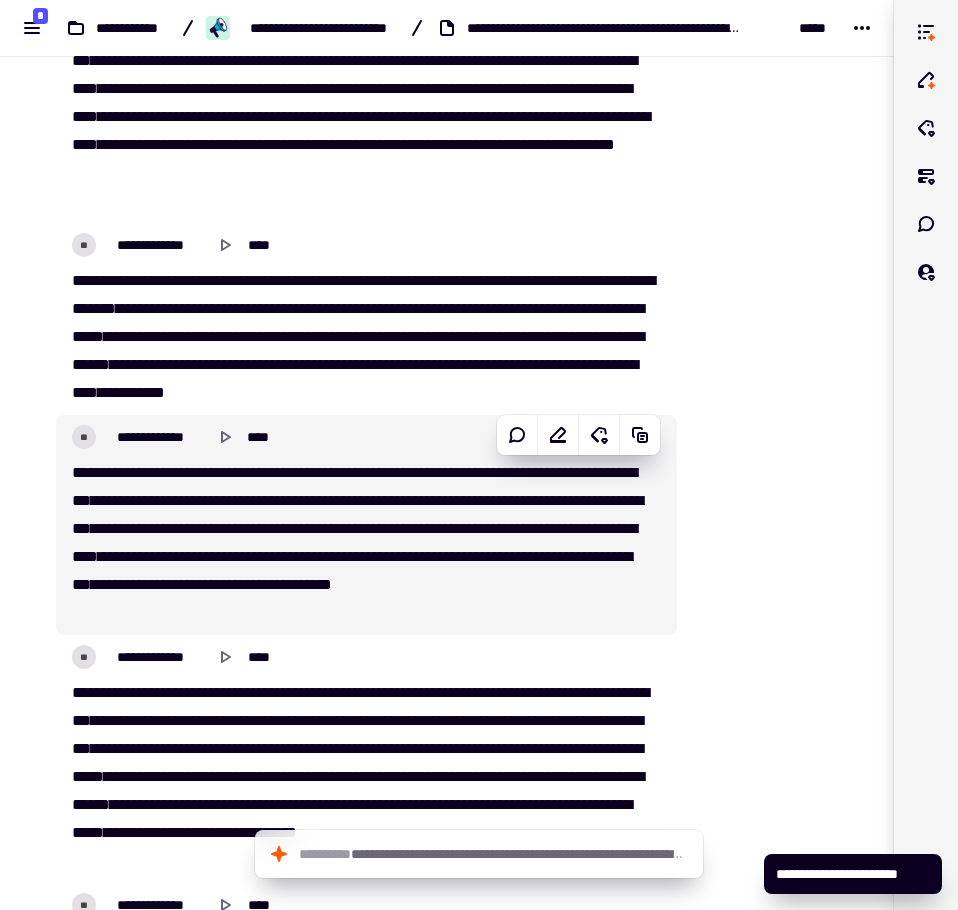 scroll, scrollTop: 2389, scrollLeft: 0, axis: vertical 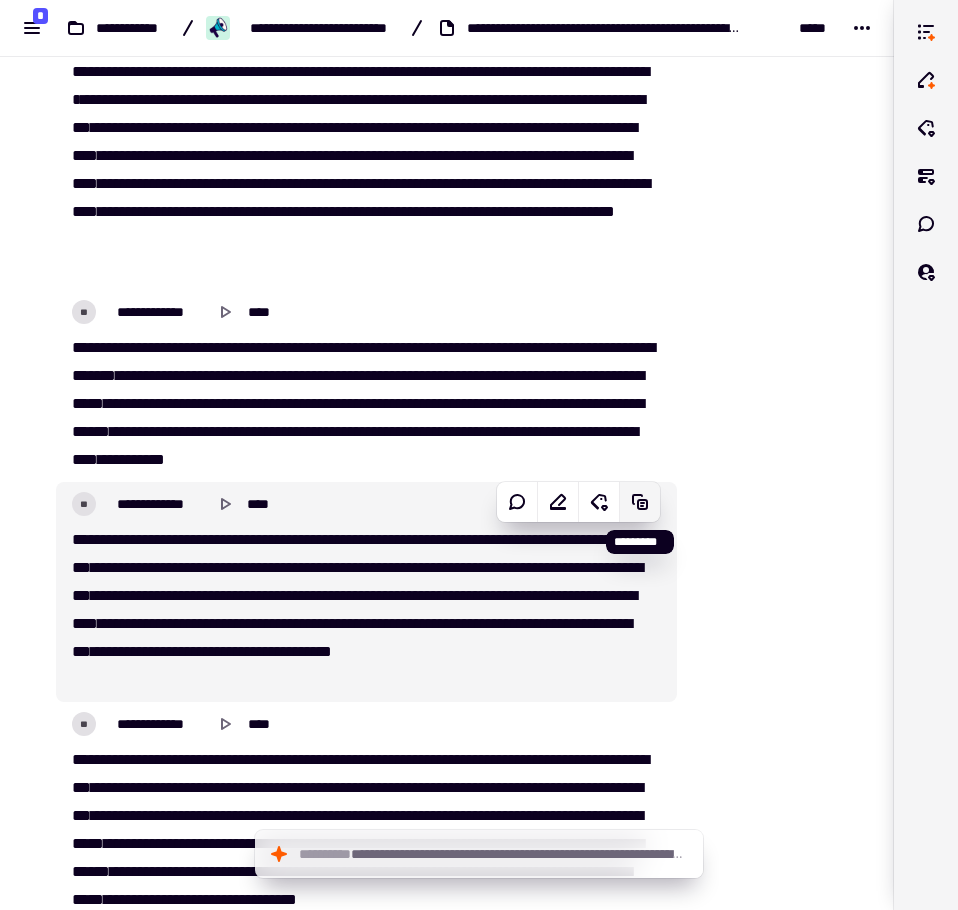 click 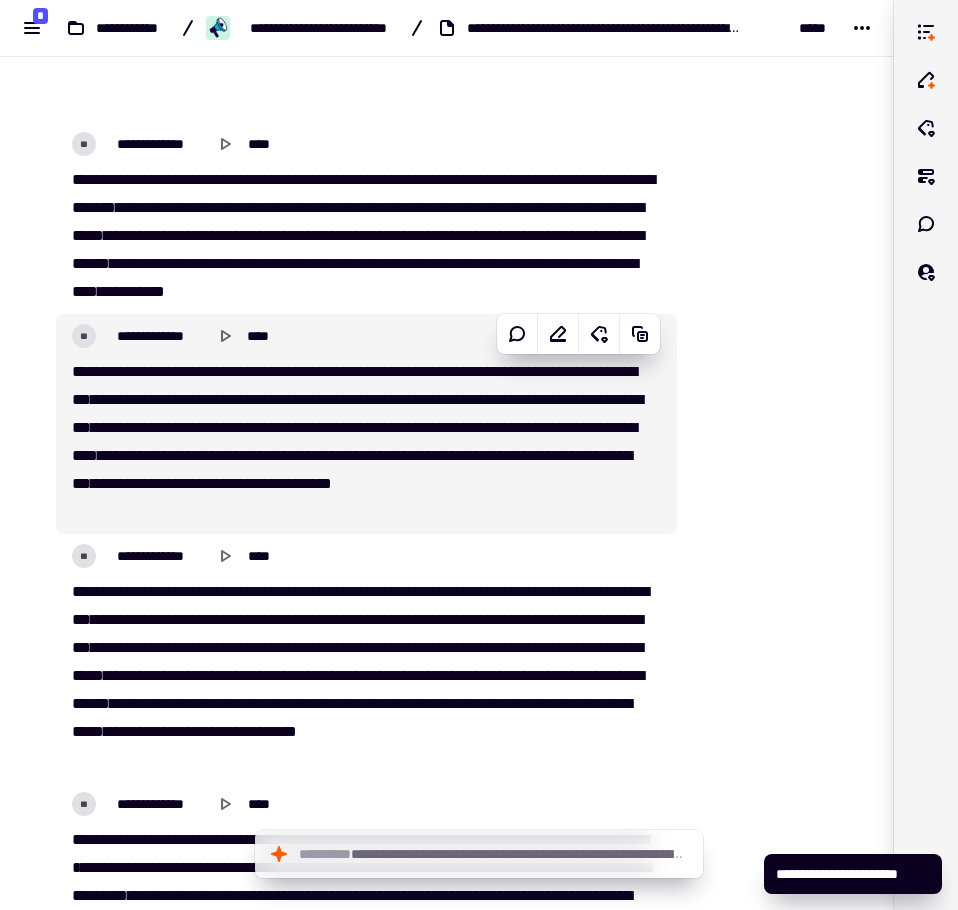 scroll, scrollTop: 2589, scrollLeft: 0, axis: vertical 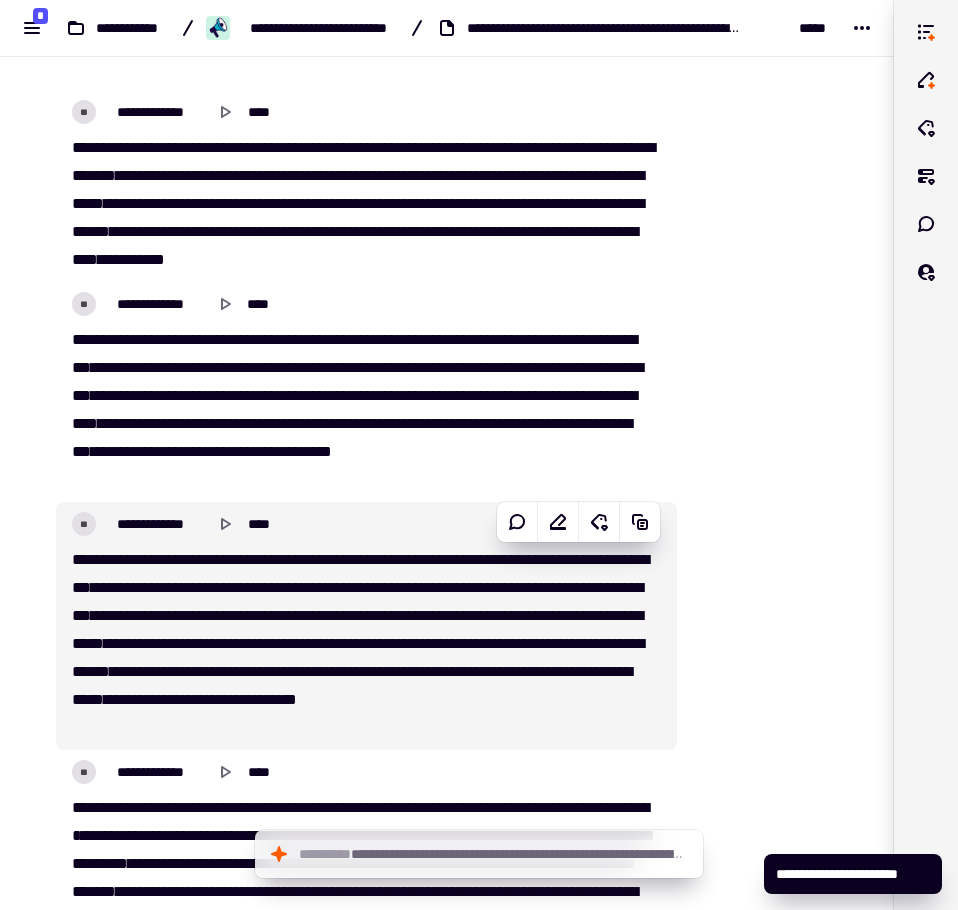click 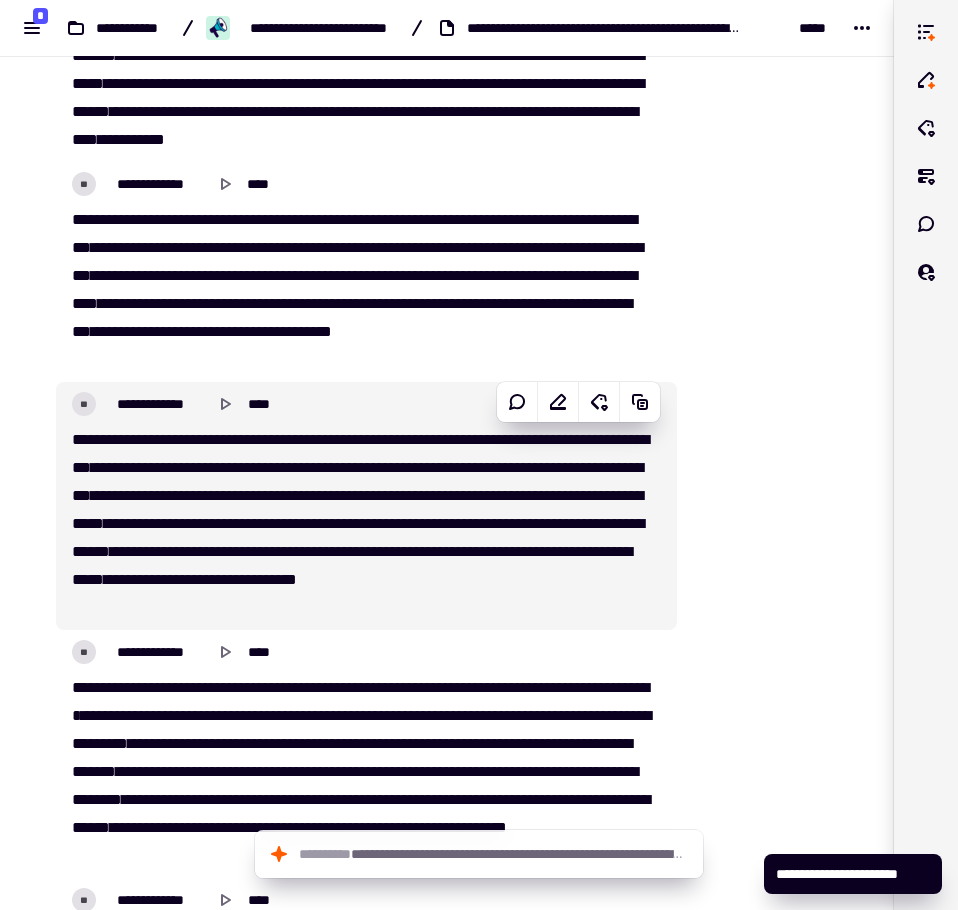 scroll, scrollTop: 2889, scrollLeft: 0, axis: vertical 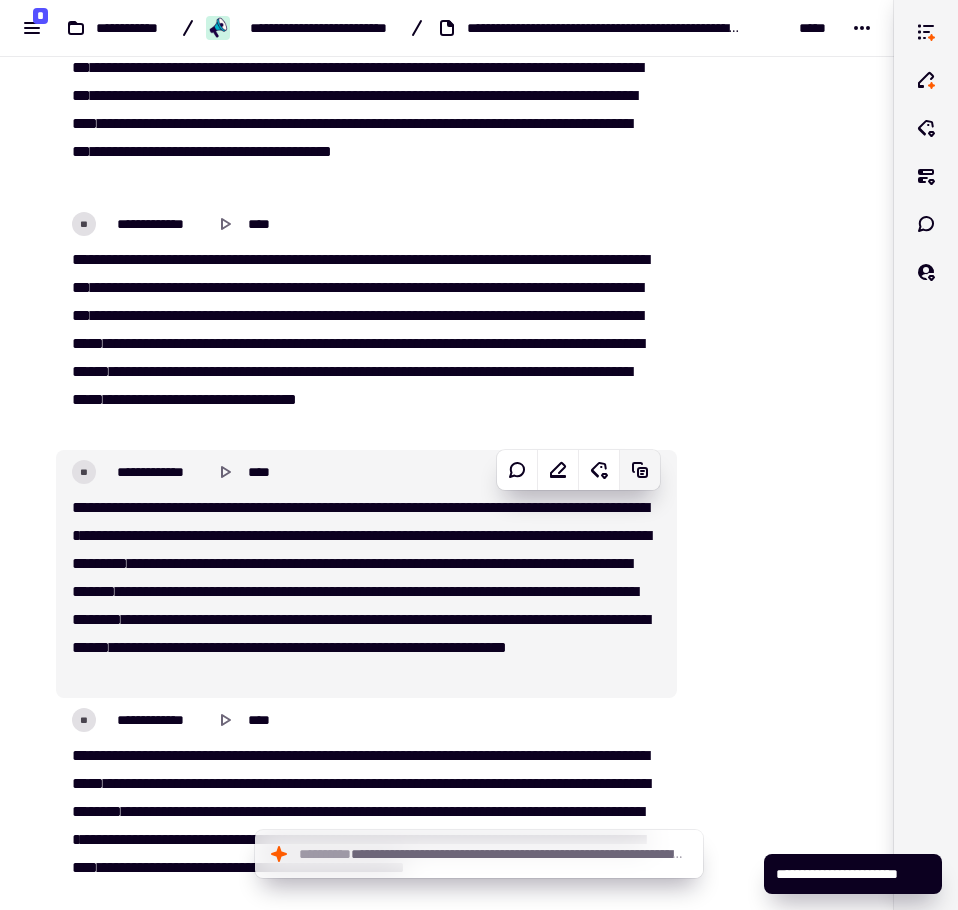 click 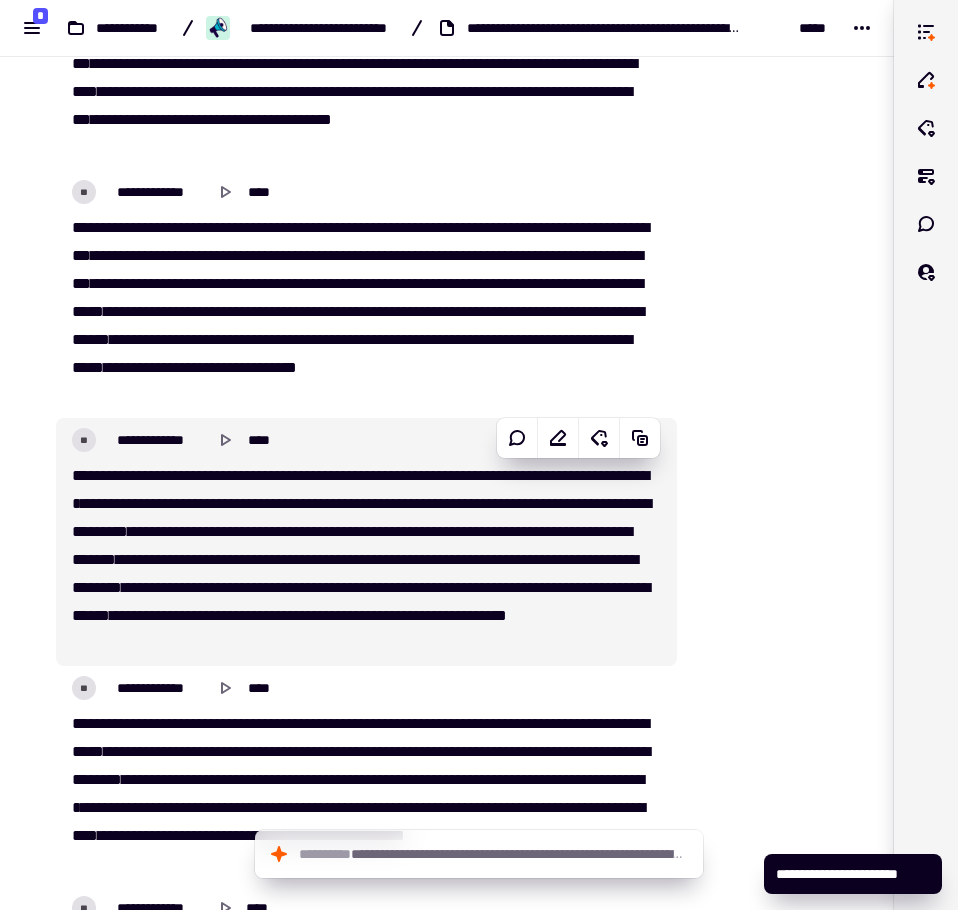 scroll, scrollTop: 3089, scrollLeft: 0, axis: vertical 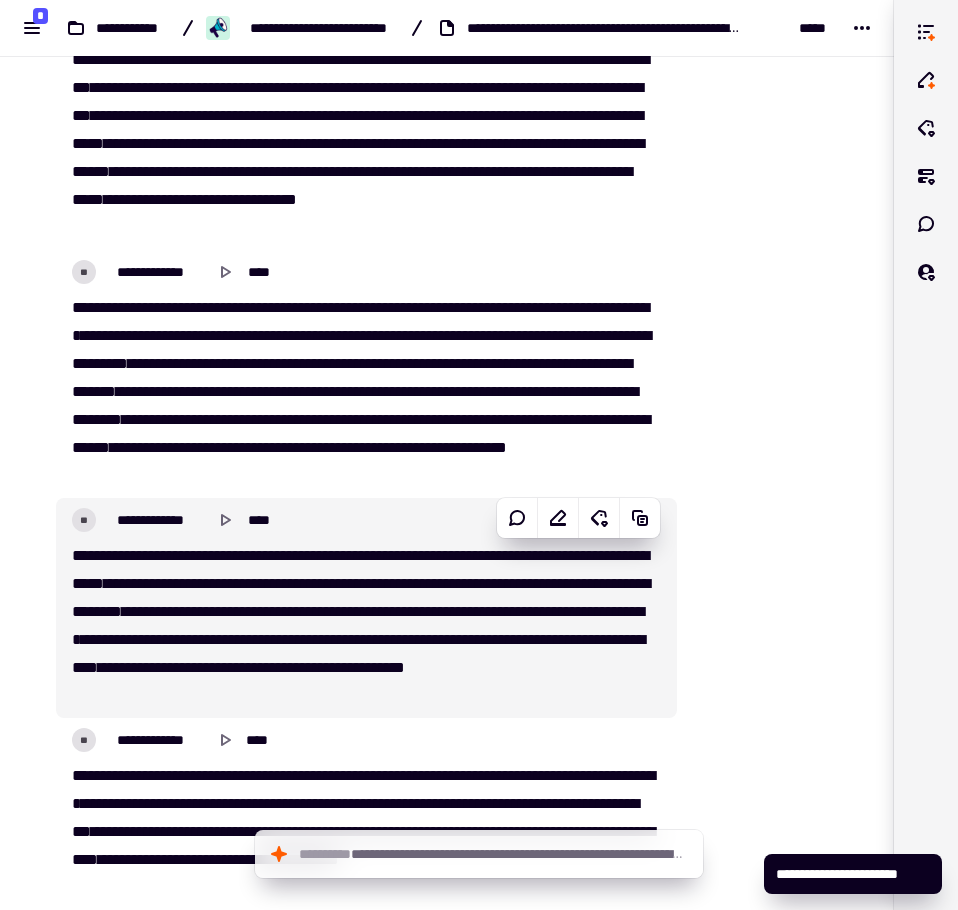 drag, startPoint x: 640, startPoint y: 518, endPoint x: 661, endPoint y: 519, distance: 21.023796 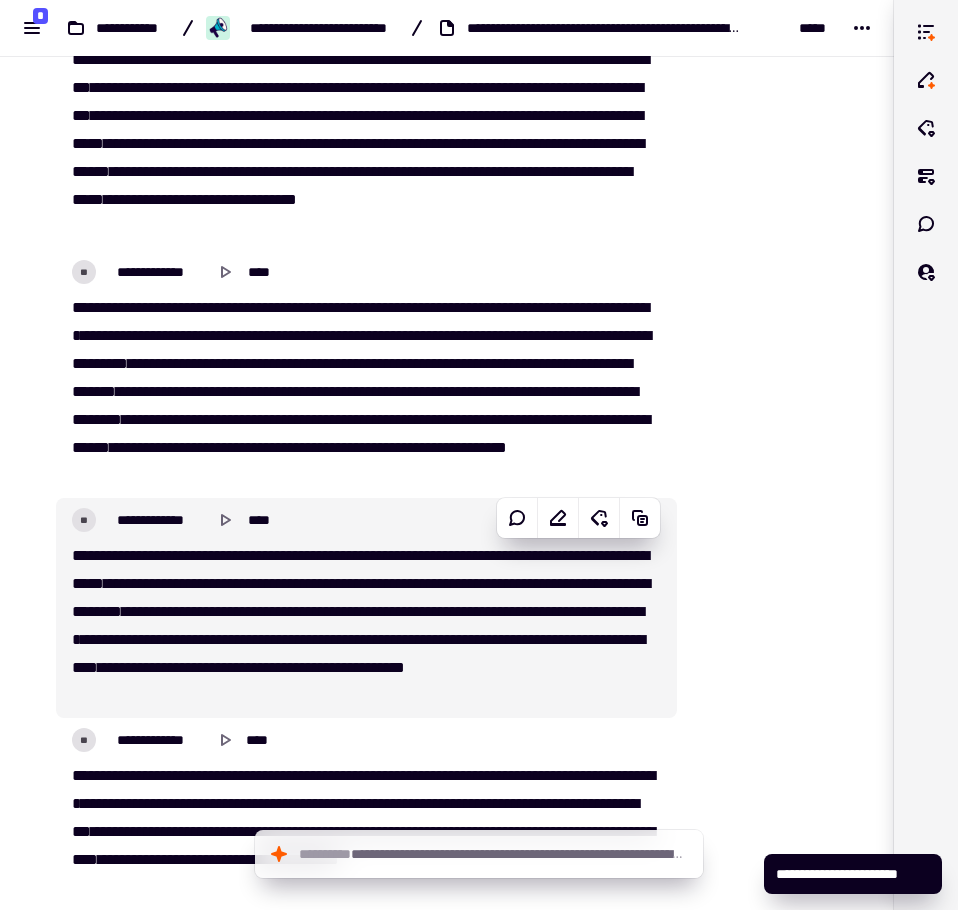 click 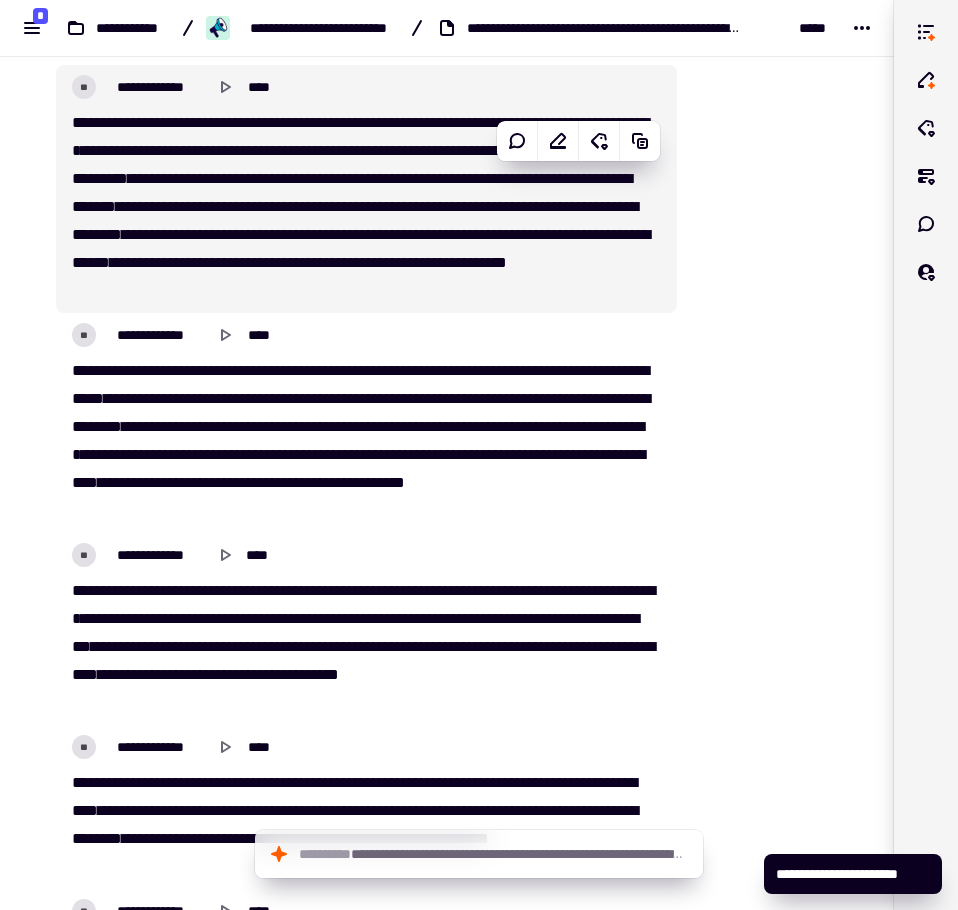 scroll, scrollTop: 3389, scrollLeft: 0, axis: vertical 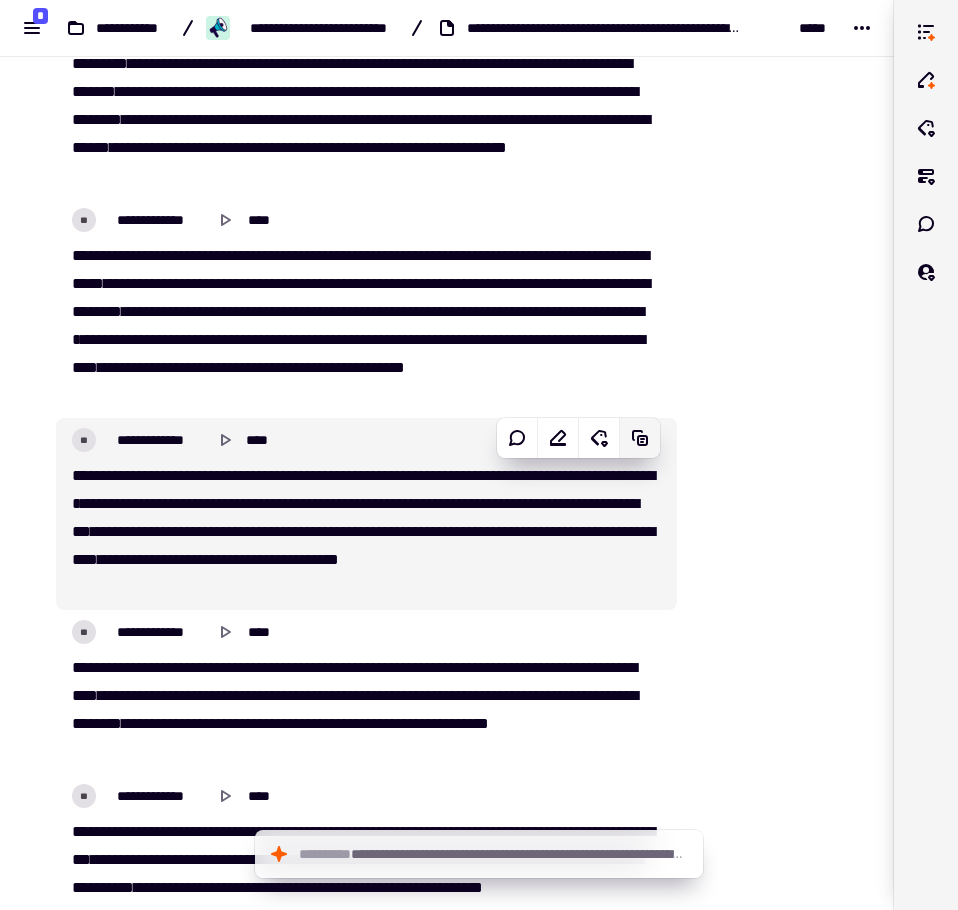click 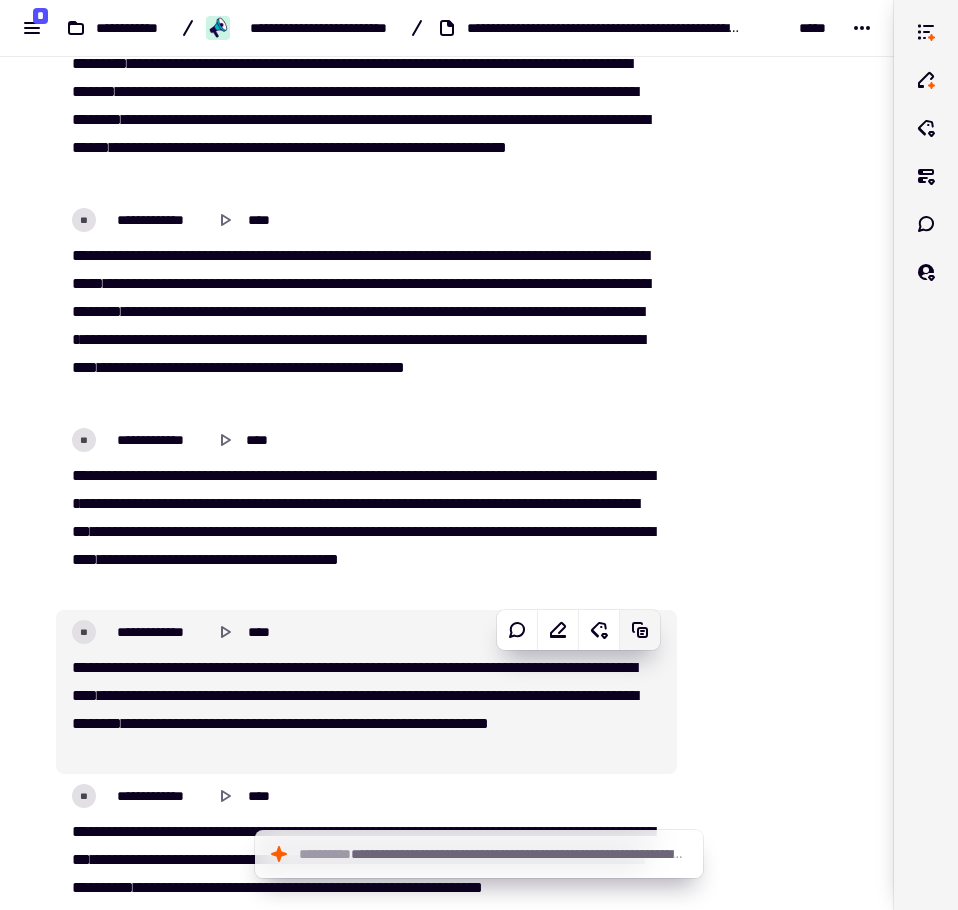 click 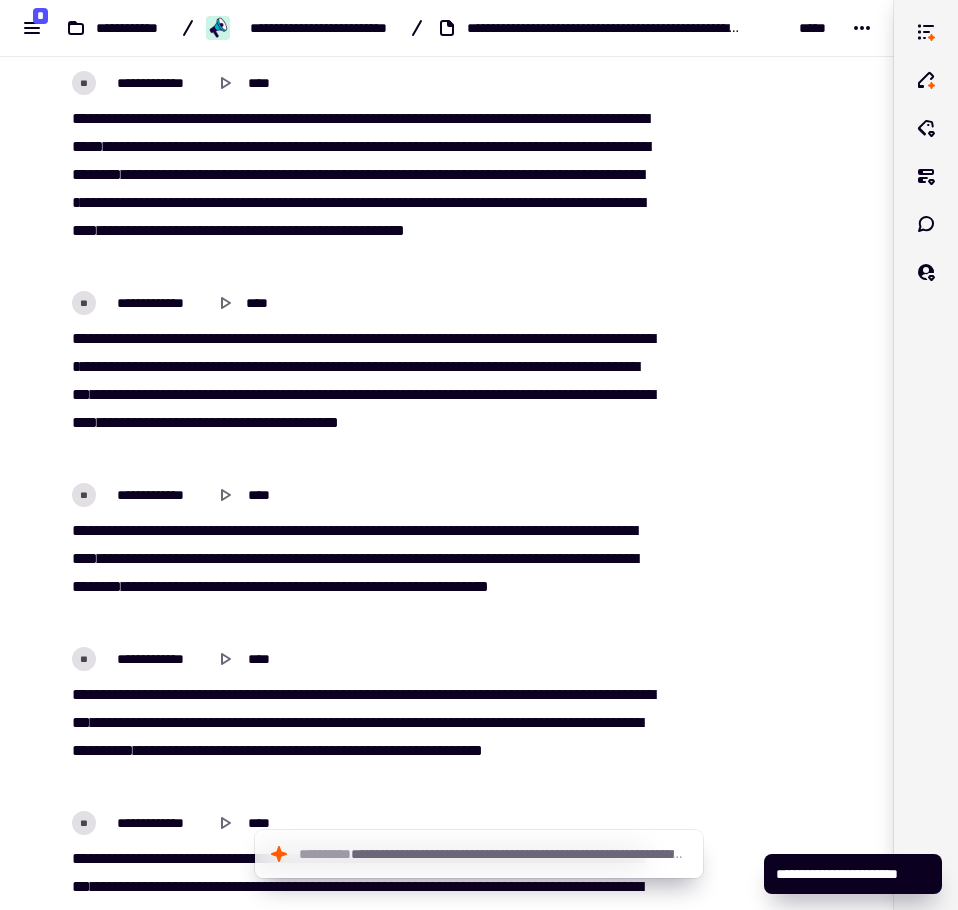 scroll, scrollTop: 3589, scrollLeft: 0, axis: vertical 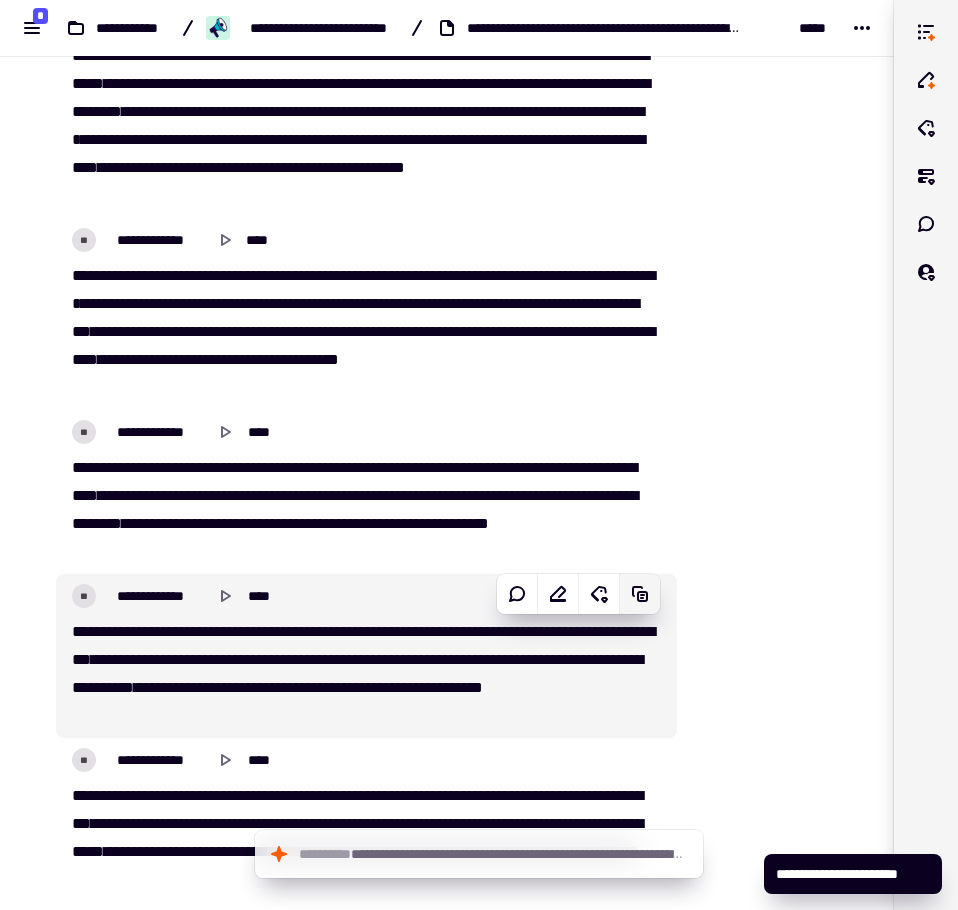 click on "[FIRST] [LAST] [STREET] [CITY], [STATE] [ZIP] [COUNTRY] [PHONE] [EMAIL]" at bounding box center (447, 10451) 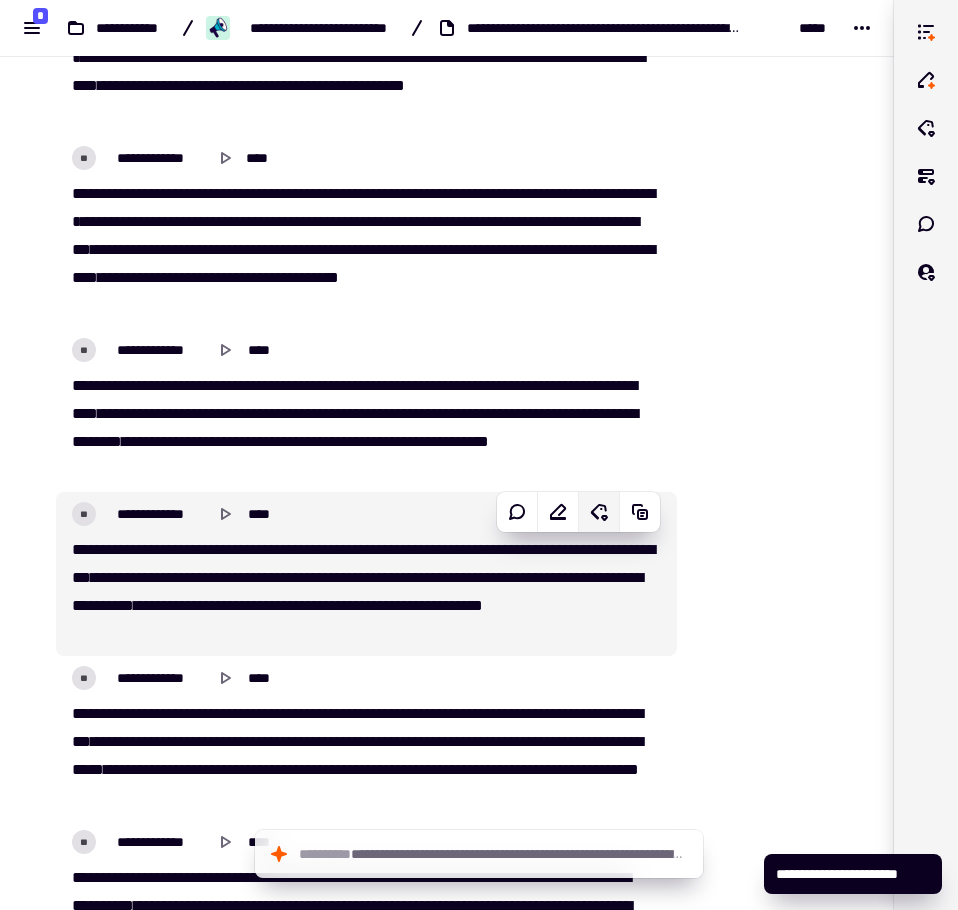 scroll, scrollTop: 3689, scrollLeft: 0, axis: vertical 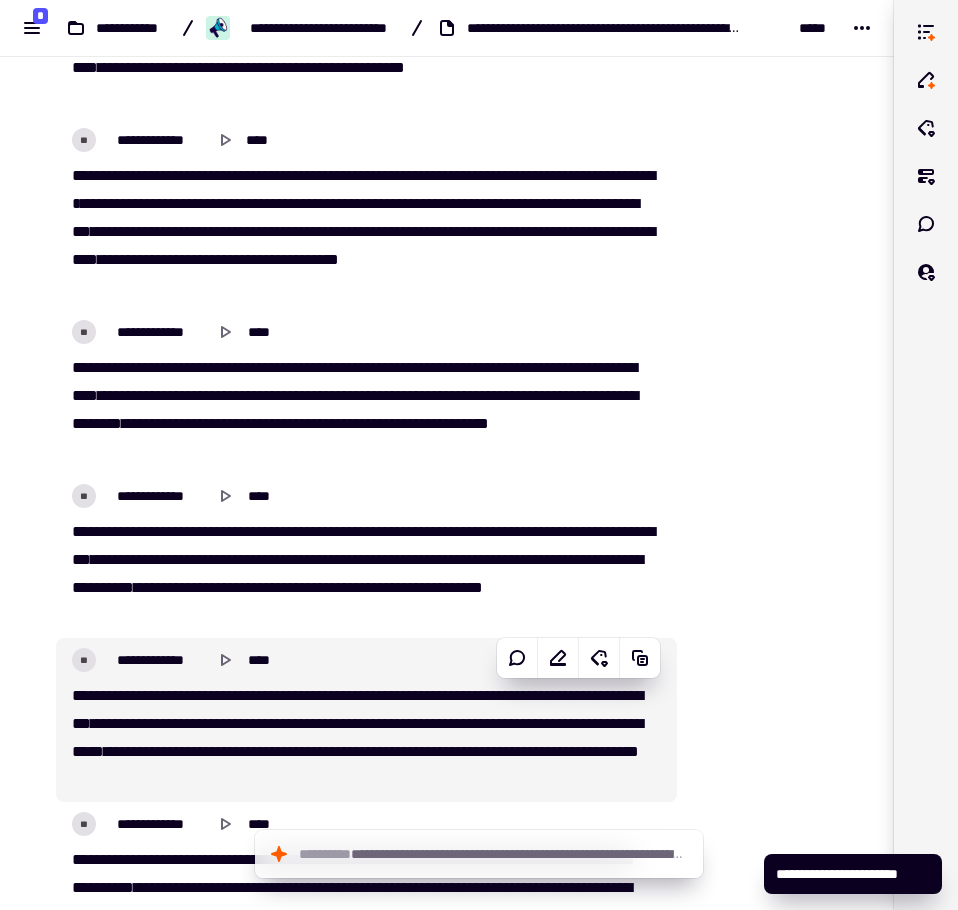 drag, startPoint x: 633, startPoint y: 662, endPoint x: 732, endPoint y: 660, distance: 99.0202 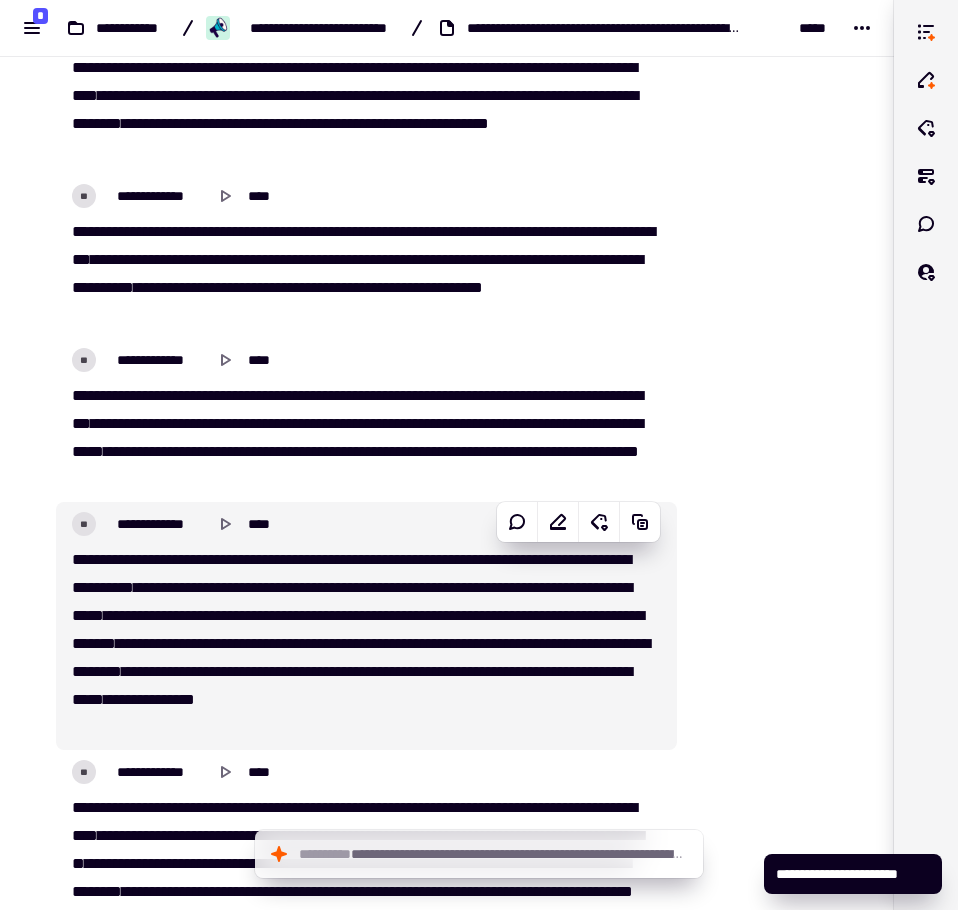 scroll, scrollTop: 4089, scrollLeft: 0, axis: vertical 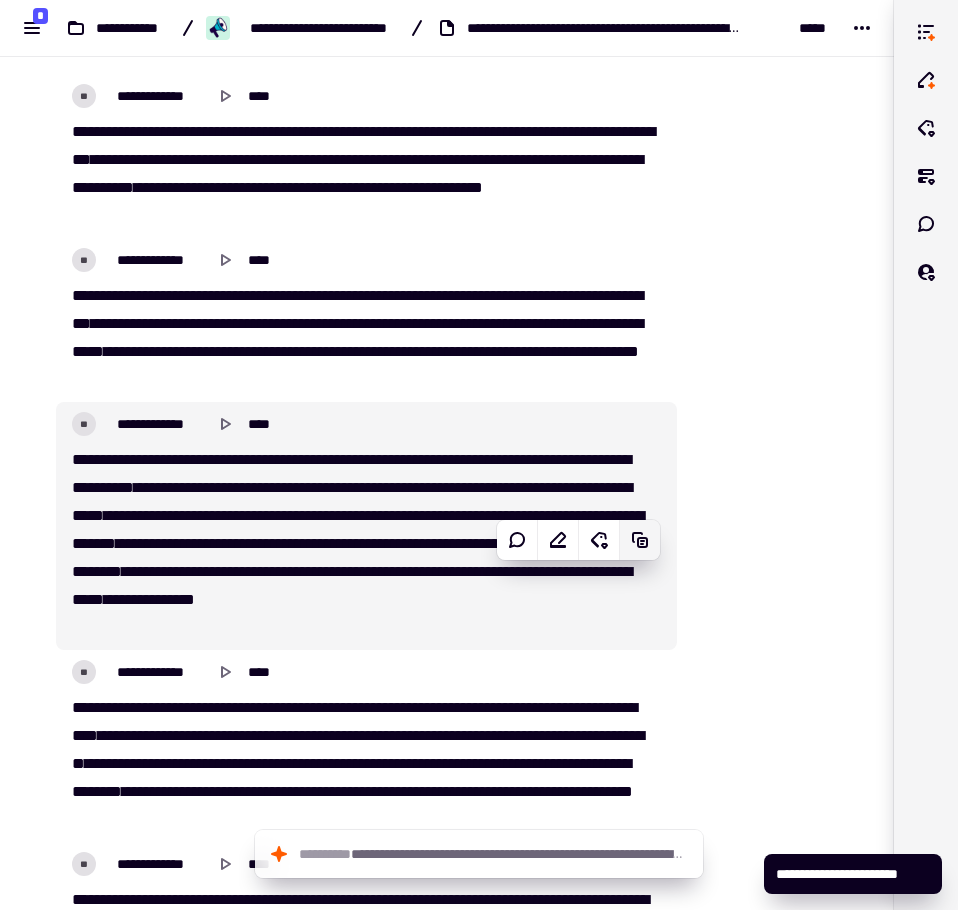 click on "[FIRST] [LAST] [STREET] [CITY], [STATE] [ZIP] [COUNTRY] [PHONE] [EMAIL]" at bounding box center (447, 9951) 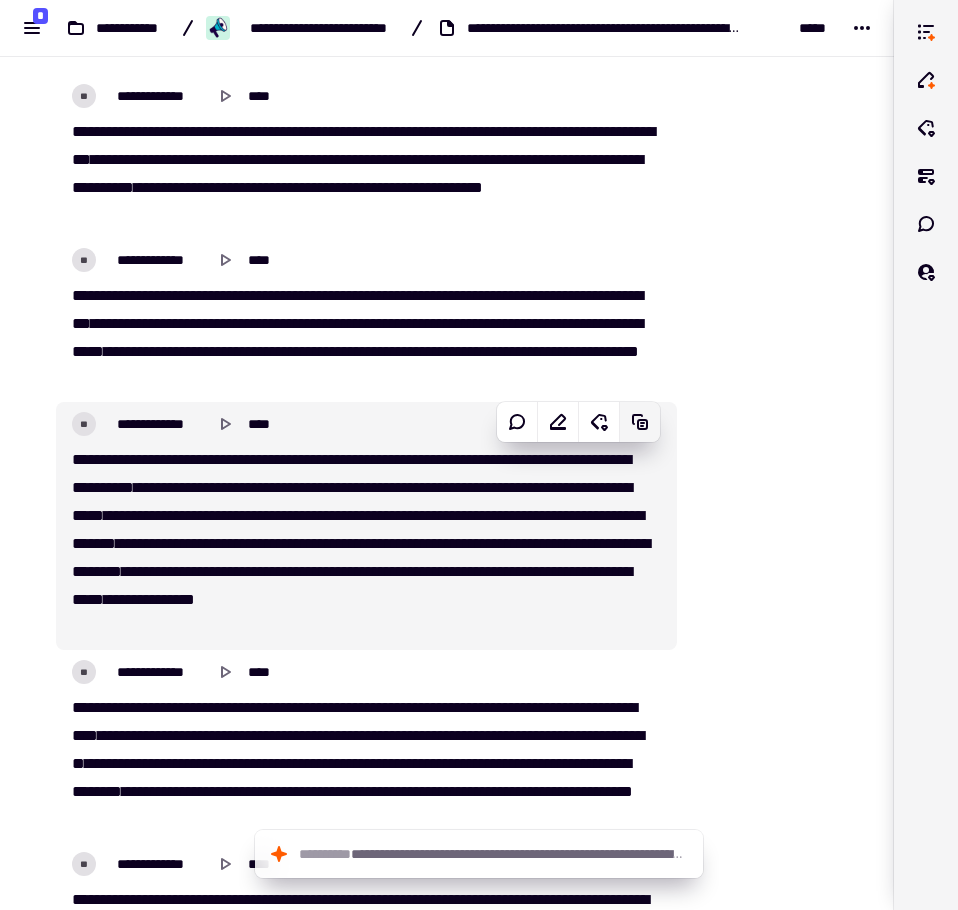 click 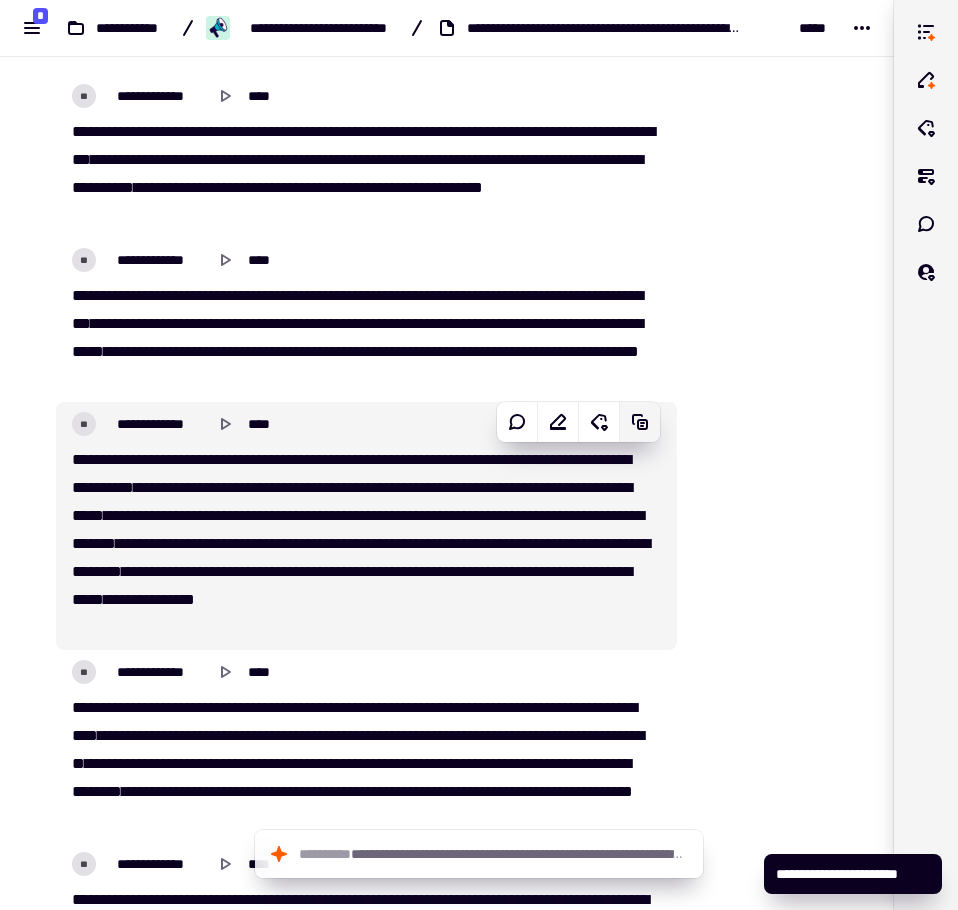 click 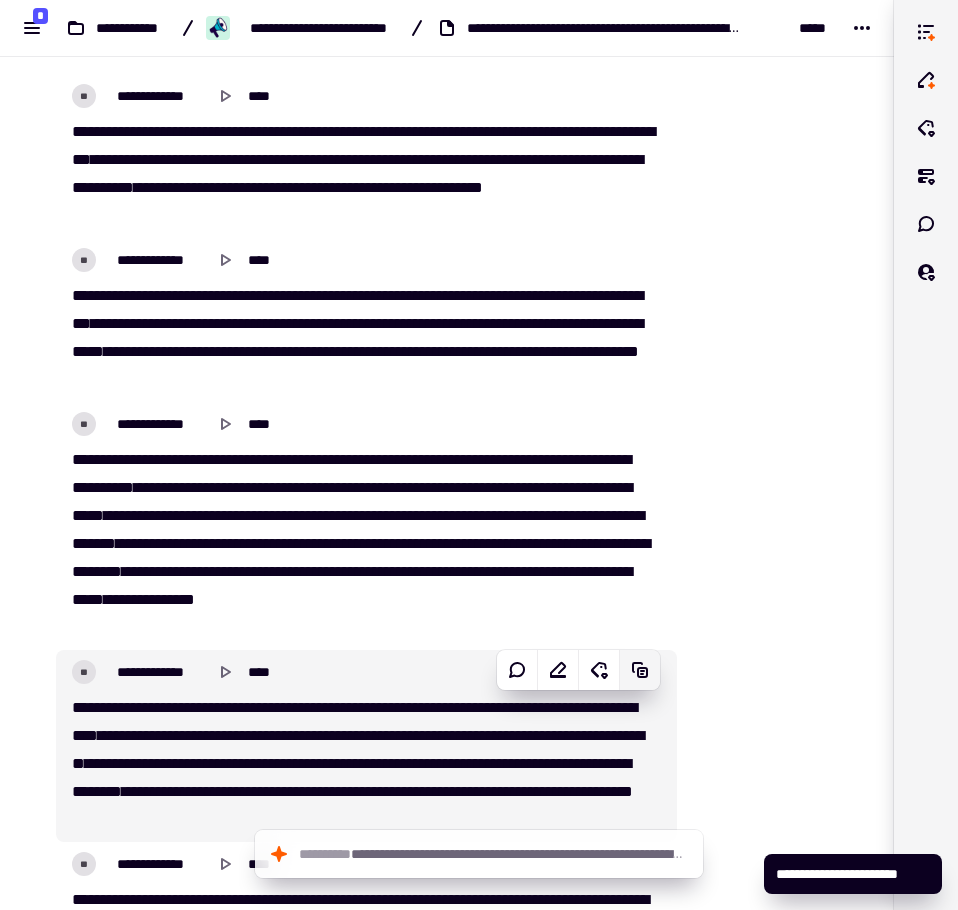 click 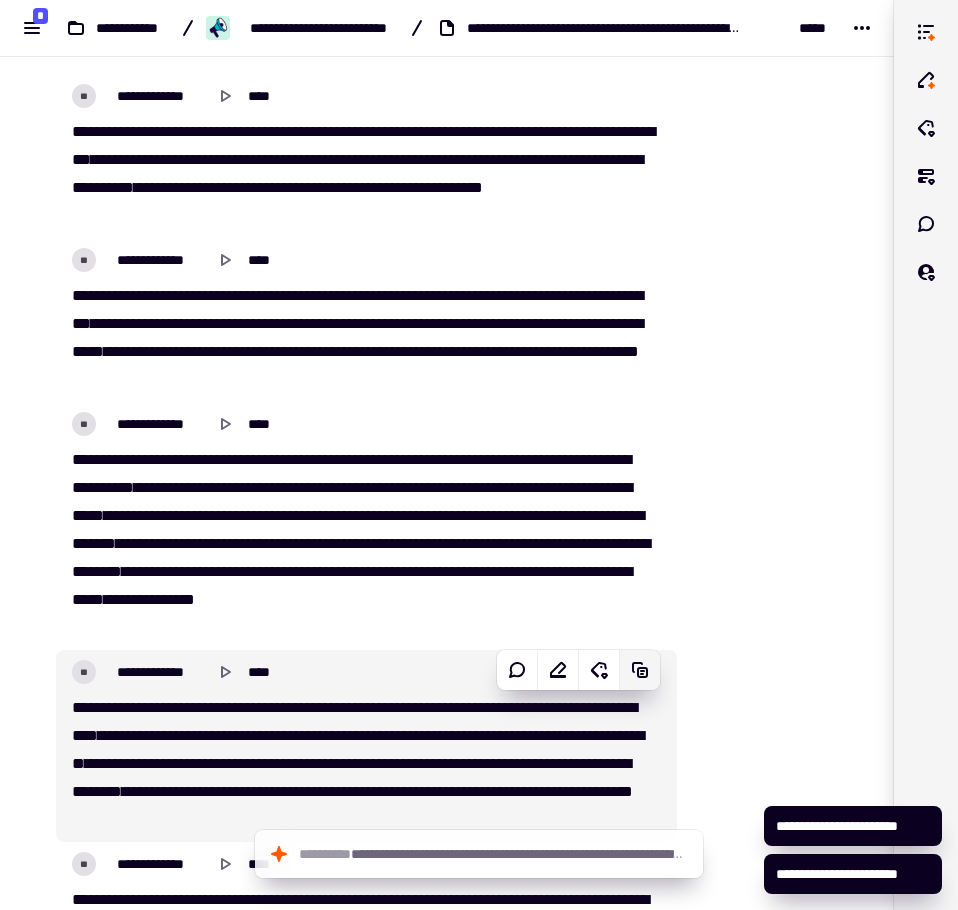 click 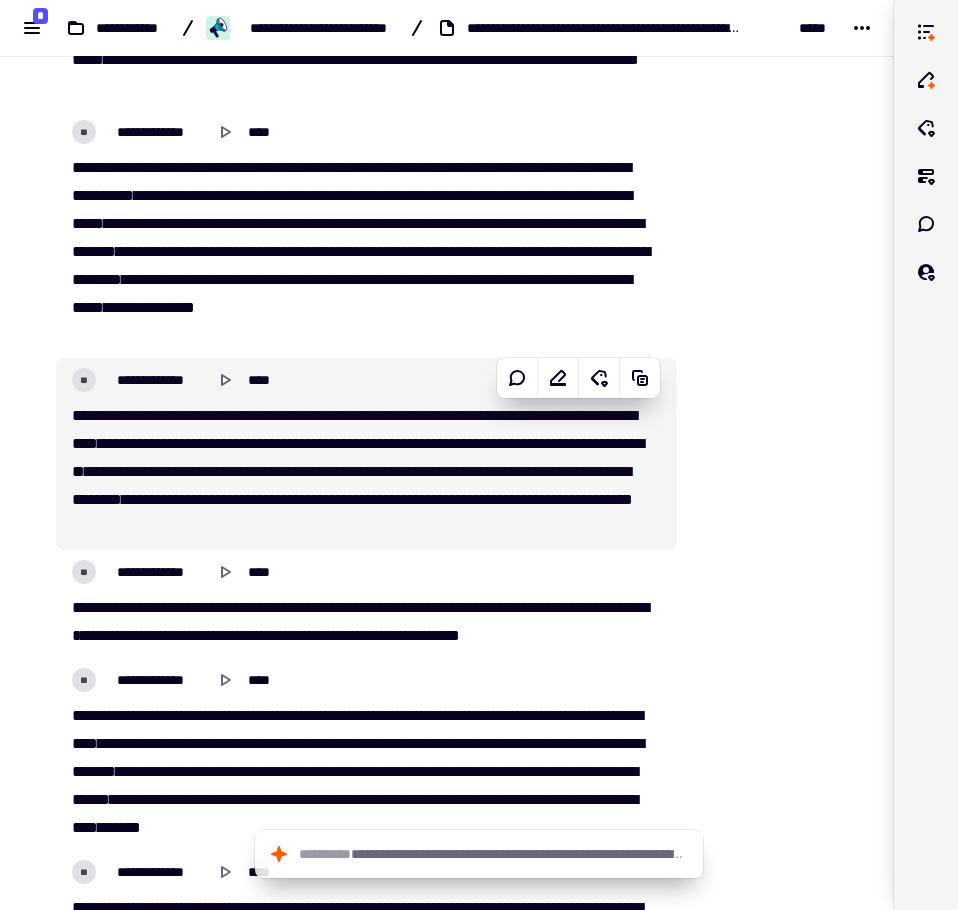 scroll, scrollTop: 4389, scrollLeft: 0, axis: vertical 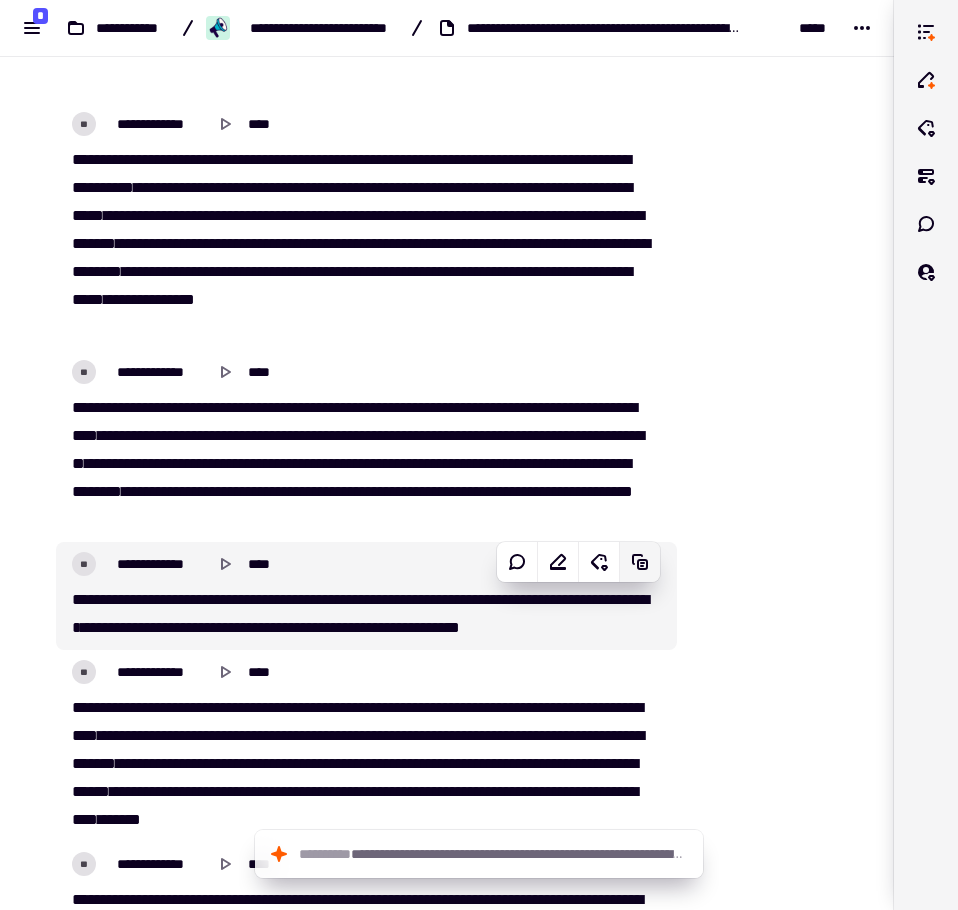 click on "[FIRST] [LAST] [STREET] [CITY], [STATE] [ZIP] [COUNTRY] [PHONE] [EMAIL]" at bounding box center [447, 9651] 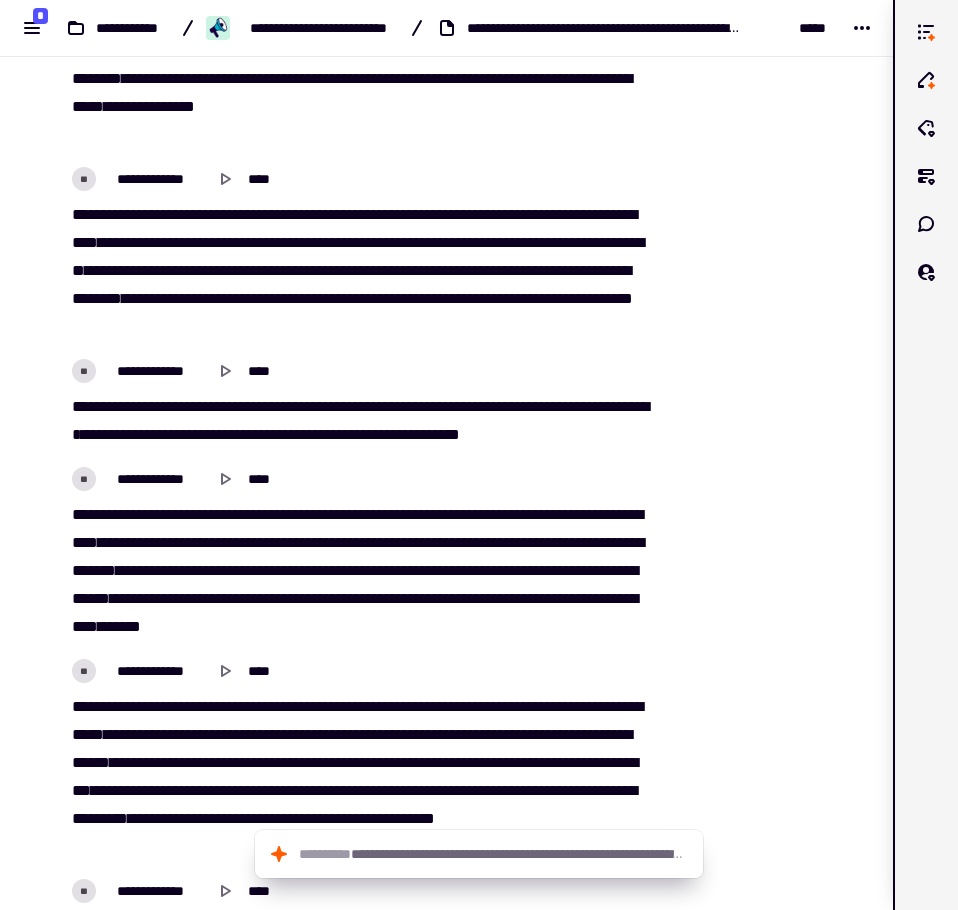 scroll, scrollTop: 4589, scrollLeft: 0, axis: vertical 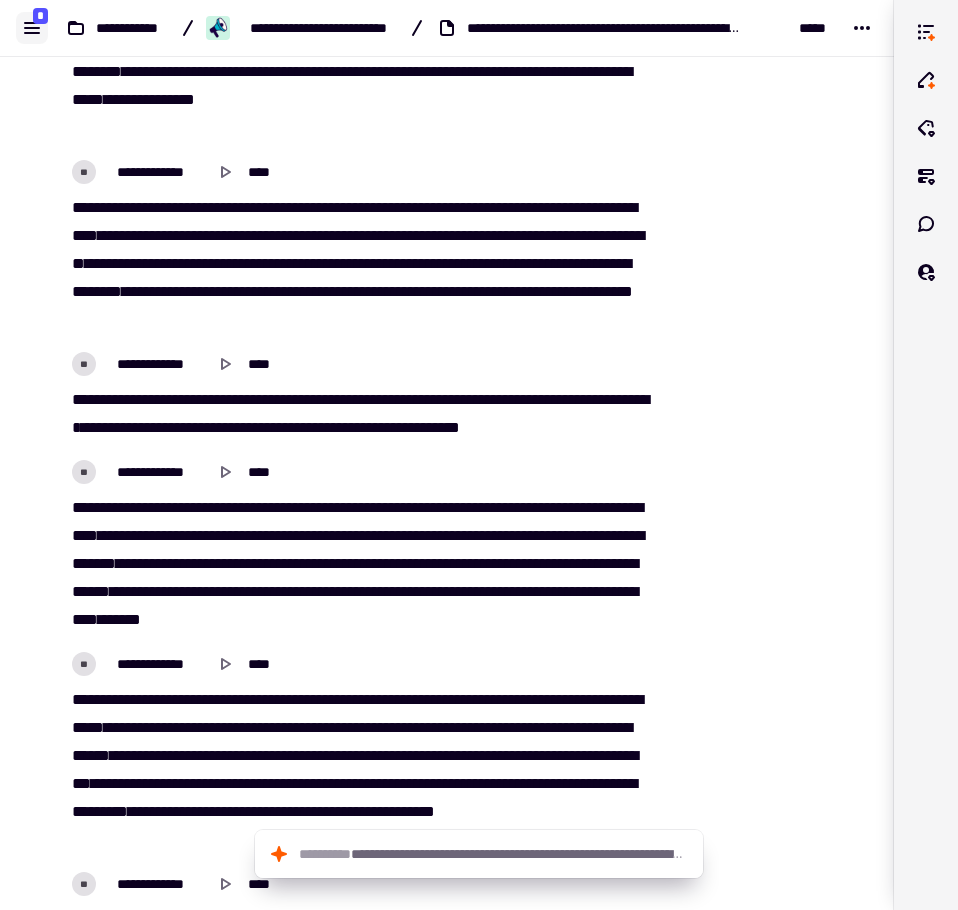 click 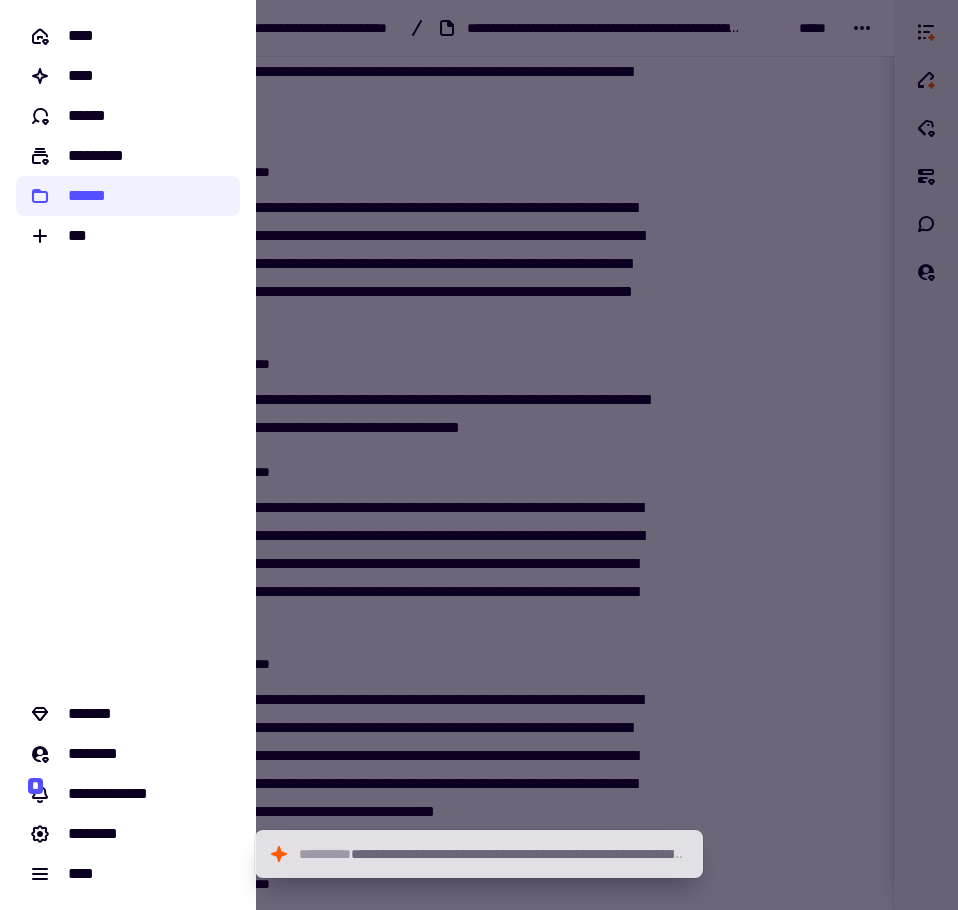 click at bounding box center (479, 455) 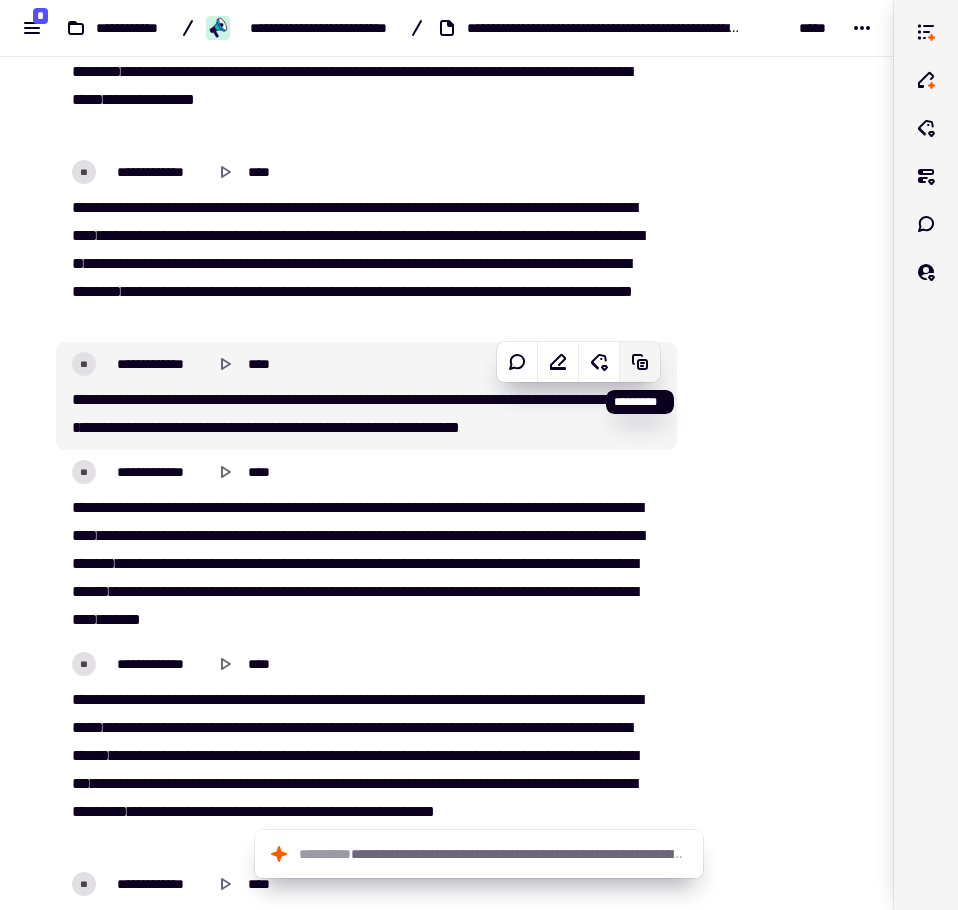 click 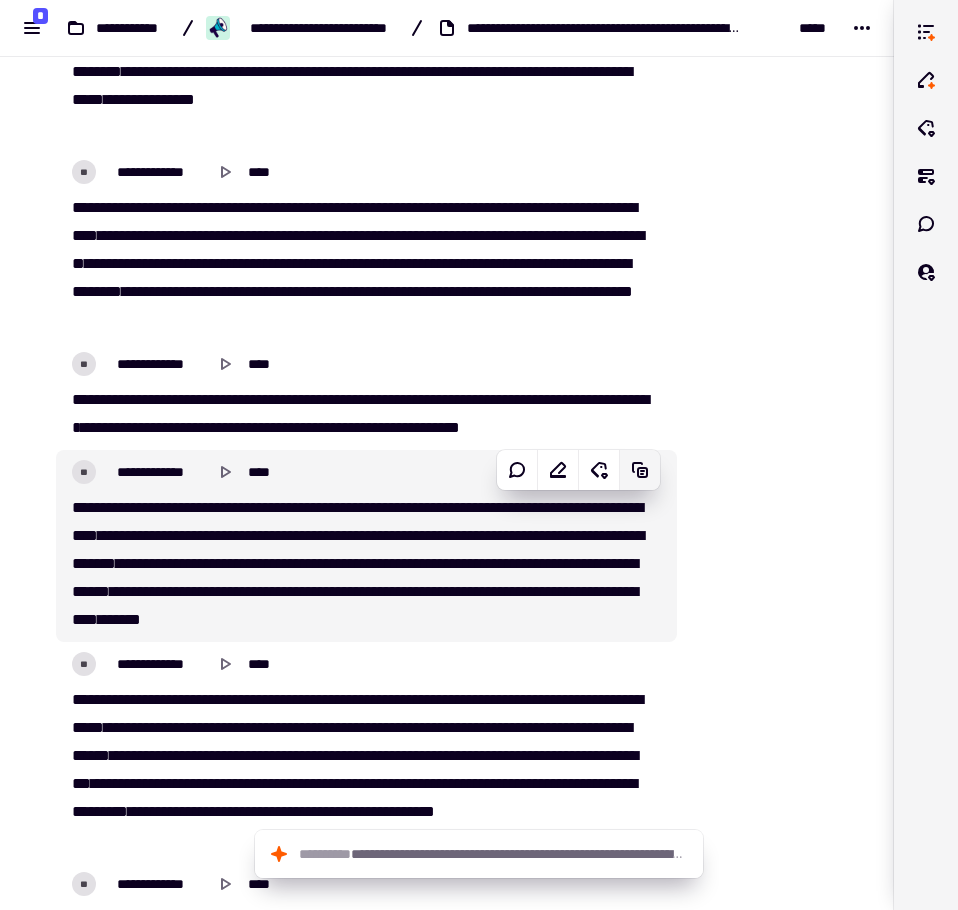 click 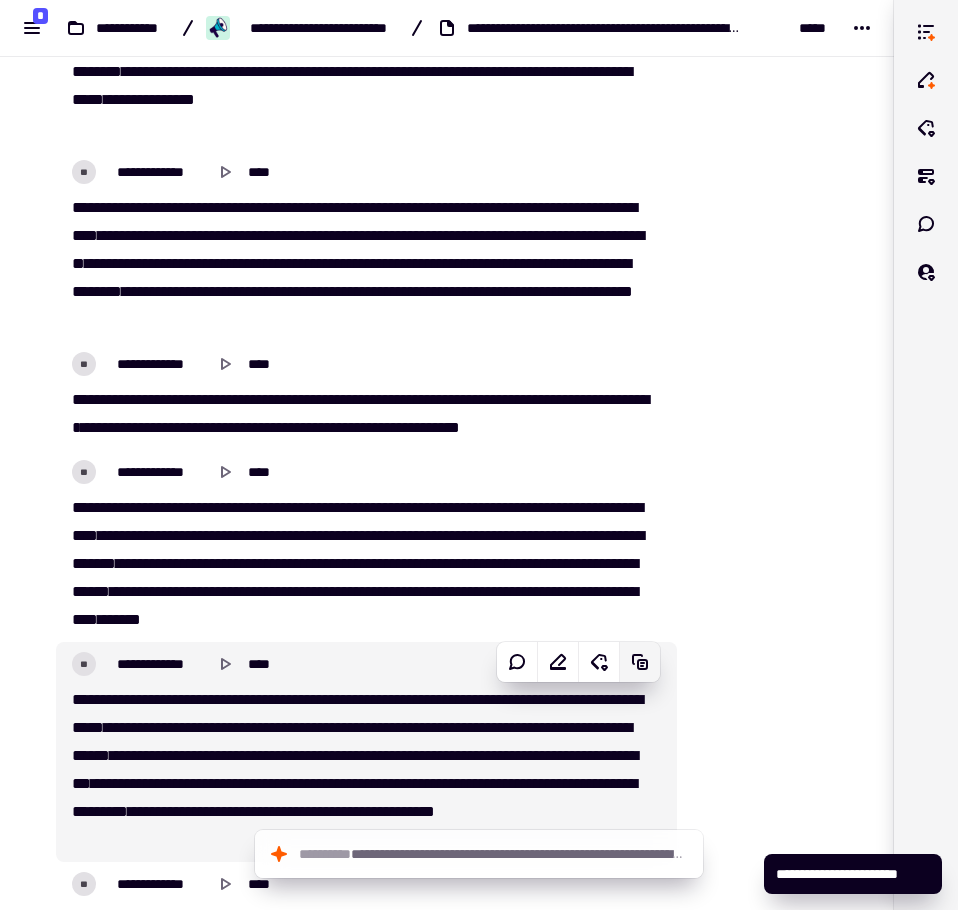 click 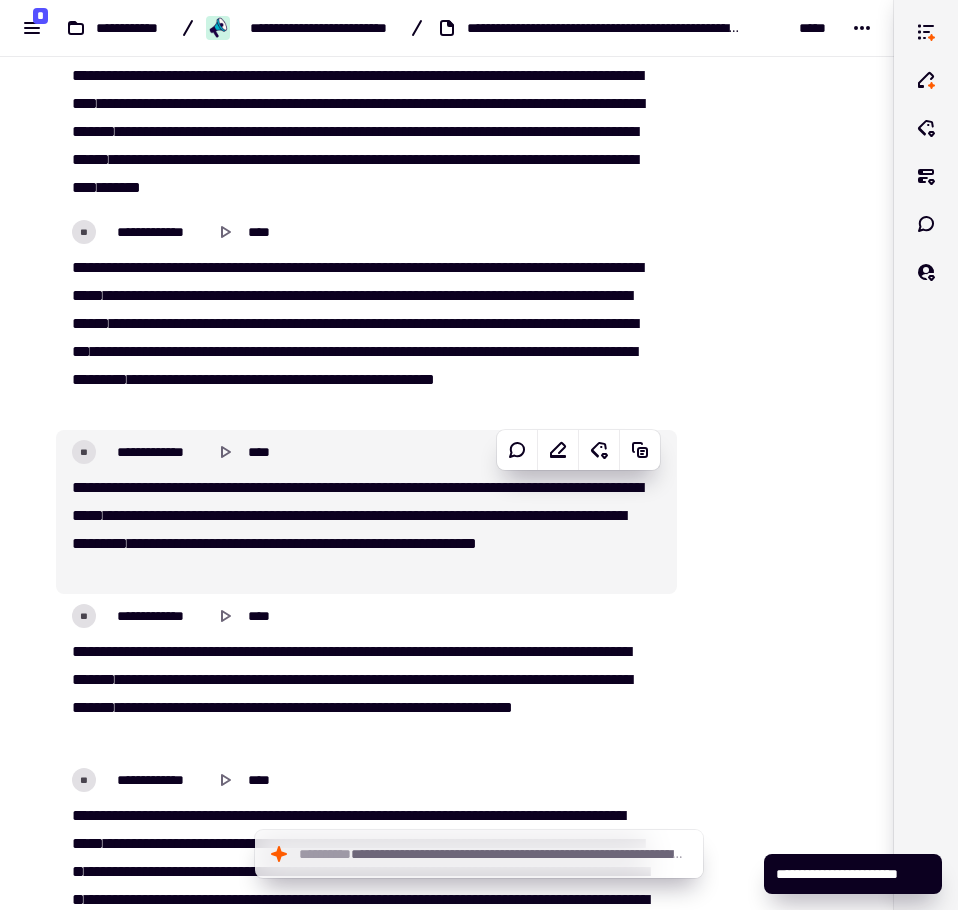scroll, scrollTop: 5089, scrollLeft: 0, axis: vertical 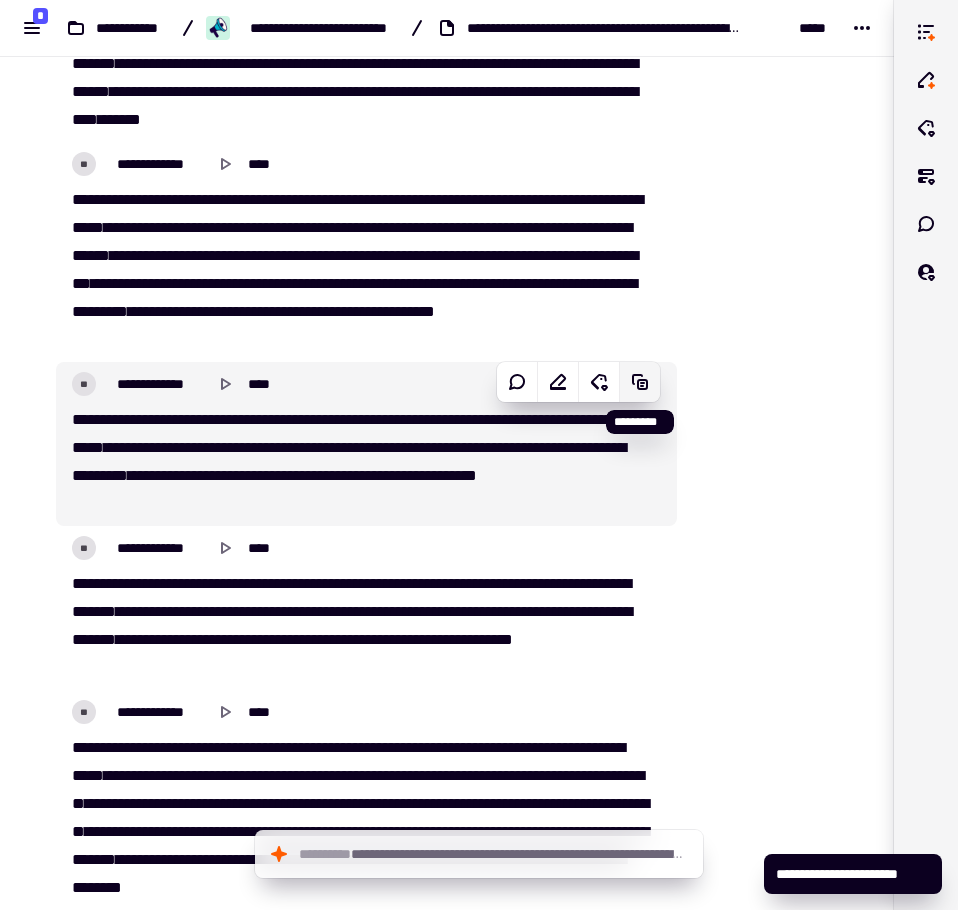 click on "[FIRST] [LAST] [STREET] [CITY], [STATE] [ZIP] [COUNTRY] [PHONE] [EMAIL]" at bounding box center (447, 8951) 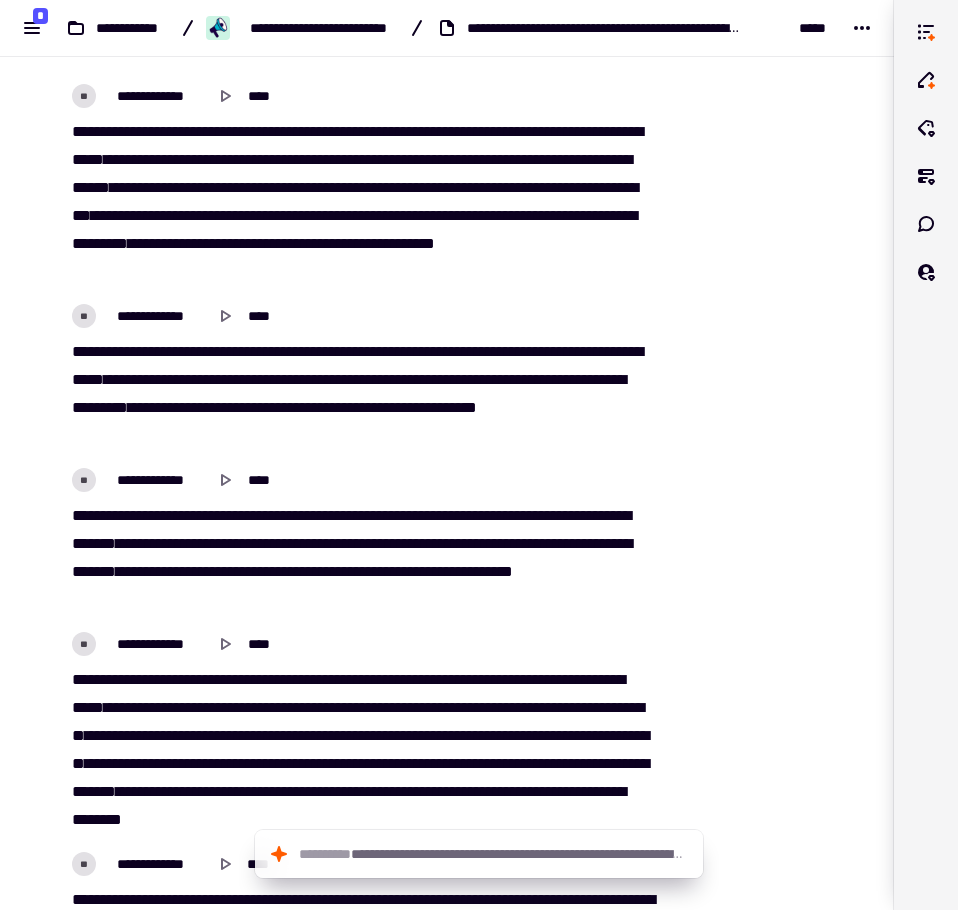 scroll, scrollTop: 5089, scrollLeft: 0, axis: vertical 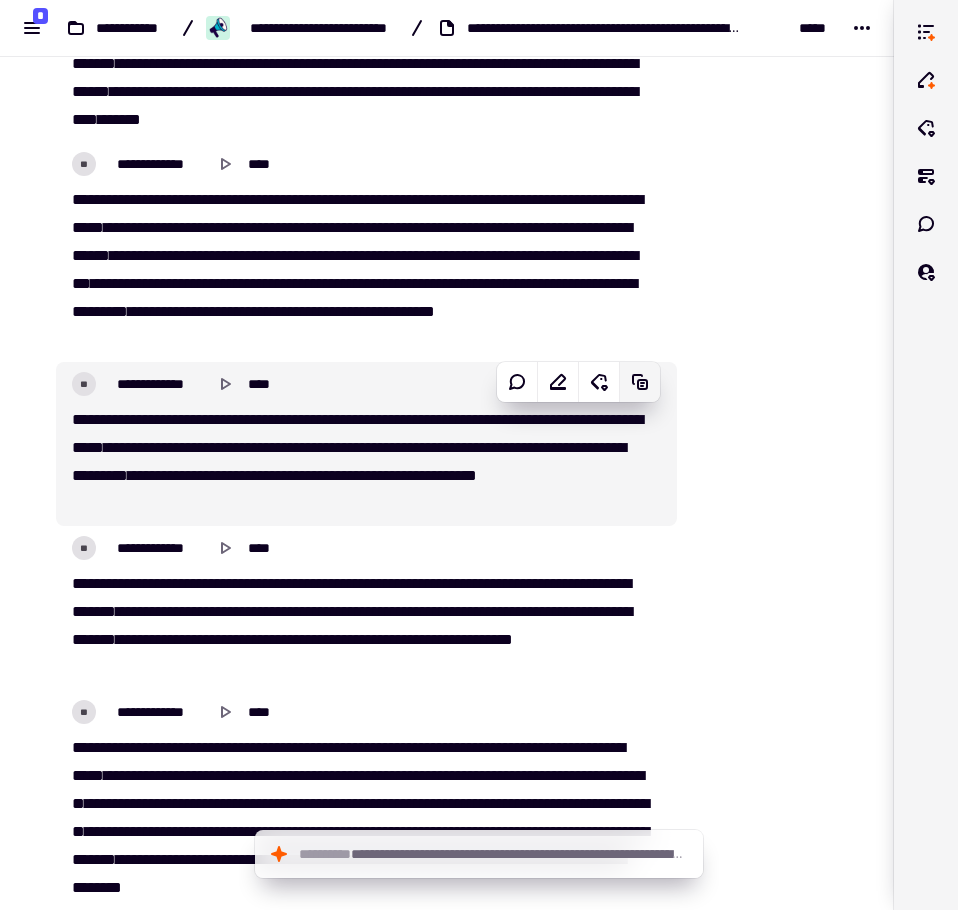 click 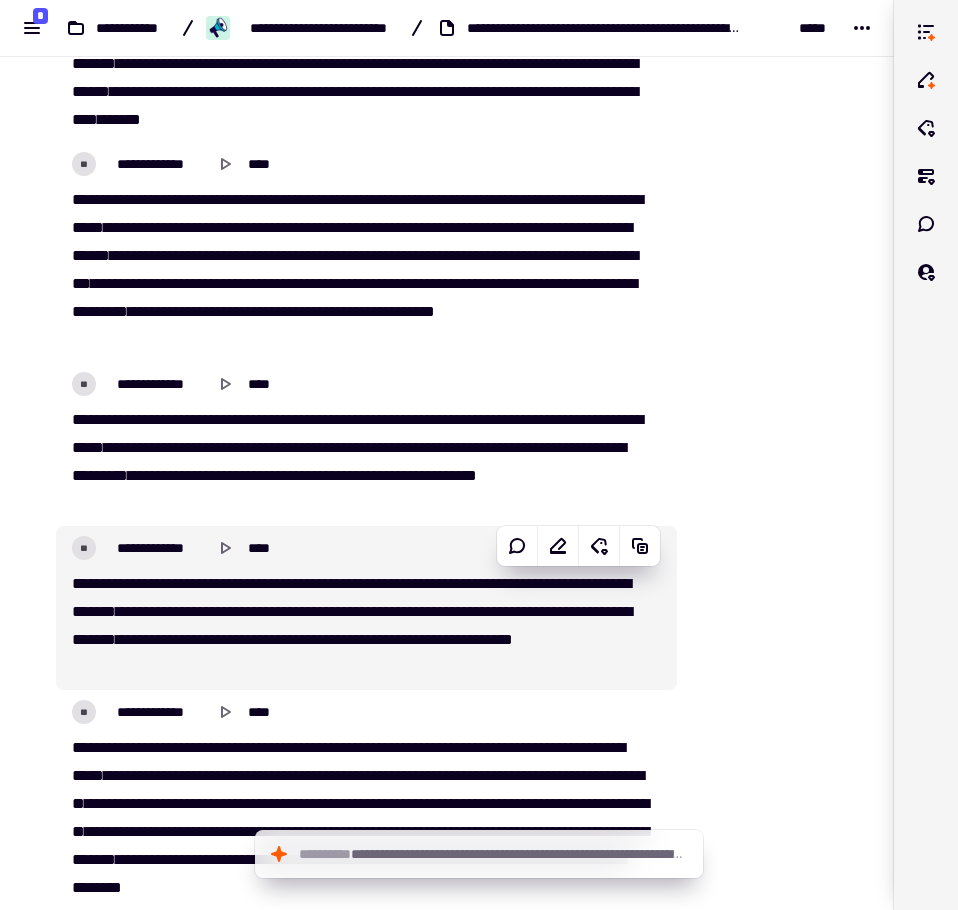 click 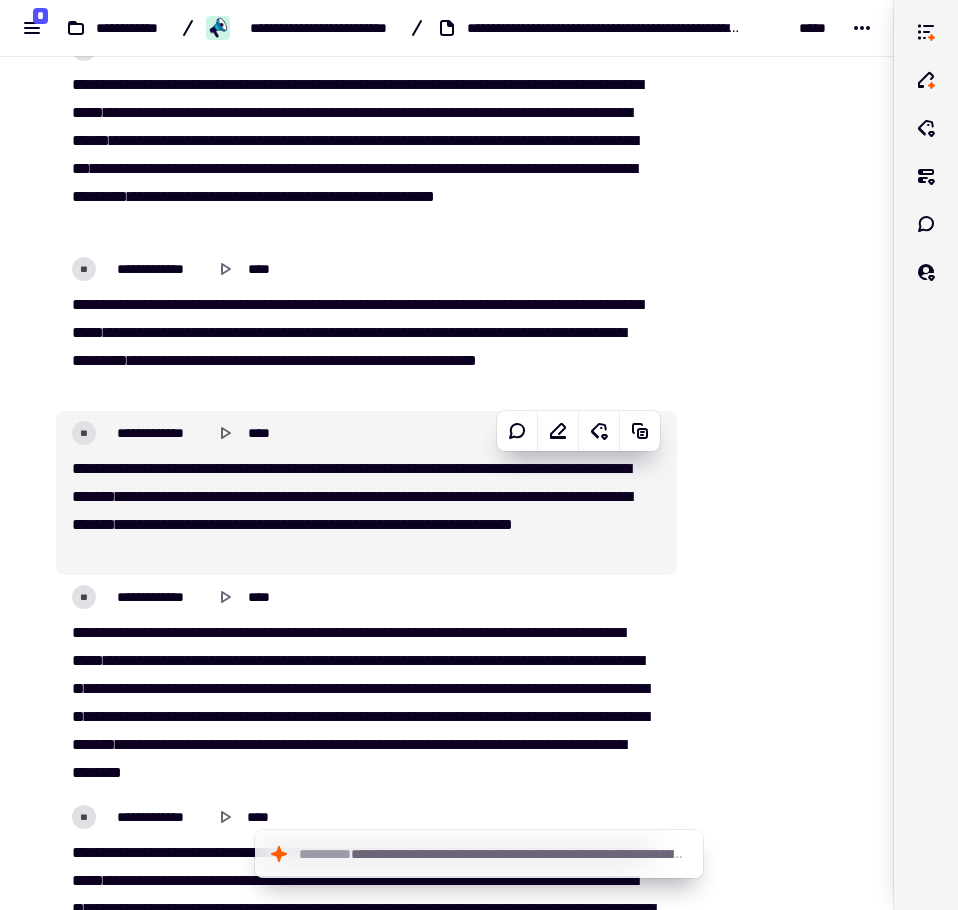 scroll, scrollTop: 5289, scrollLeft: 0, axis: vertical 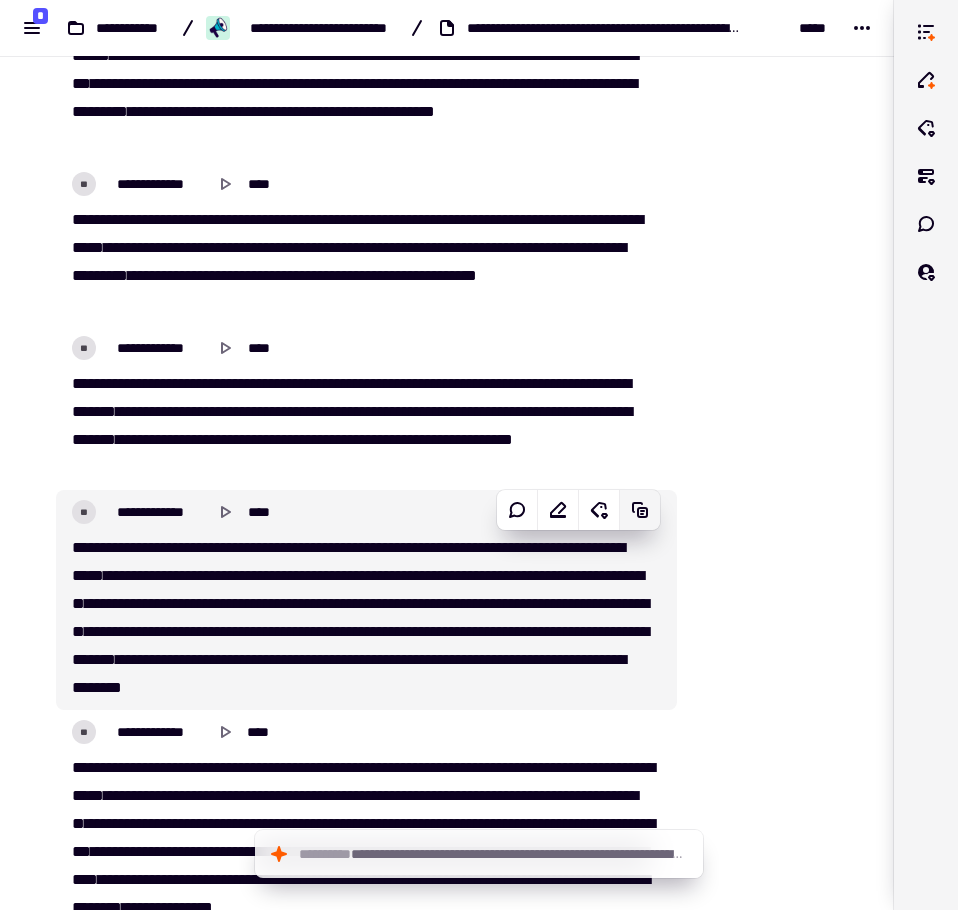 click 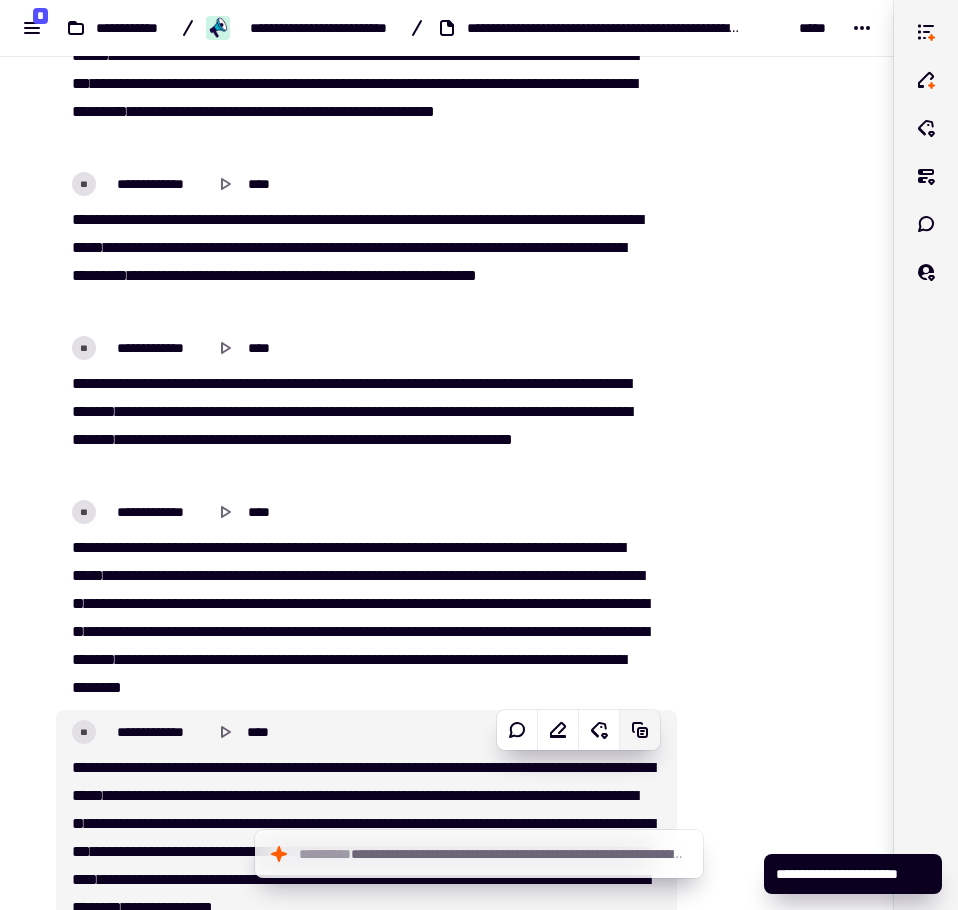 drag, startPoint x: 659, startPoint y: 716, endPoint x: 645, endPoint y: 726, distance: 17.20465 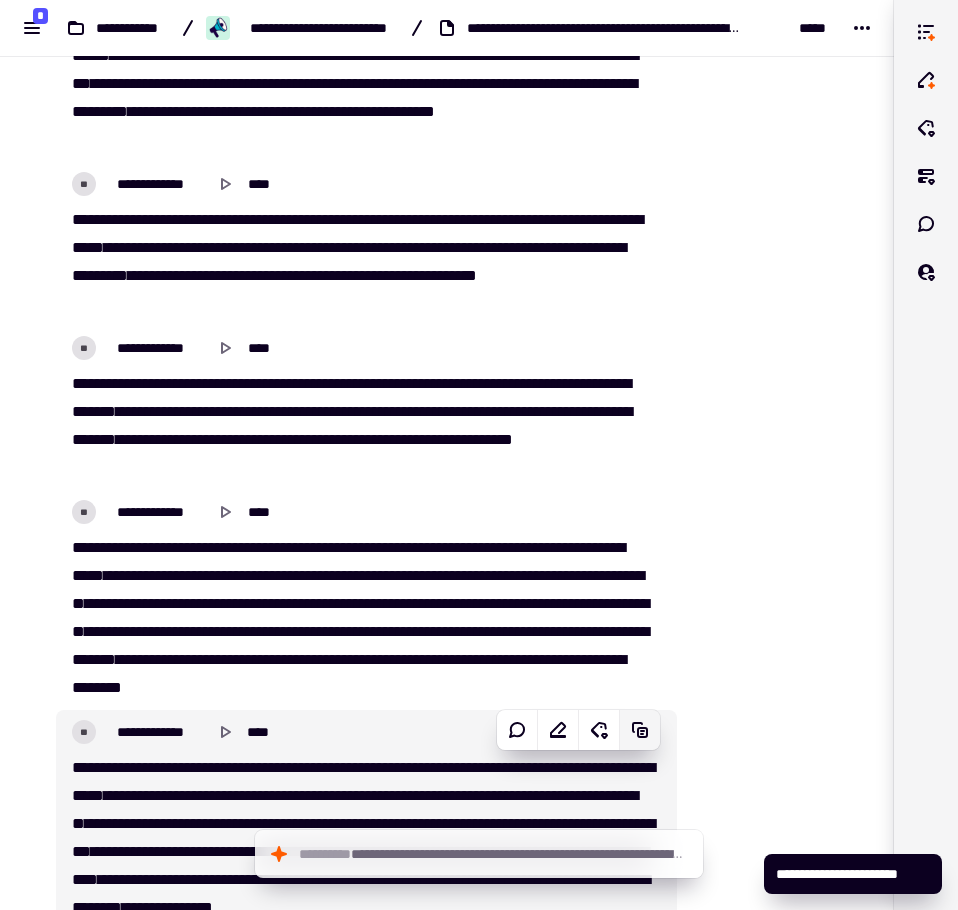 click 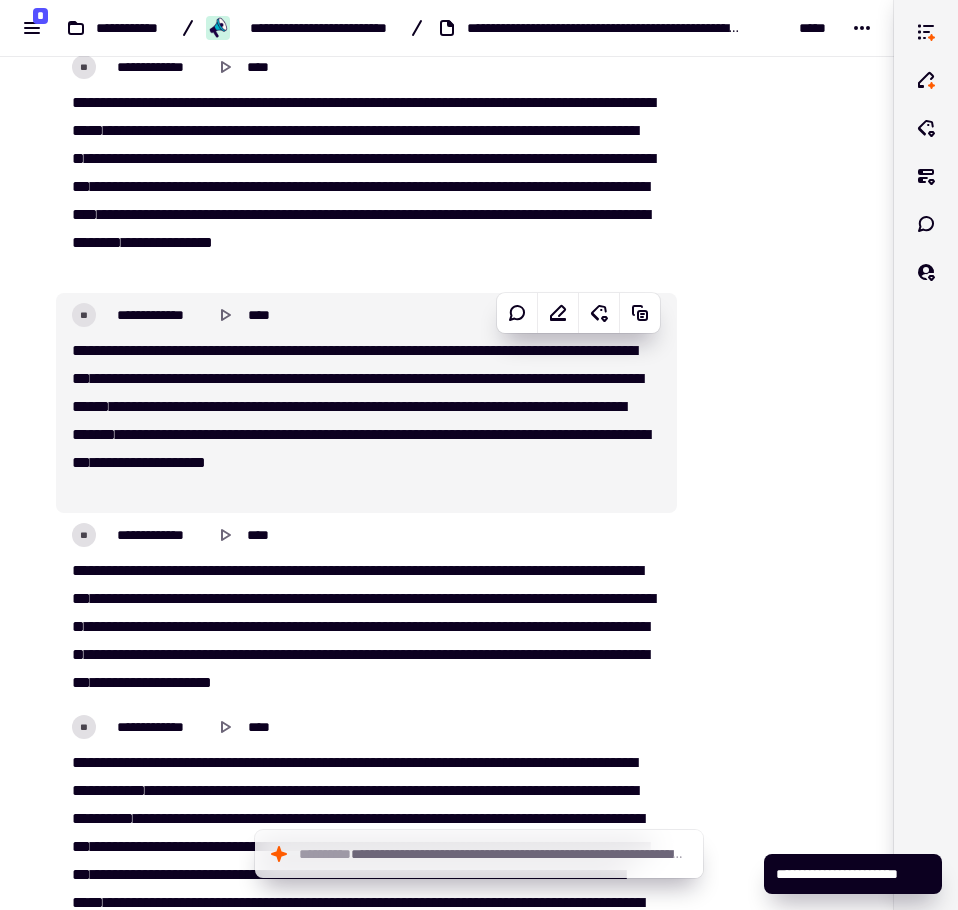 scroll, scrollTop: 5989, scrollLeft: 0, axis: vertical 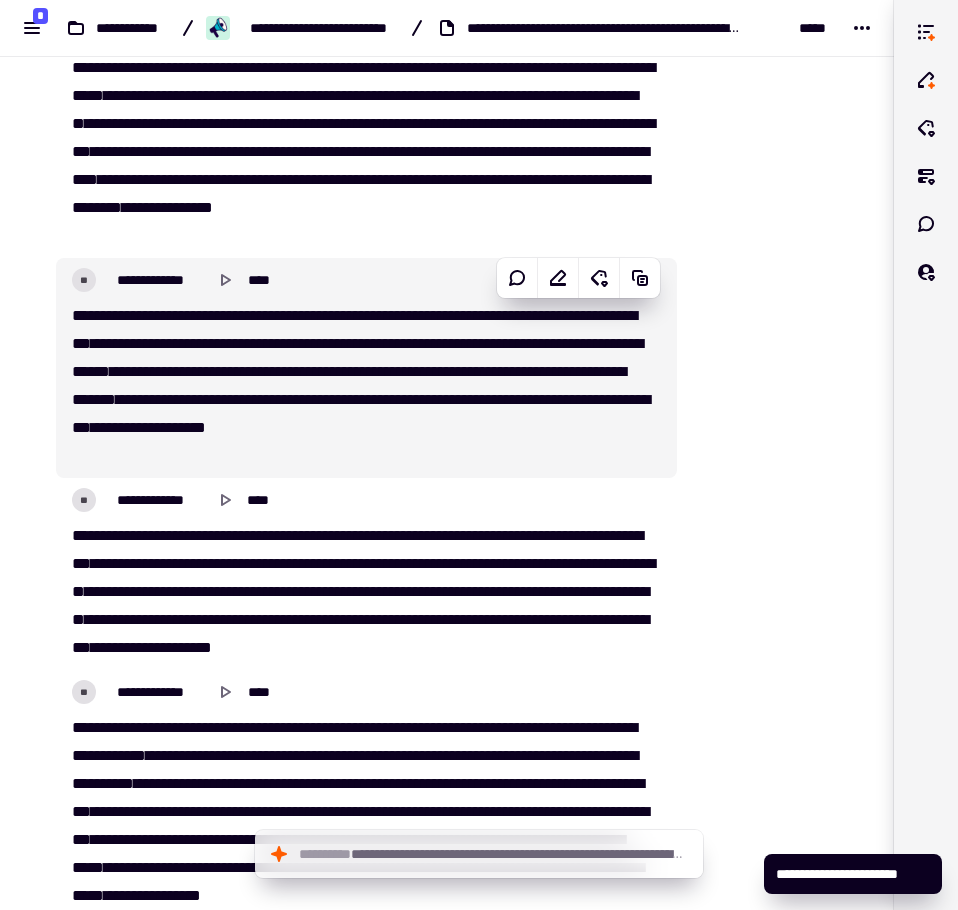drag, startPoint x: 644, startPoint y: 277, endPoint x: 660, endPoint y: 289, distance: 20 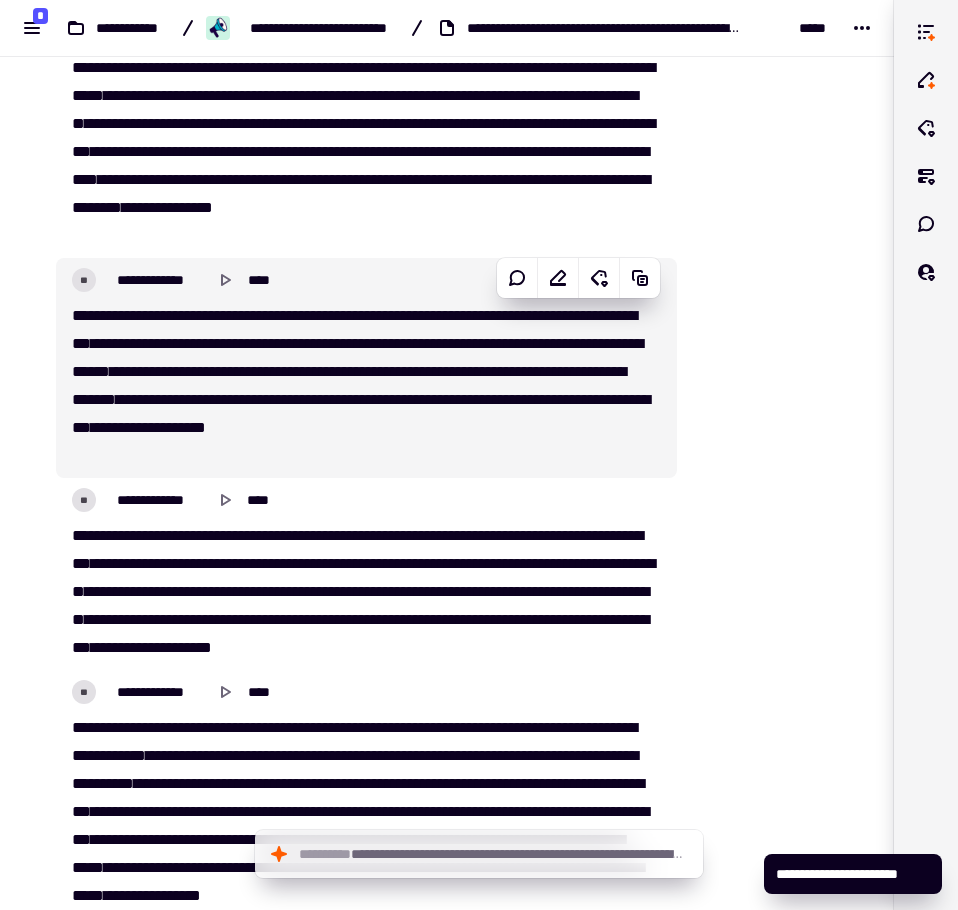 click on "[FIRST] [LAST] [STREET] [CITY], [STATE] [ZIP] [COUNTRY] [PHONE] [EMAIL]" at bounding box center [447, 8051] 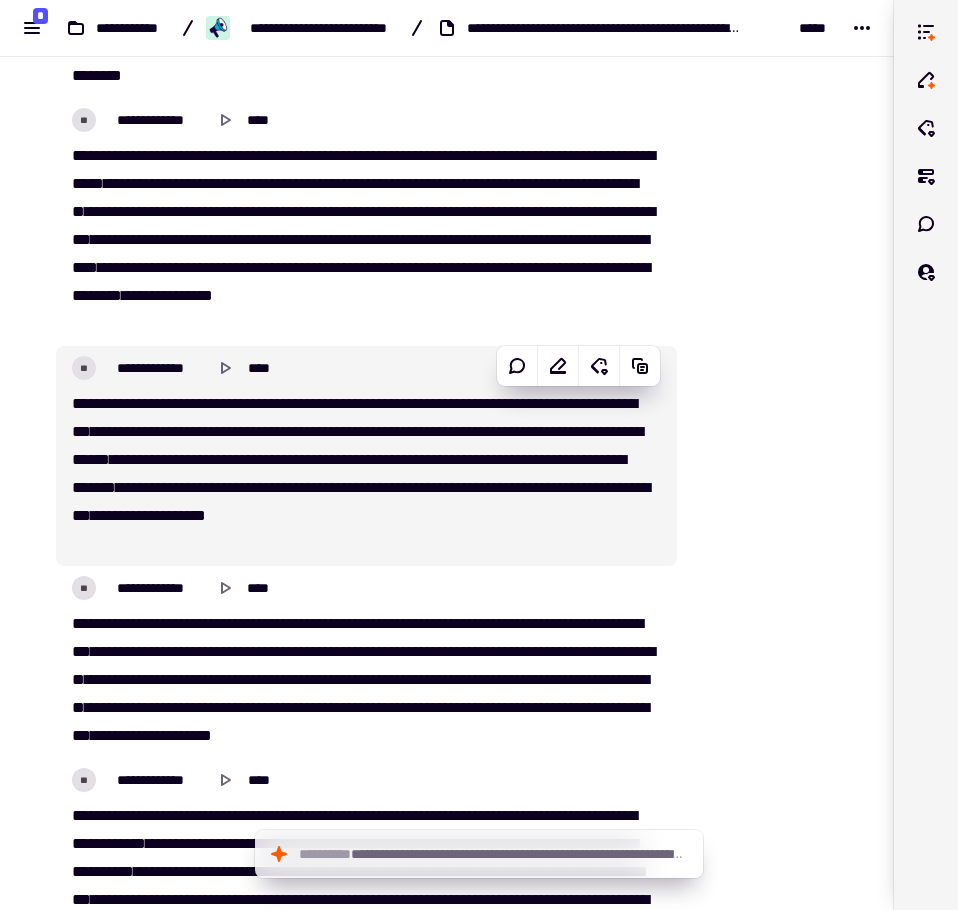 scroll, scrollTop: 5889, scrollLeft: 0, axis: vertical 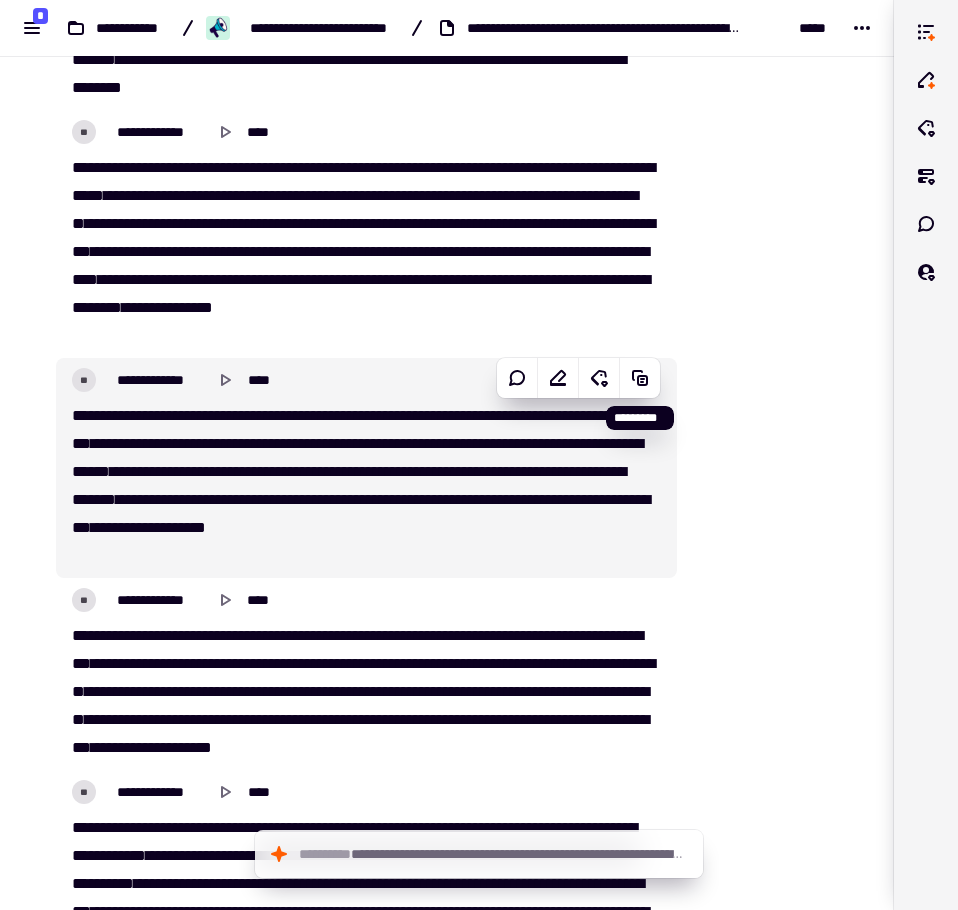 drag, startPoint x: 650, startPoint y: 380, endPoint x: 667, endPoint y: 375, distance: 17.720045 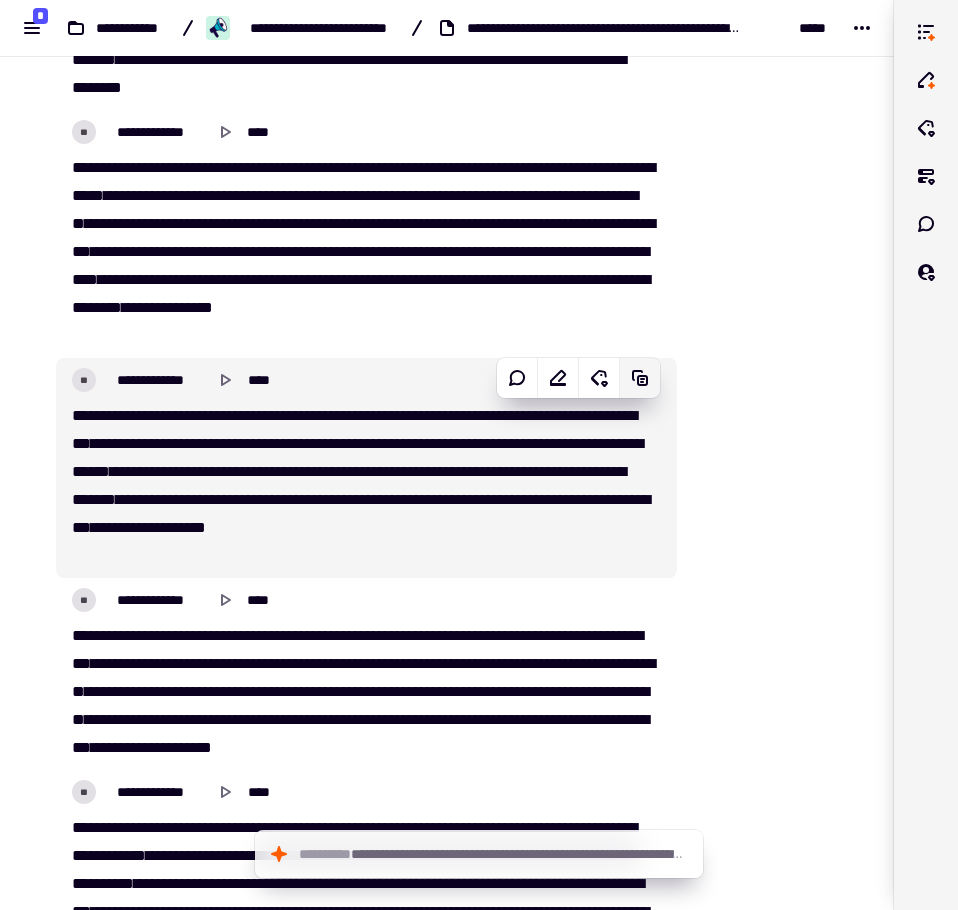 click 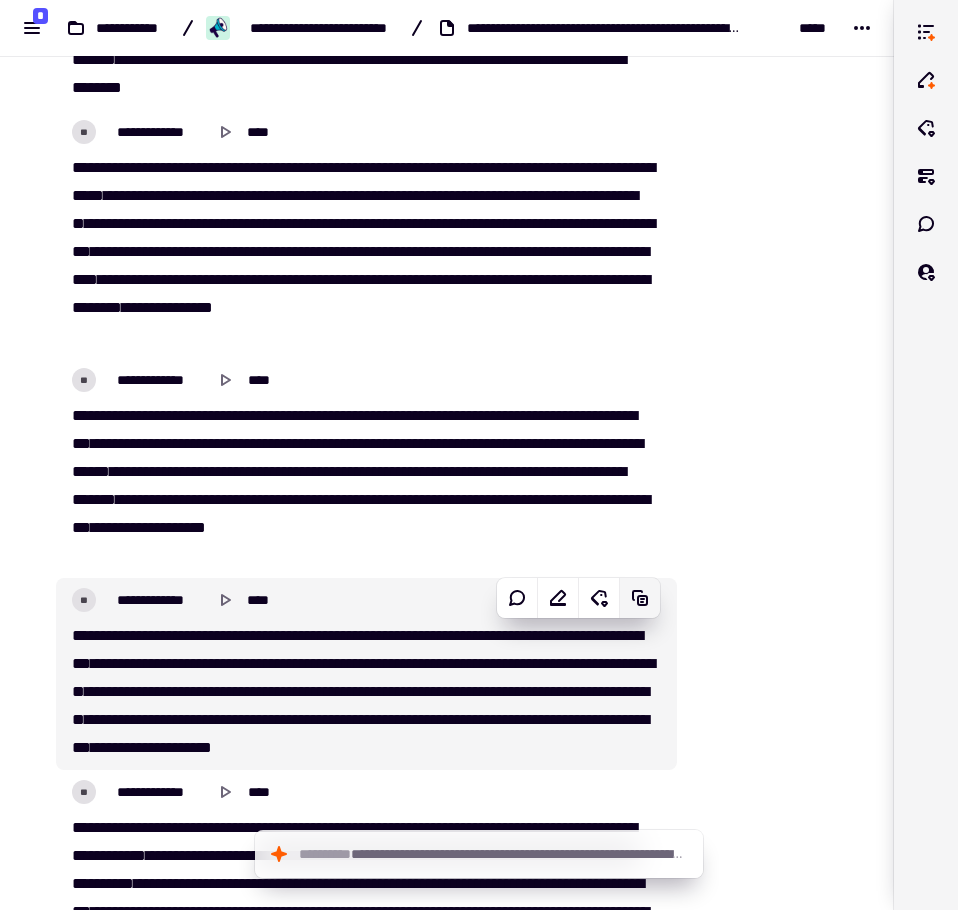 click 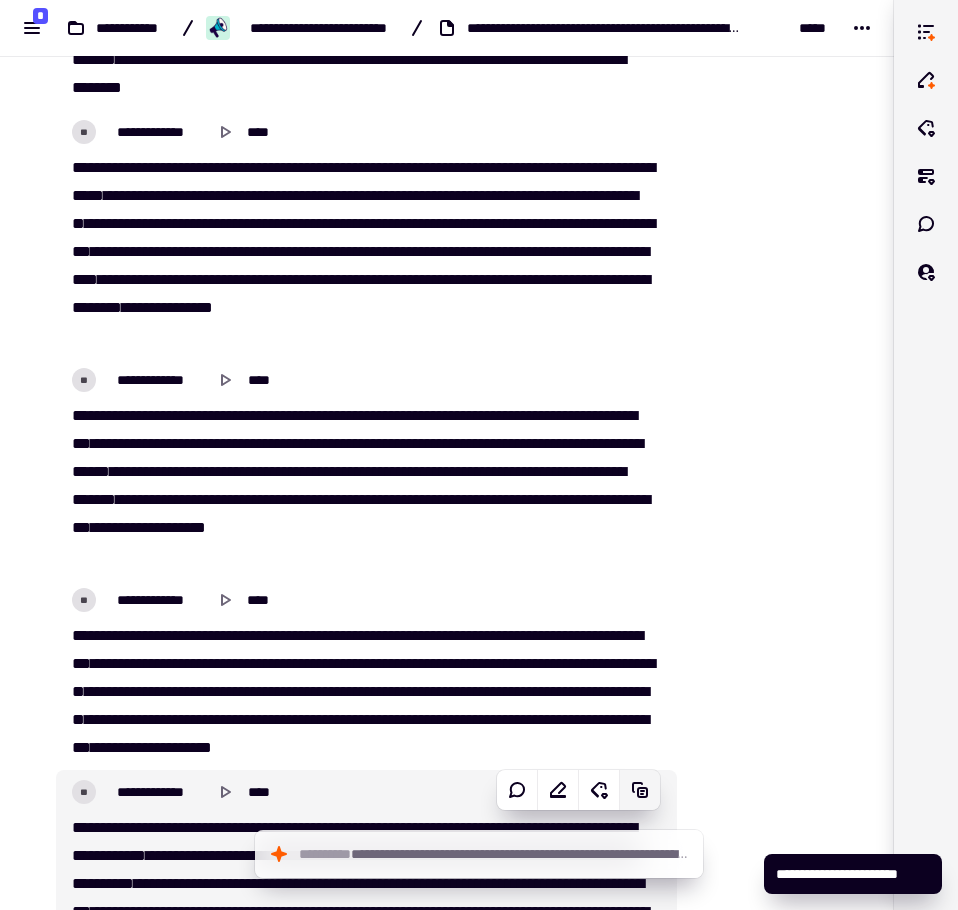 click 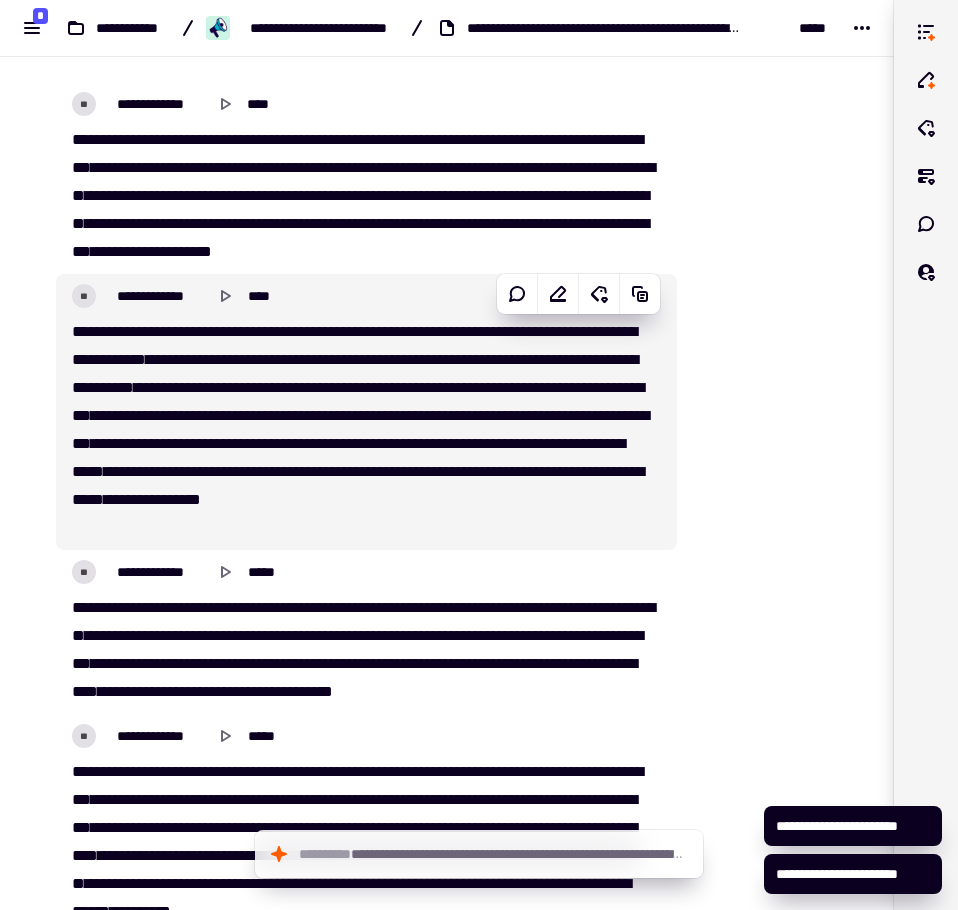 scroll, scrollTop: 6489, scrollLeft: 0, axis: vertical 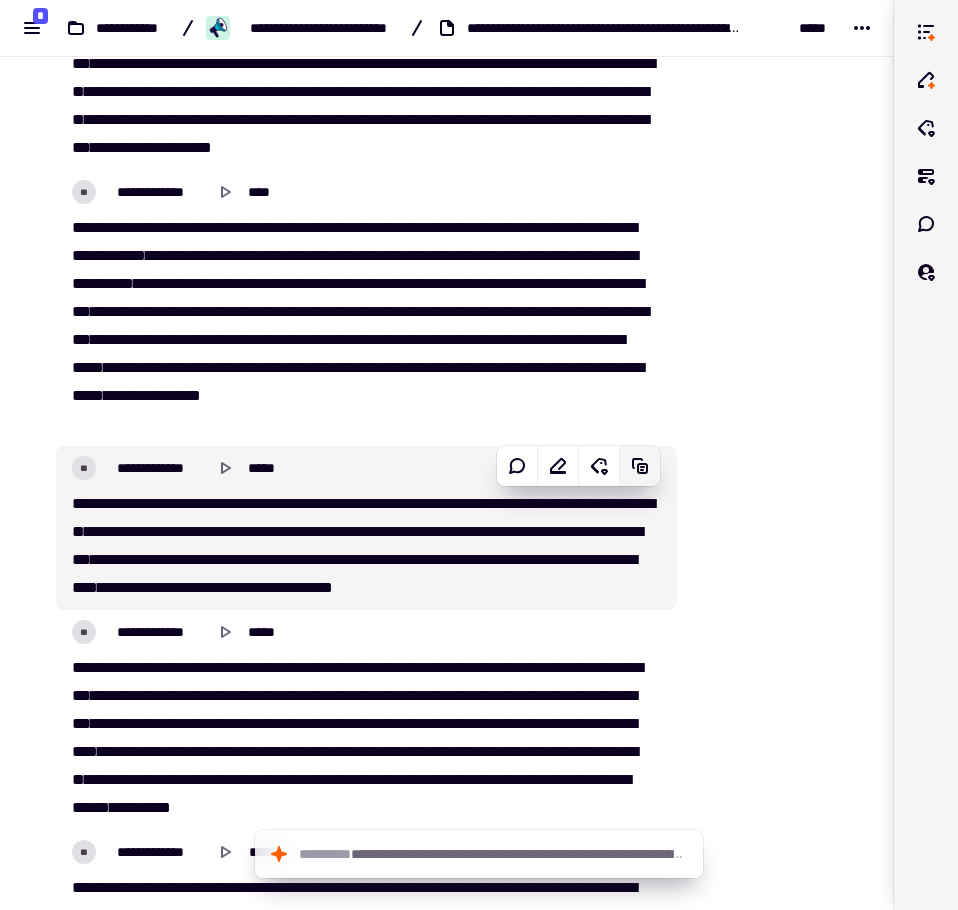 drag, startPoint x: 646, startPoint y: 486, endPoint x: 645, endPoint y: 473, distance: 13.038404 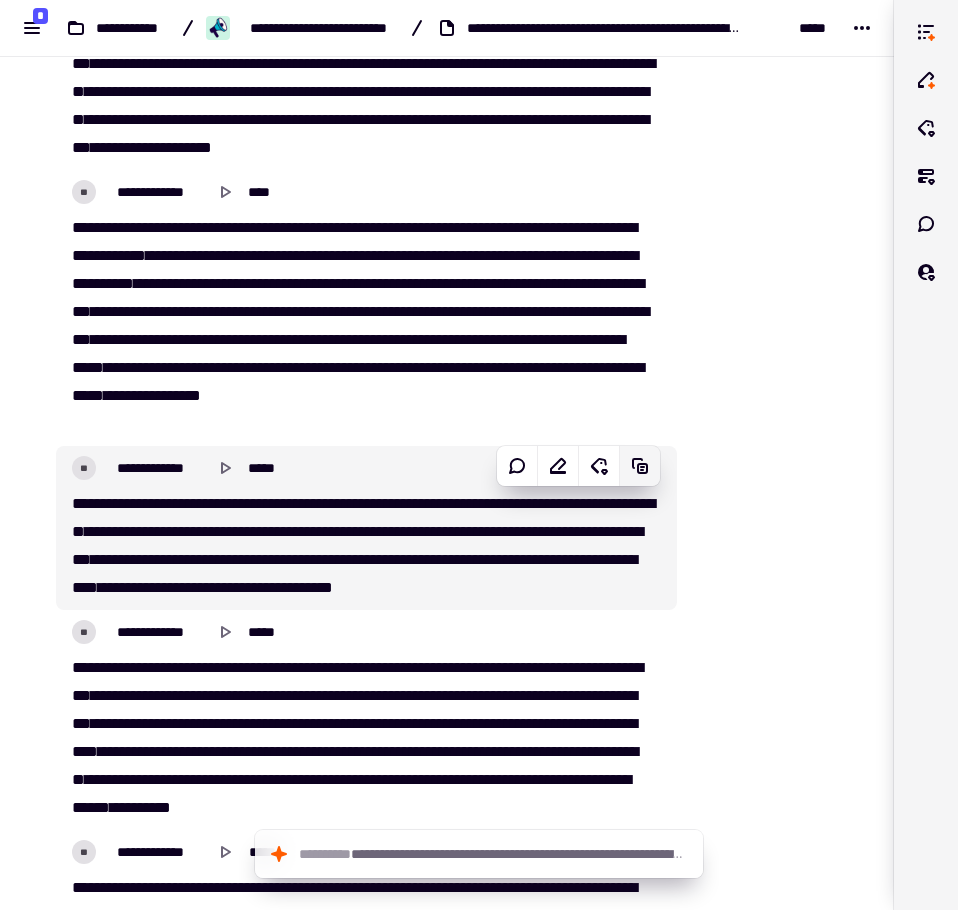 click 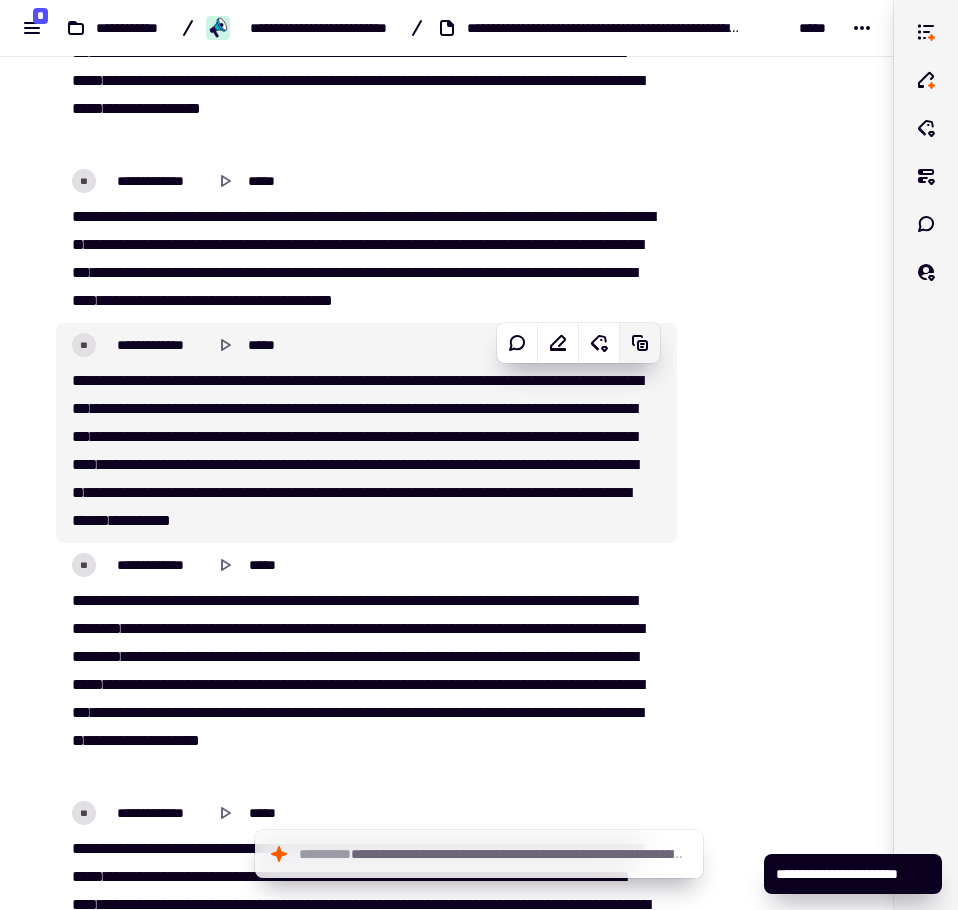 scroll, scrollTop: 6789, scrollLeft: 0, axis: vertical 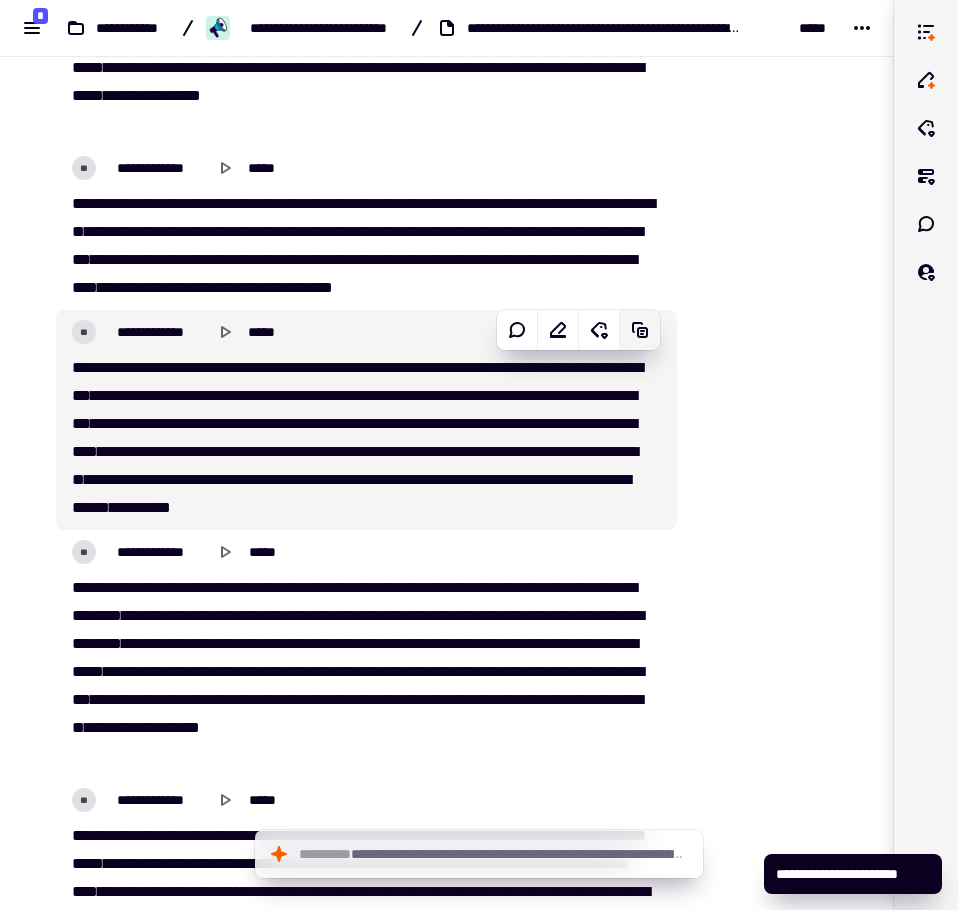 click 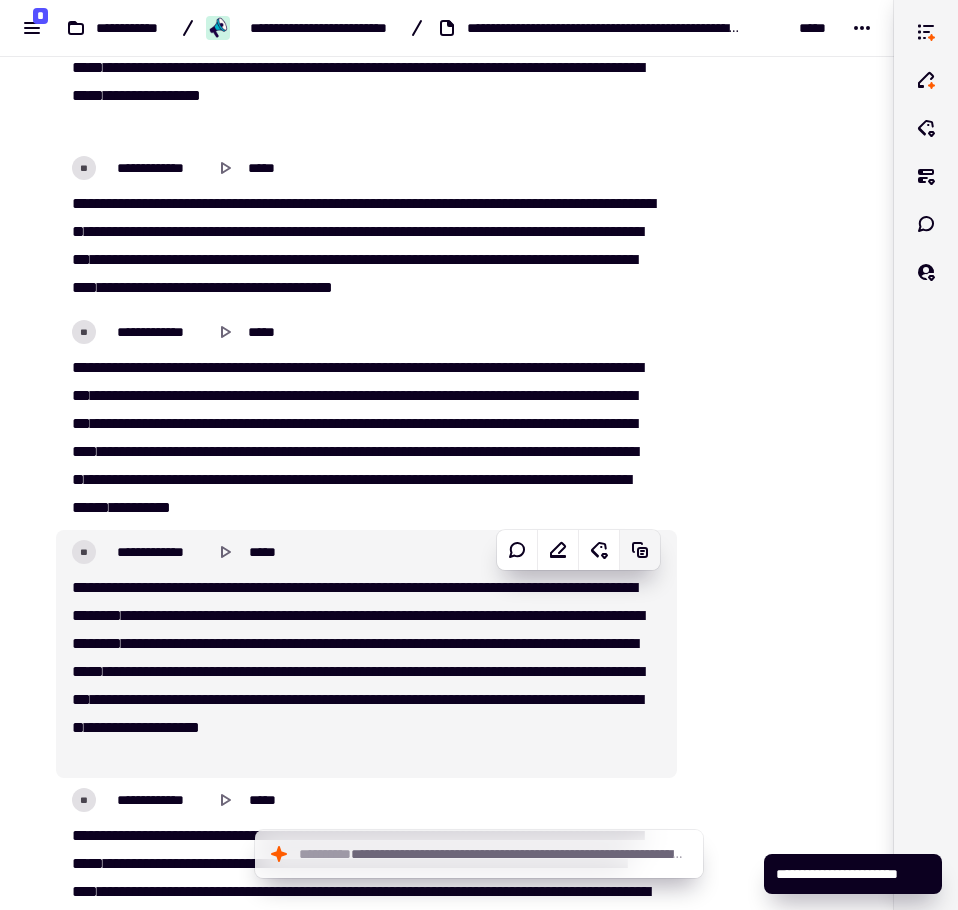 click 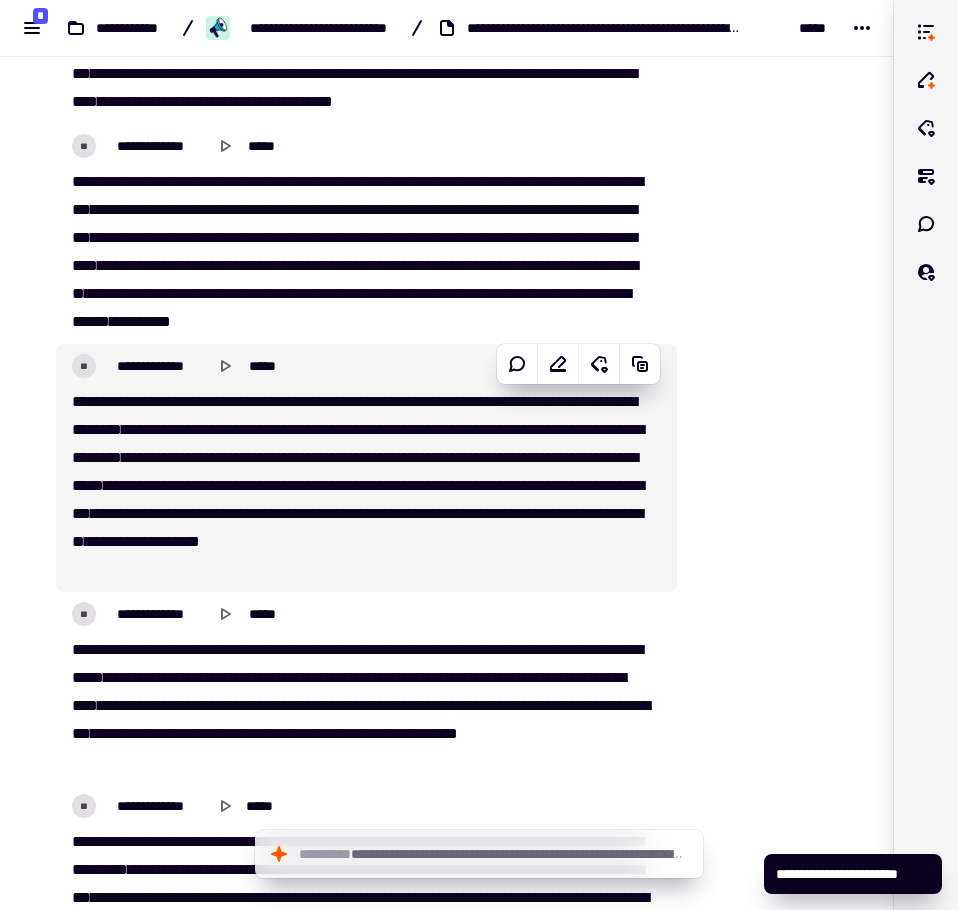 scroll, scrollTop: 6989, scrollLeft: 0, axis: vertical 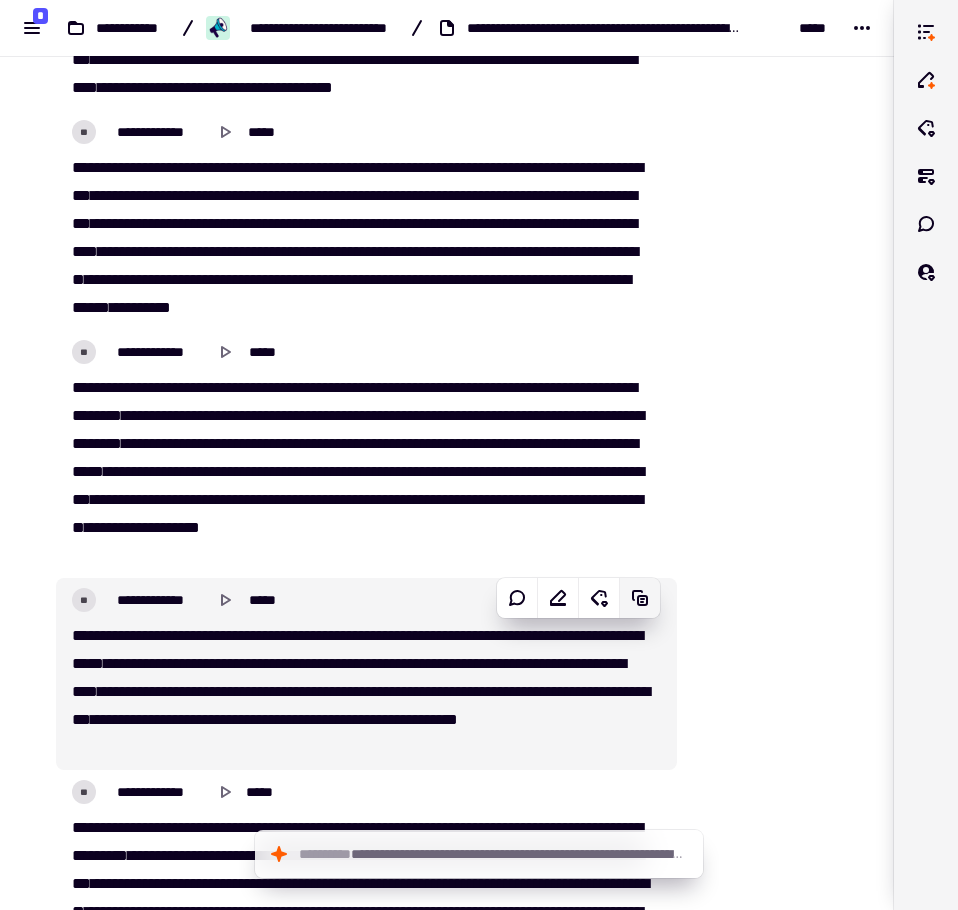 click 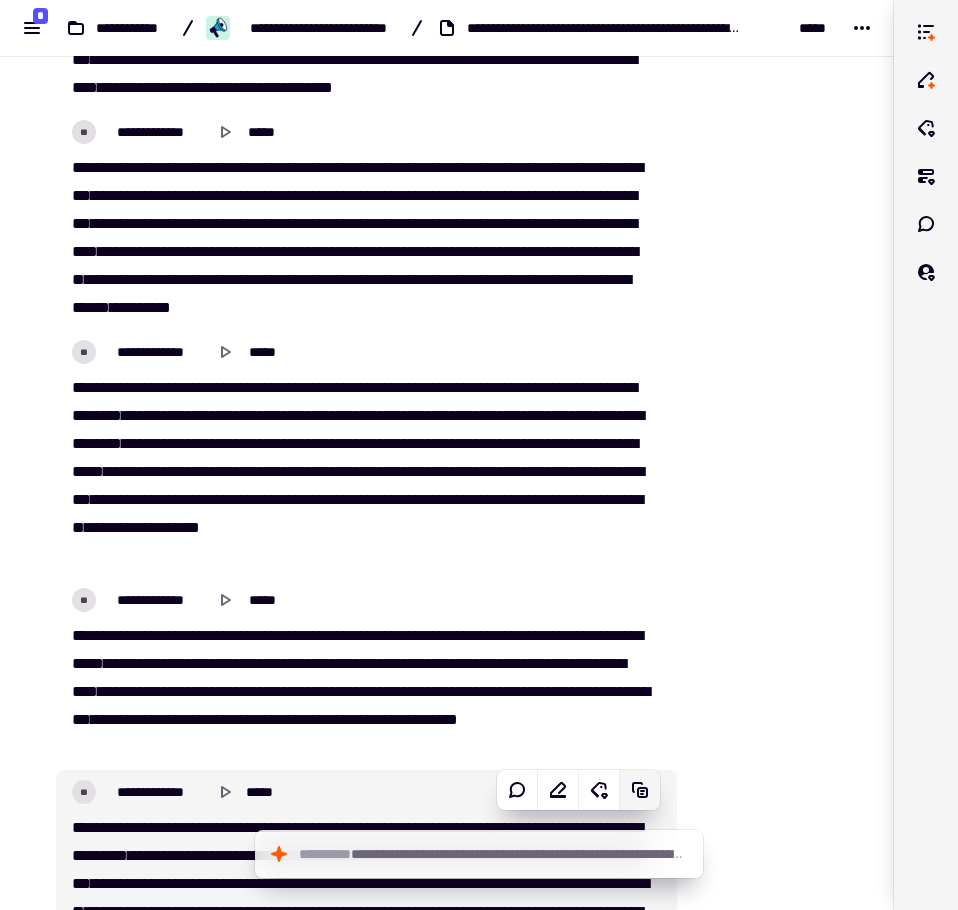 click 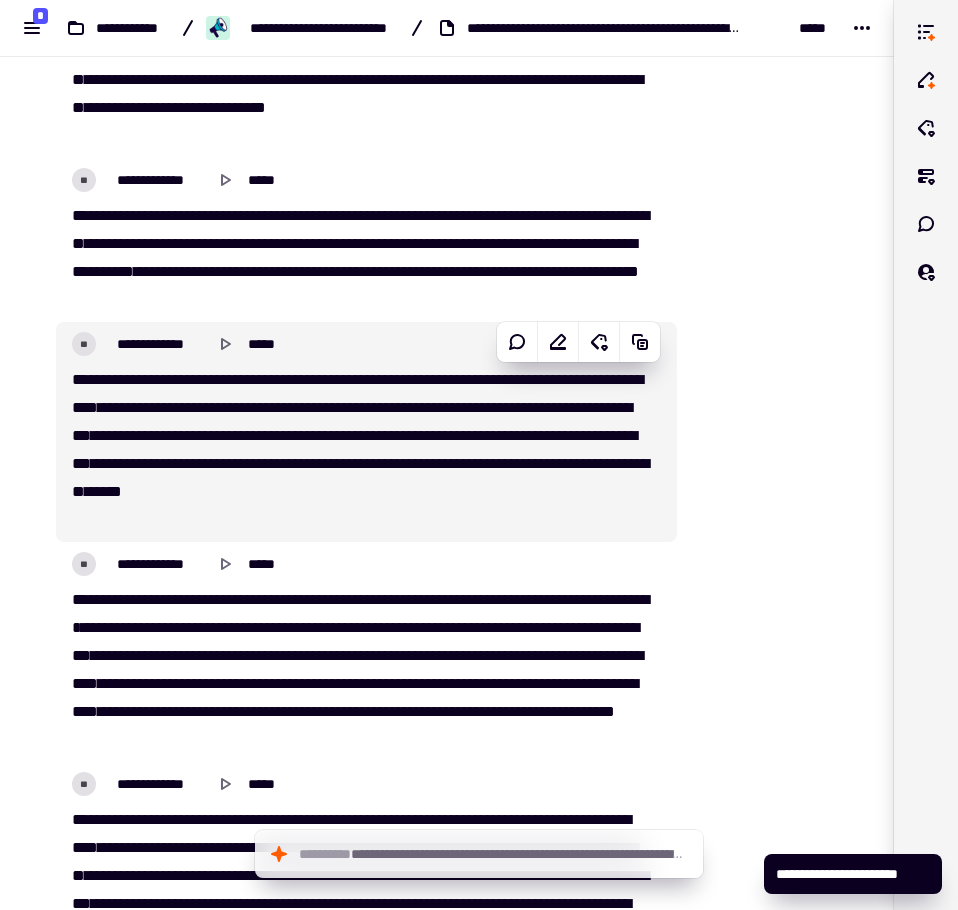 scroll, scrollTop: 7889, scrollLeft: 0, axis: vertical 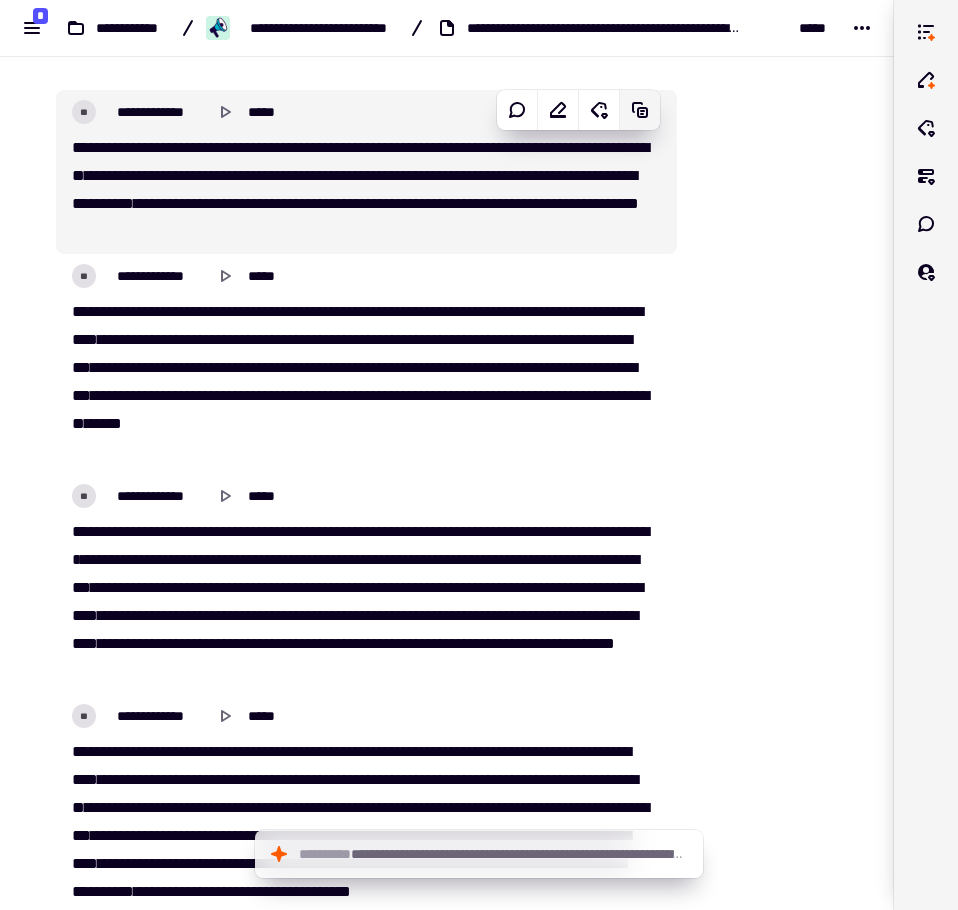 click 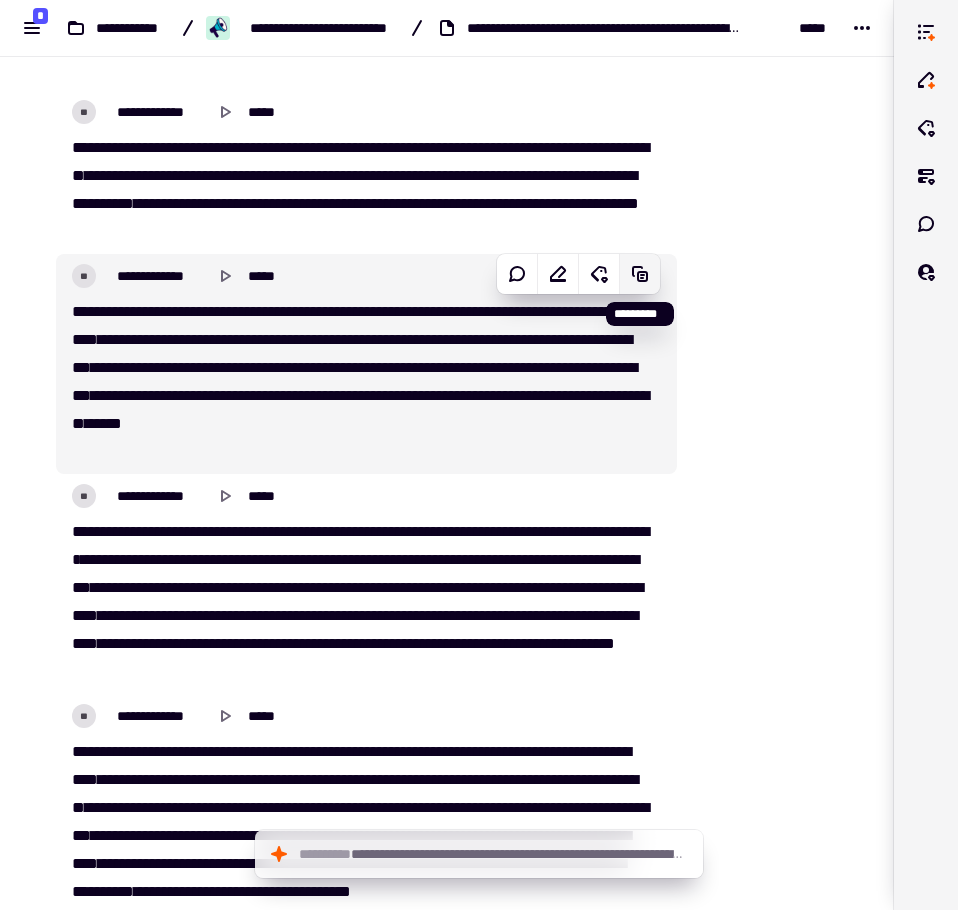 click 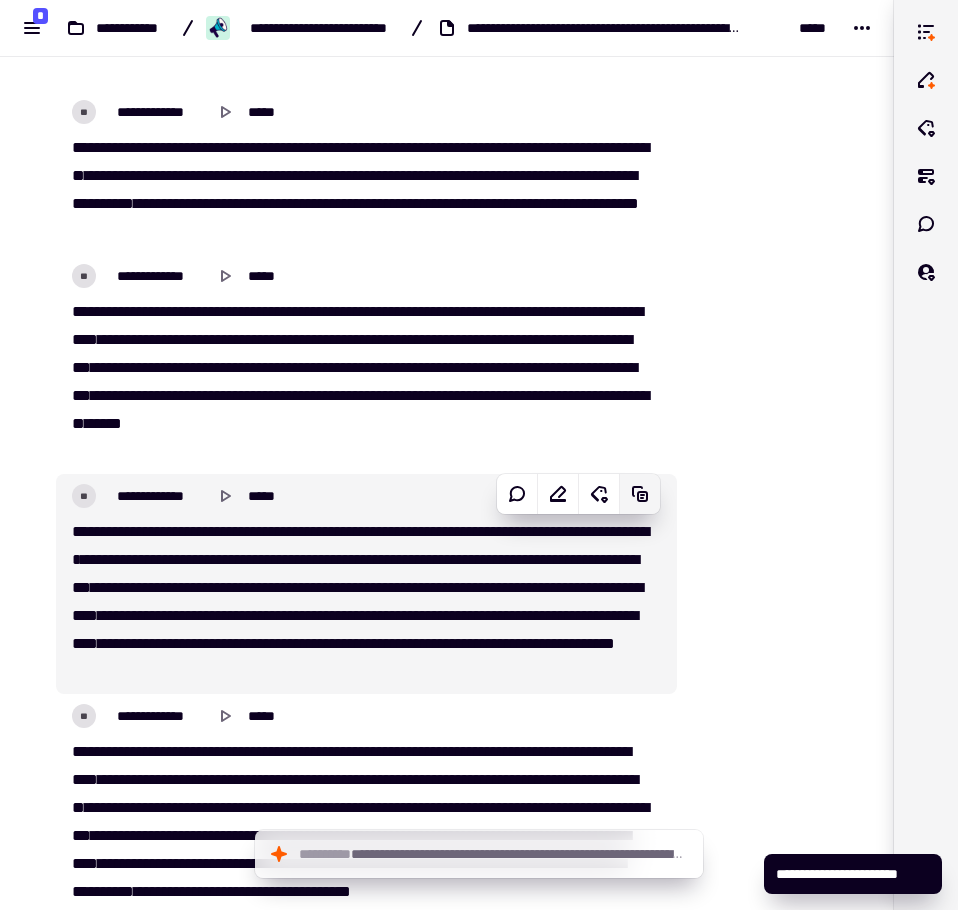click 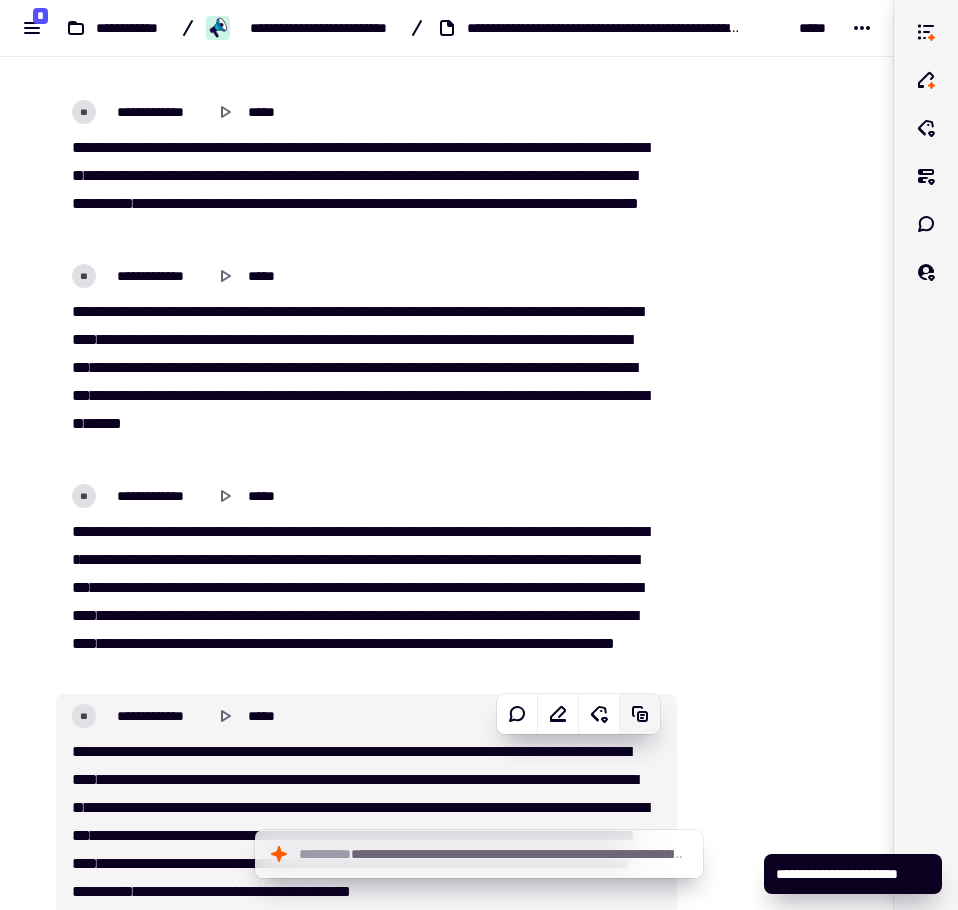 click 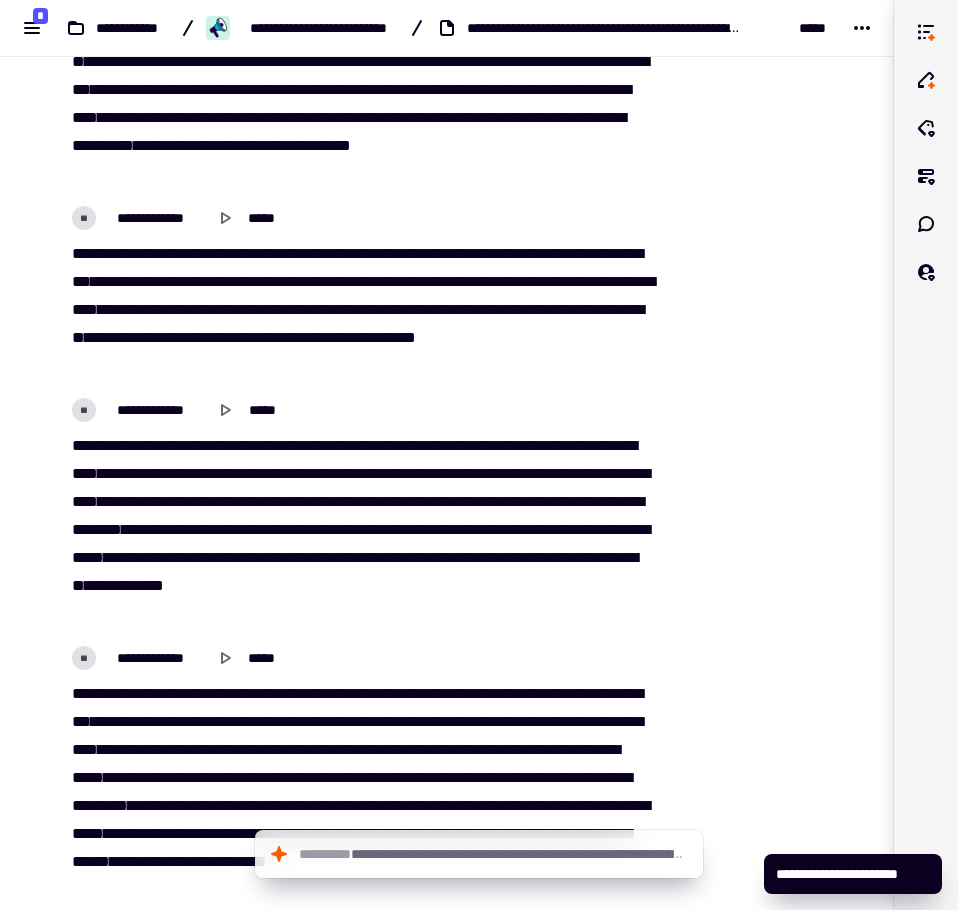 scroll, scrollTop: 8689, scrollLeft: 0, axis: vertical 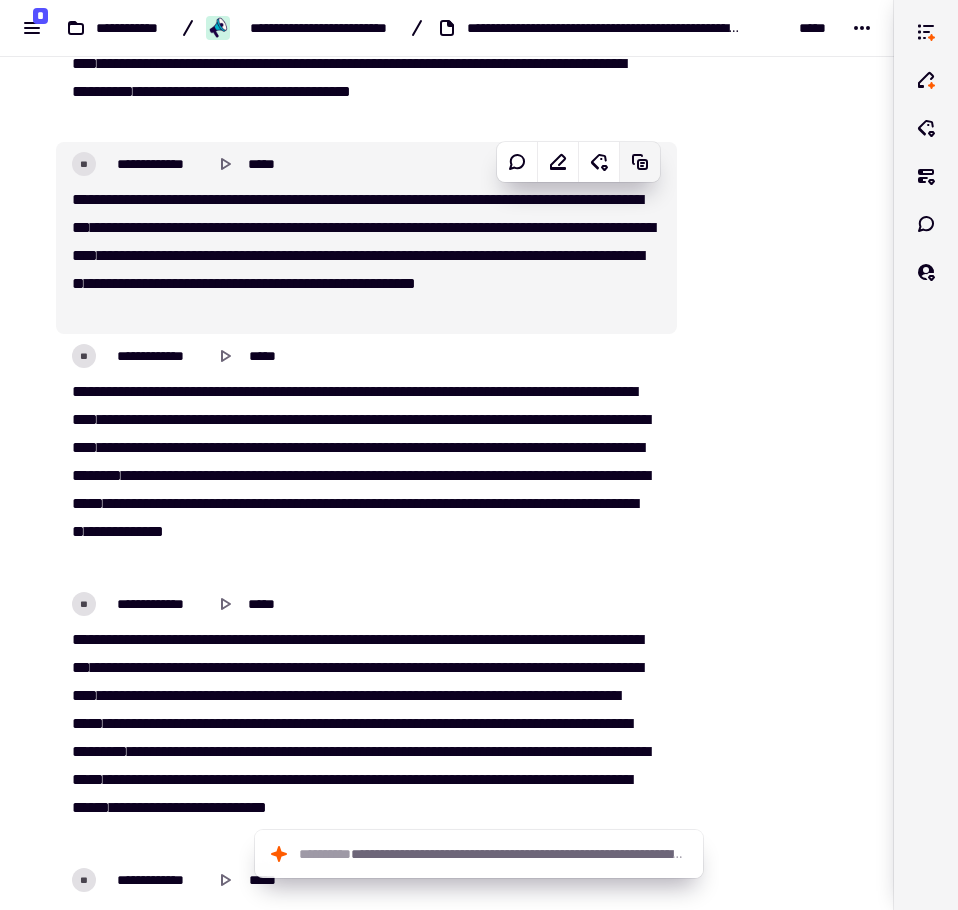 click 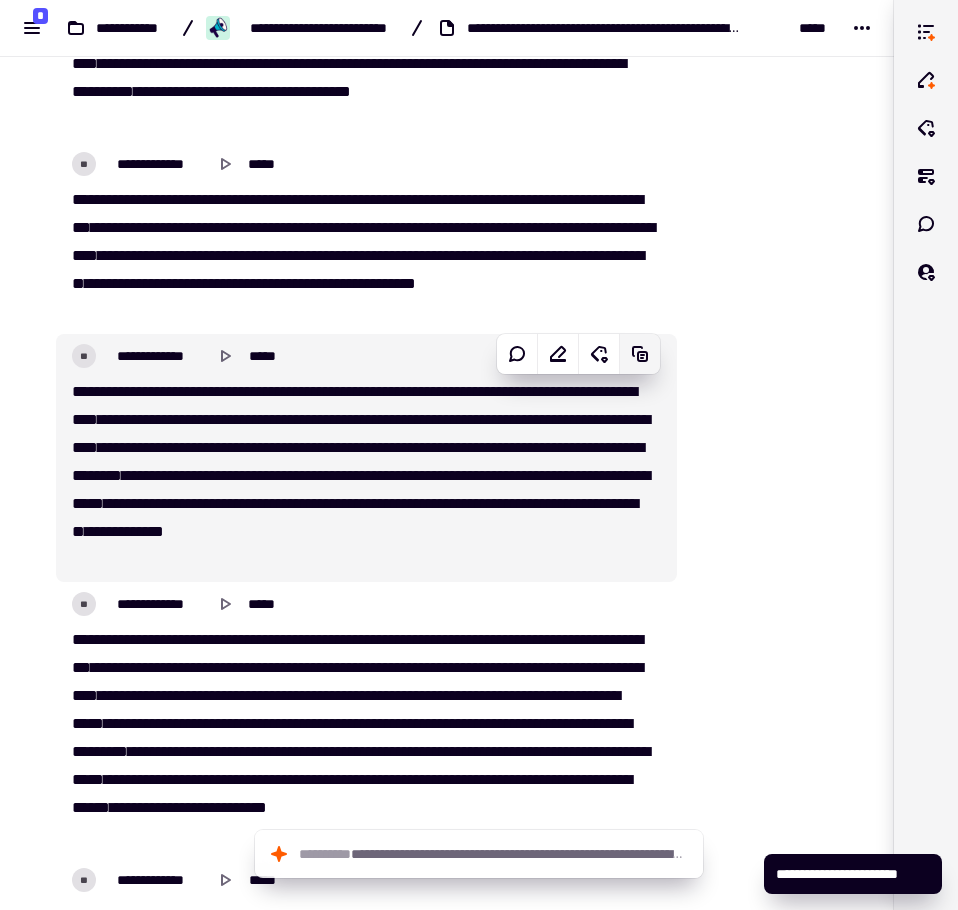 click 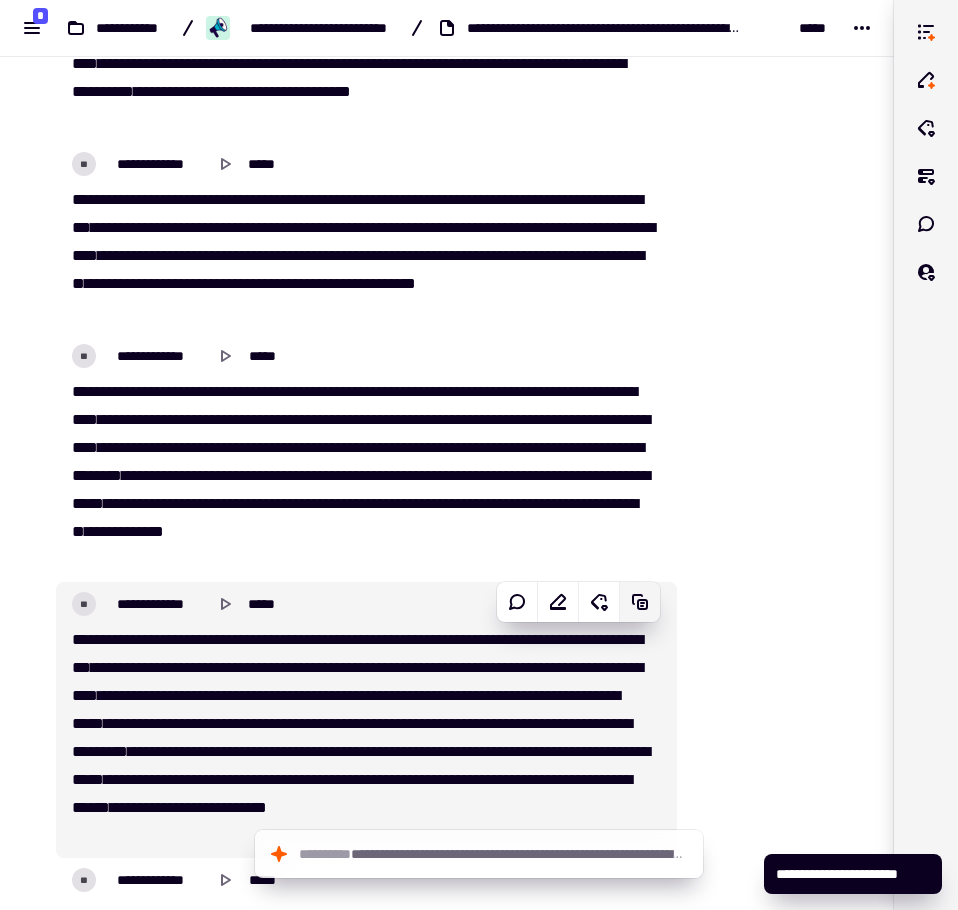 click 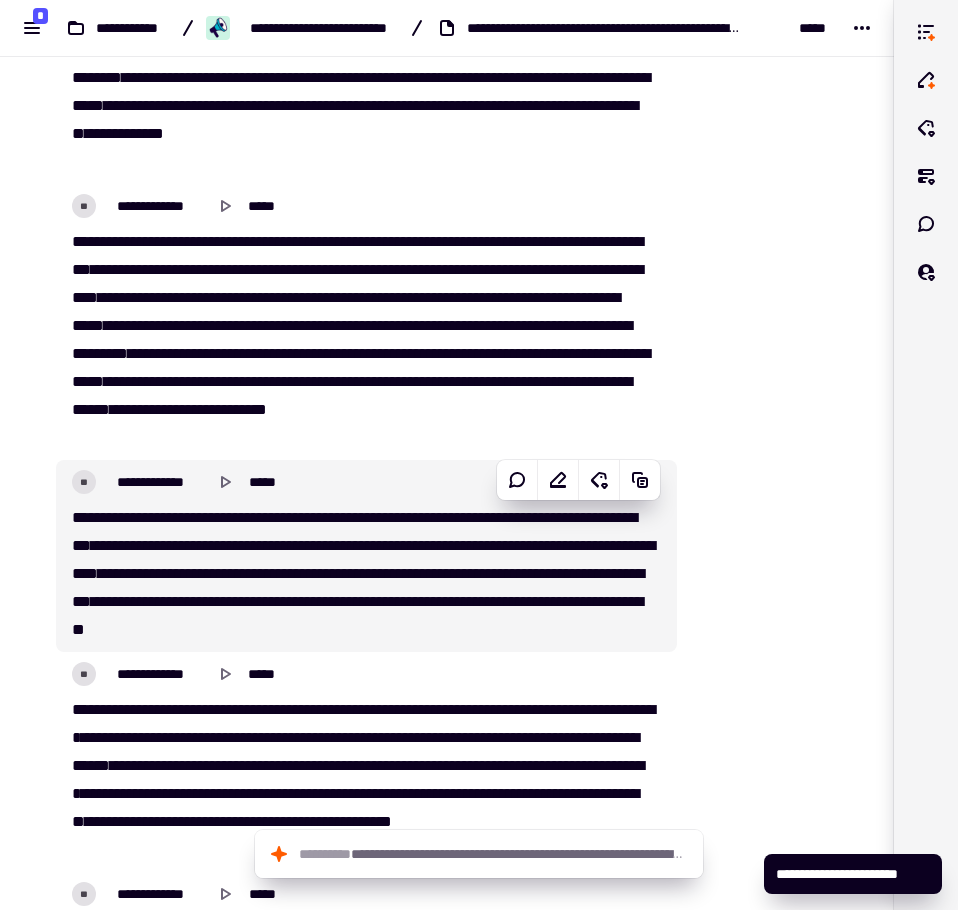 scroll, scrollTop: 9089, scrollLeft: 0, axis: vertical 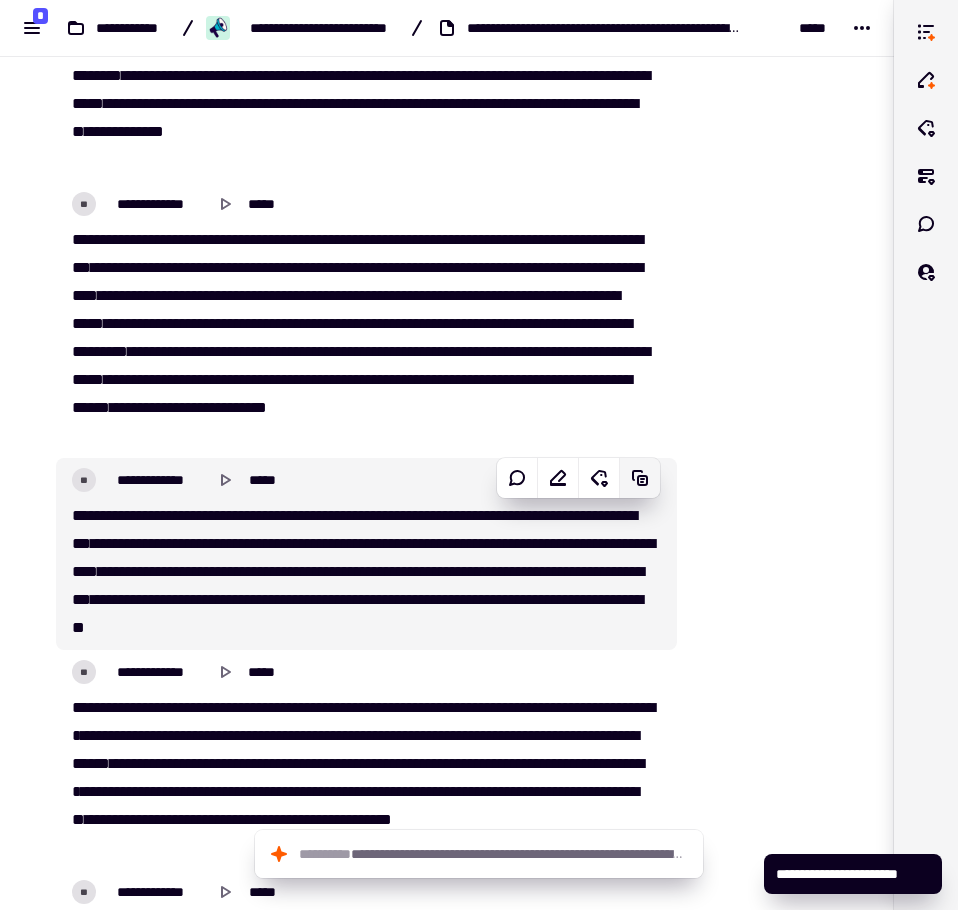 click 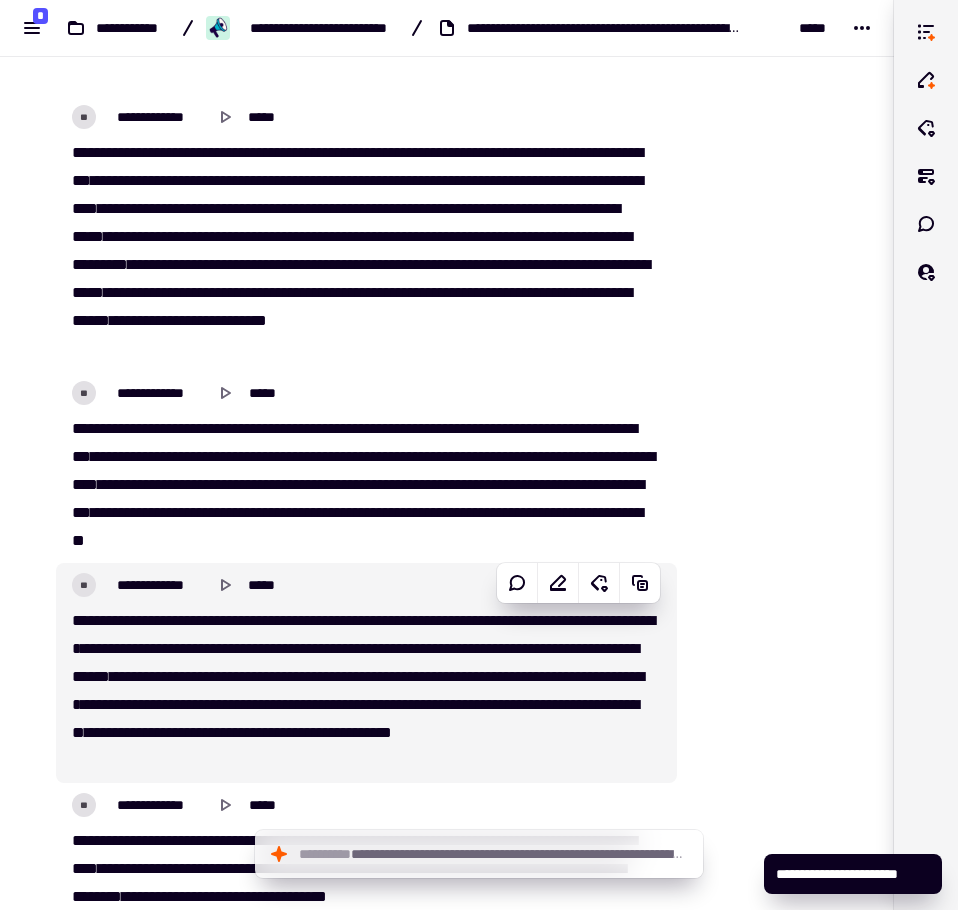 scroll, scrollTop: 9189, scrollLeft: 0, axis: vertical 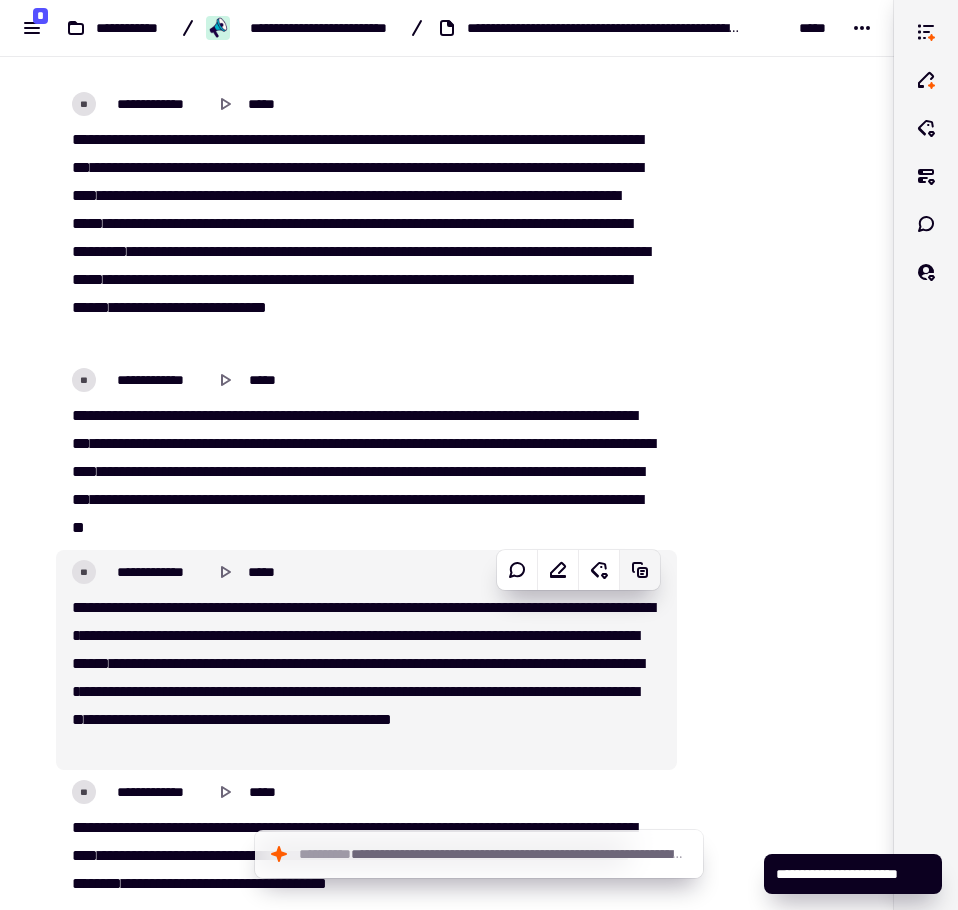 click 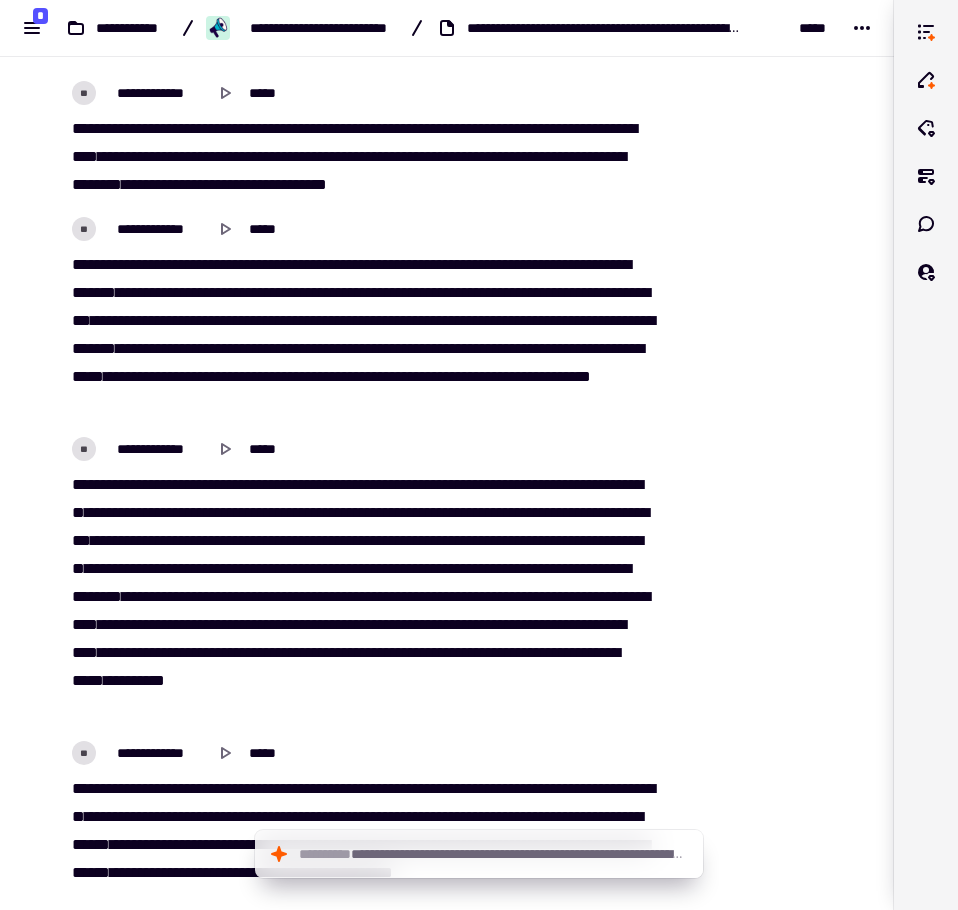scroll, scrollTop: 9889, scrollLeft: 0, axis: vertical 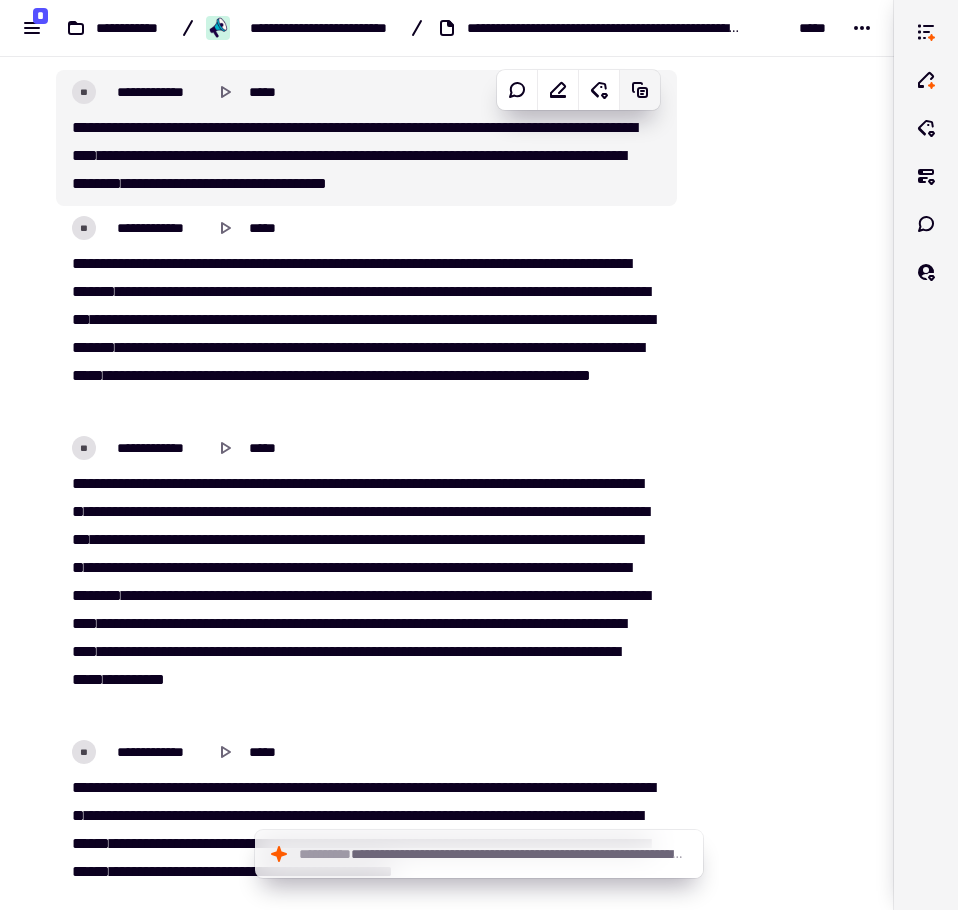 click 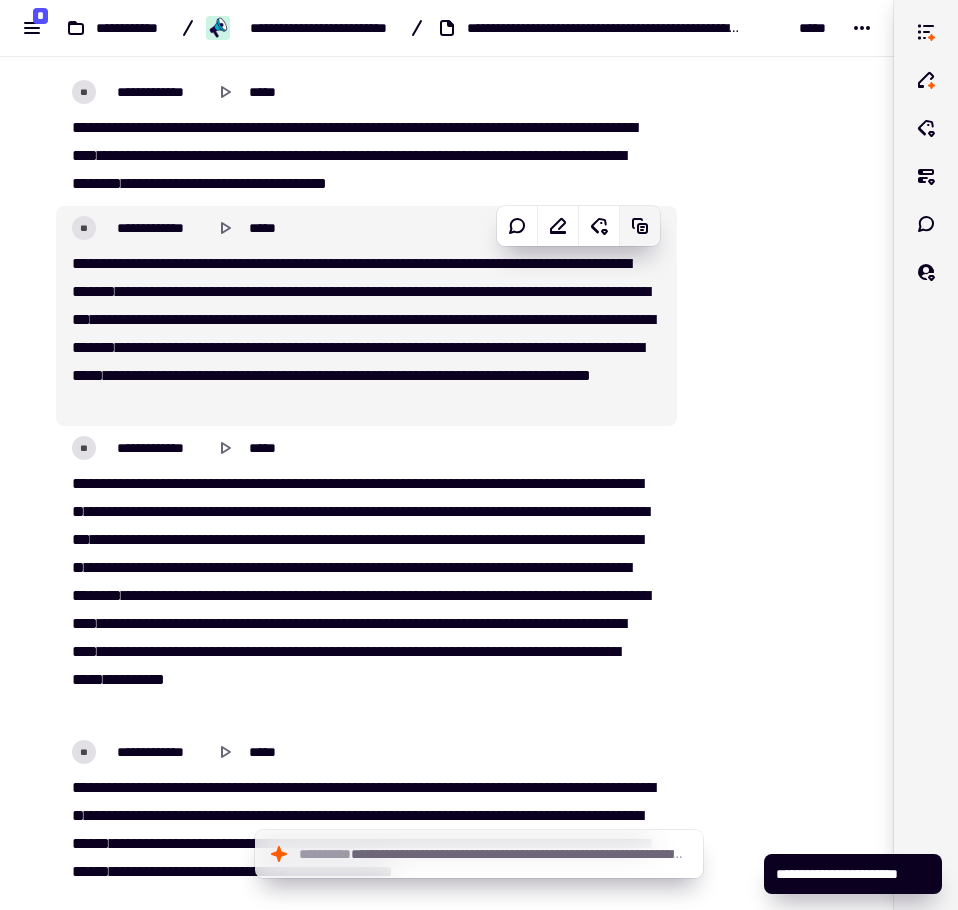 click 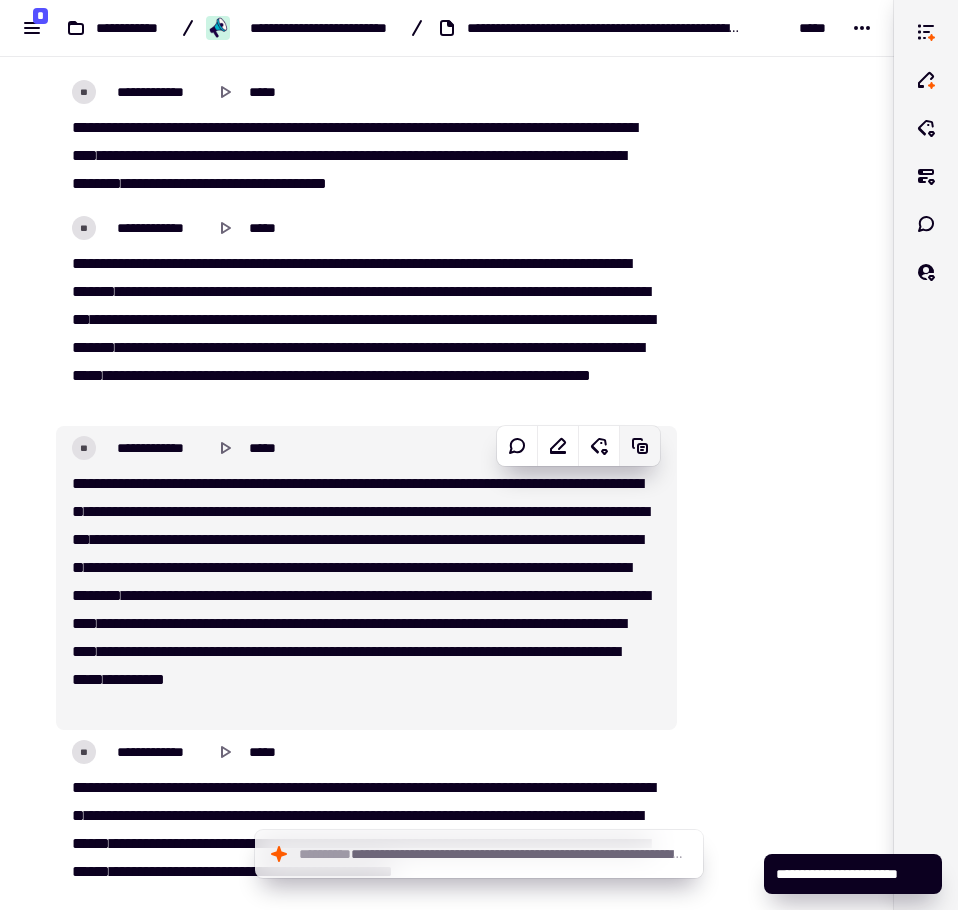 click 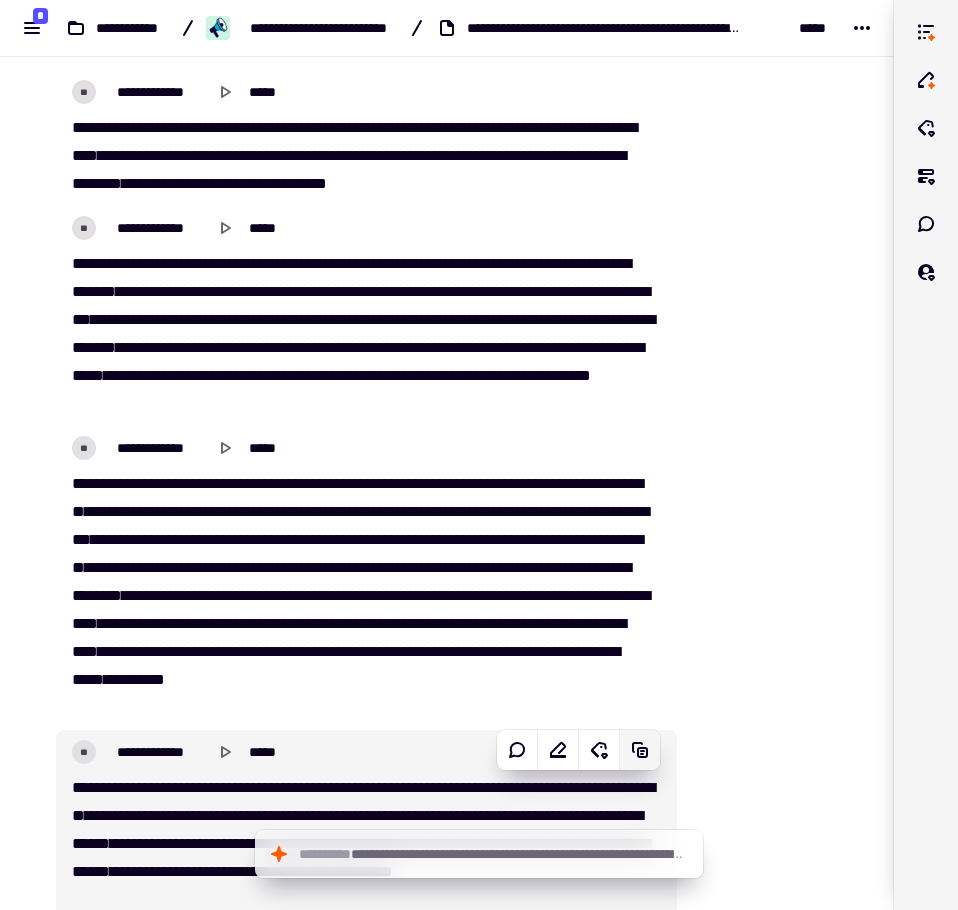 click 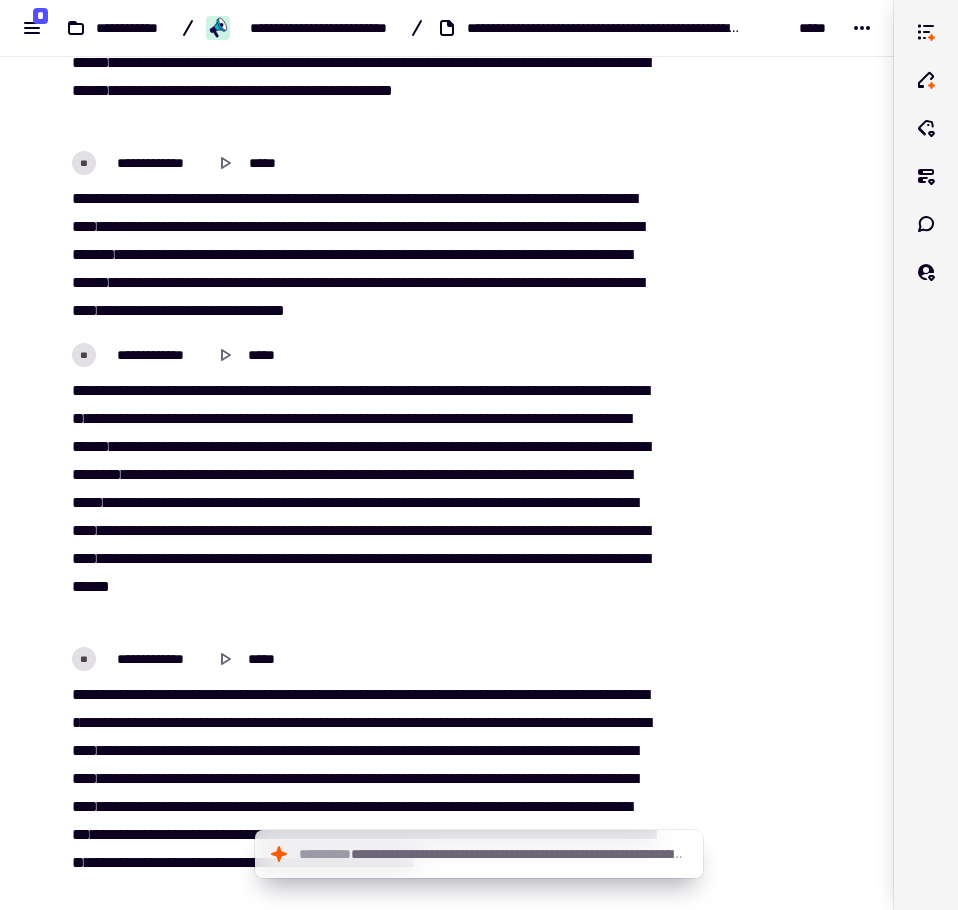 scroll, scrollTop: 10689, scrollLeft: 0, axis: vertical 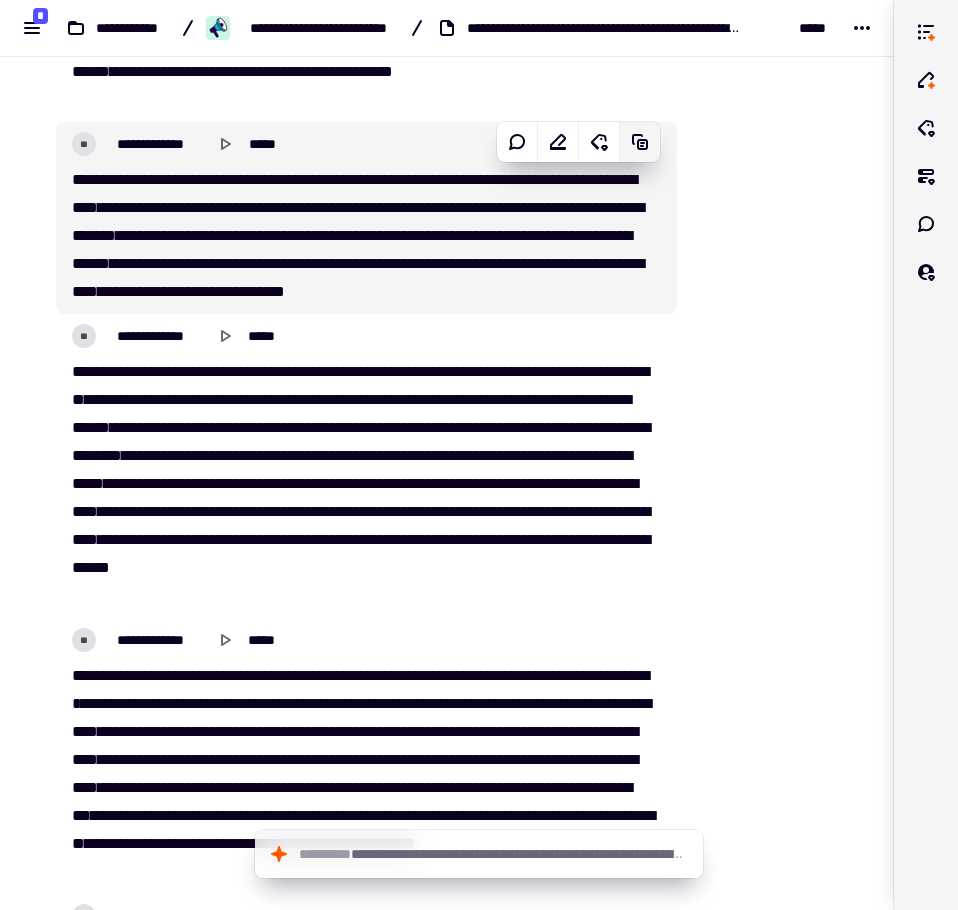 click 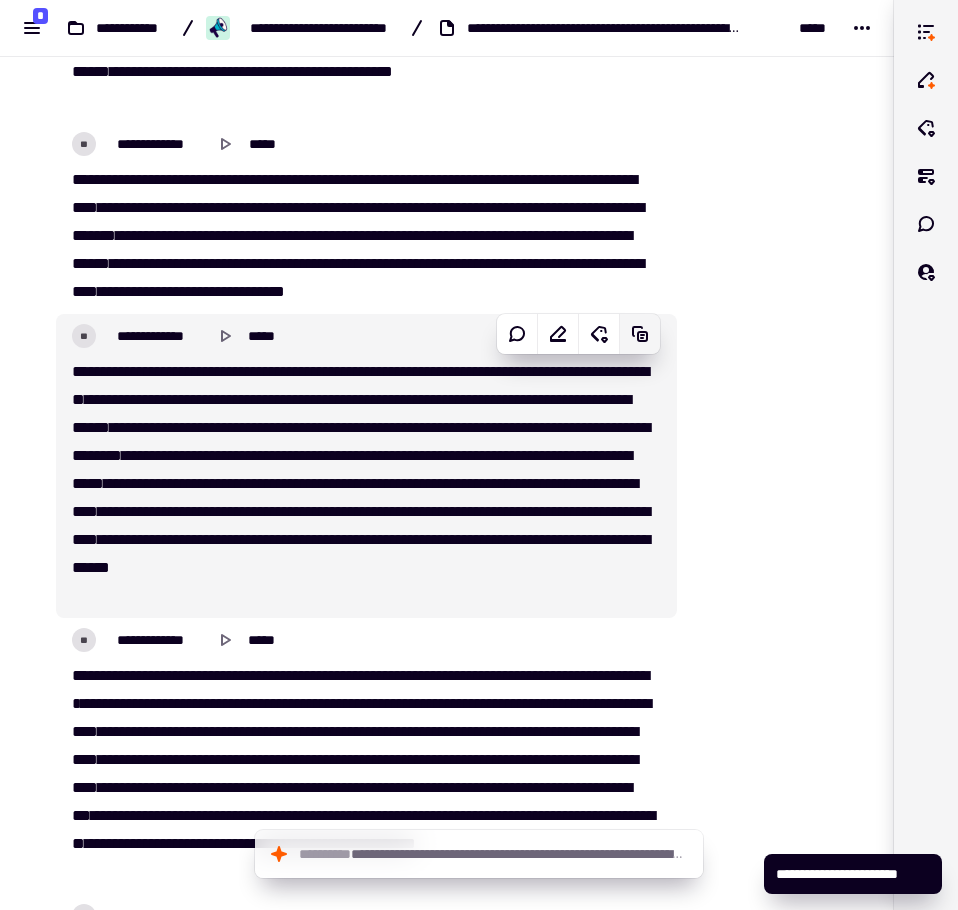 click 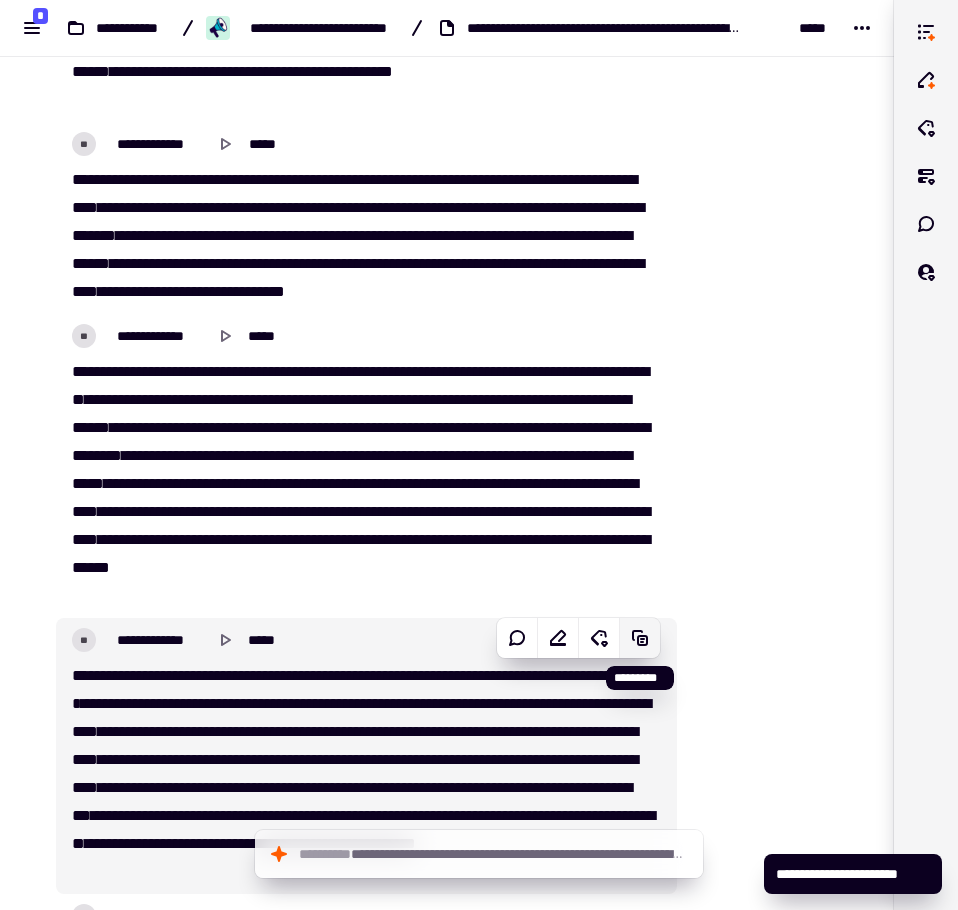 click 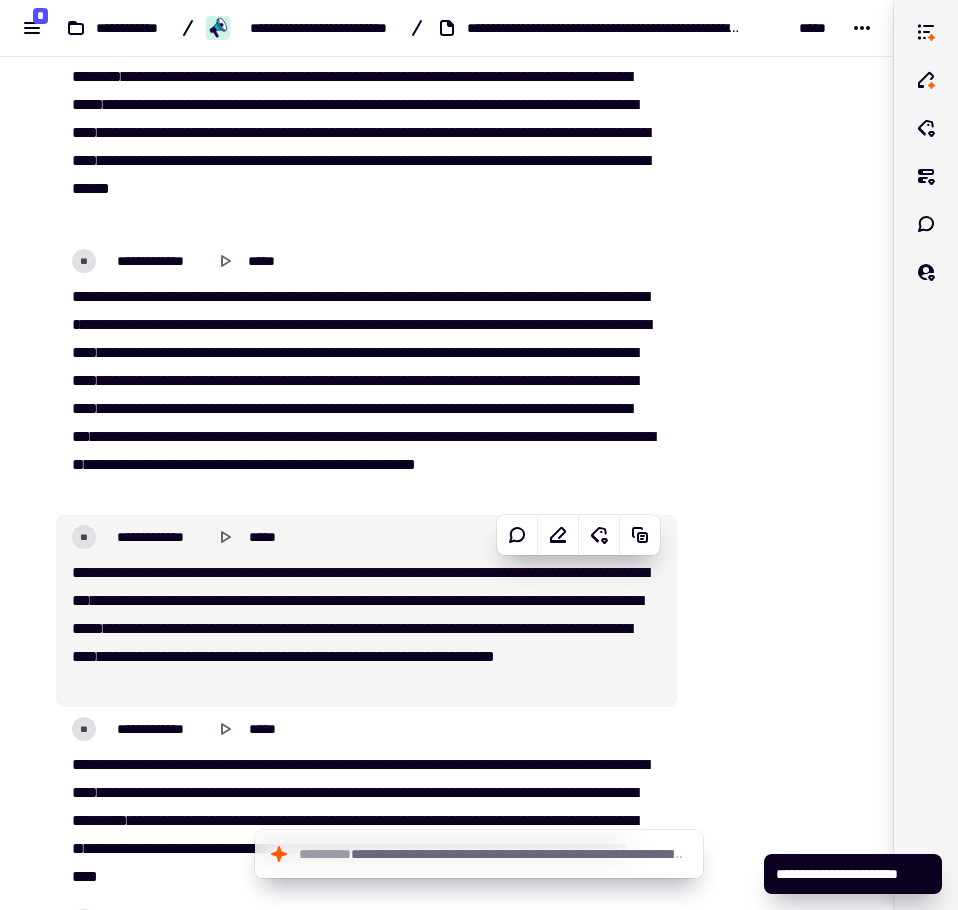 scroll, scrollTop: 11089, scrollLeft: 0, axis: vertical 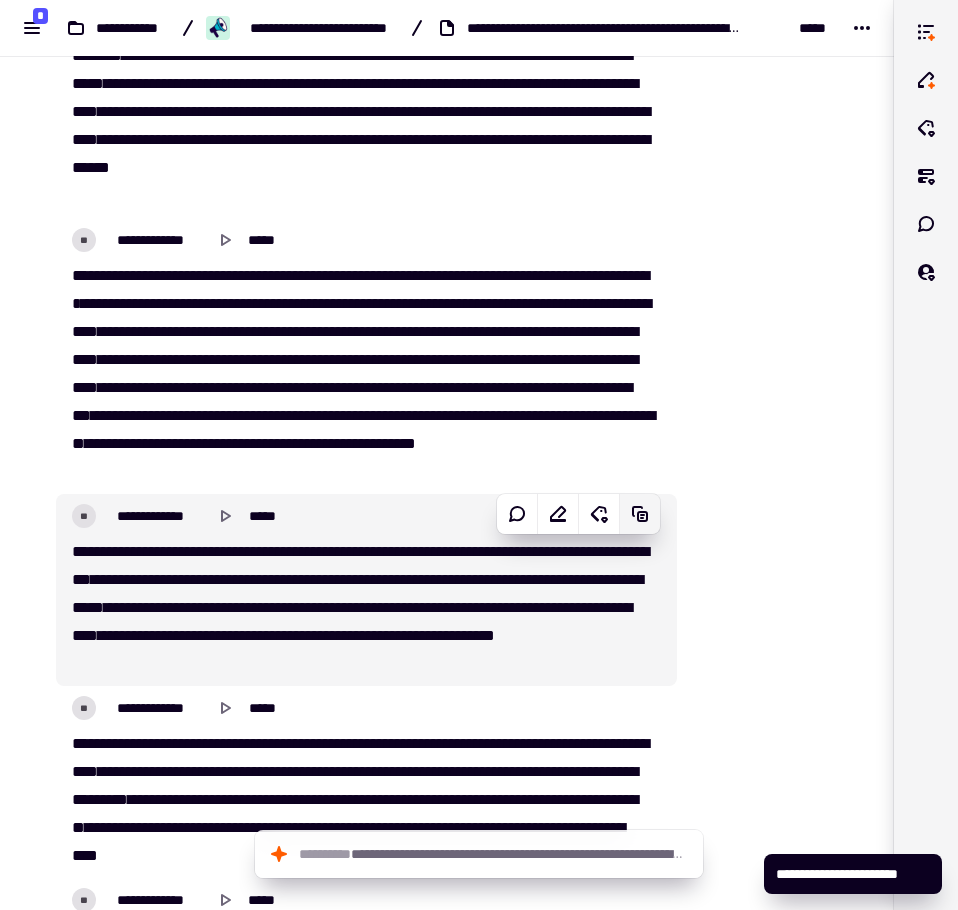 click on "[FIRST] [LAST] [STREET] [CITY], [STATE] [ZIP] [COUNTRY] [PHONE] [EMAIL]" at bounding box center [447, 2951] 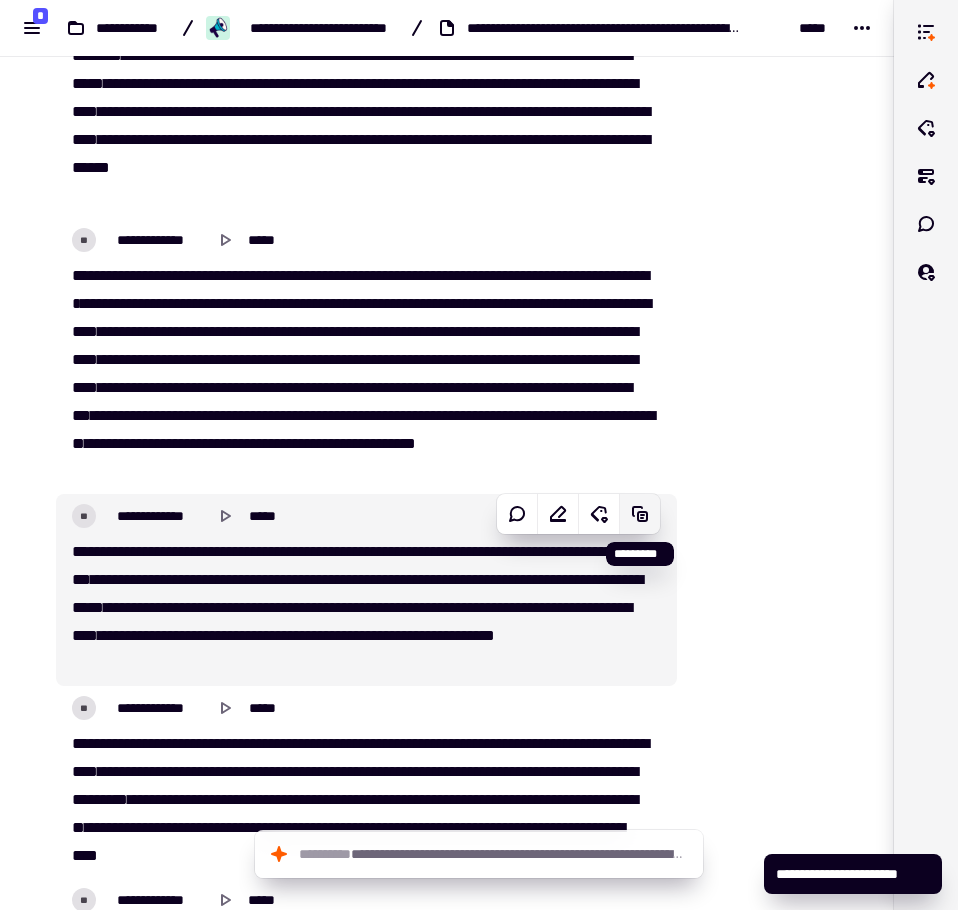 click 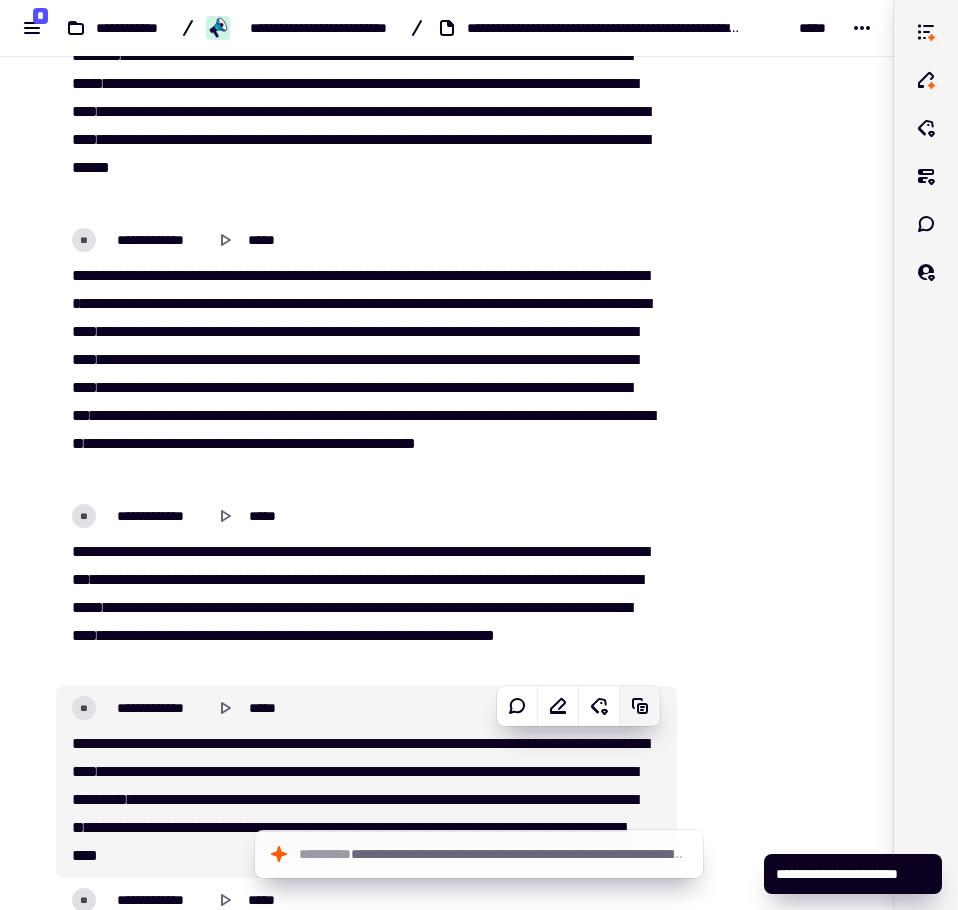 click 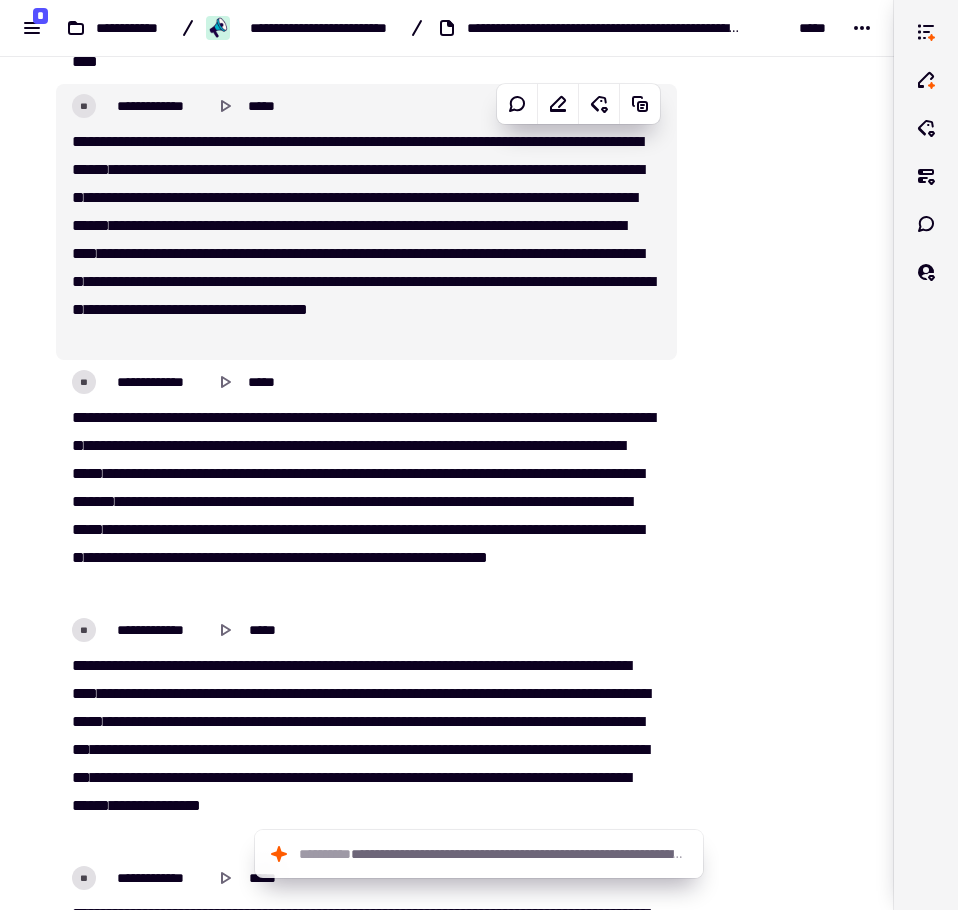 scroll, scrollTop: 11889, scrollLeft: 0, axis: vertical 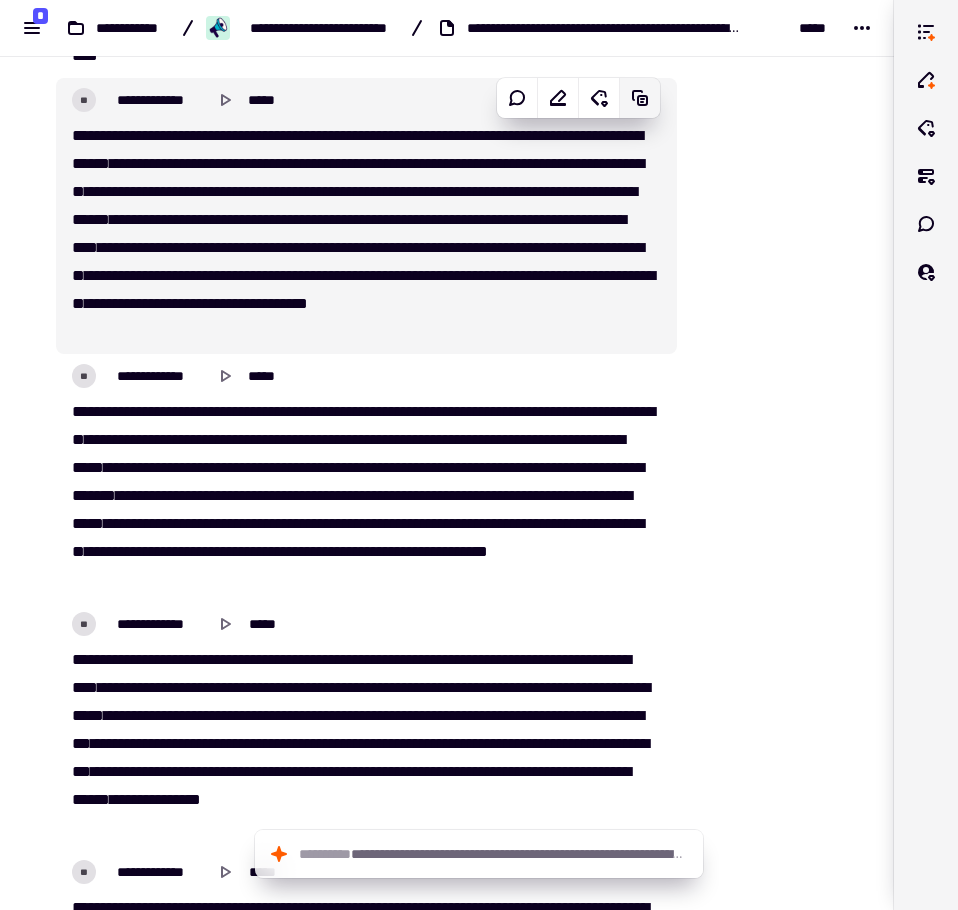 click 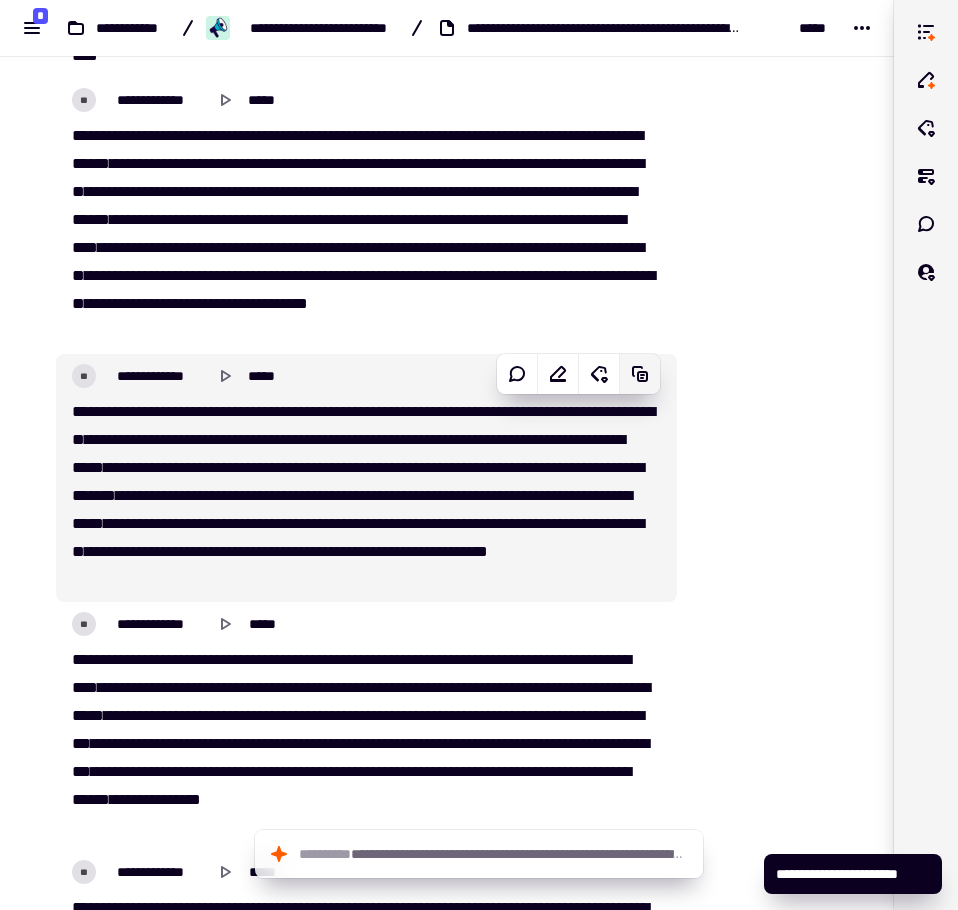 click 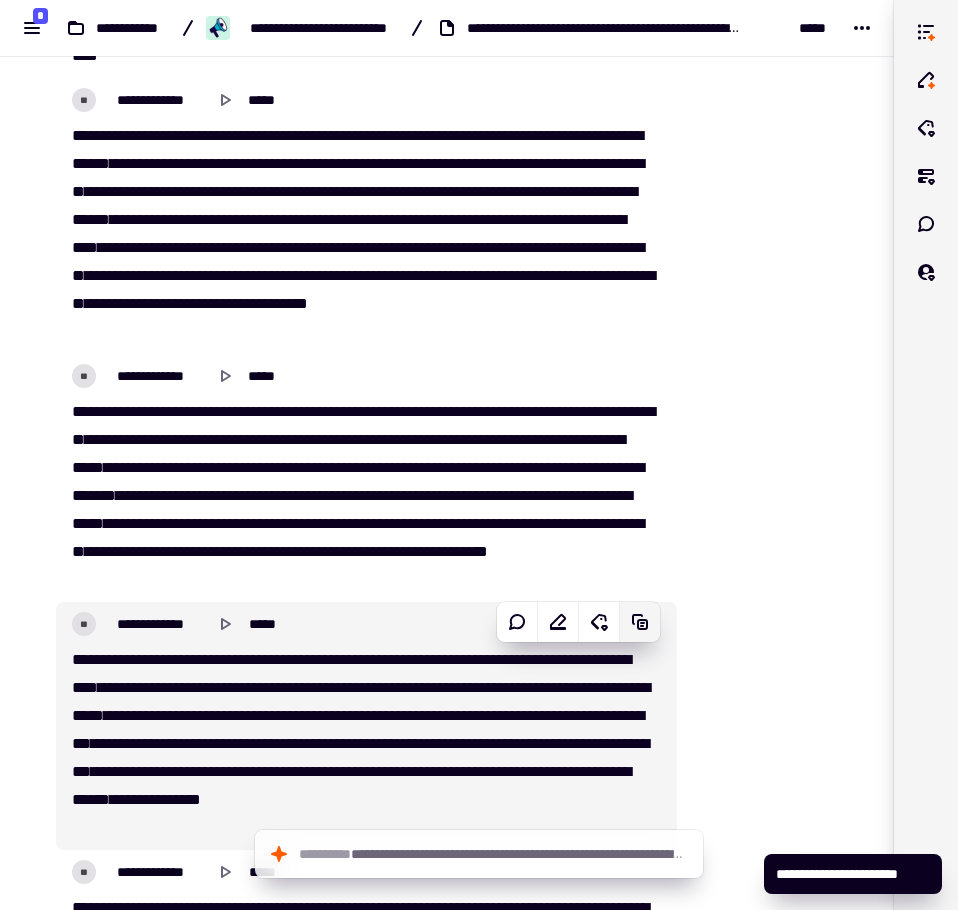 click 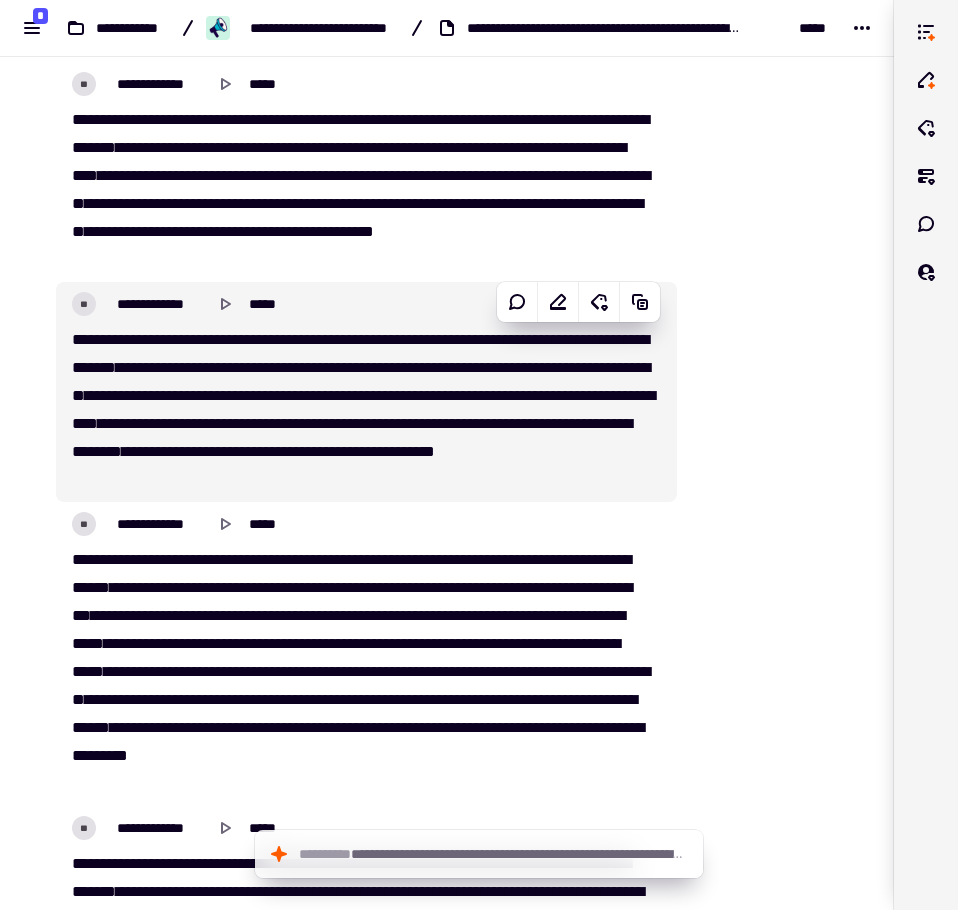 scroll, scrollTop: 12689, scrollLeft: 0, axis: vertical 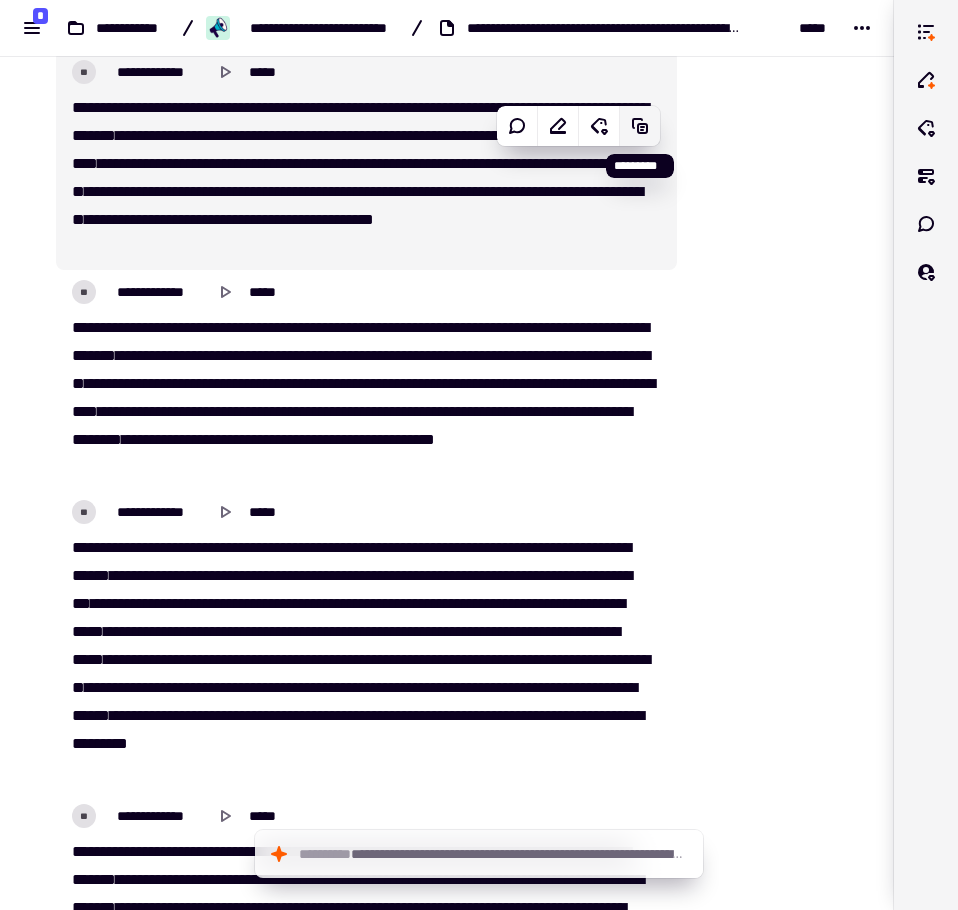 click 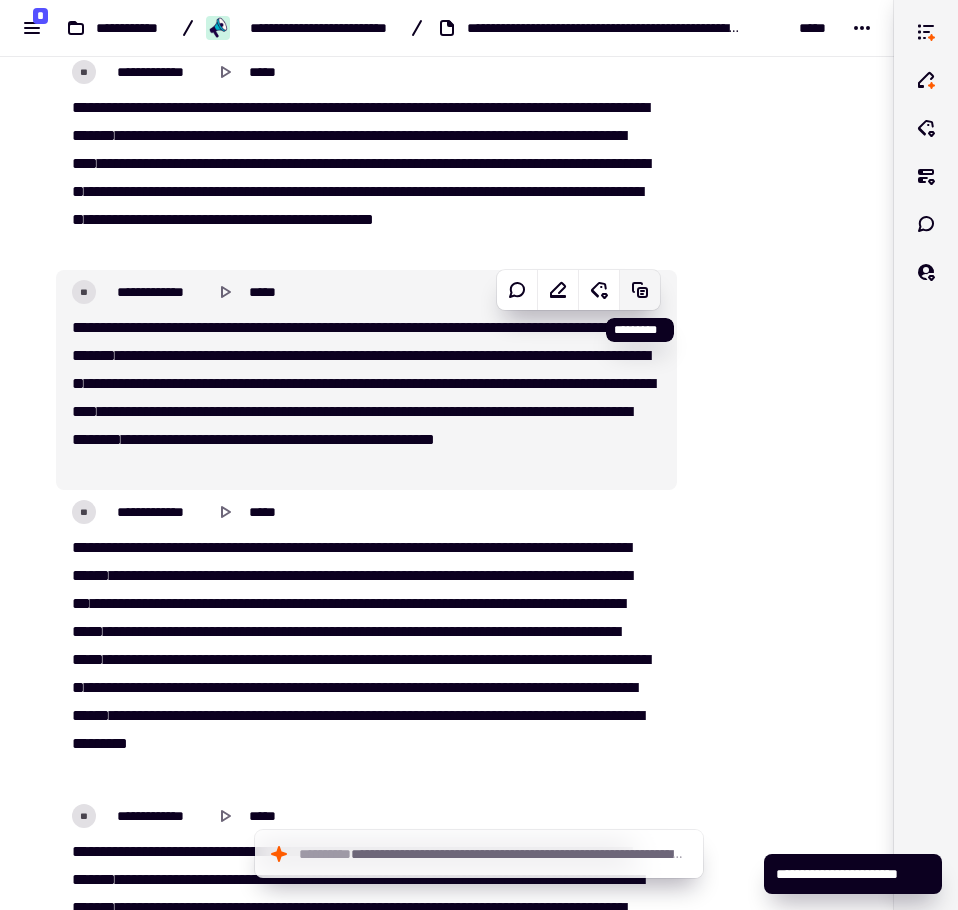 click 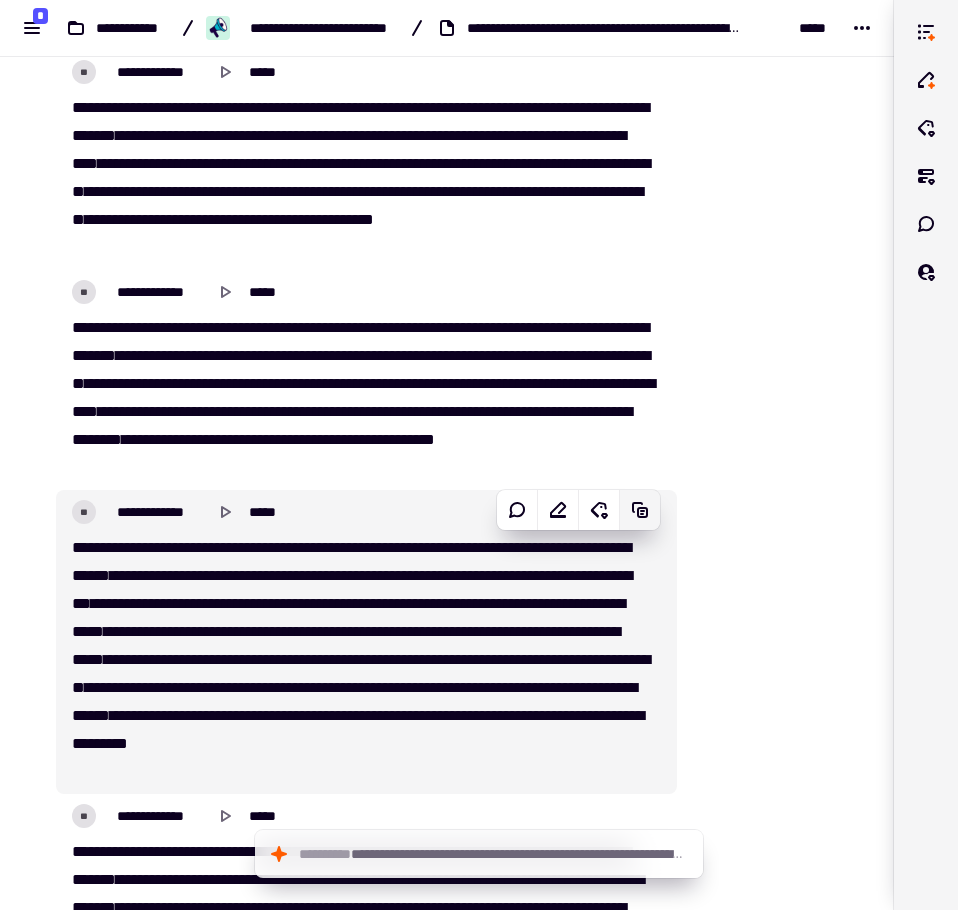 click 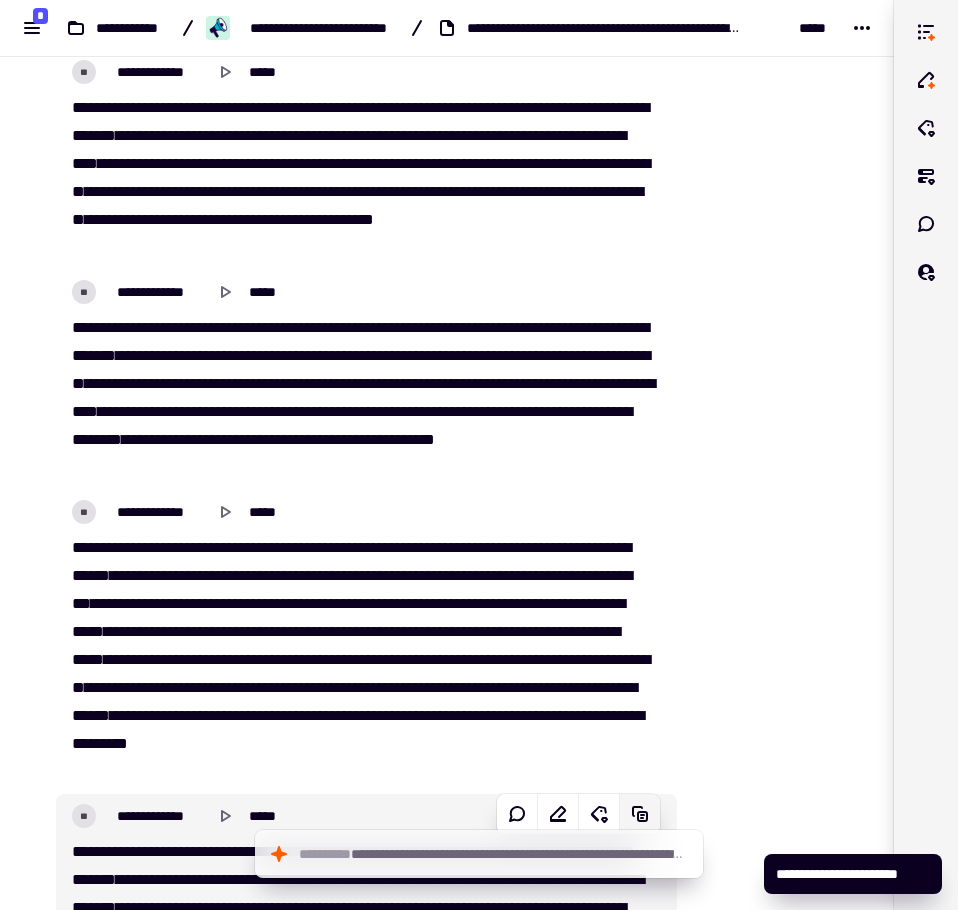 click 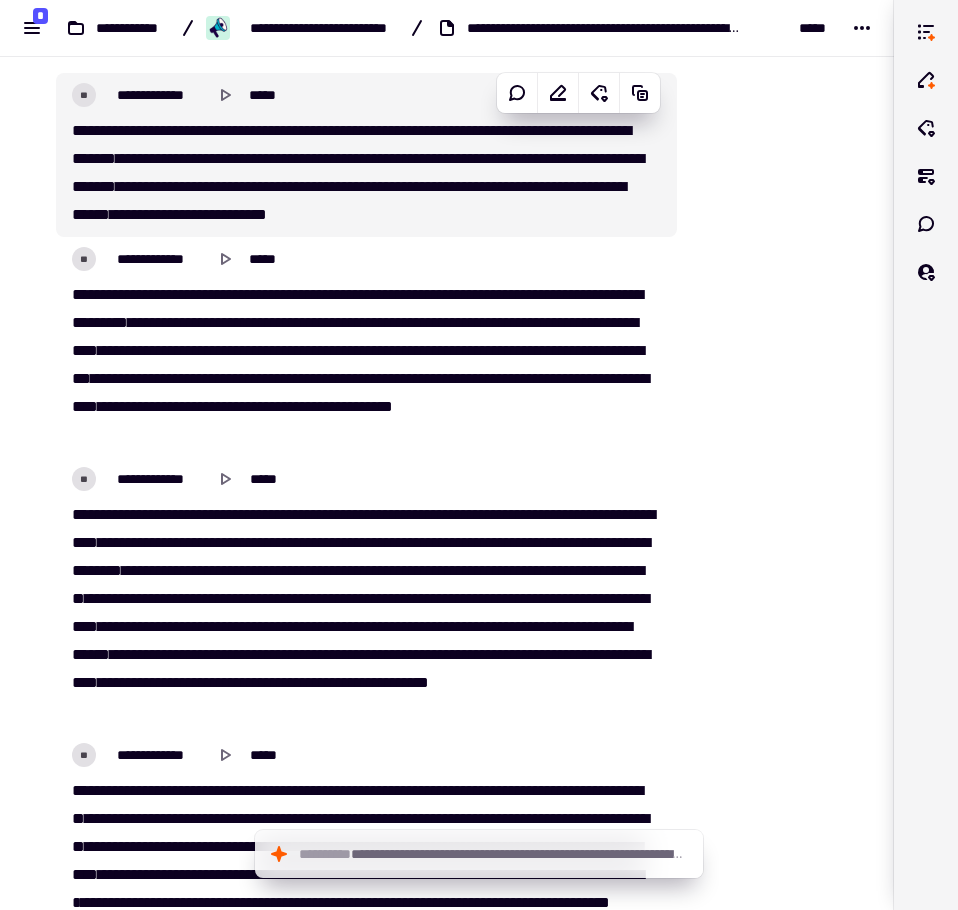 scroll, scrollTop: 13489, scrollLeft: 0, axis: vertical 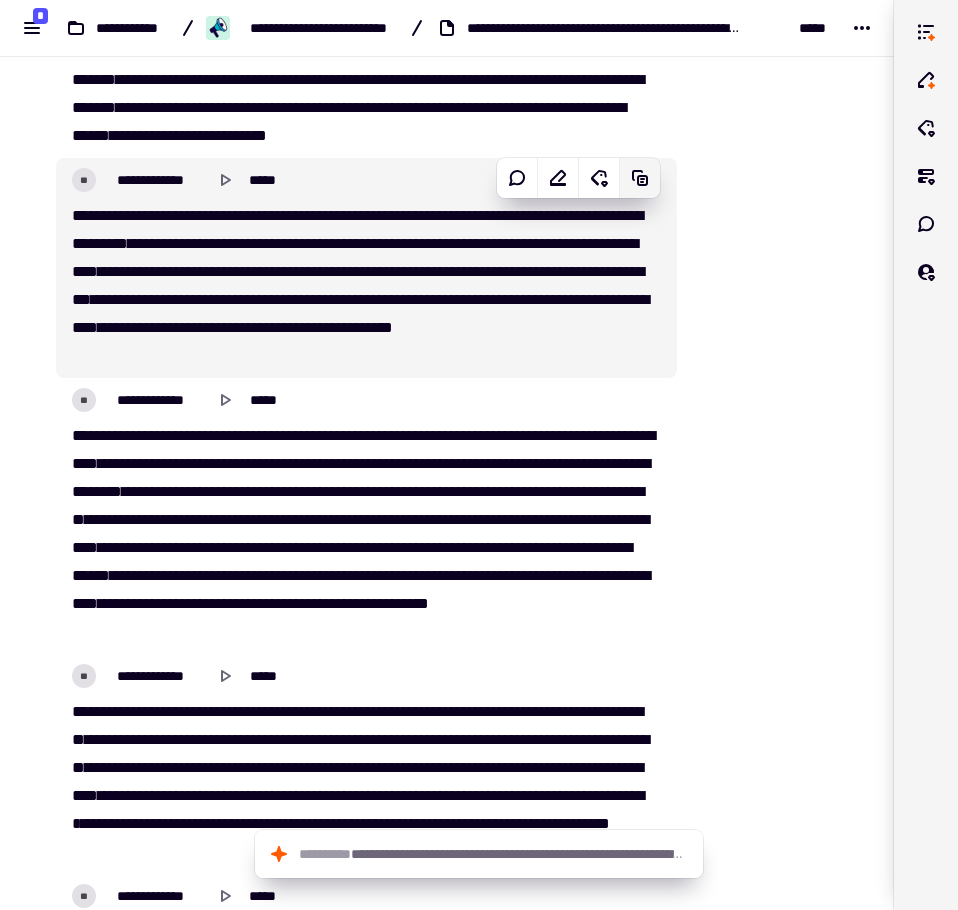click 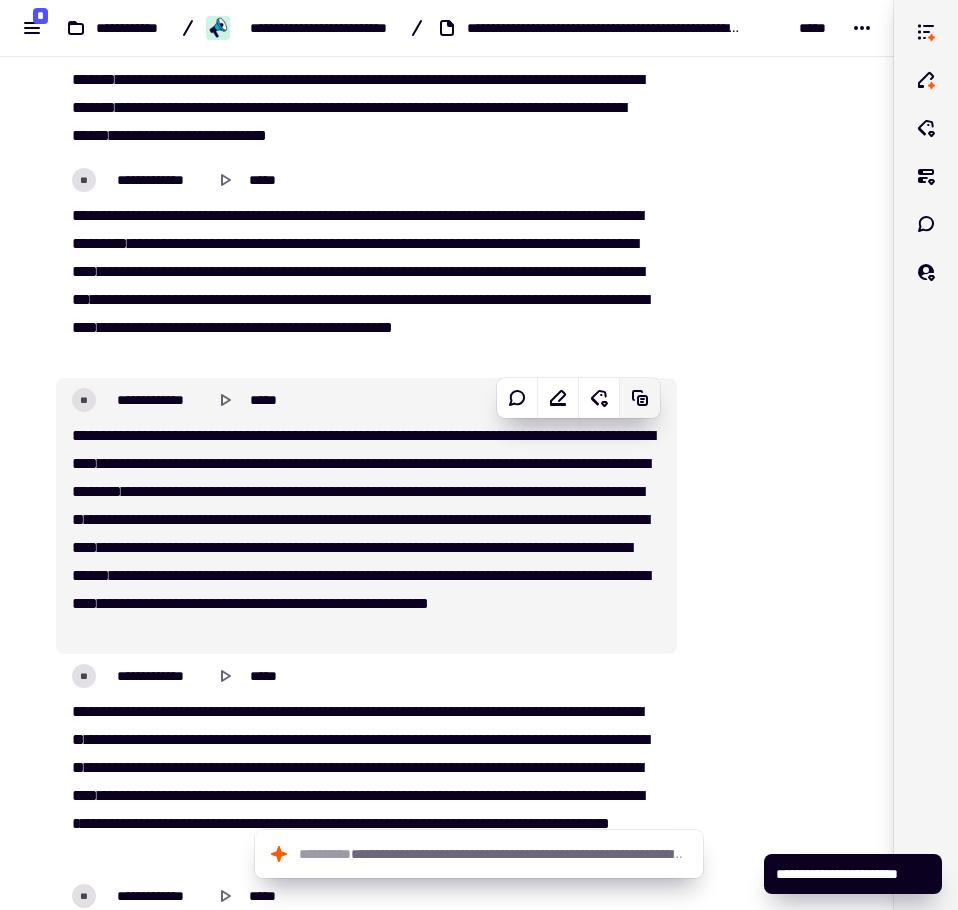 click 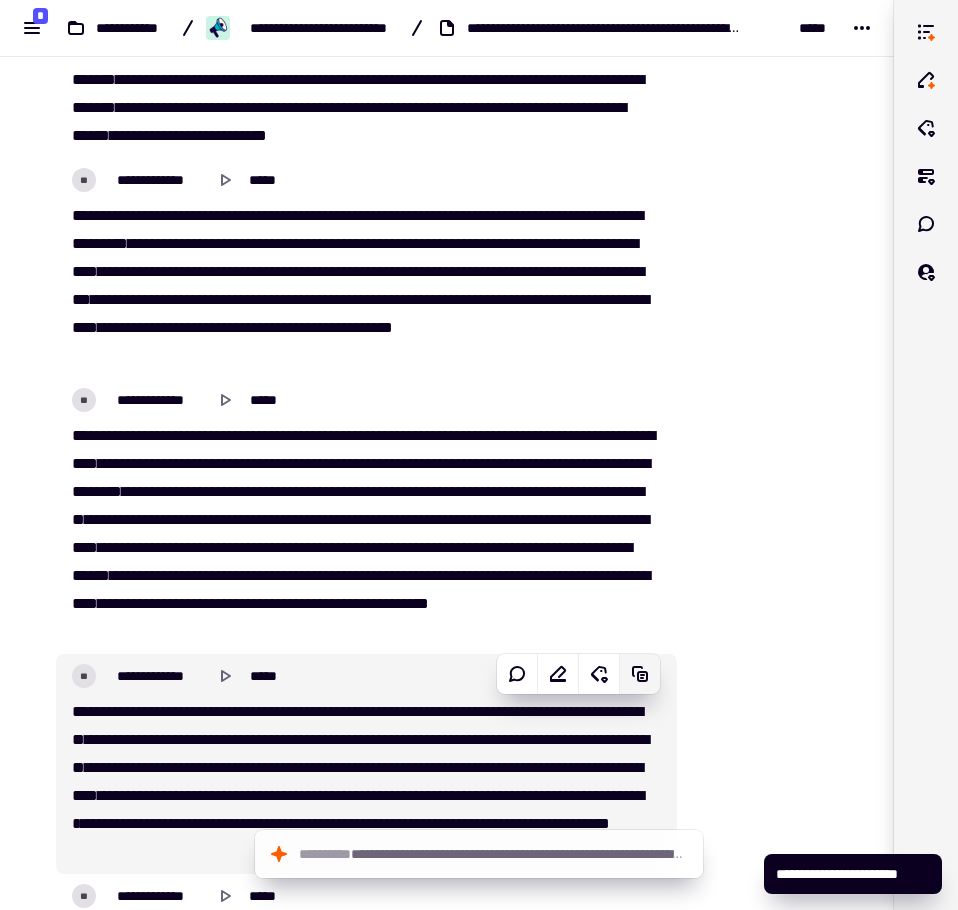 click 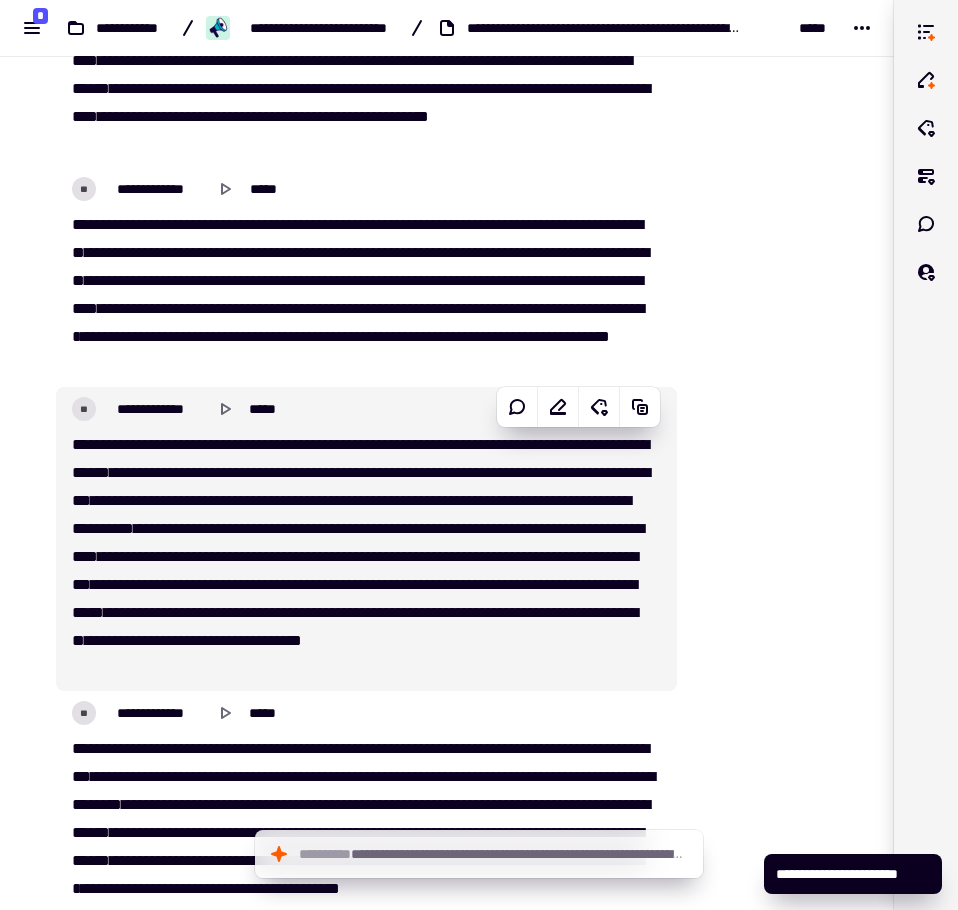 scroll, scrollTop: 13989, scrollLeft: 0, axis: vertical 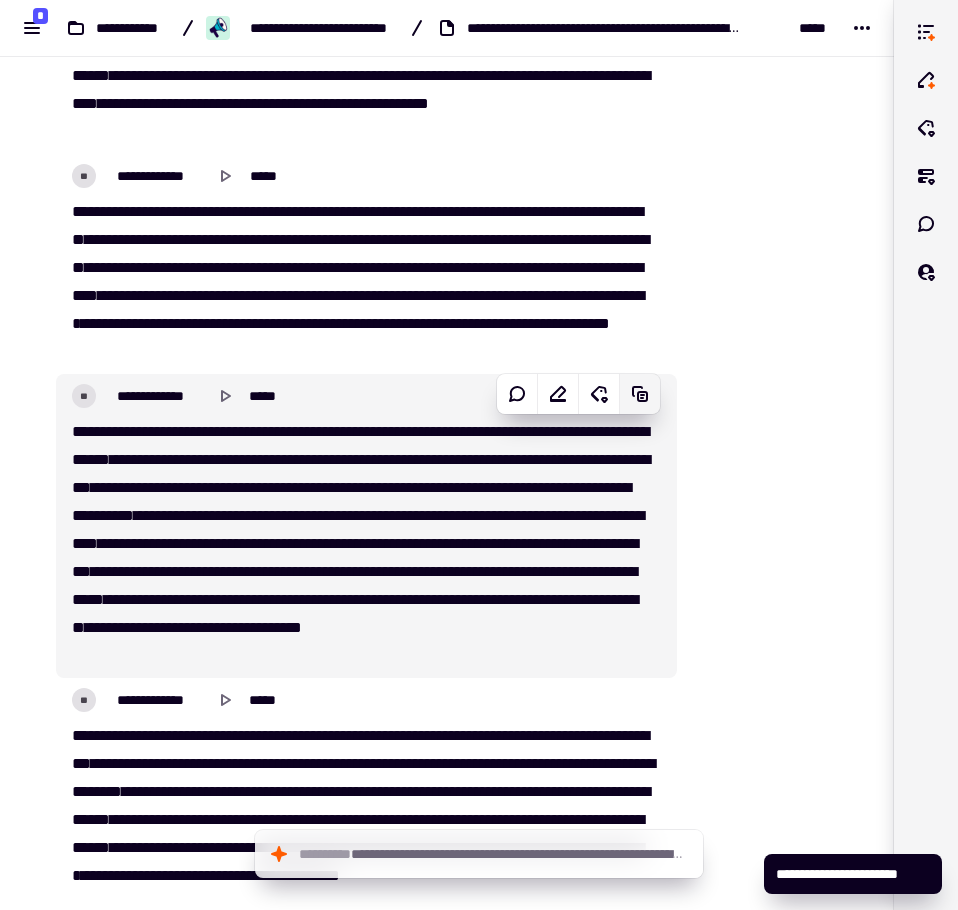 click on "[FIRST] [LAST] [STREET] [CITY], [STATE] [ZIP] [COUNTRY] [PHONE] [EMAIL]" at bounding box center [447, 51] 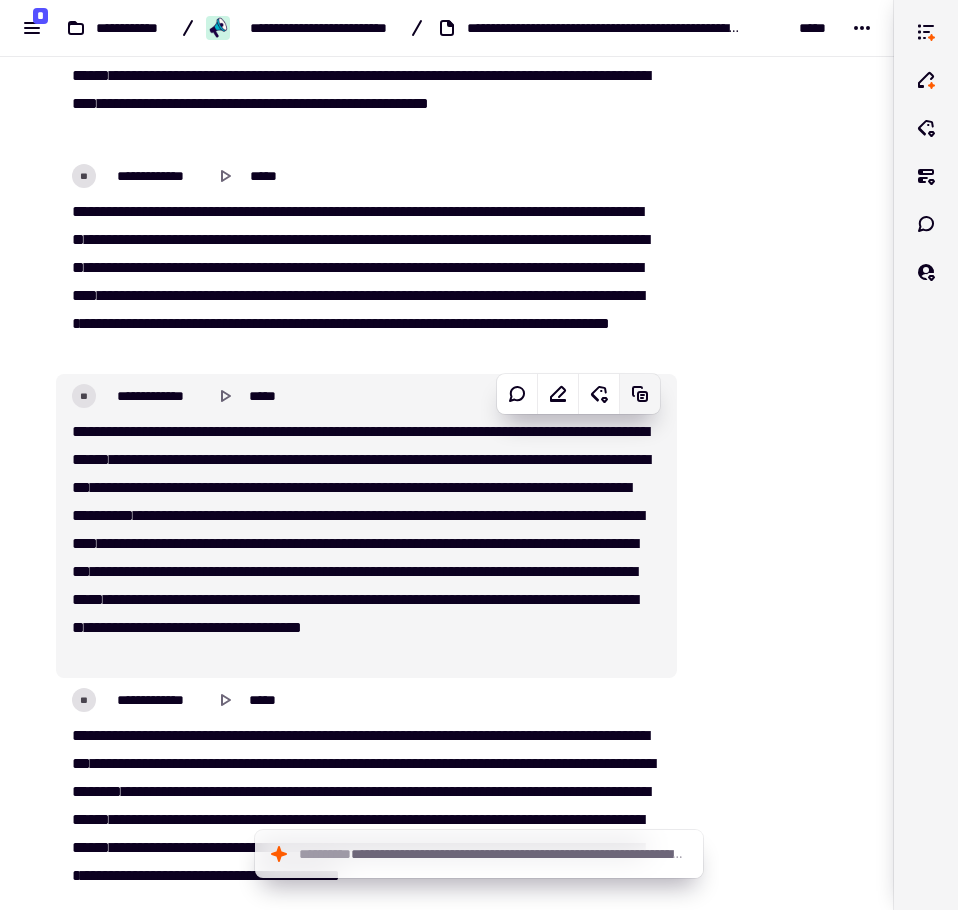 click 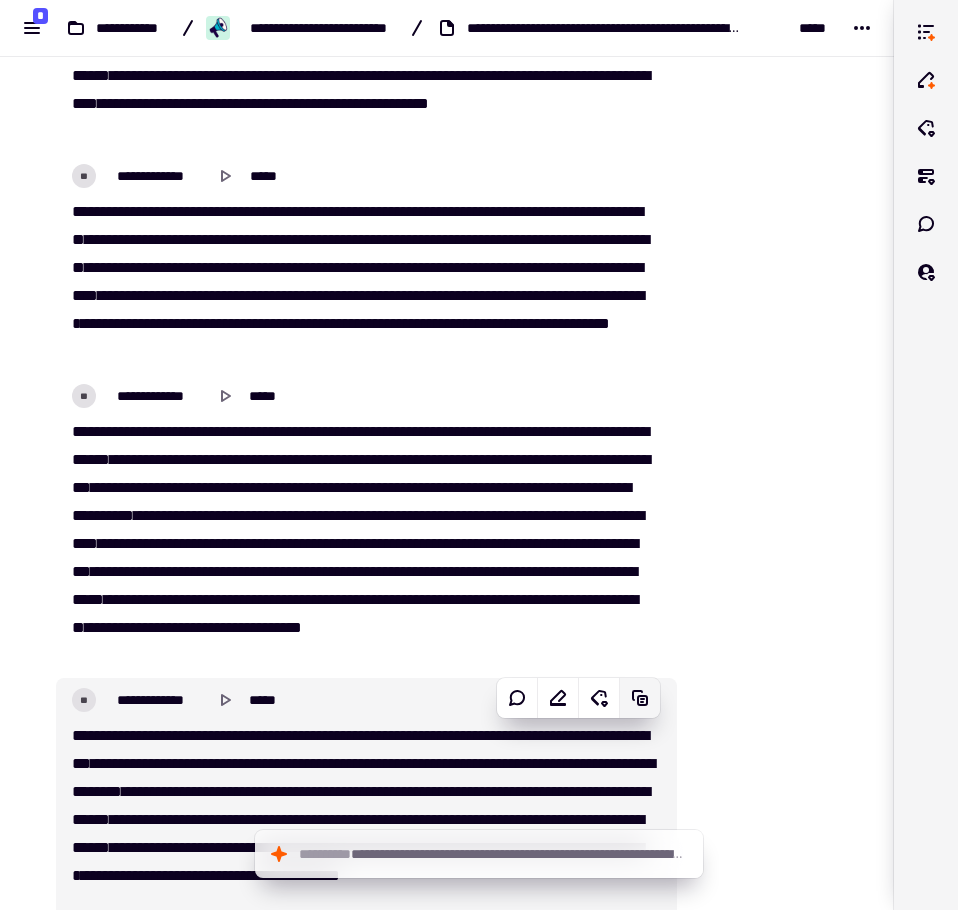 click 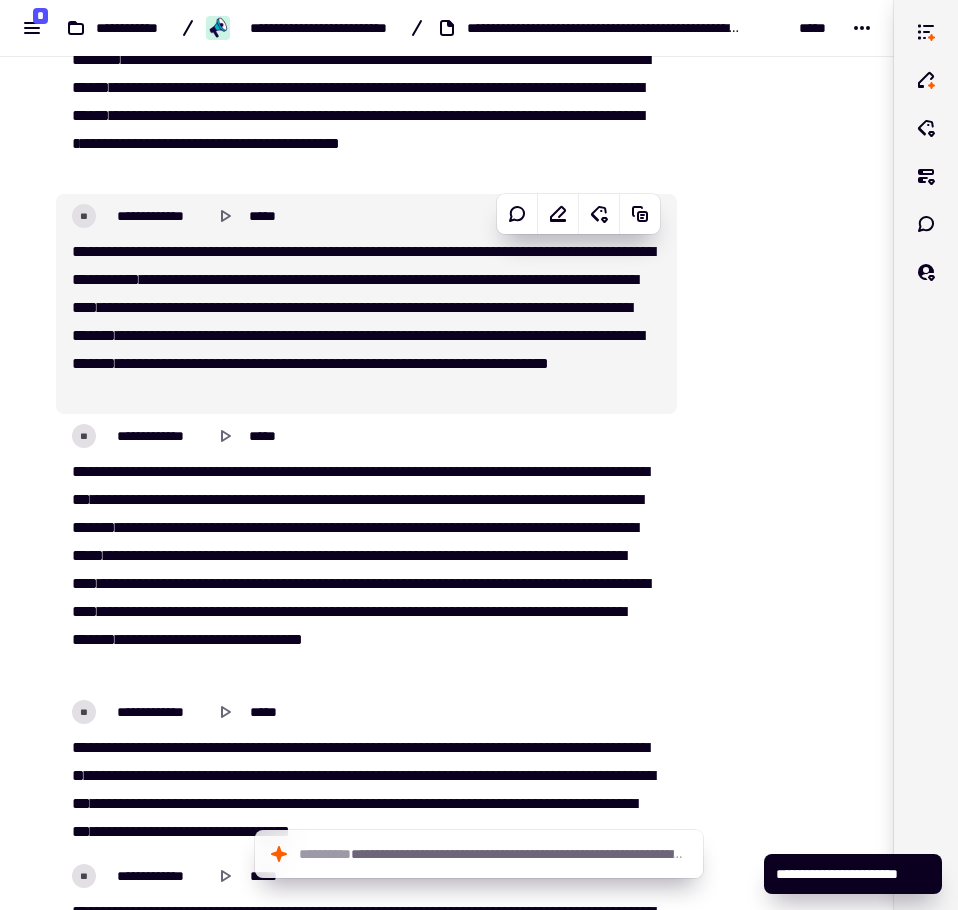 scroll, scrollTop: 14789, scrollLeft: 0, axis: vertical 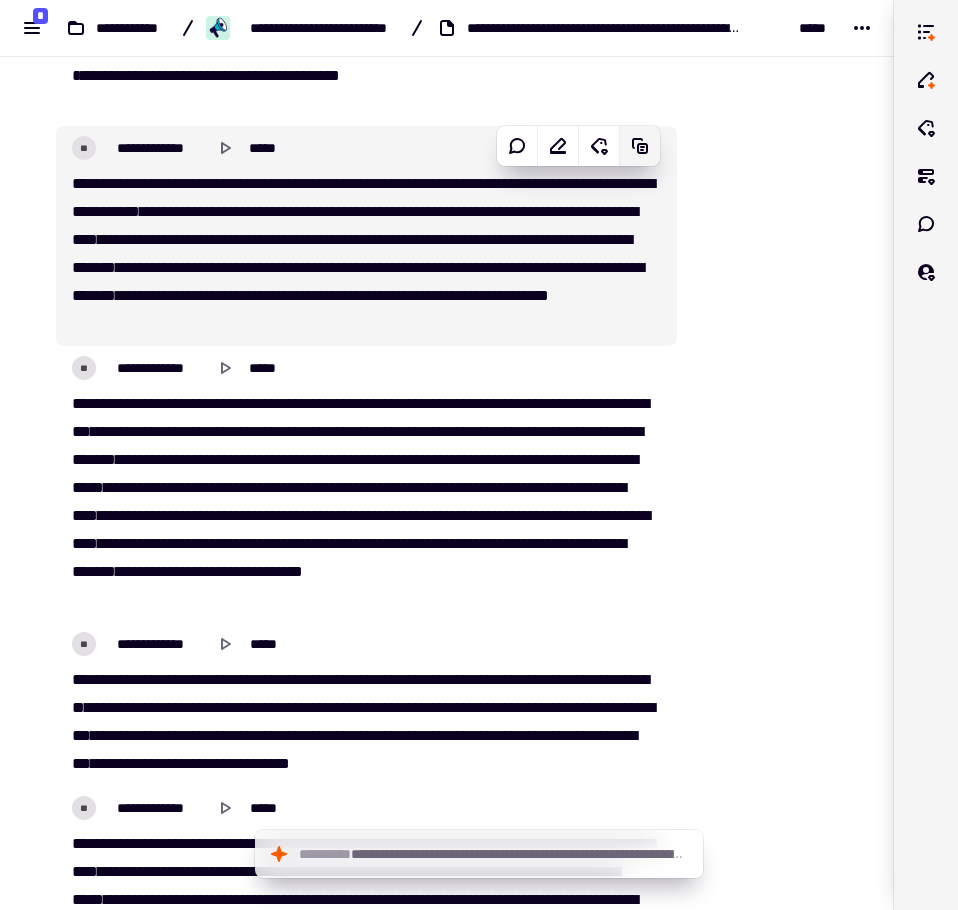click on "[FIRST] [LAST] [STREET] [CITY], [STATE] [ZIP] [COUNTRY] [PHONE] [EMAIL]" at bounding box center [447, -749] 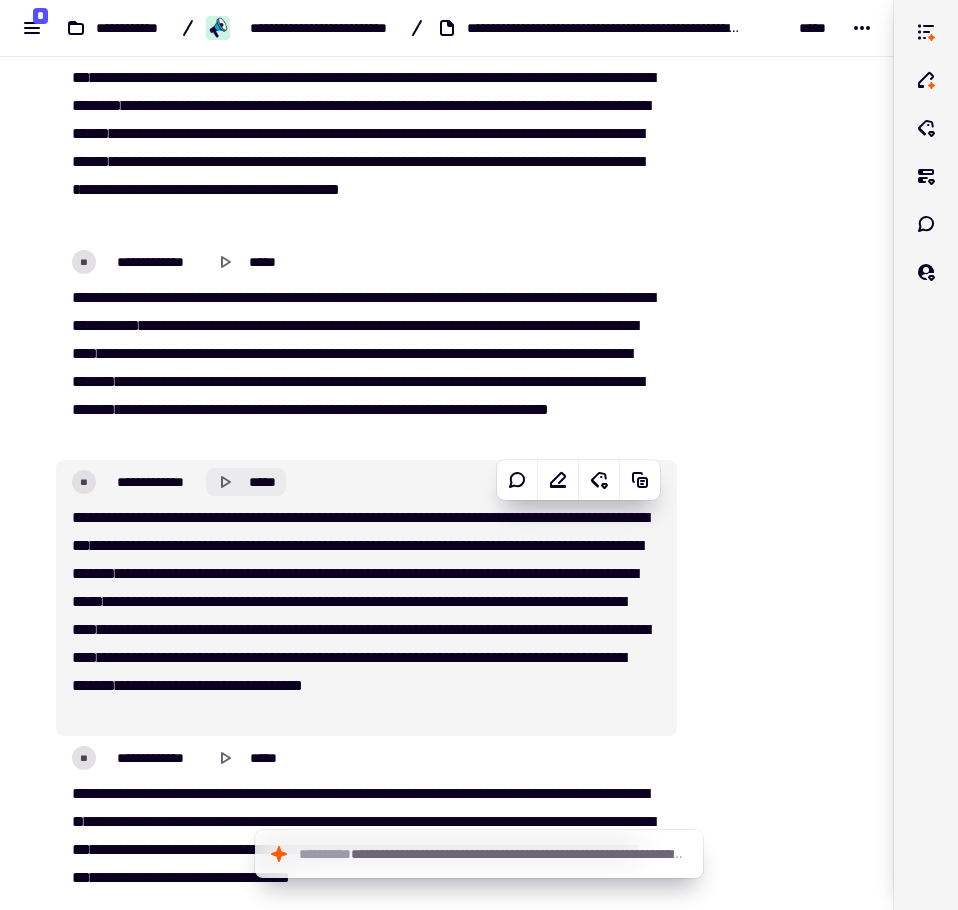scroll, scrollTop: 14589, scrollLeft: 0, axis: vertical 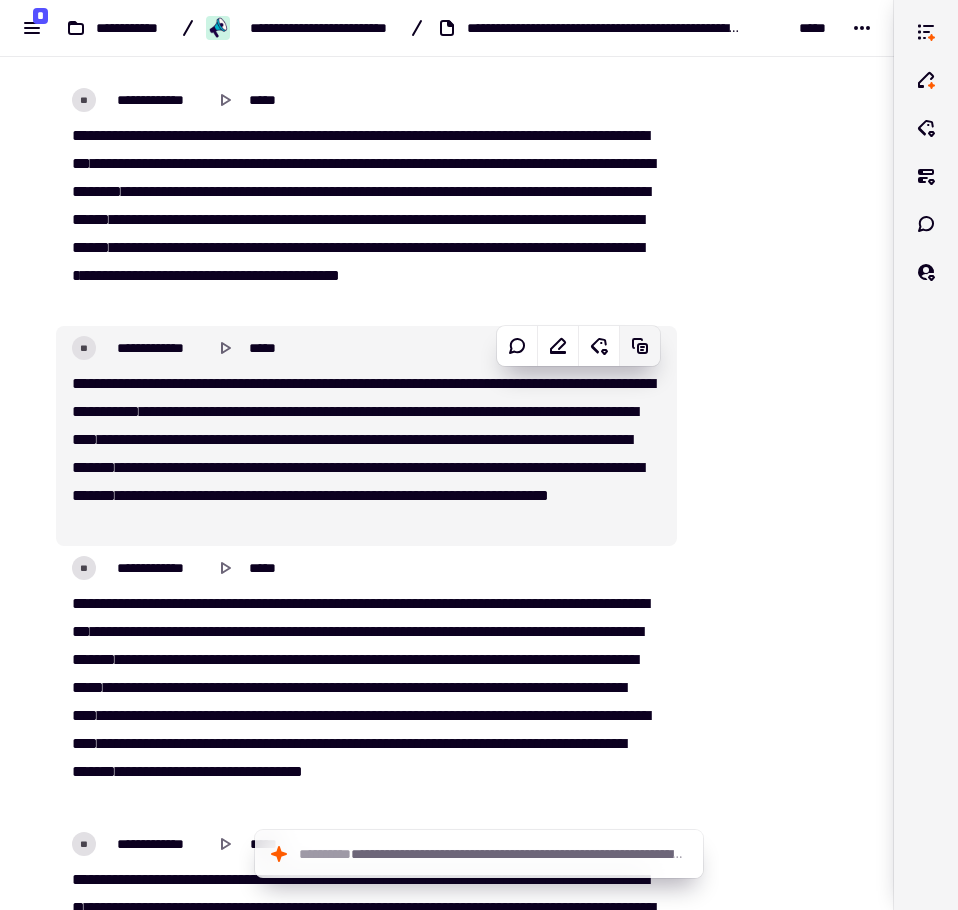 click 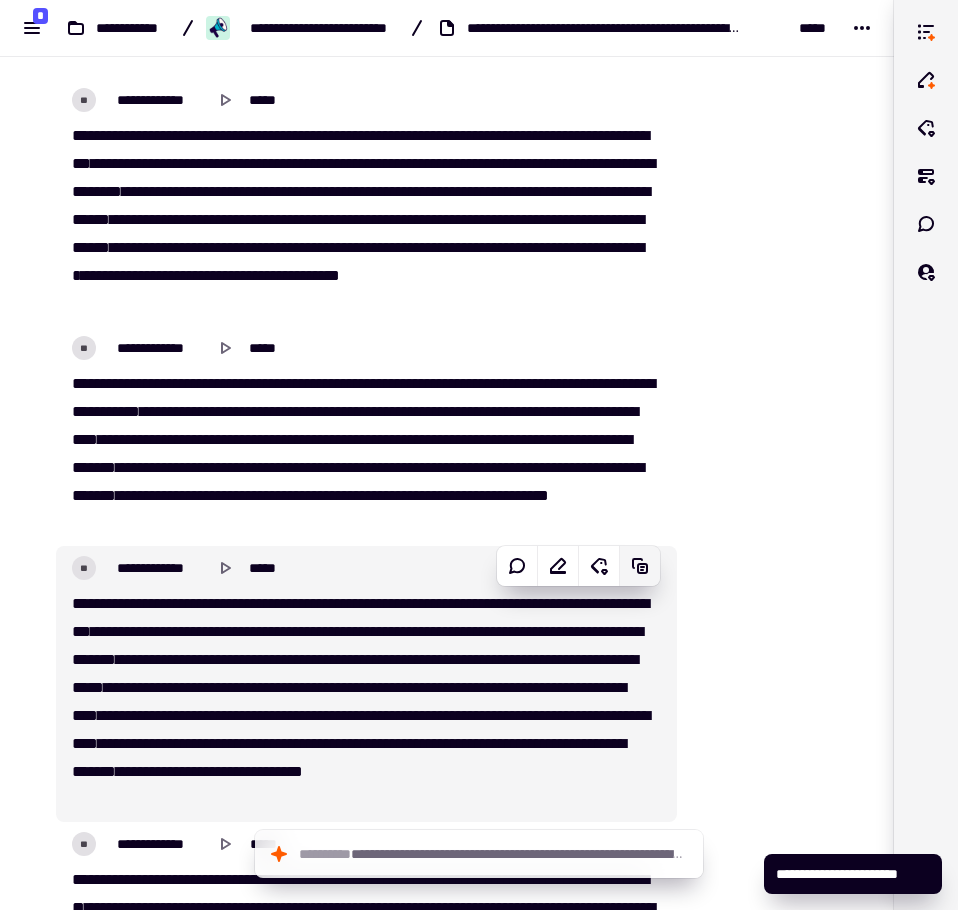click 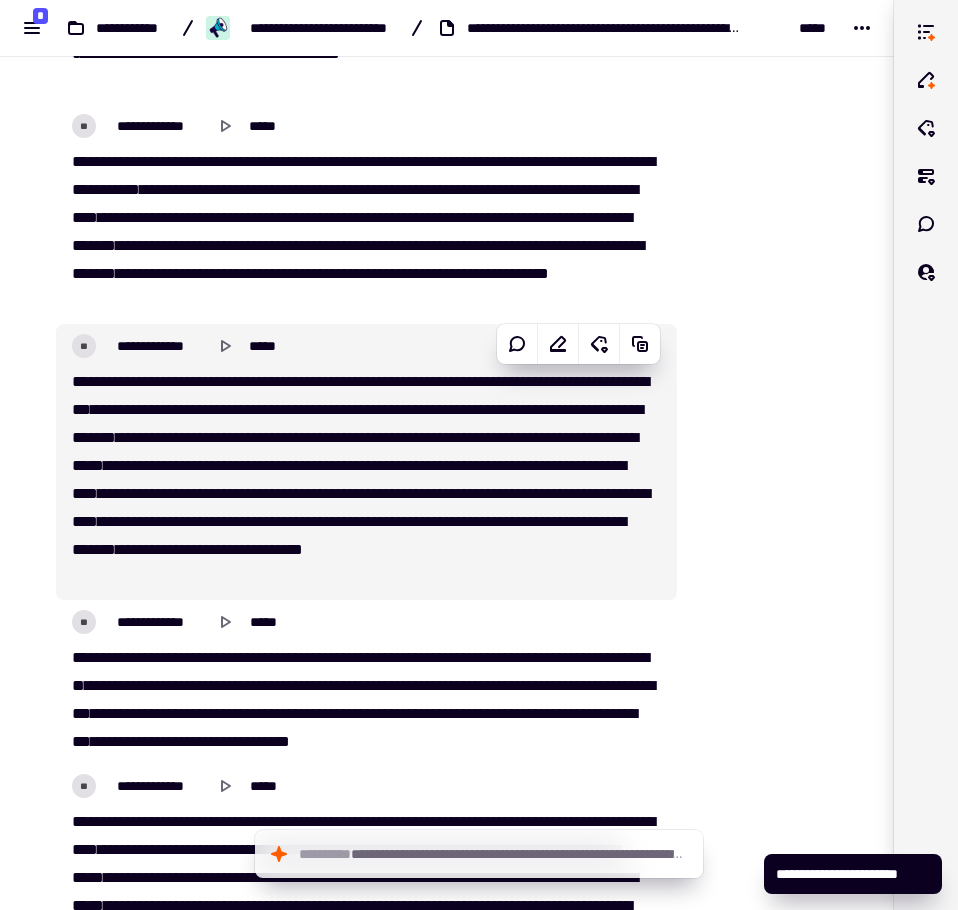scroll, scrollTop: 14889, scrollLeft: 0, axis: vertical 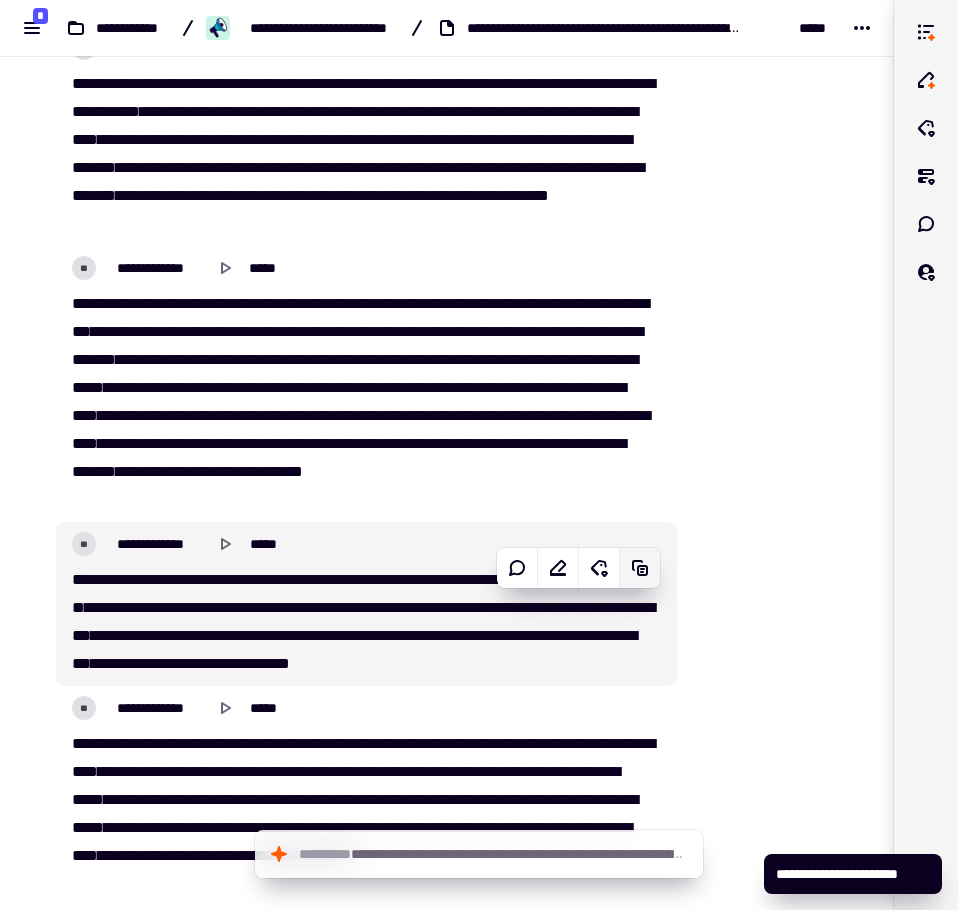 click on "[FIRST] [LAST] [STREET] [CITY], [STATE] [ZIP] [COUNTRY] [PHONE] [EMAIL]" at bounding box center (447, -849) 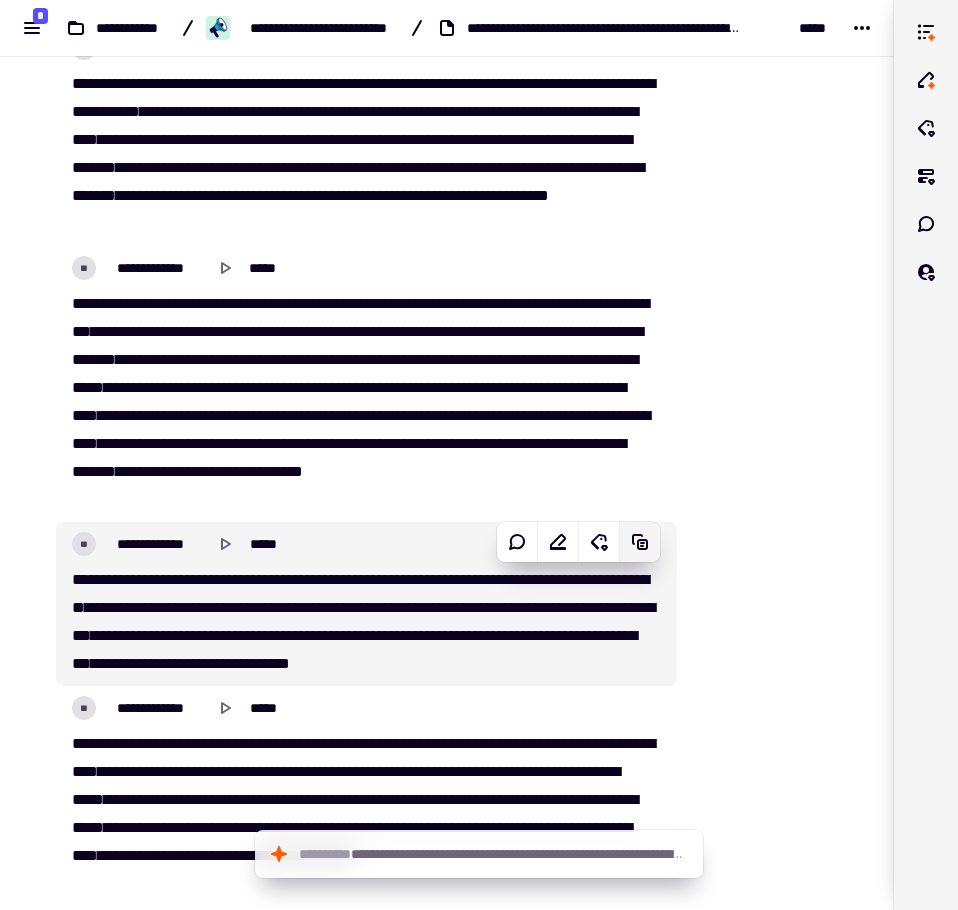 click 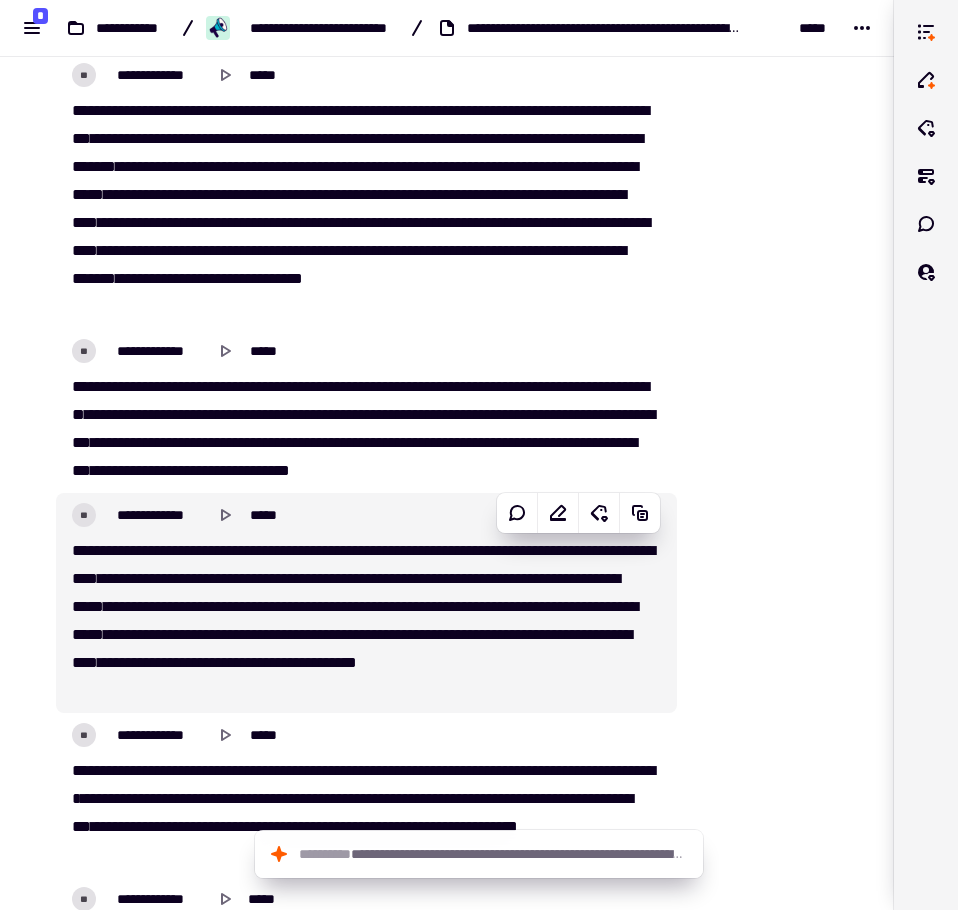 scroll, scrollTop: 15089, scrollLeft: 0, axis: vertical 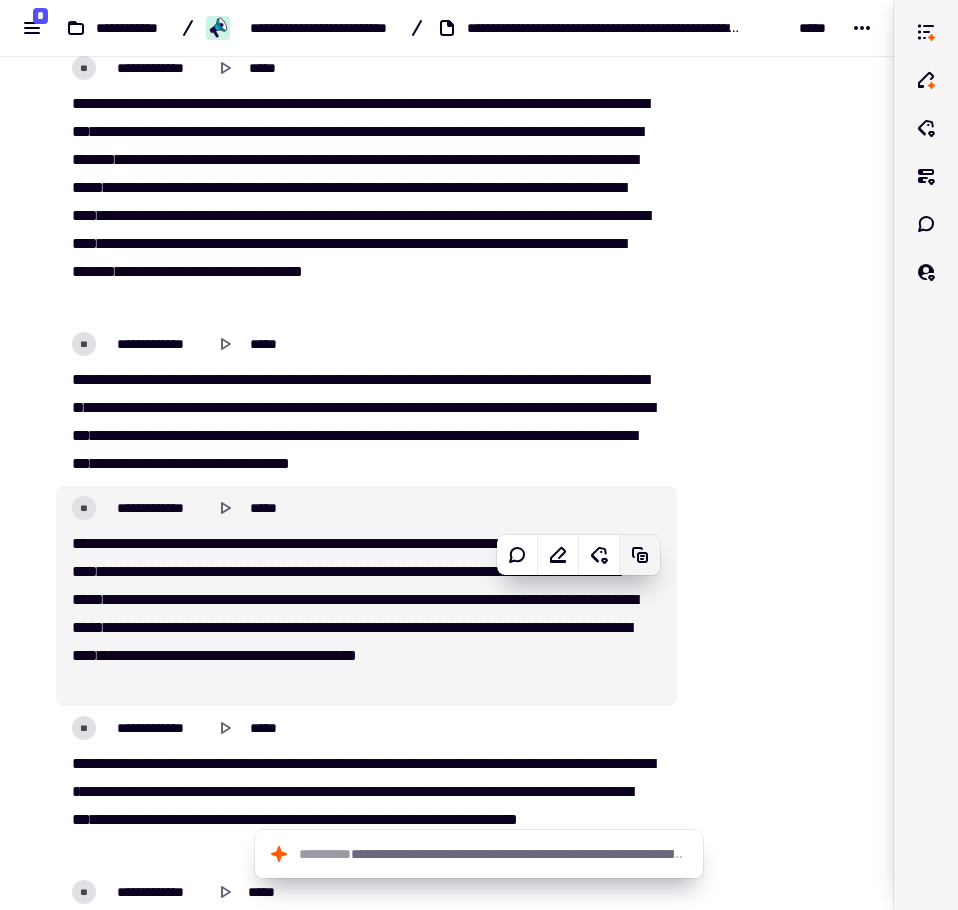 click on "[FIRST] [LAST] [STREET] [CITY], [STATE] [ZIP] [COUNTRY] [PHONE] [EMAIL]" at bounding box center (447, -1049) 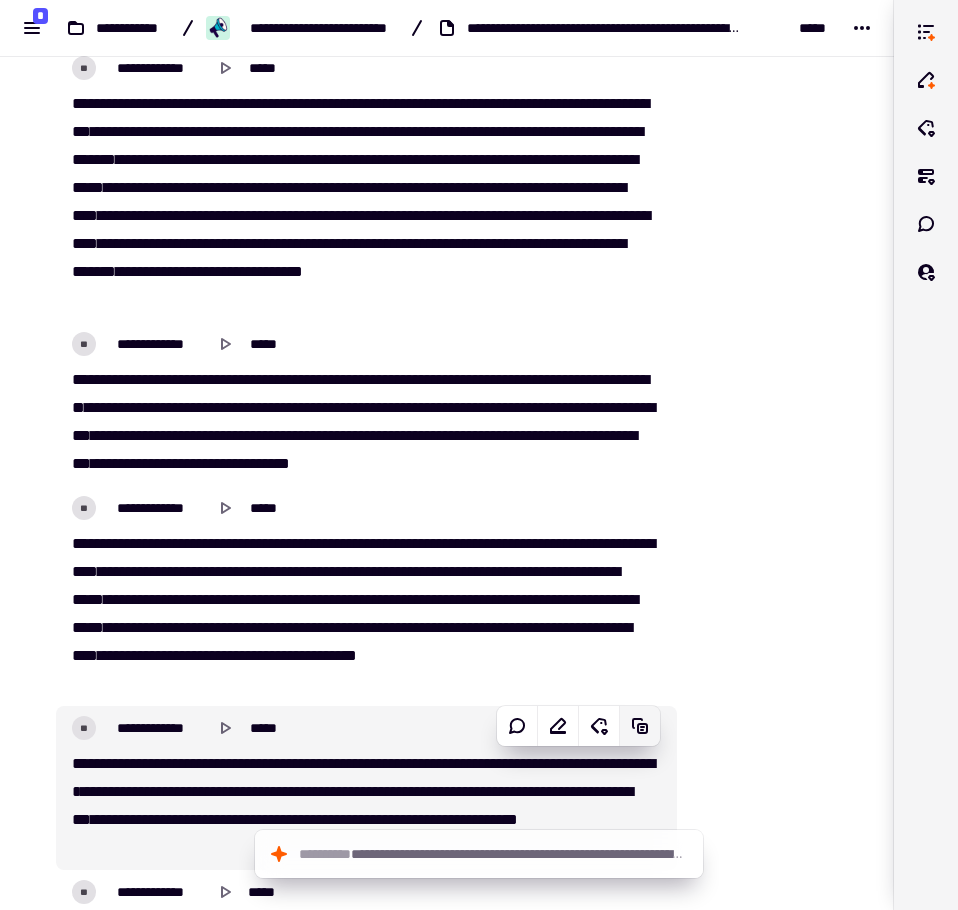 click 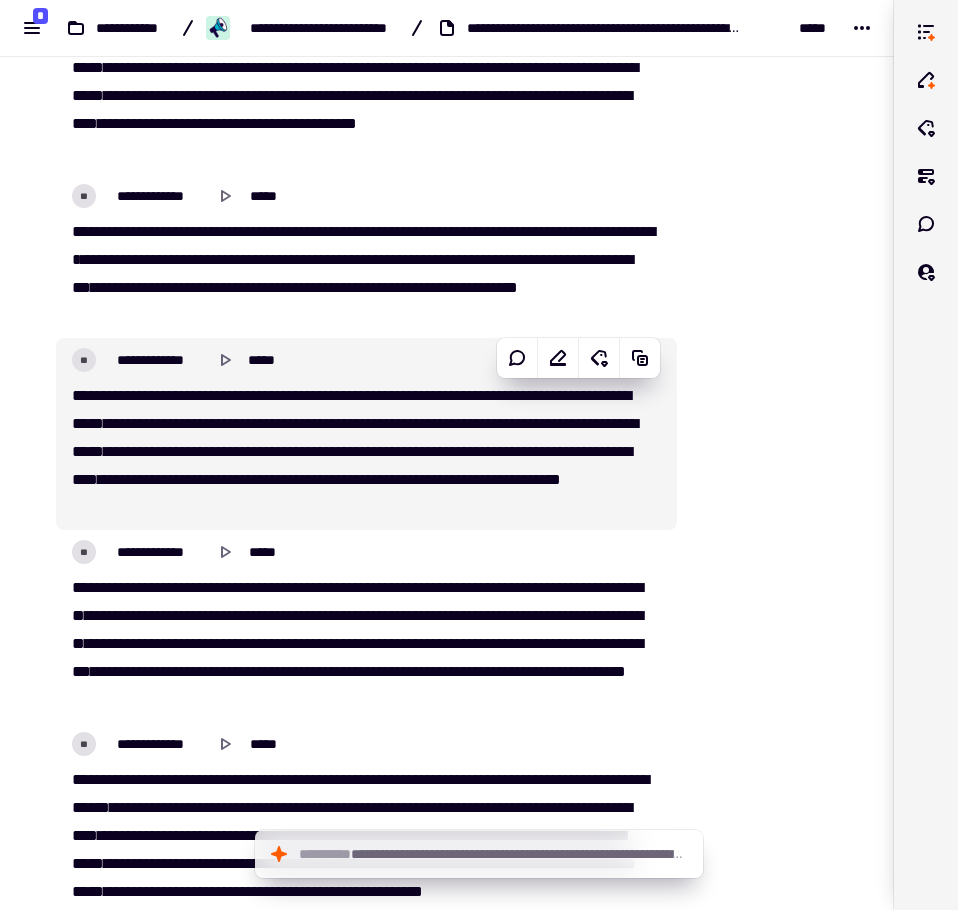 scroll, scrollTop: 15689, scrollLeft: 0, axis: vertical 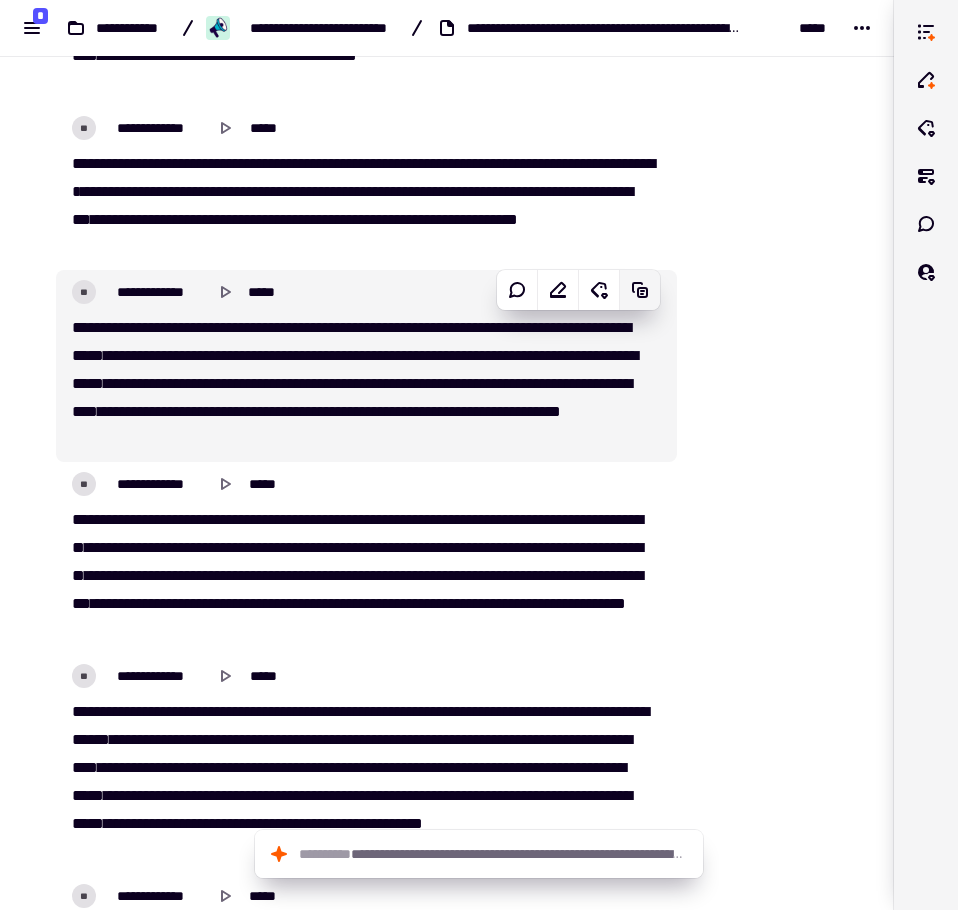 click 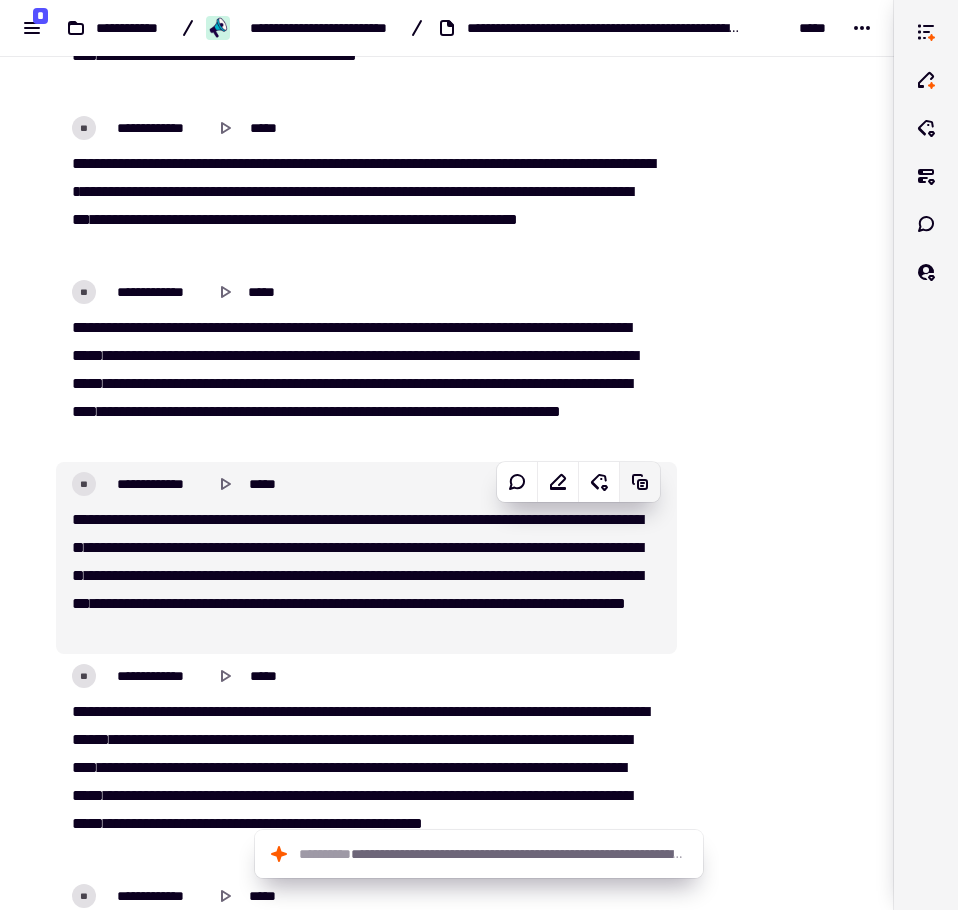 click 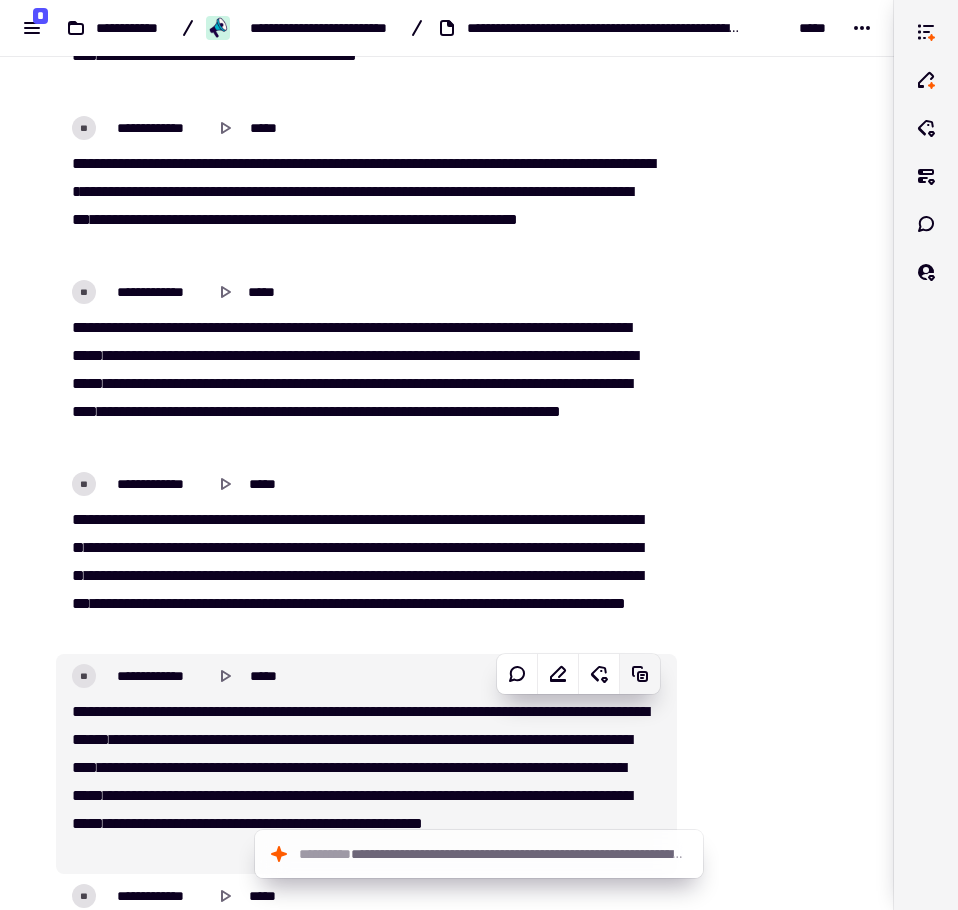 click 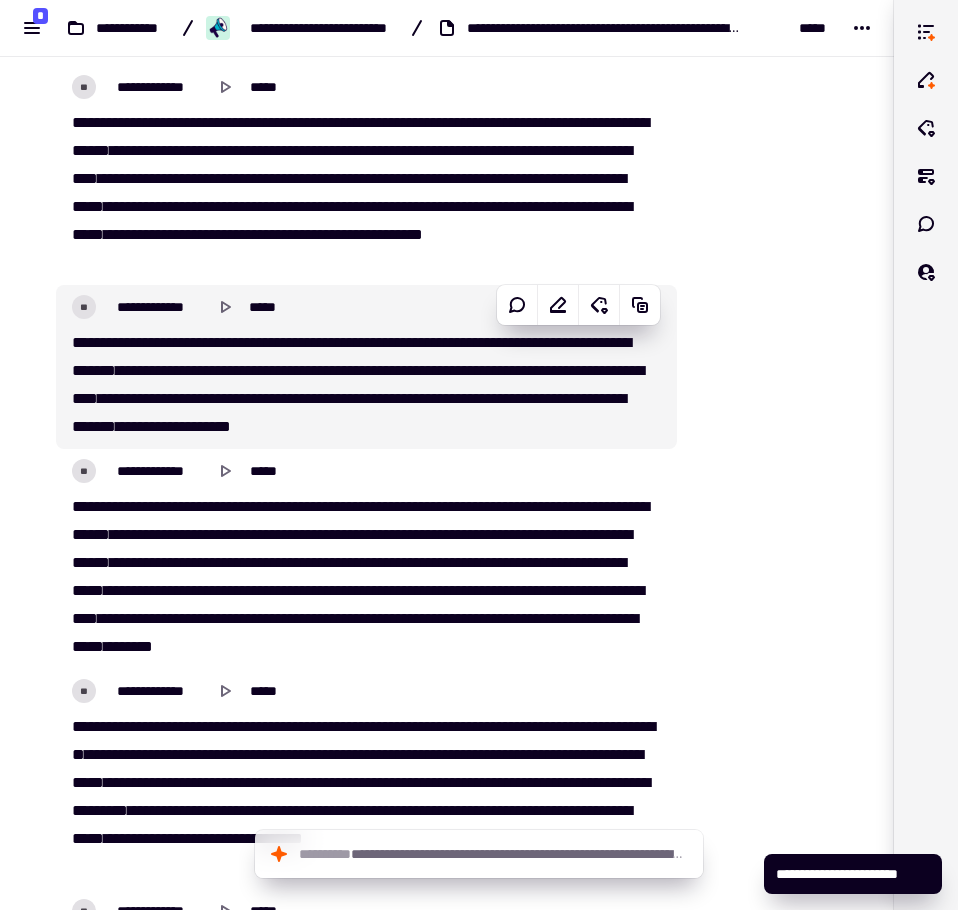 scroll, scrollTop: 16289, scrollLeft: 0, axis: vertical 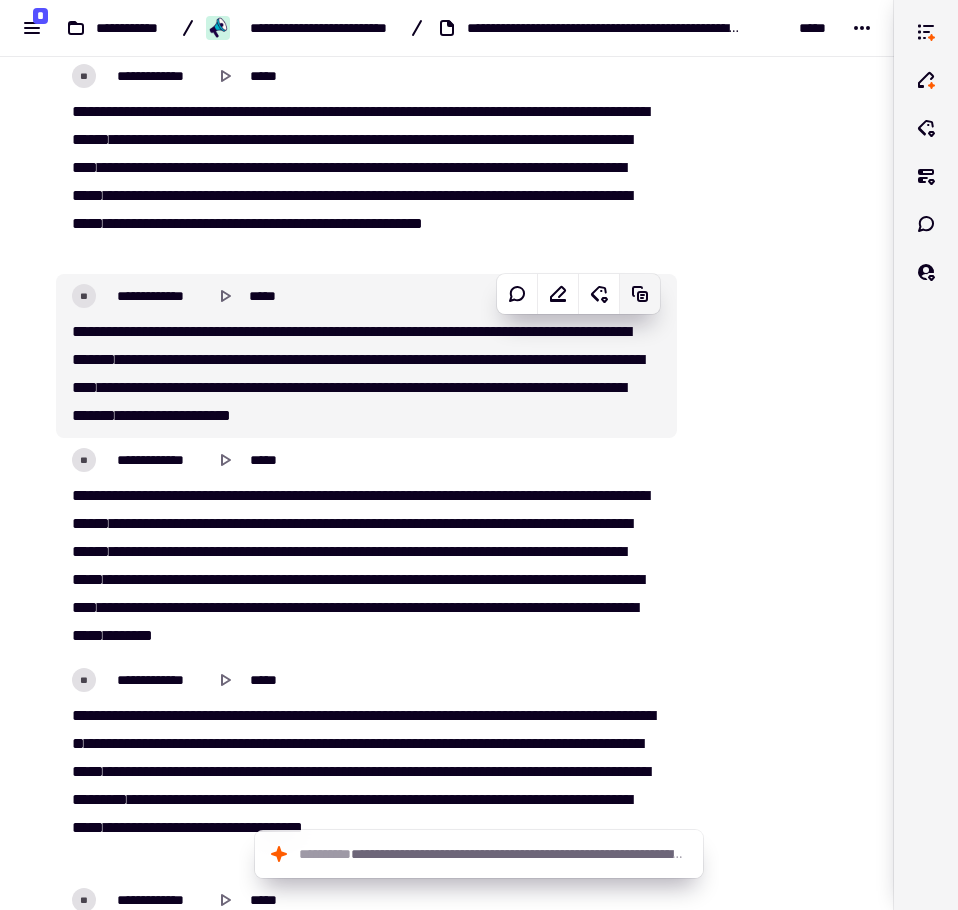 click 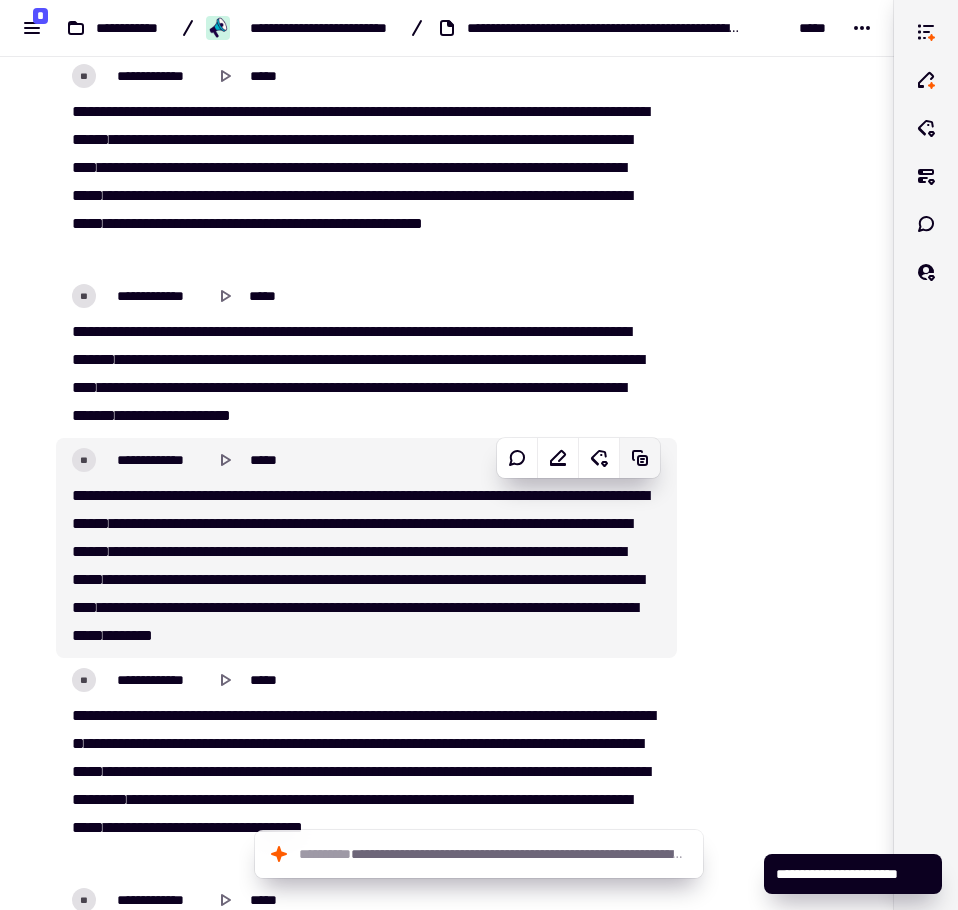 click 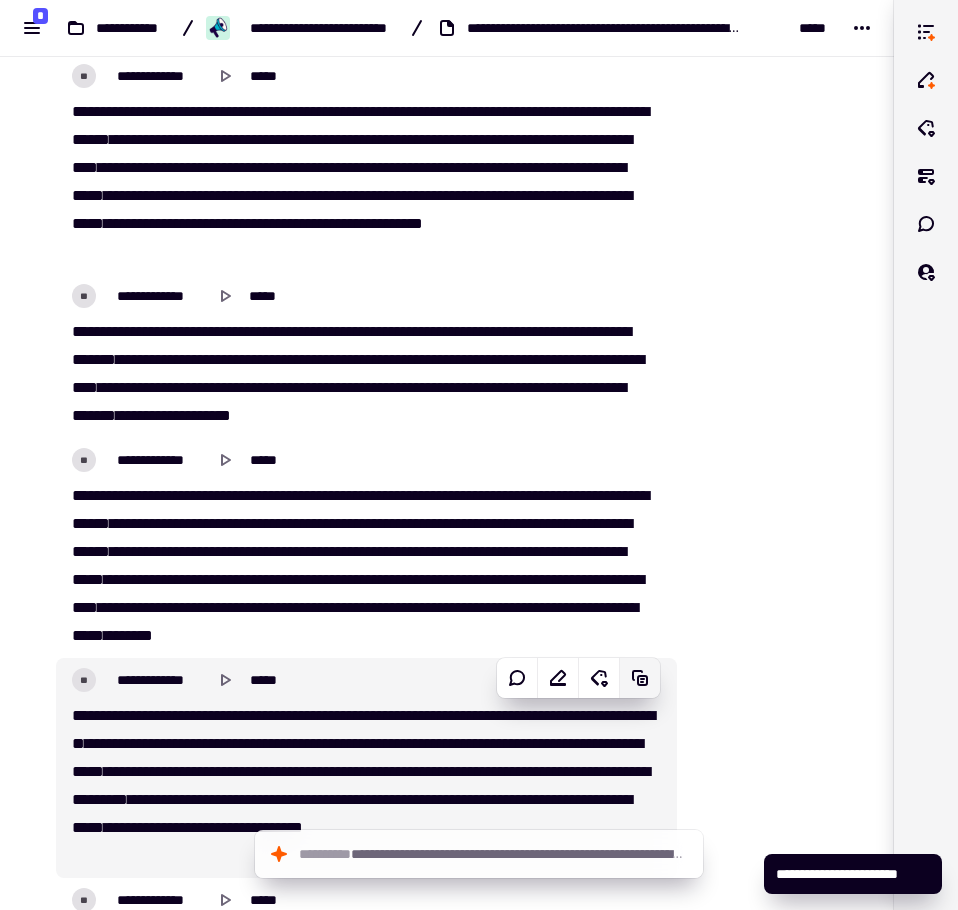 click 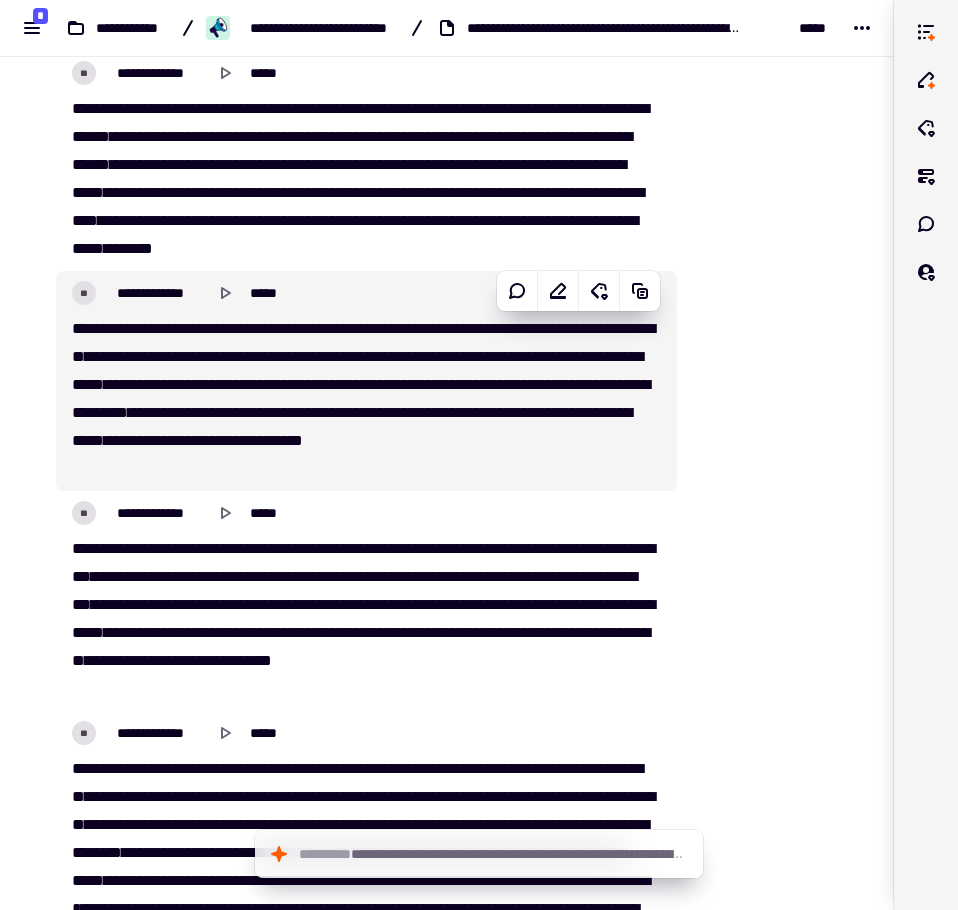 scroll, scrollTop: 16689, scrollLeft: 0, axis: vertical 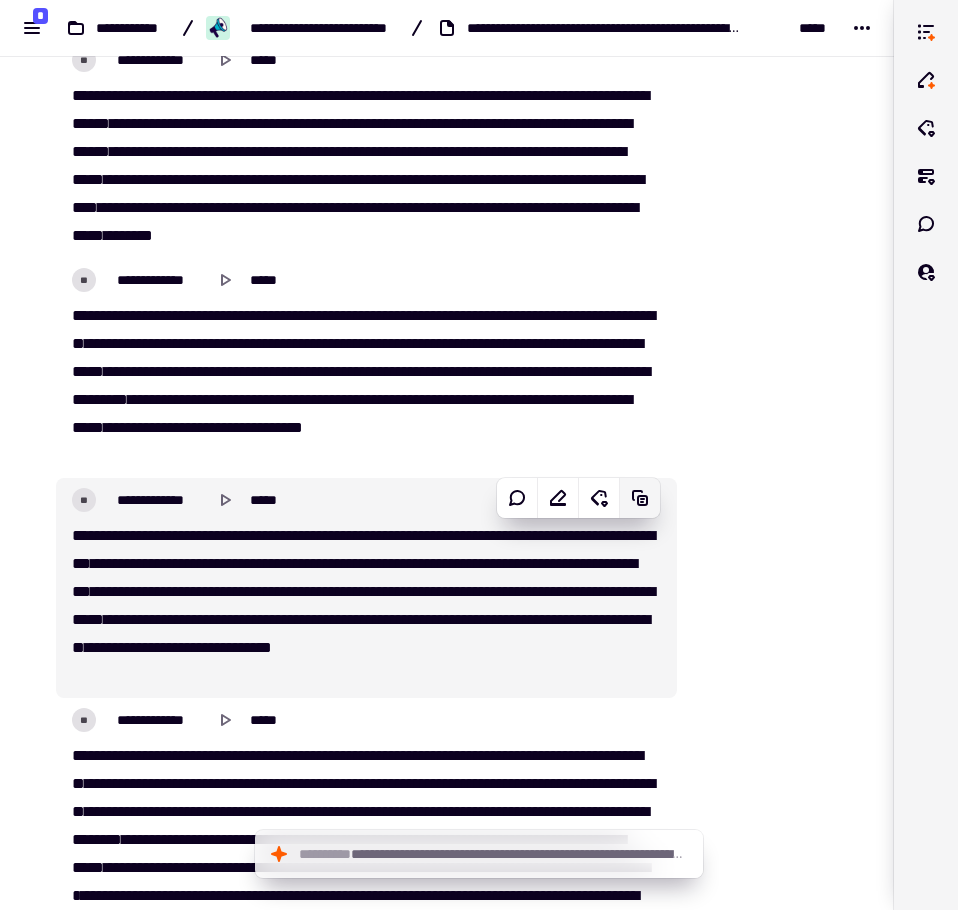 click 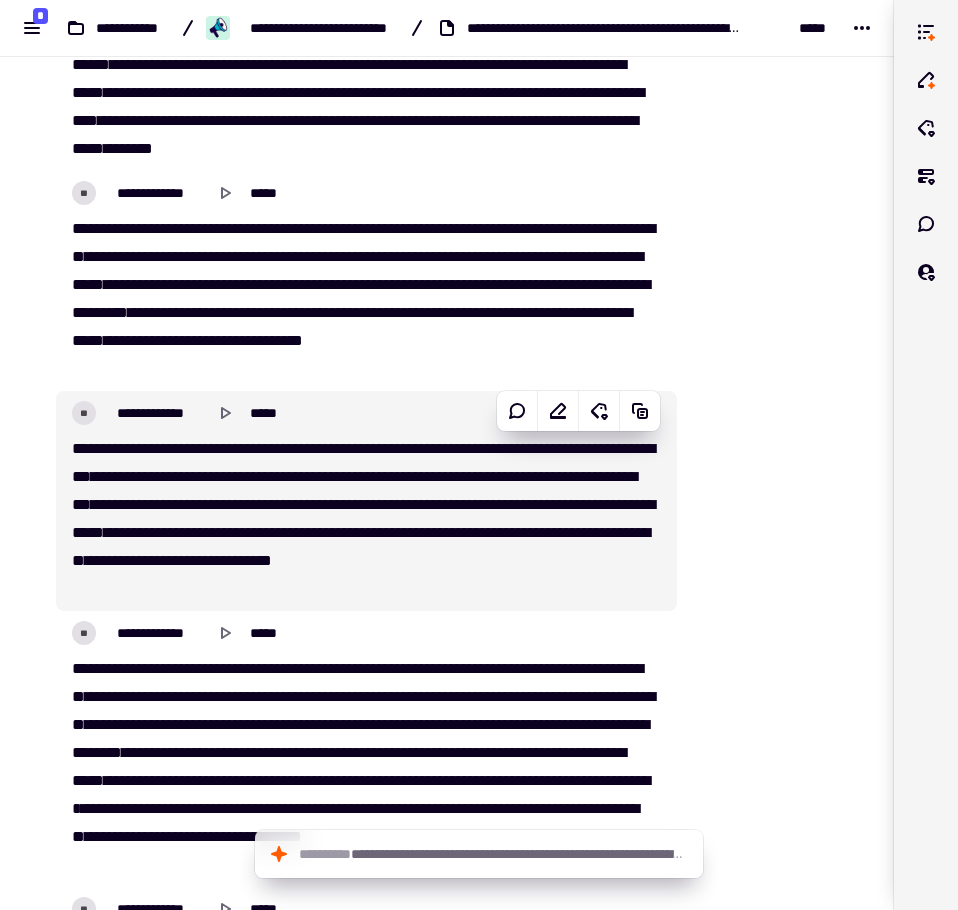 scroll, scrollTop: 16789, scrollLeft: 0, axis: vertical 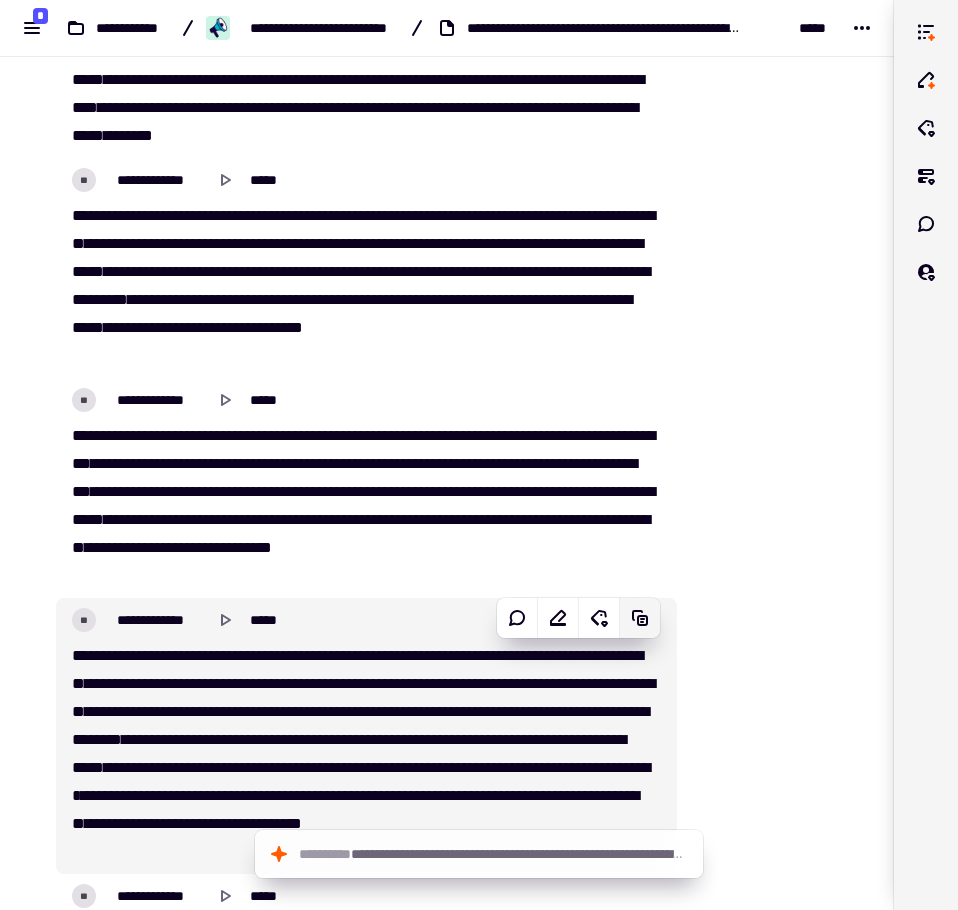 click 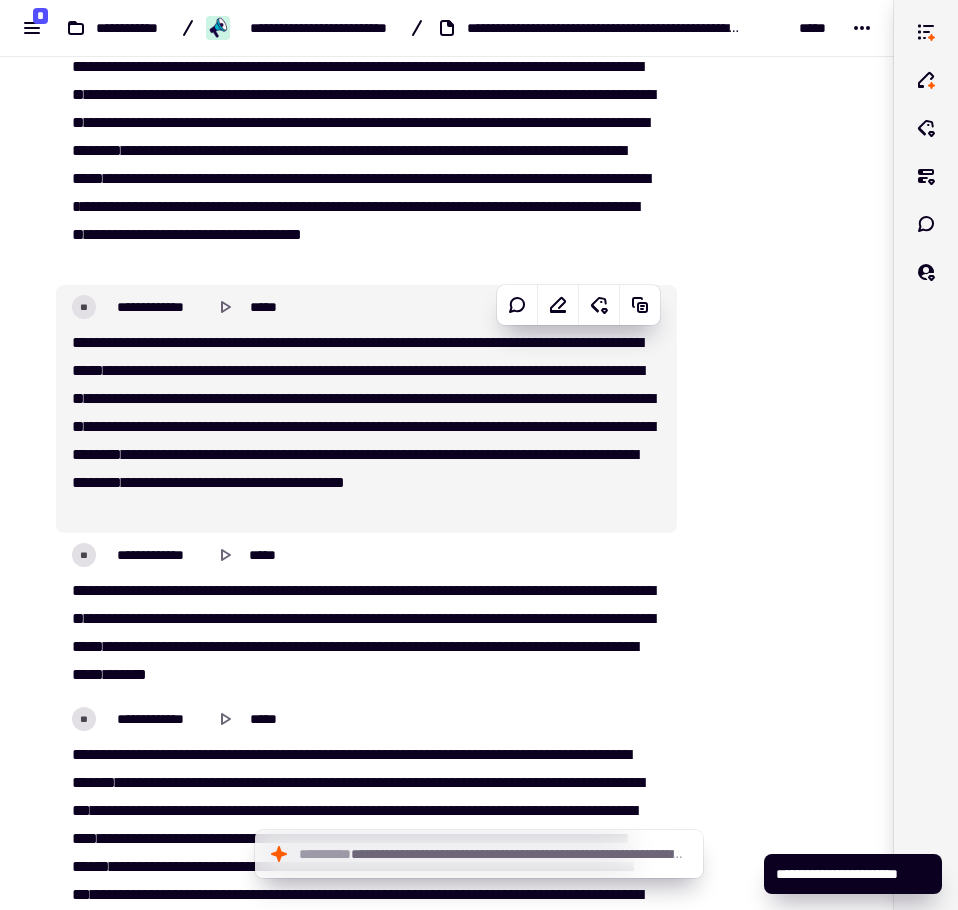 scroll, scrollTop: 17389, scrollLeft: 0, axis: vertical 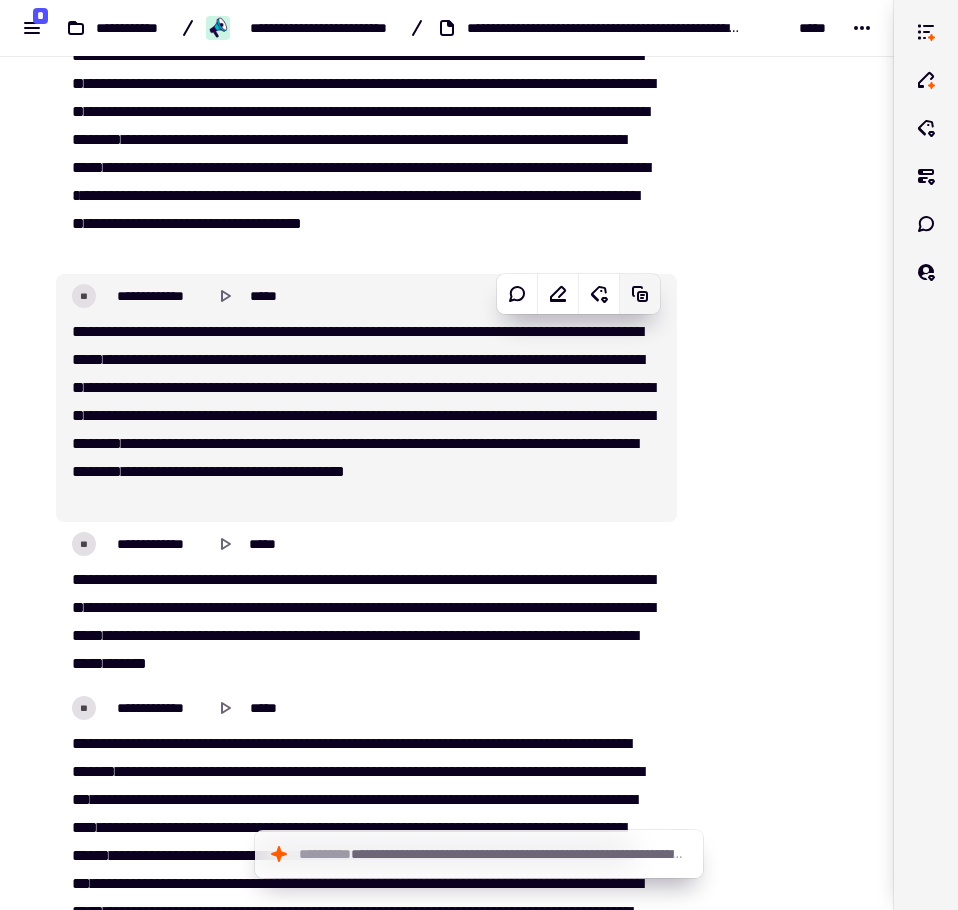 click 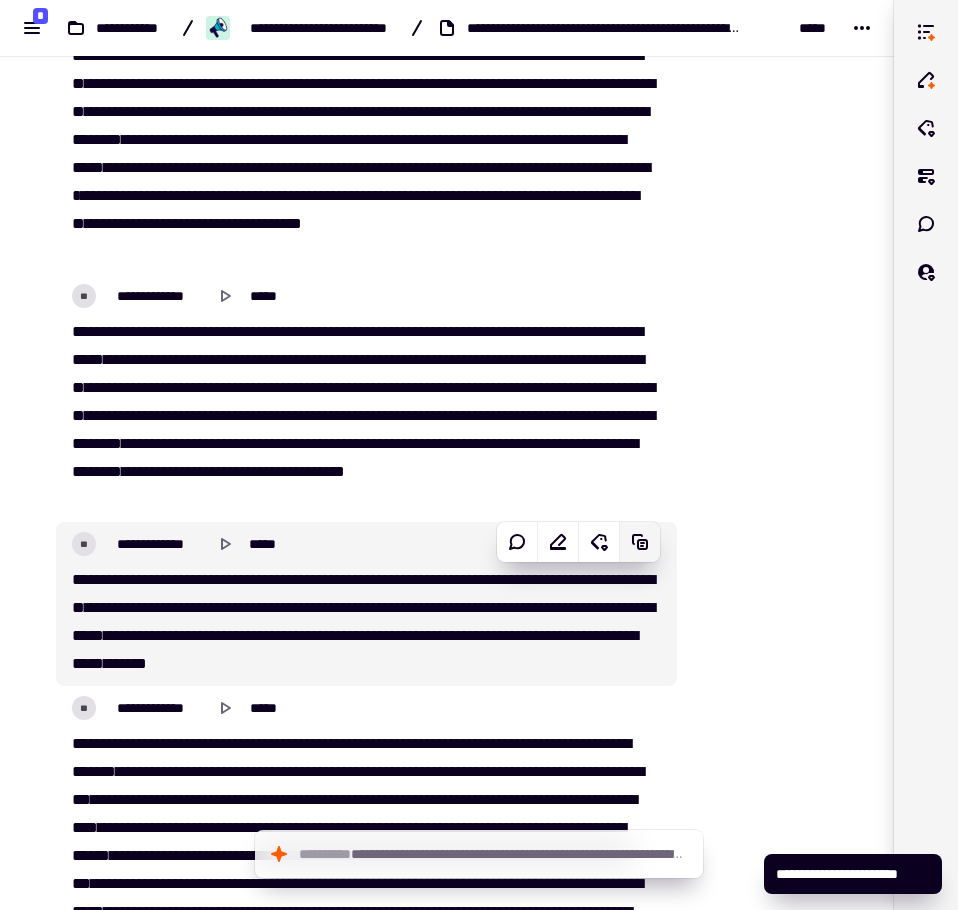 click 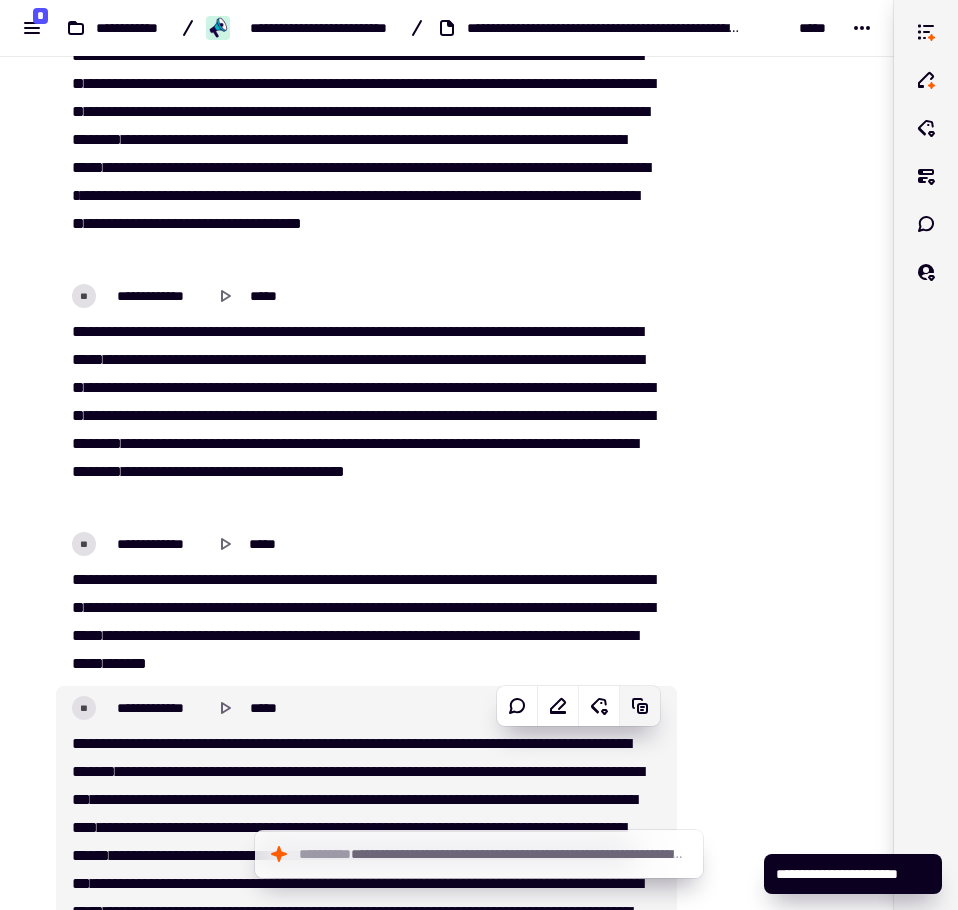 click 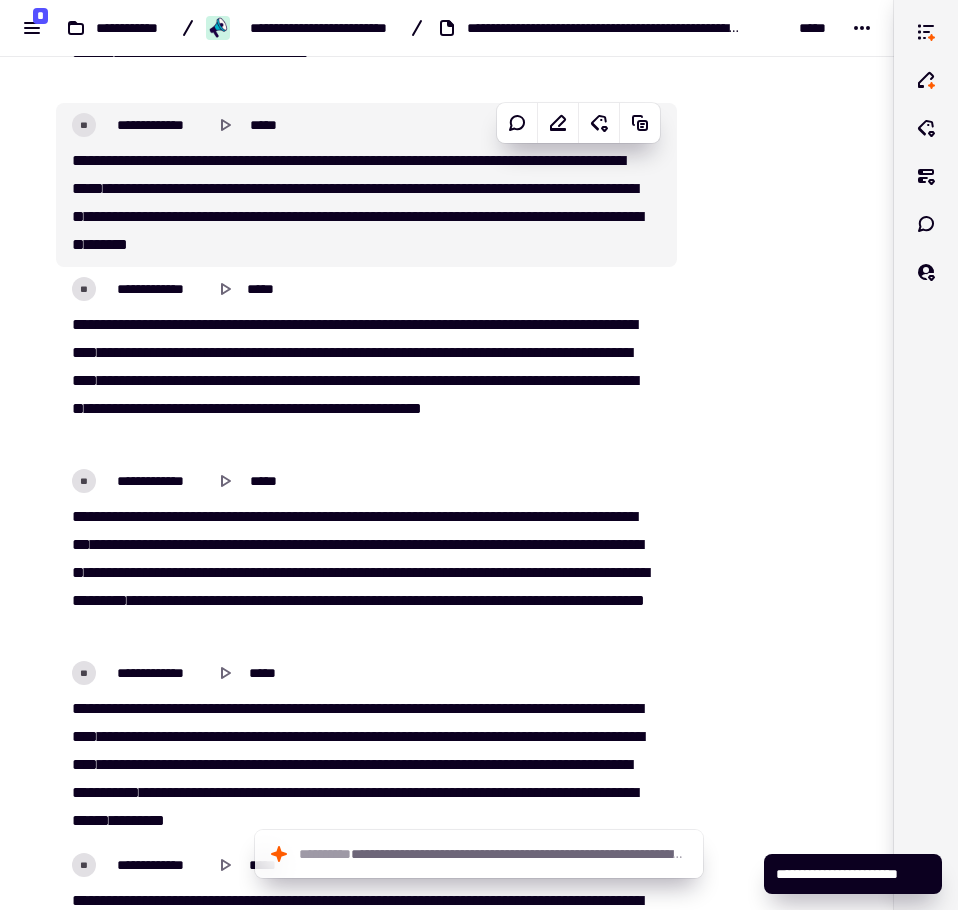 scroll, scrollTop: 18289, scrollLeft: 0, axis: vertical 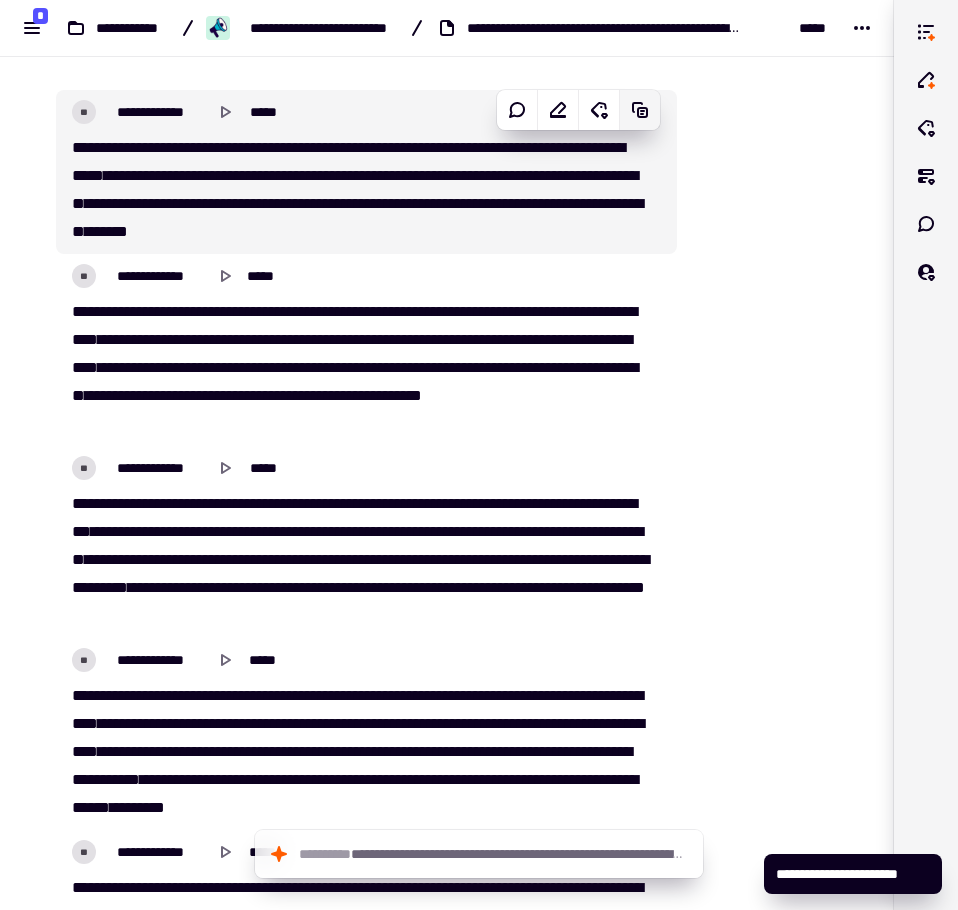 click 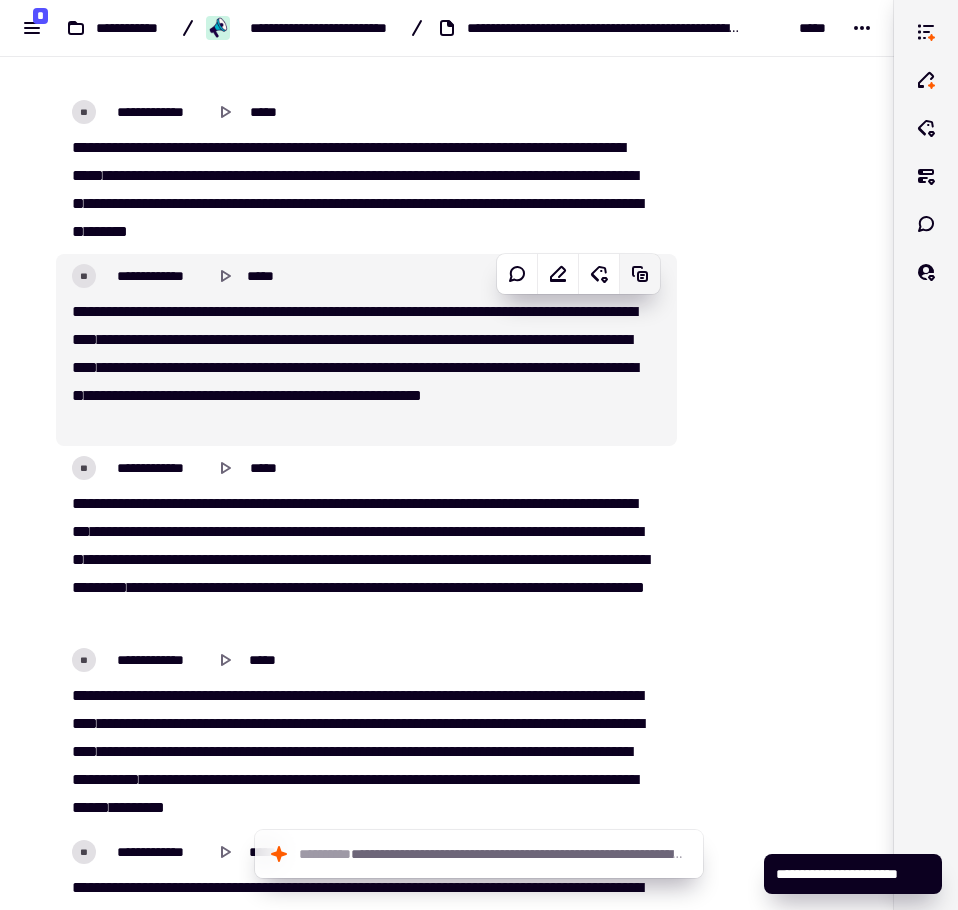 click 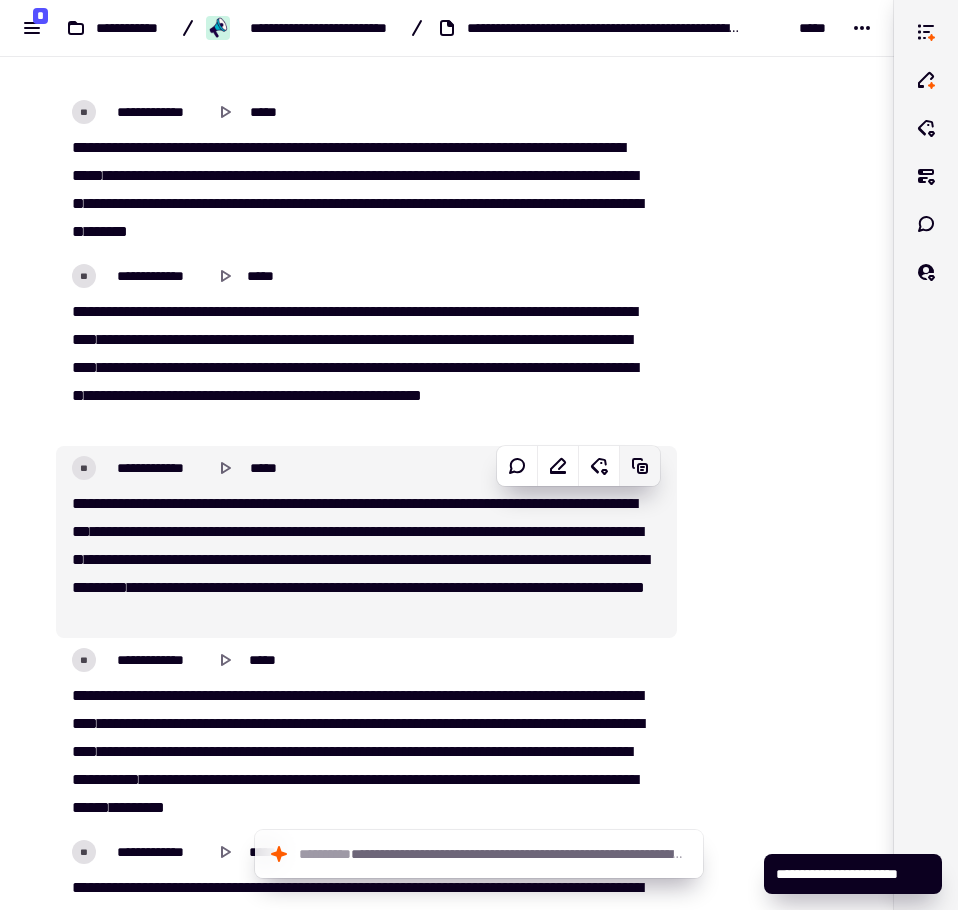 click 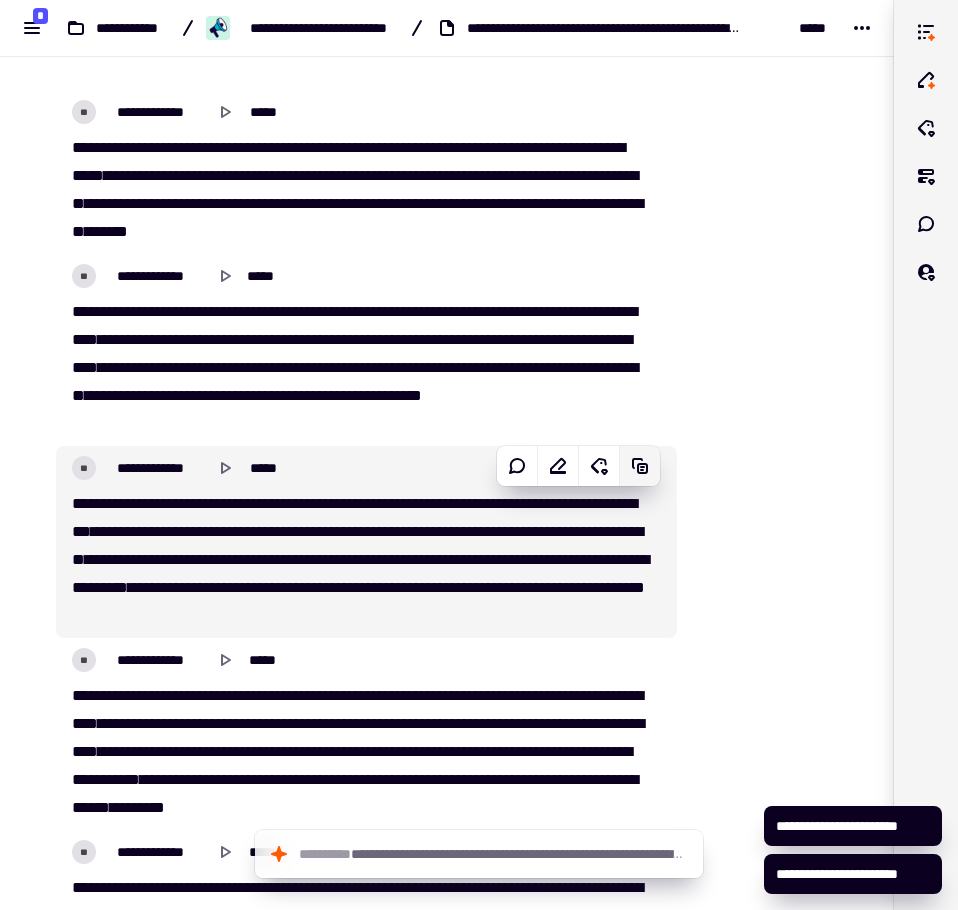 click 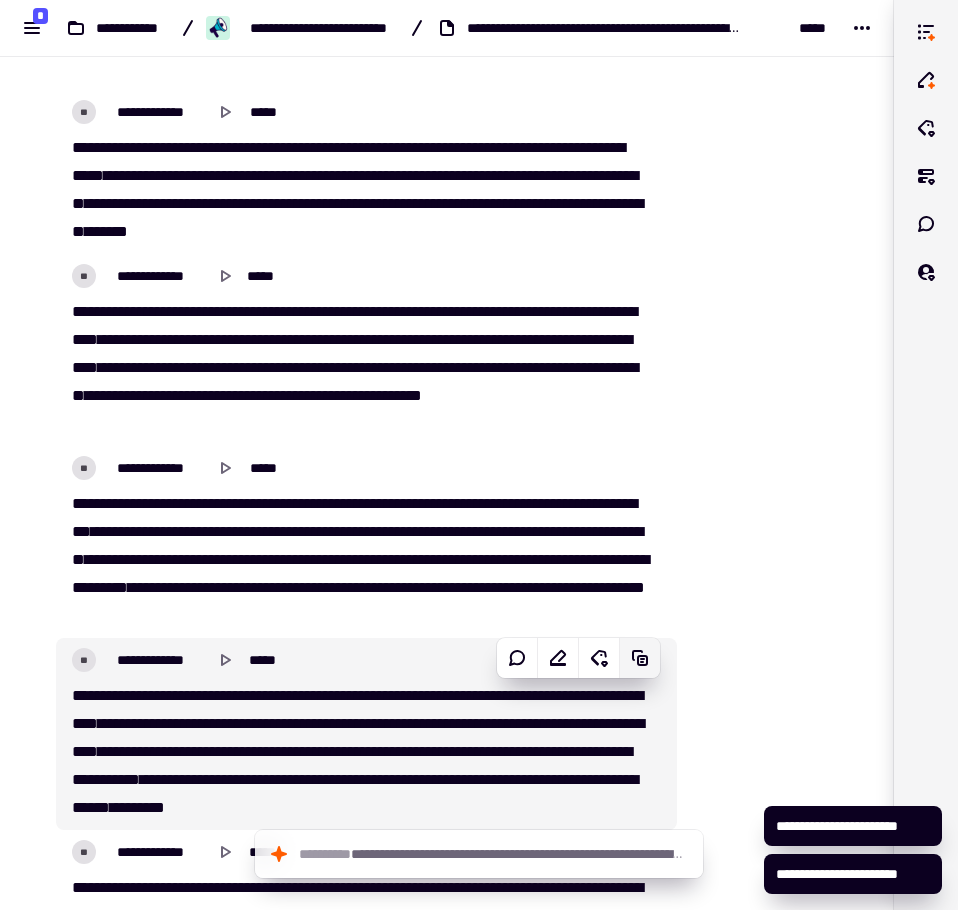 click 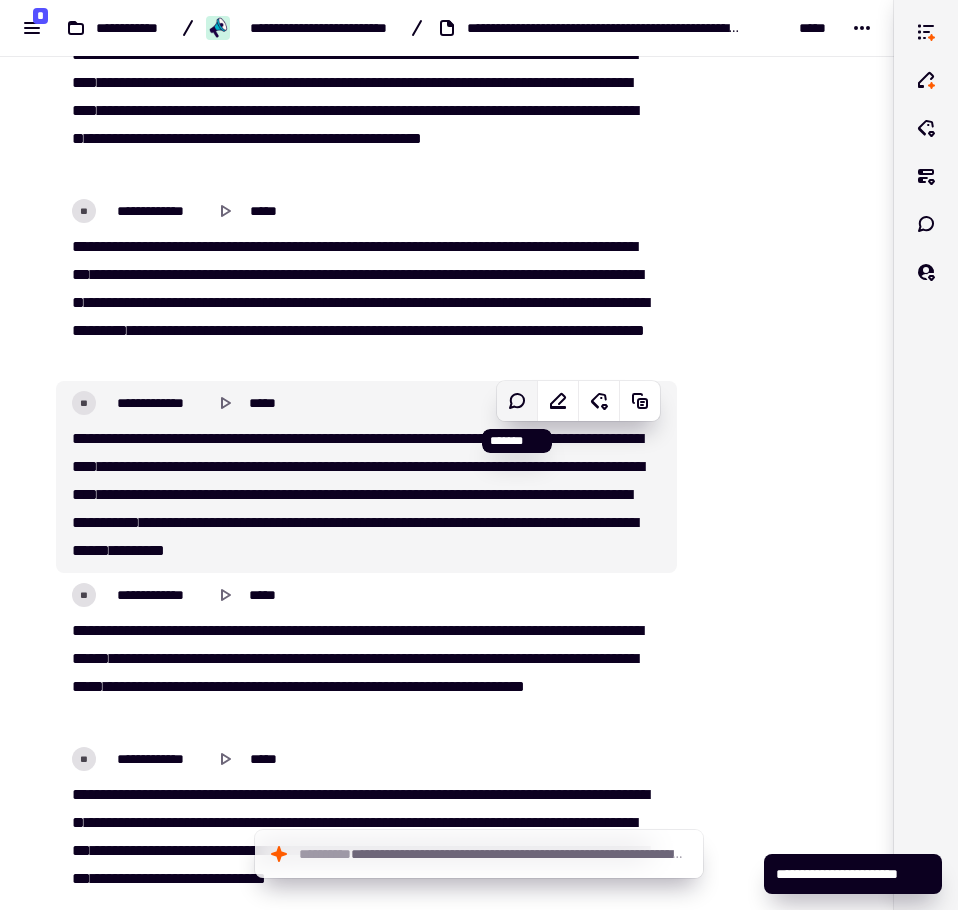 scroll, scrollTop: 18589, scrollLeft: 0, axis: vertical 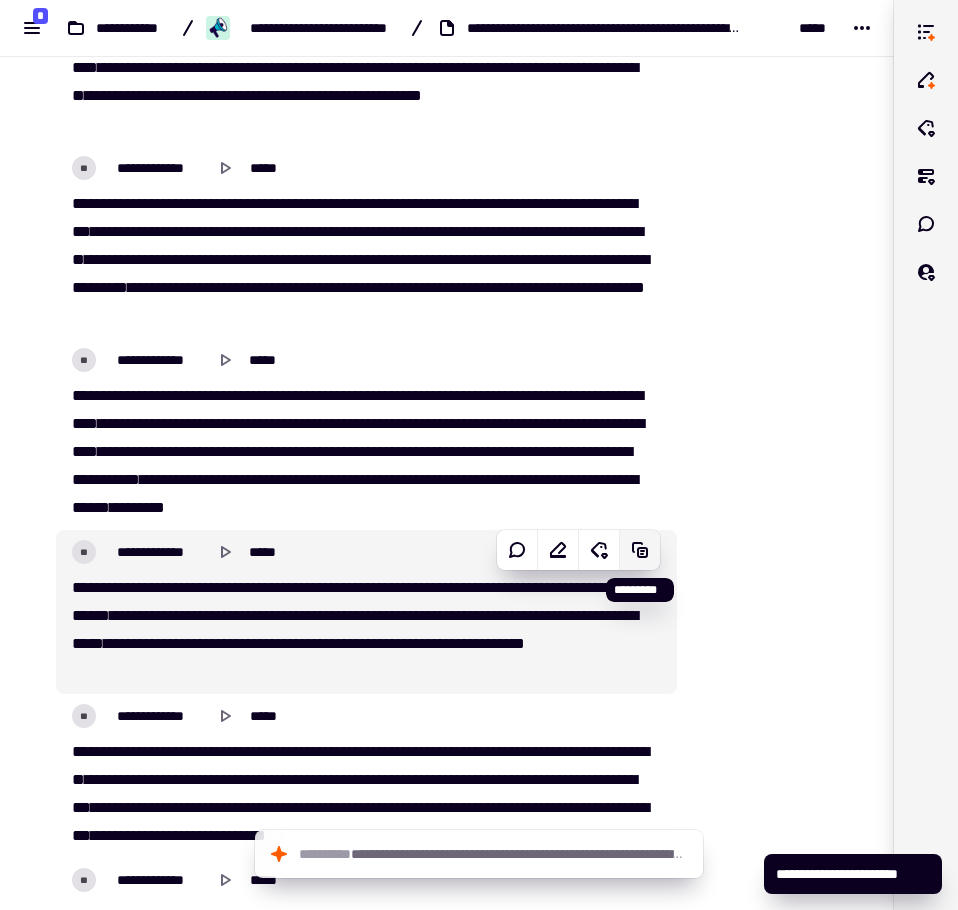 click 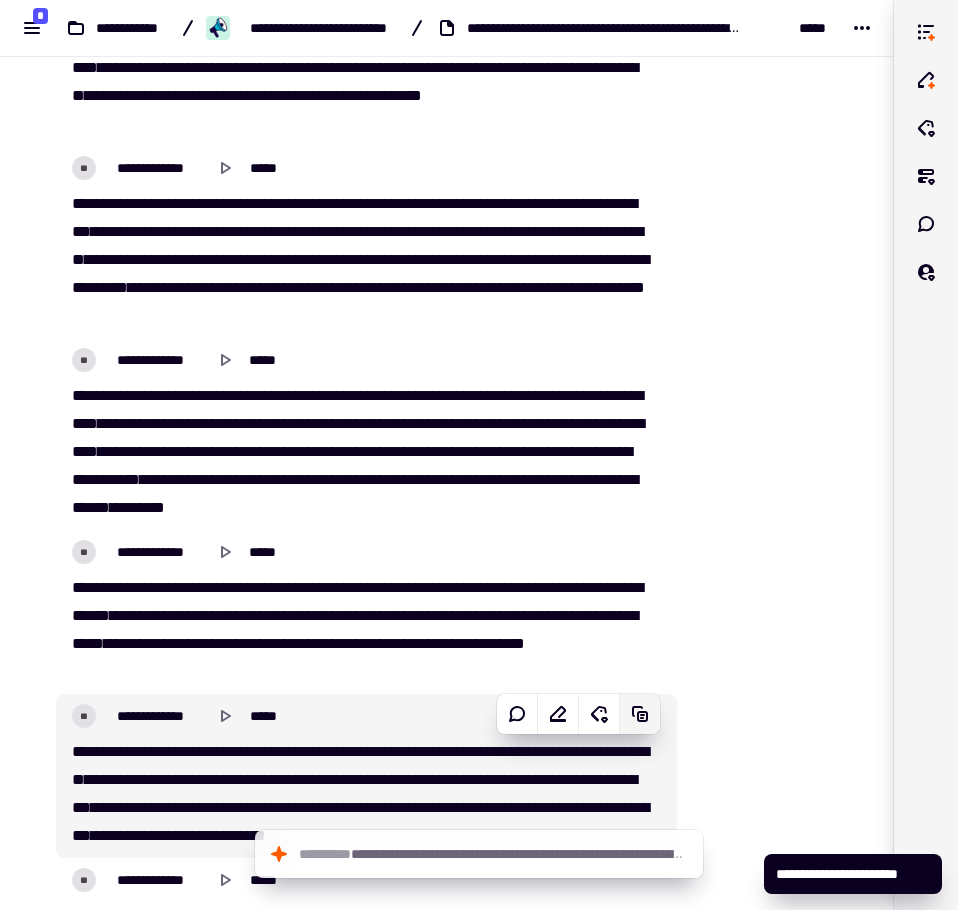 click 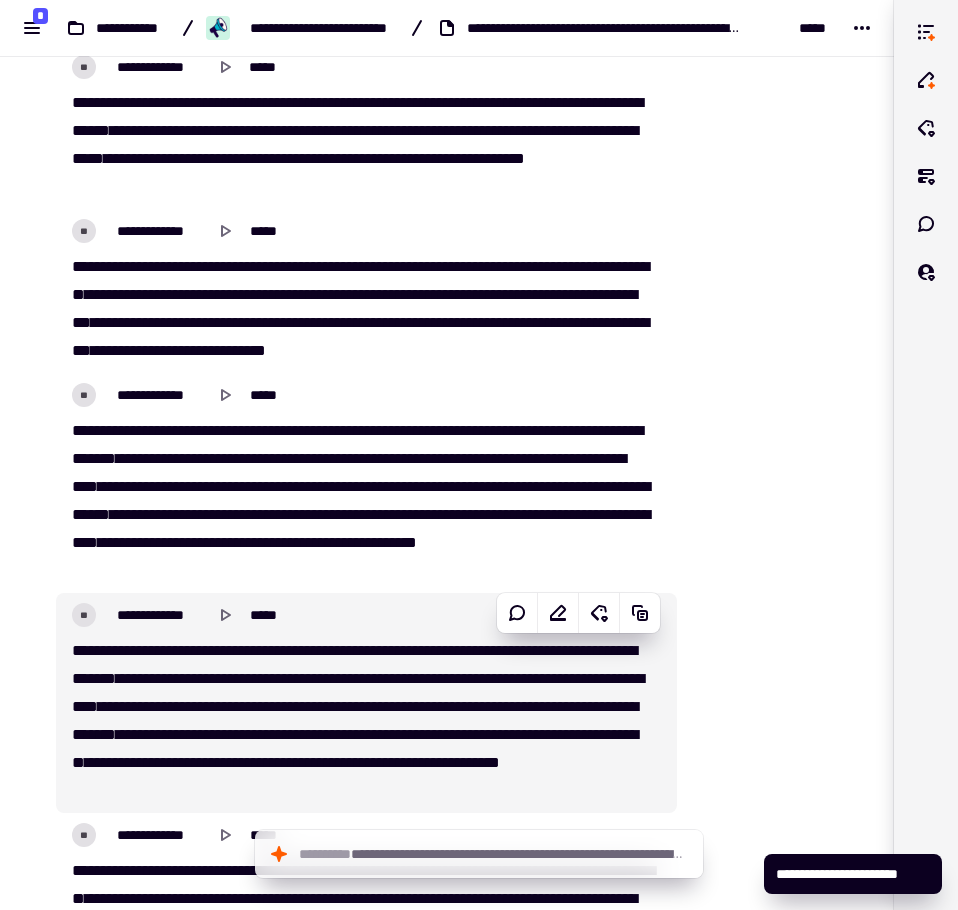 scroll, scrollTop: 19089, scrollLeft: 0, axis: vertical 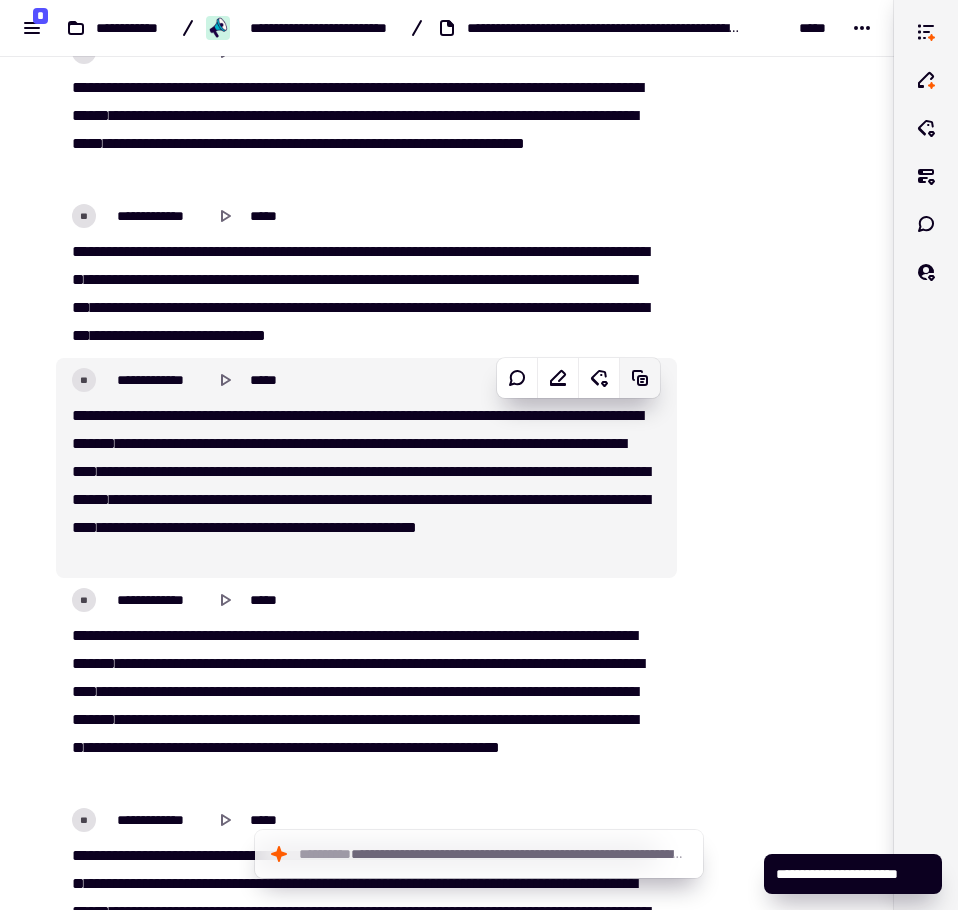 click 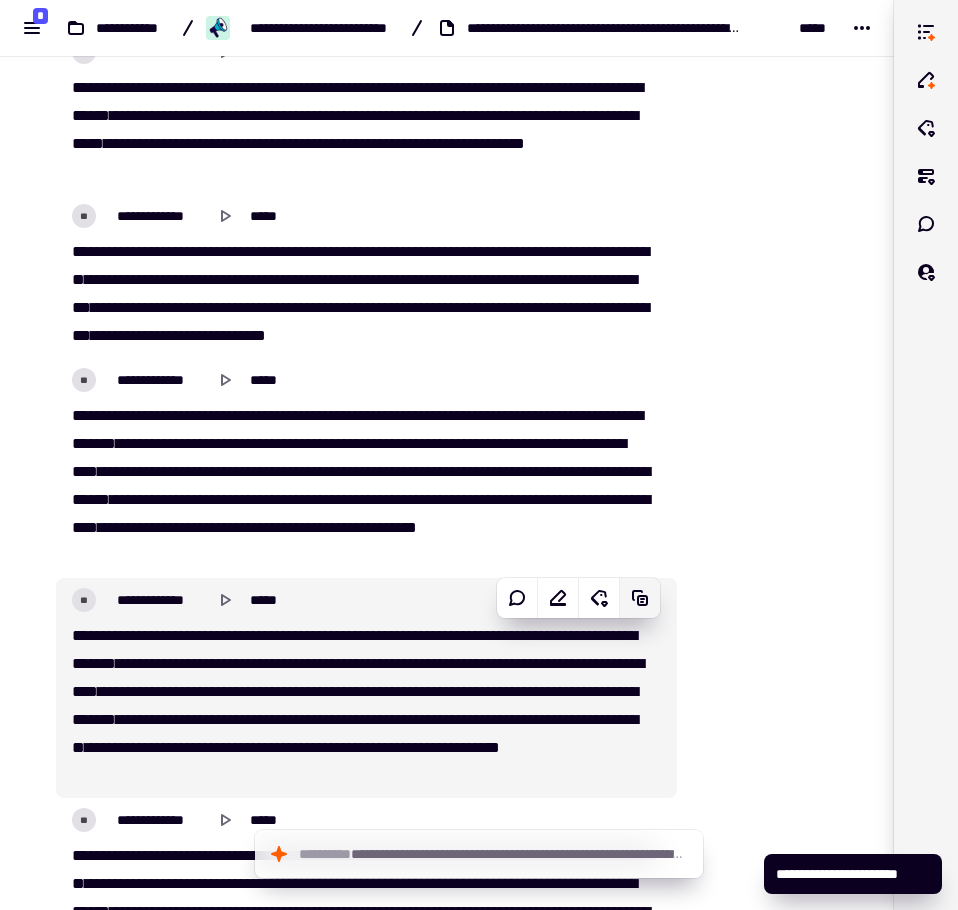 click 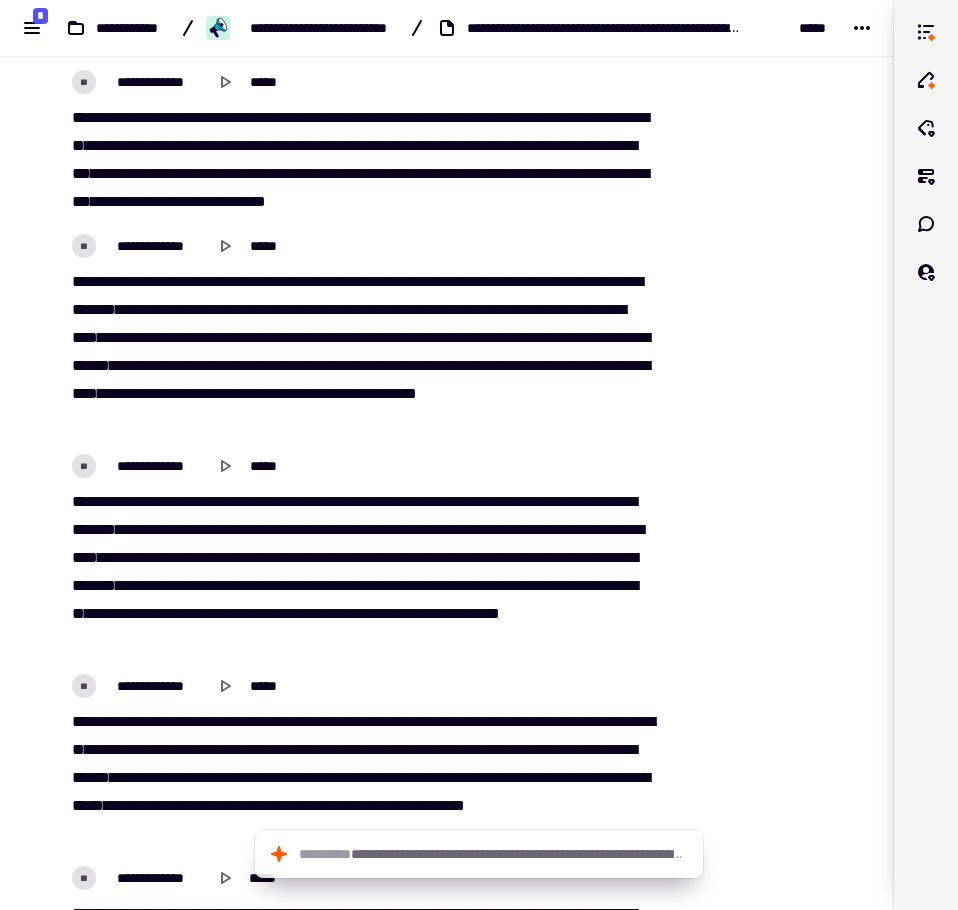 scroll, scrollTop: 19289, scrollLeft: 0, axis: vertical 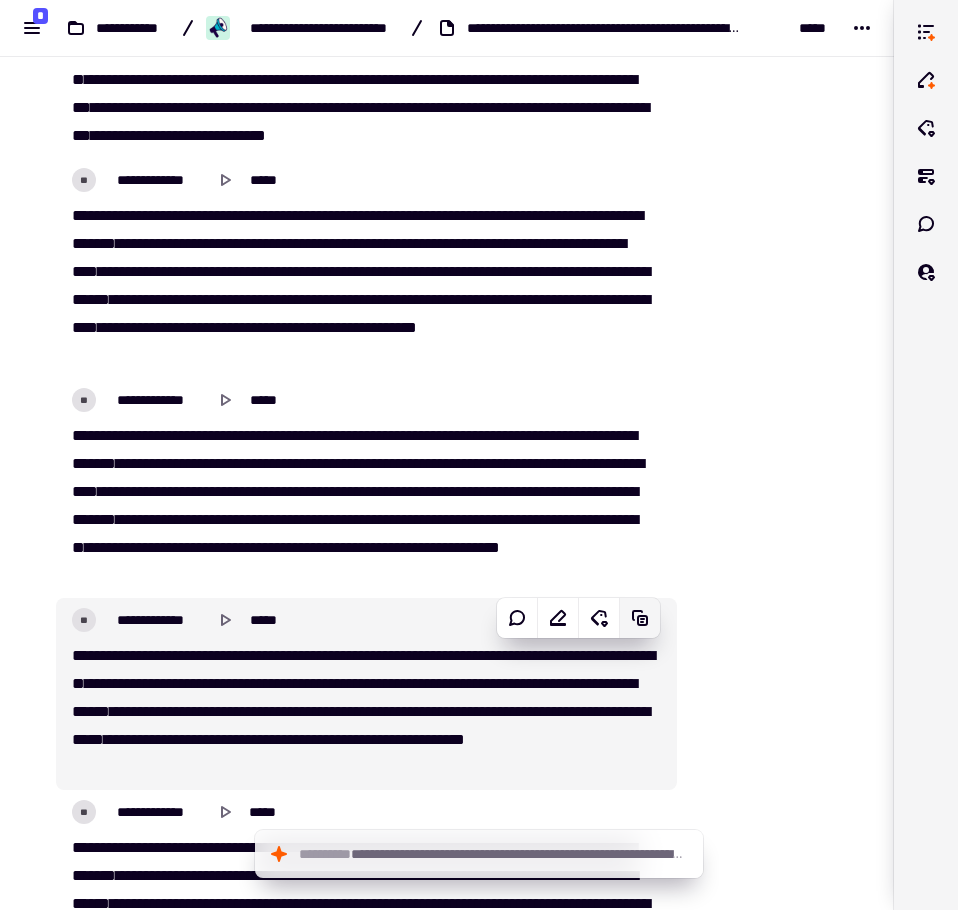 click 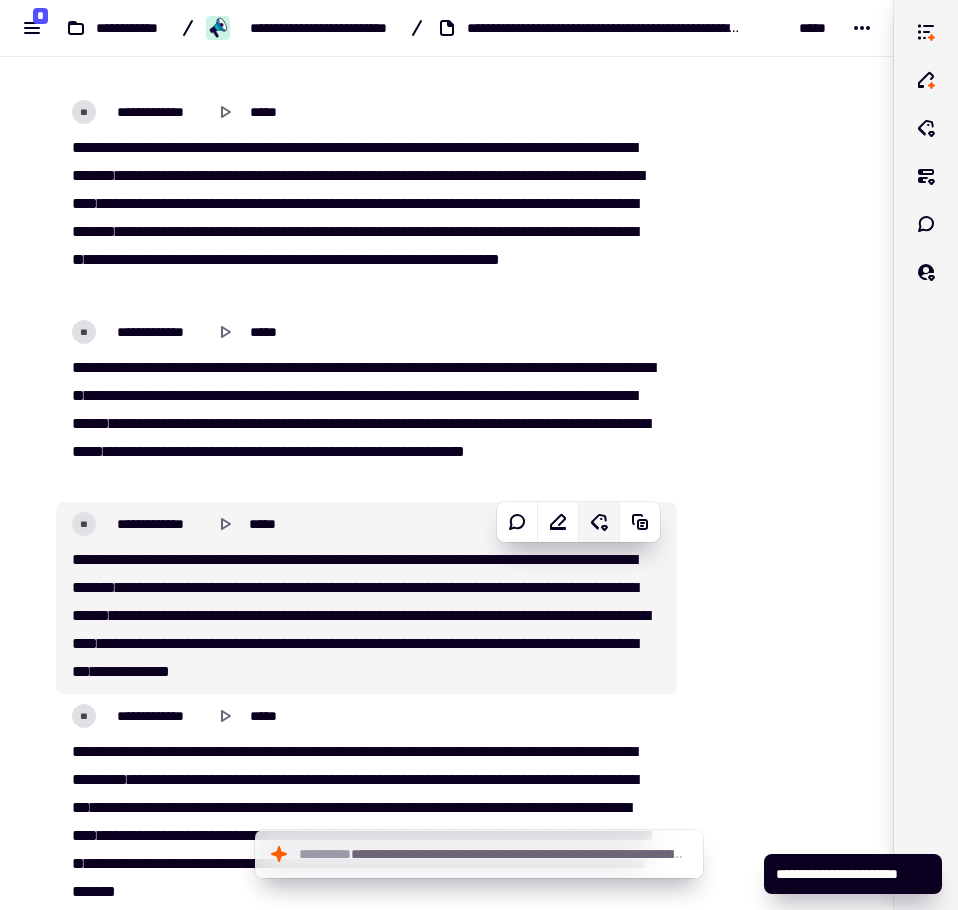 scroll, scrollTop: 19589, scrollLeft: 0, axis: vertical 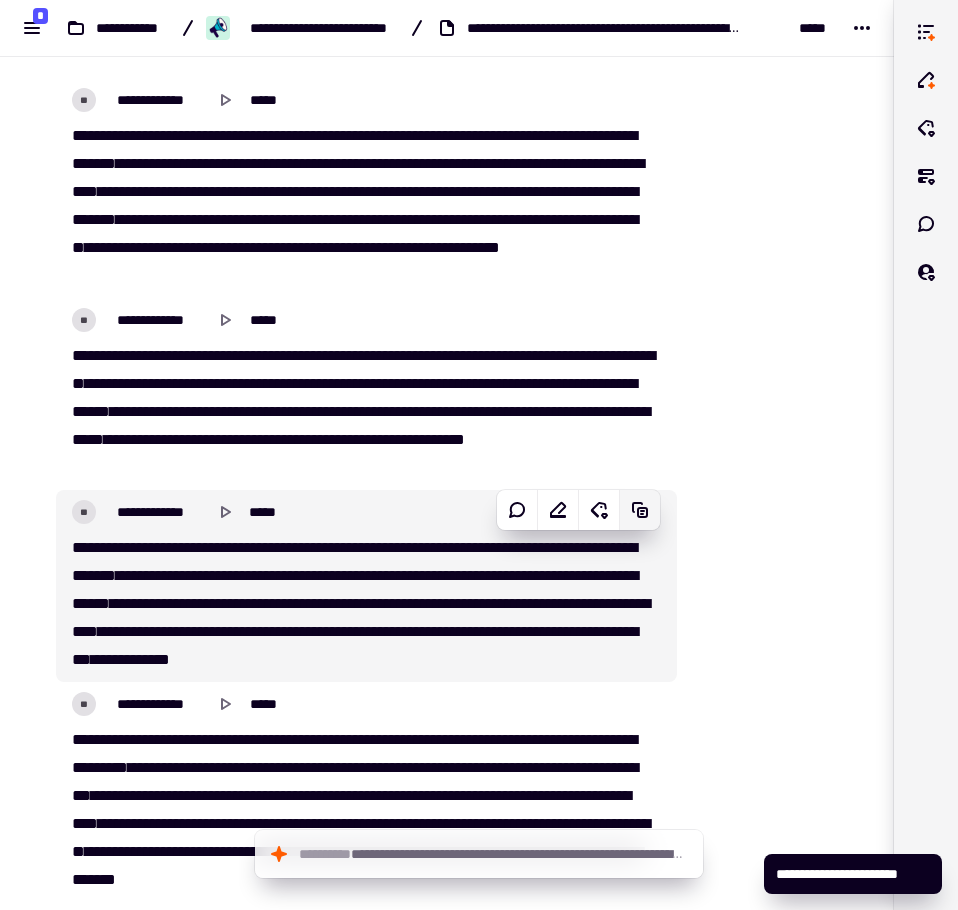 click on "[FIRST] [LAST] [STREET] [CITY], [STATE] [ZIP] [COUNTRY] [PHONE] [EMAIL]" at bounding box center [447, -5549] 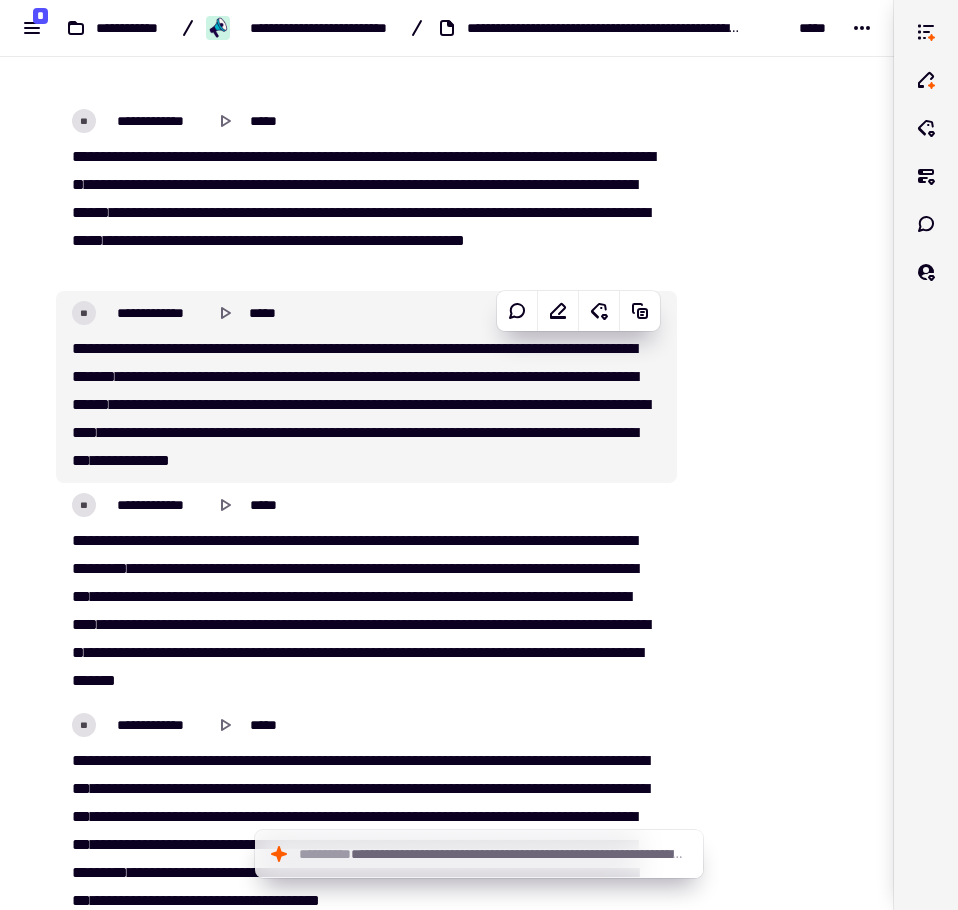 scroll, scrollTop: 19789, scrollLeft: 0, axis: vertical 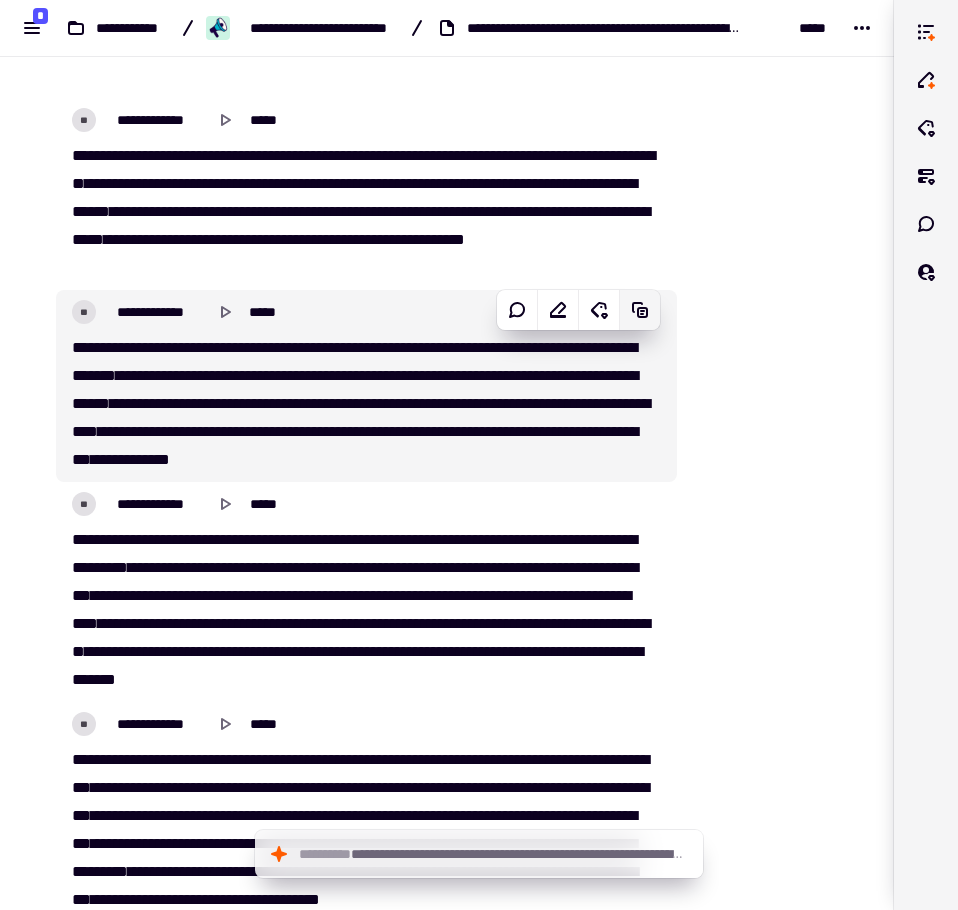 click on "[FIRST] [LAST] [STREET] [CITY], [STATE] [ZIP] [COUNTRY] [PHONE] [EMAIL]" at bounding box center (447, -5749) 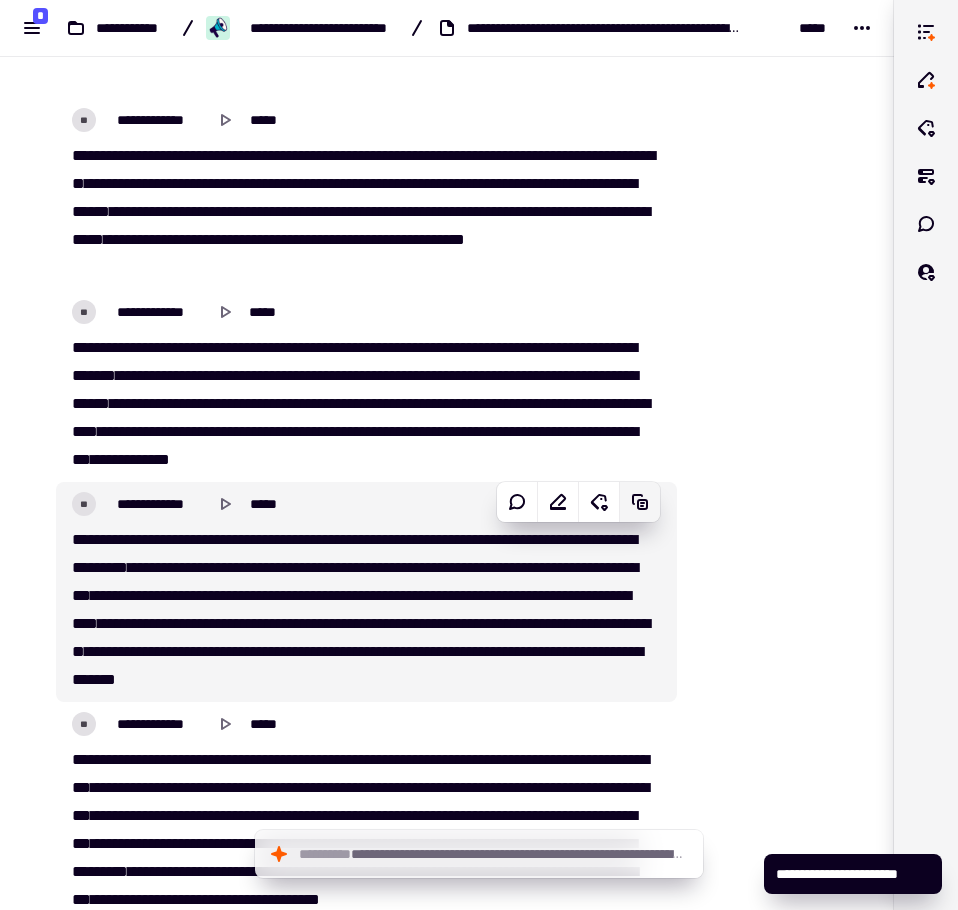 click 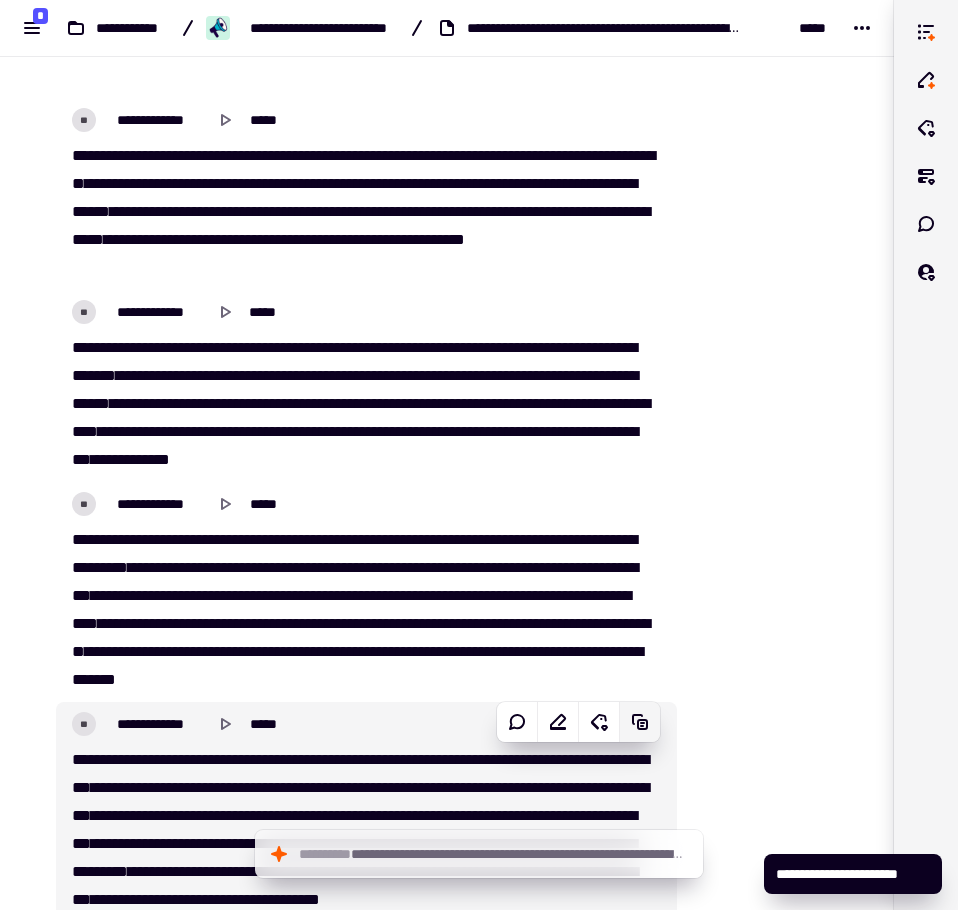 click 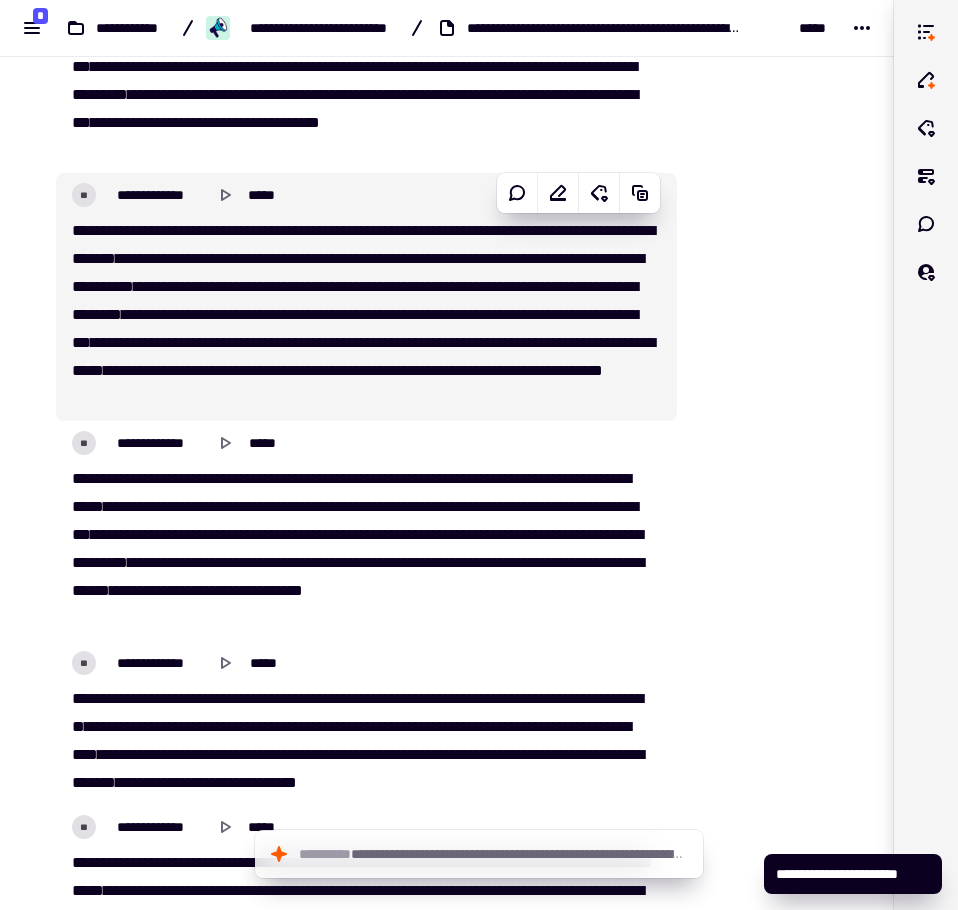 scroll, scrollTop: 20589, scrollLeft: 0, axis: vertical 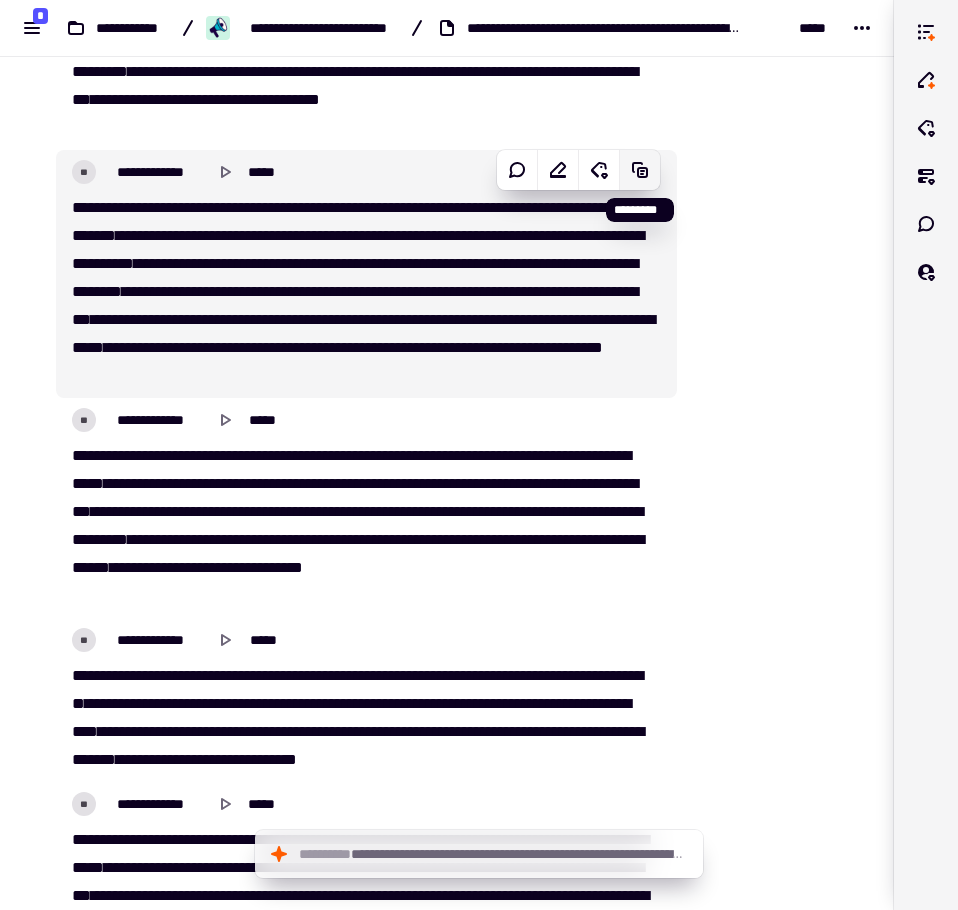 click on "[FIRST] [LAST] [STREET] [CITY], [STATE] [ZIP] [COUNTRY] [PHONE] [EMAIL]" at bounding box center [447, -6549] 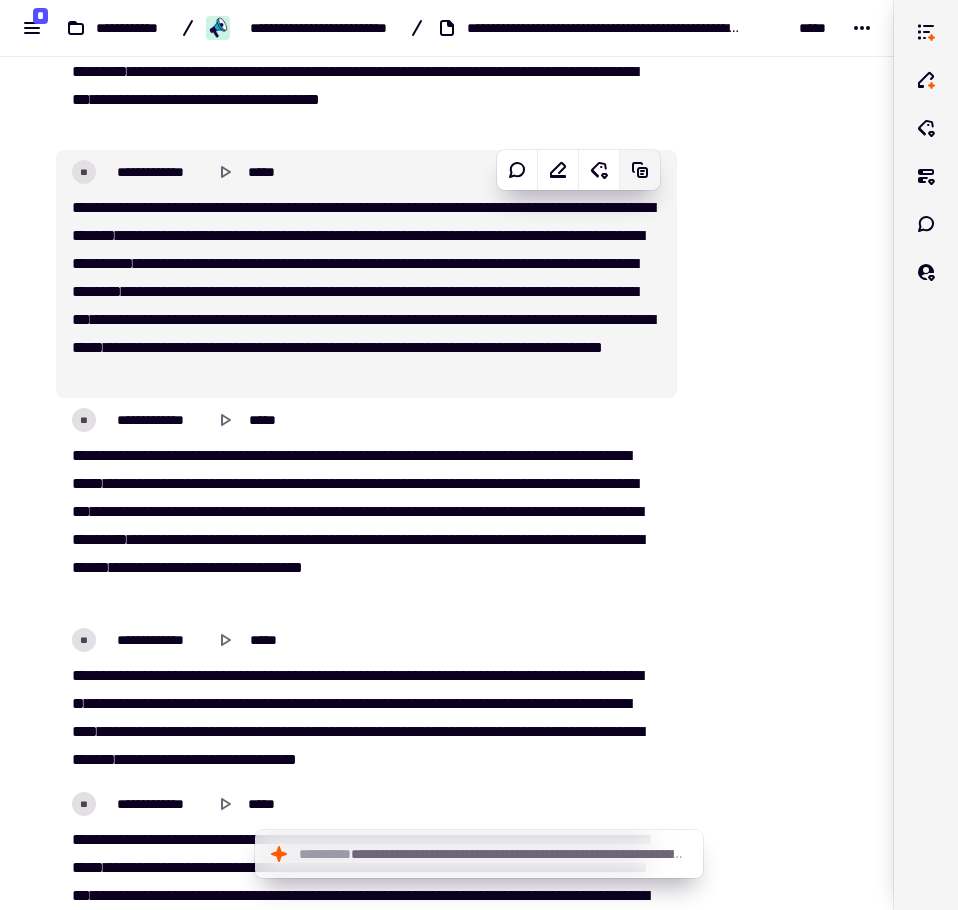 click 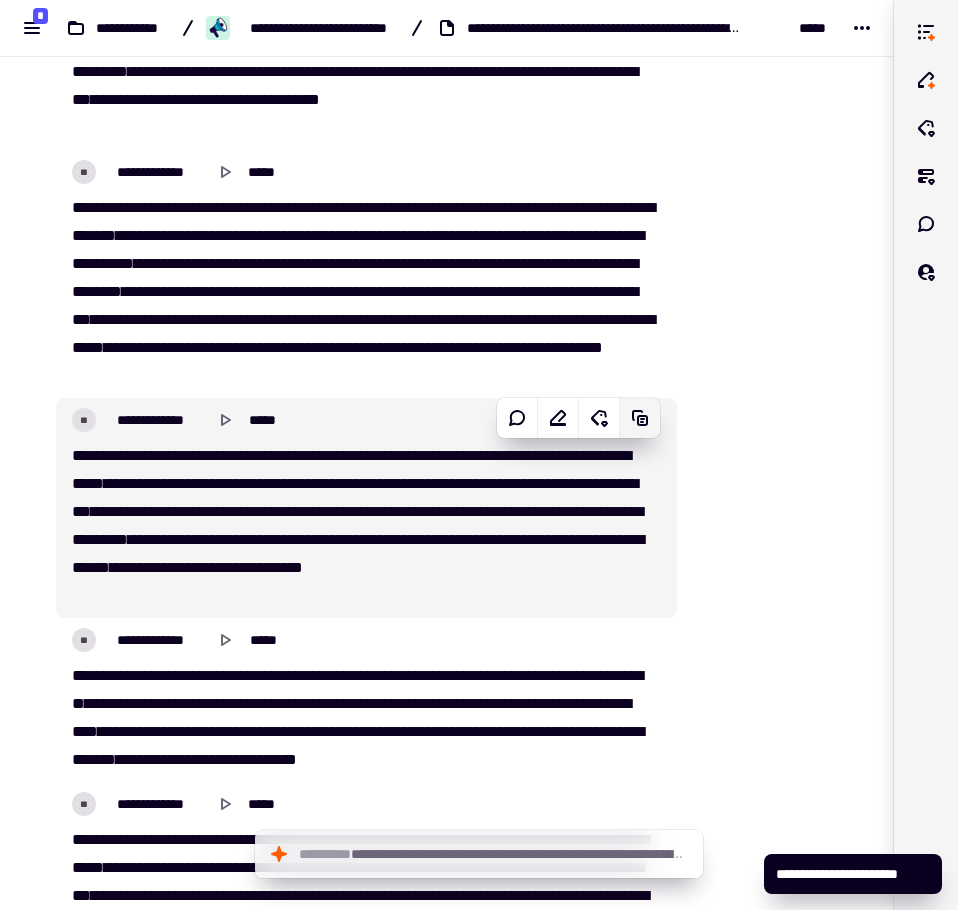 click 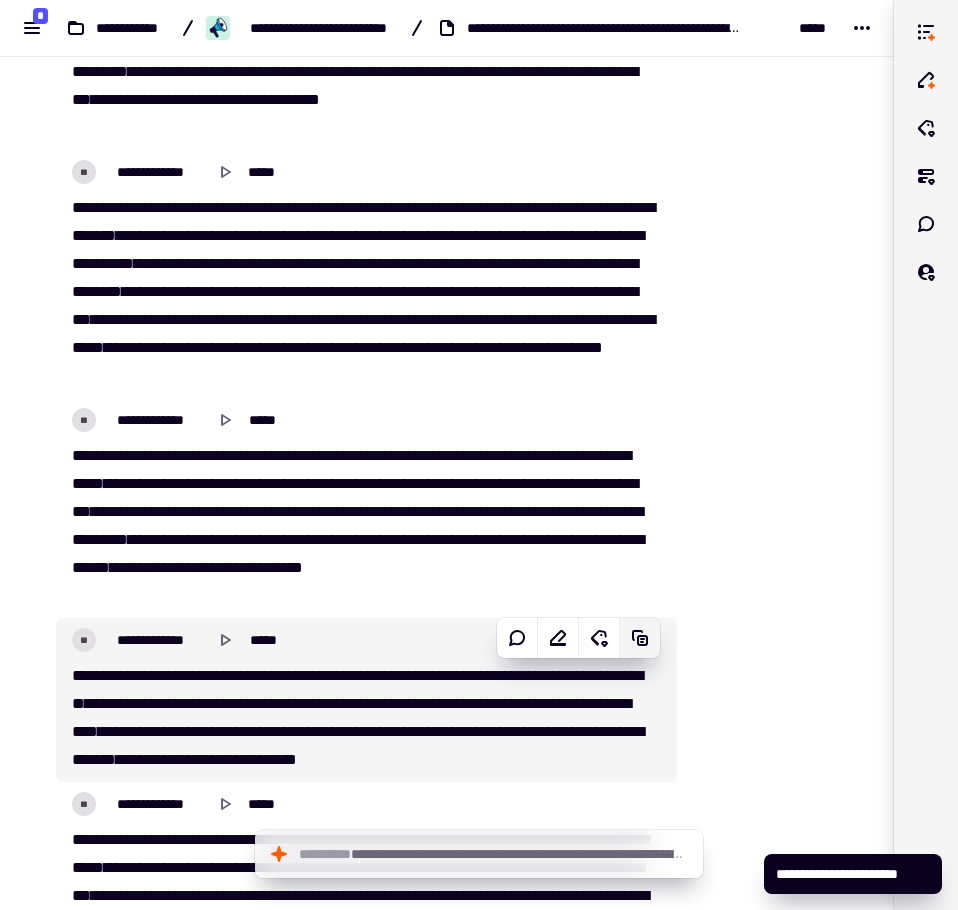 click 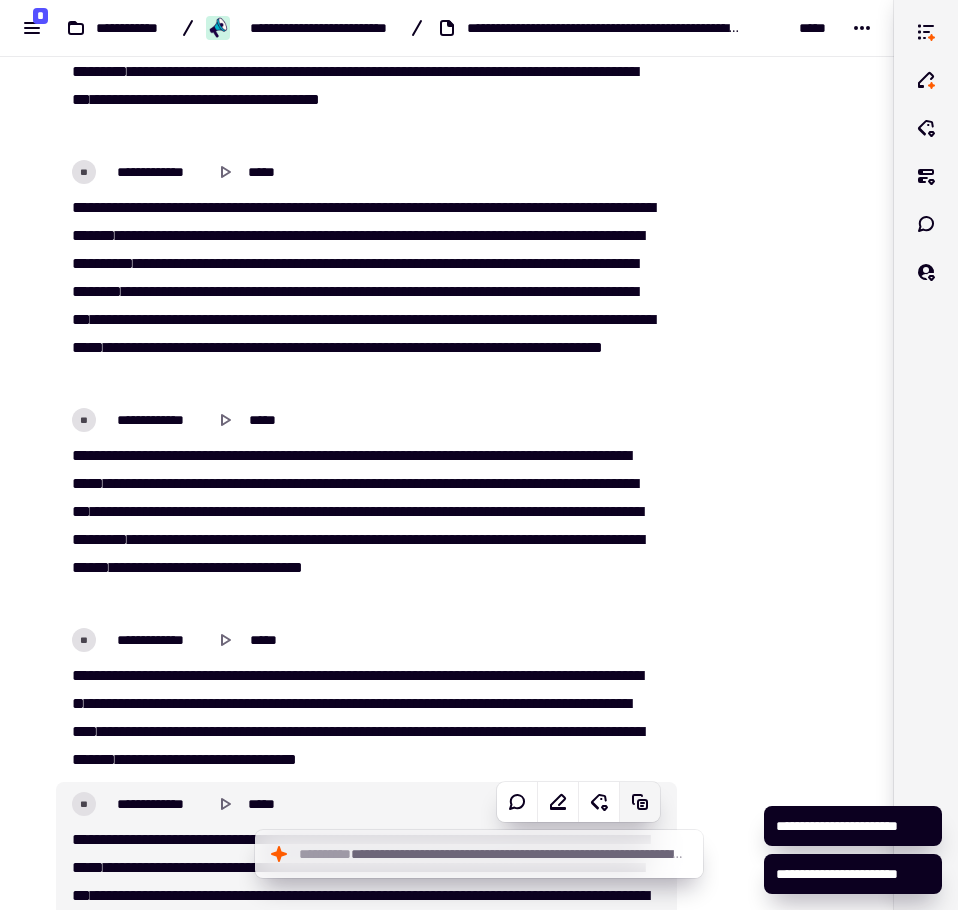 click 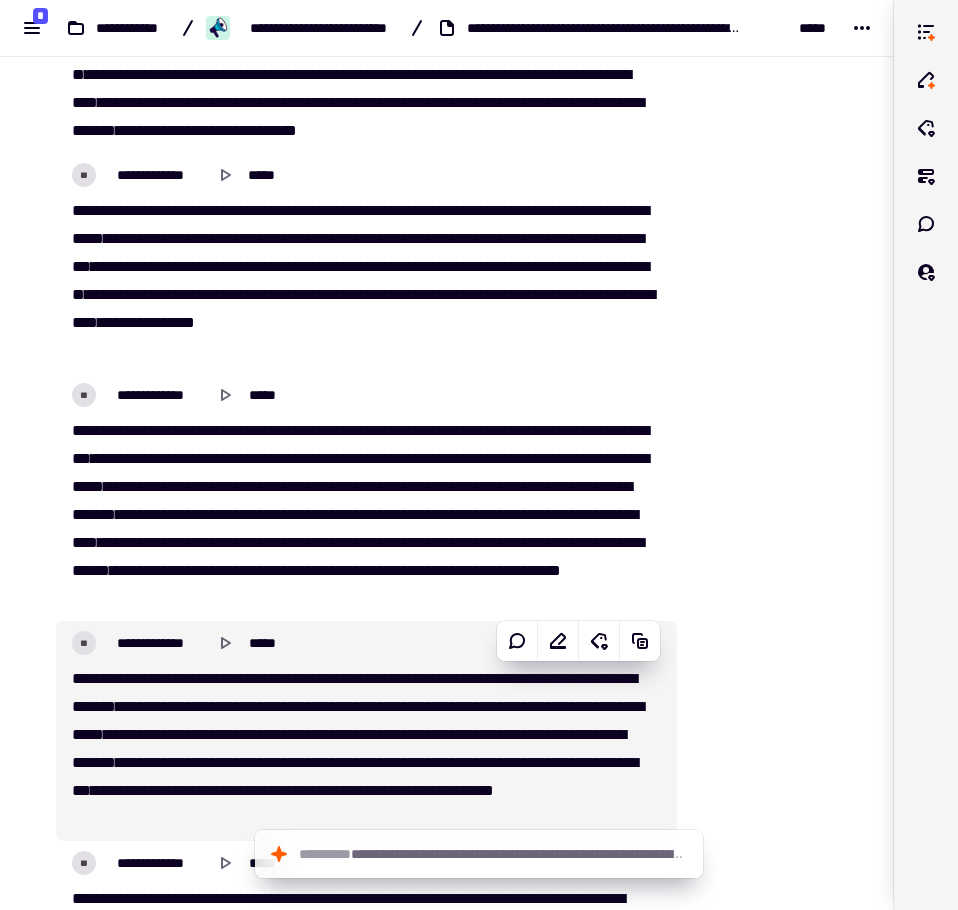 scroll, scrollTop: 21189, scrollLeft: 0, axis: vertical 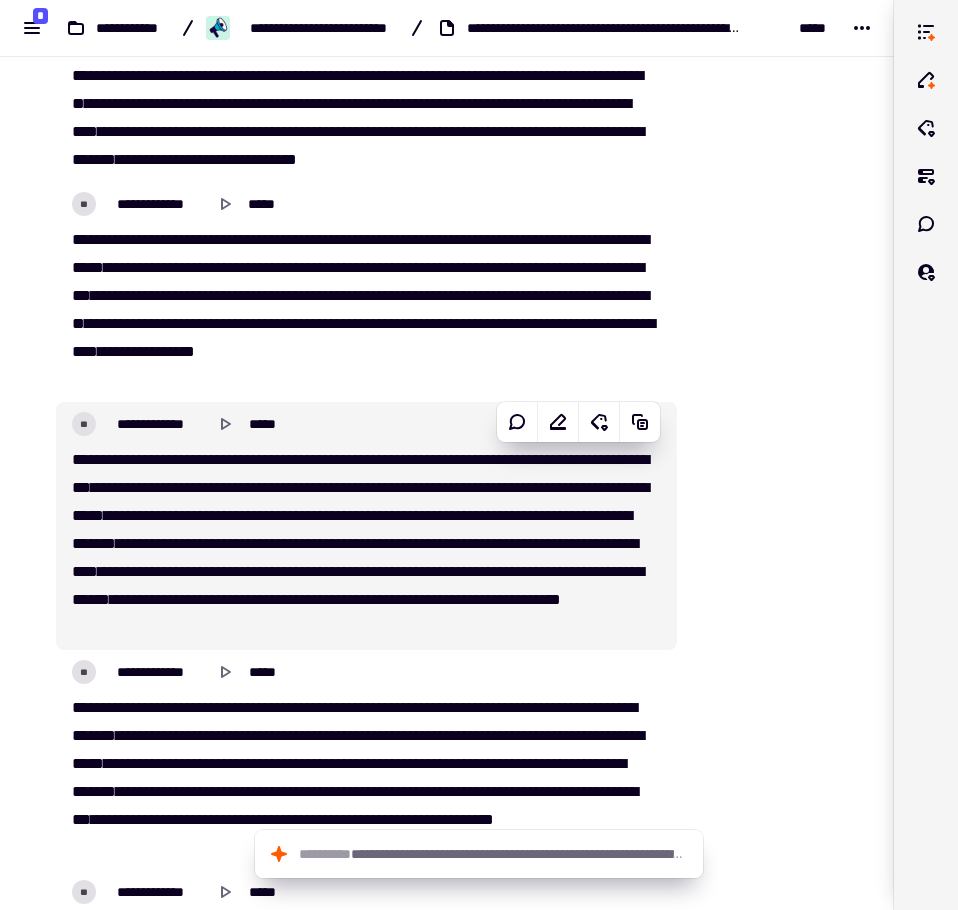 click 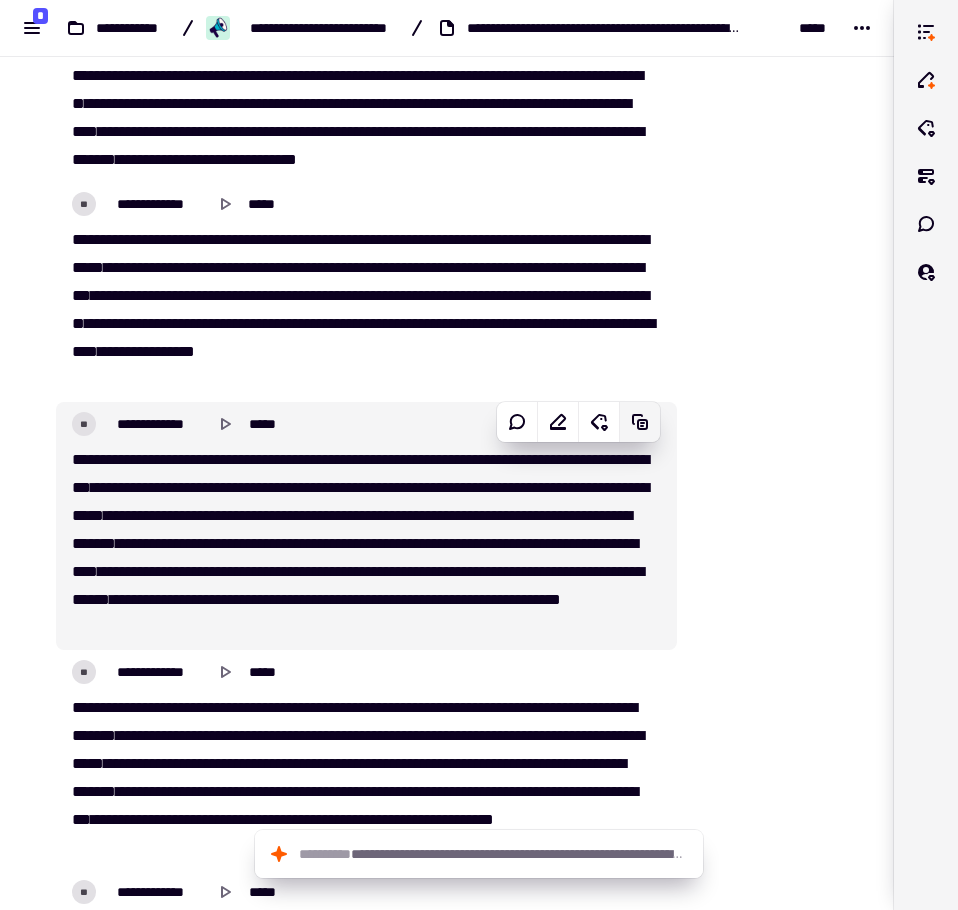click 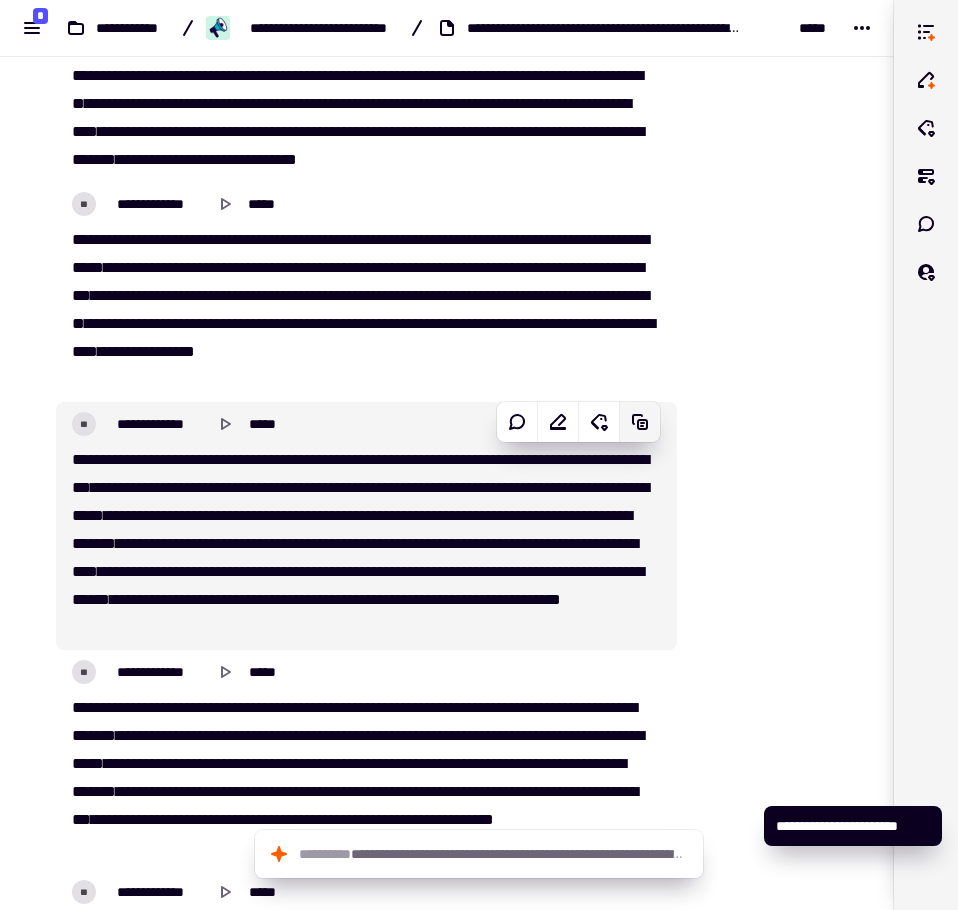 click 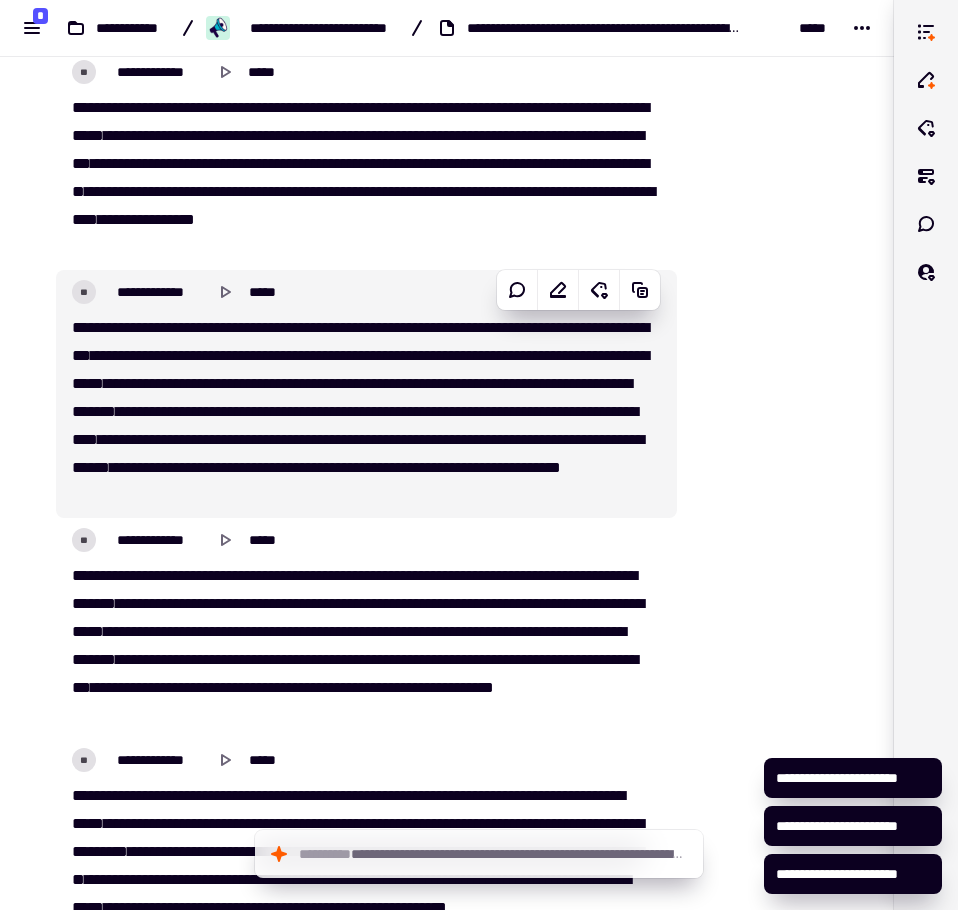 scroll, scrollTop: 21389, scrollLeft: 0, axis: vertical 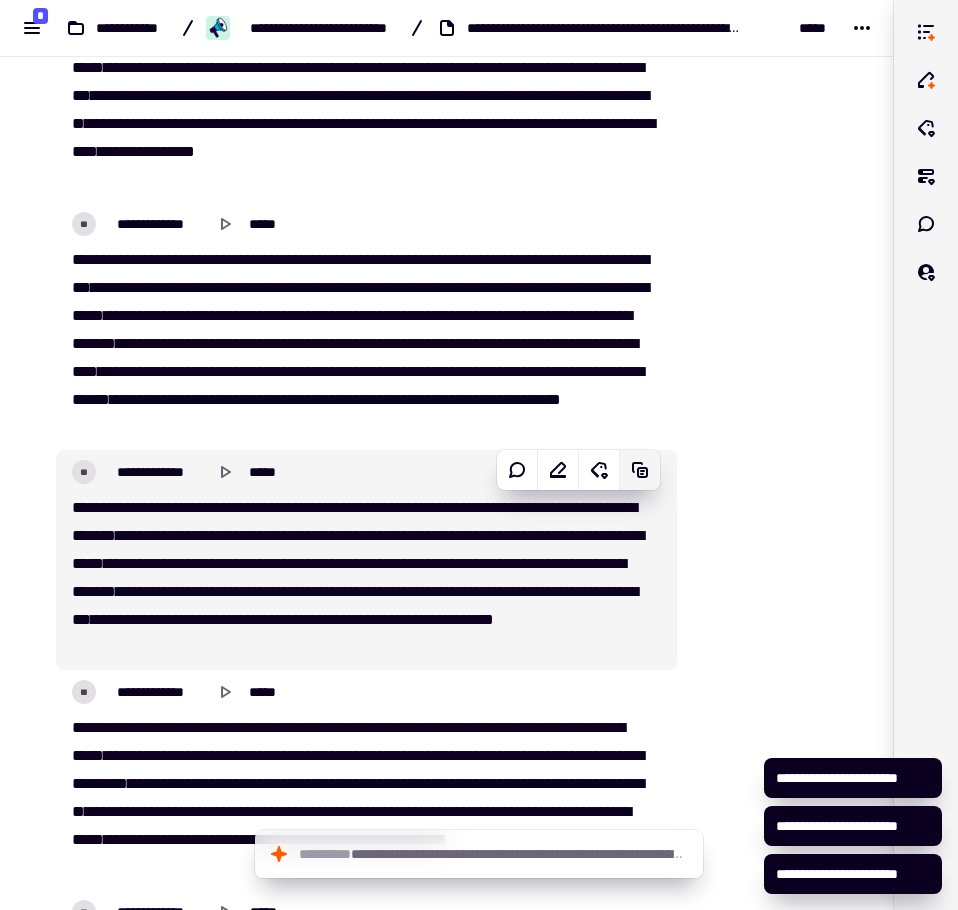 click 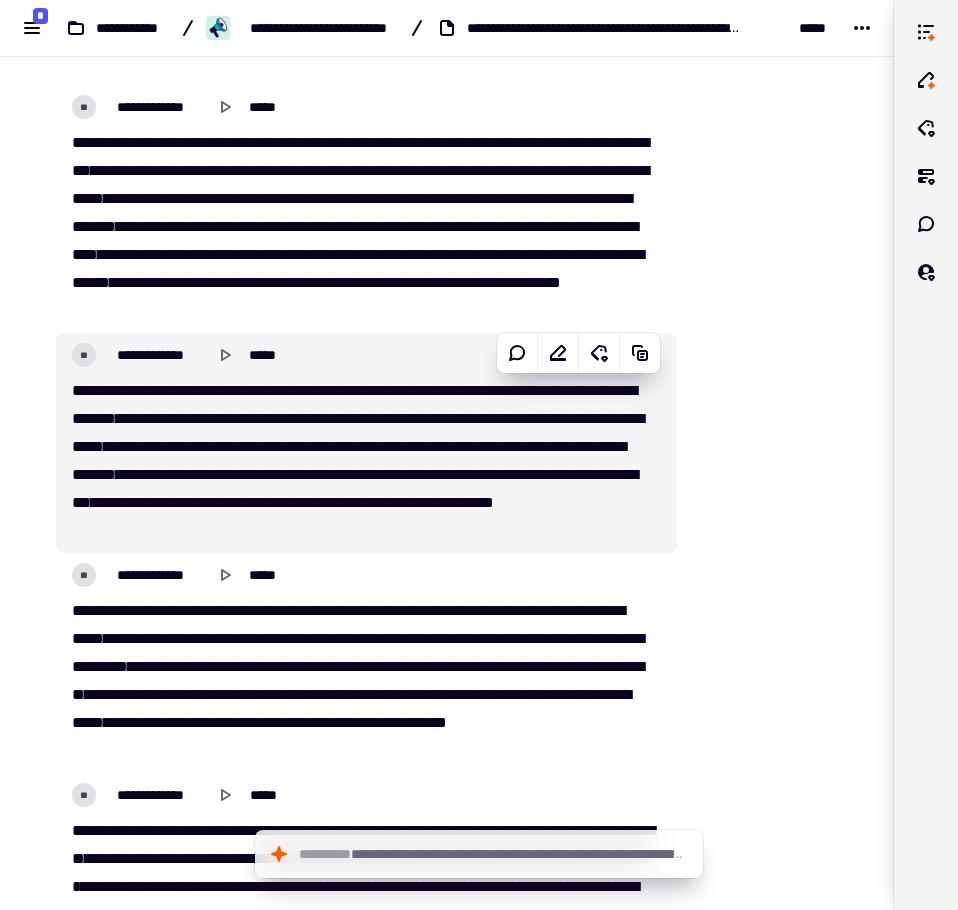 scroll, scrollTop: 21689, scrollLeft: 0, axis: vertical 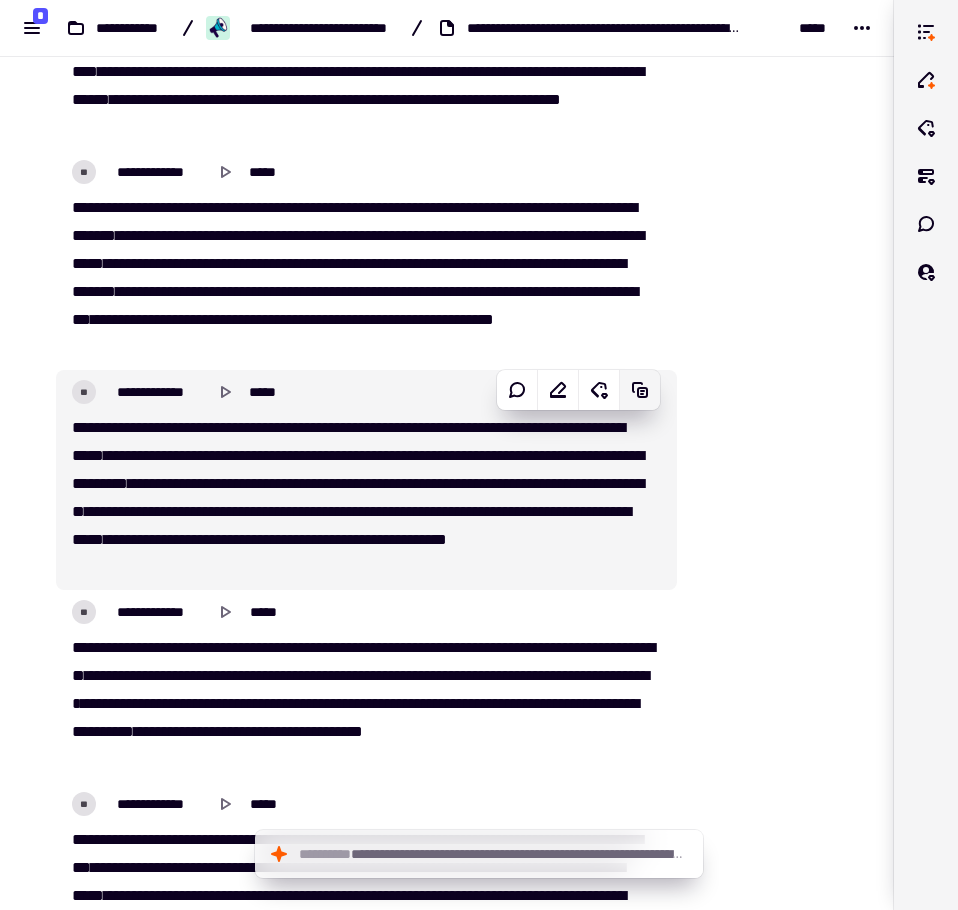 click 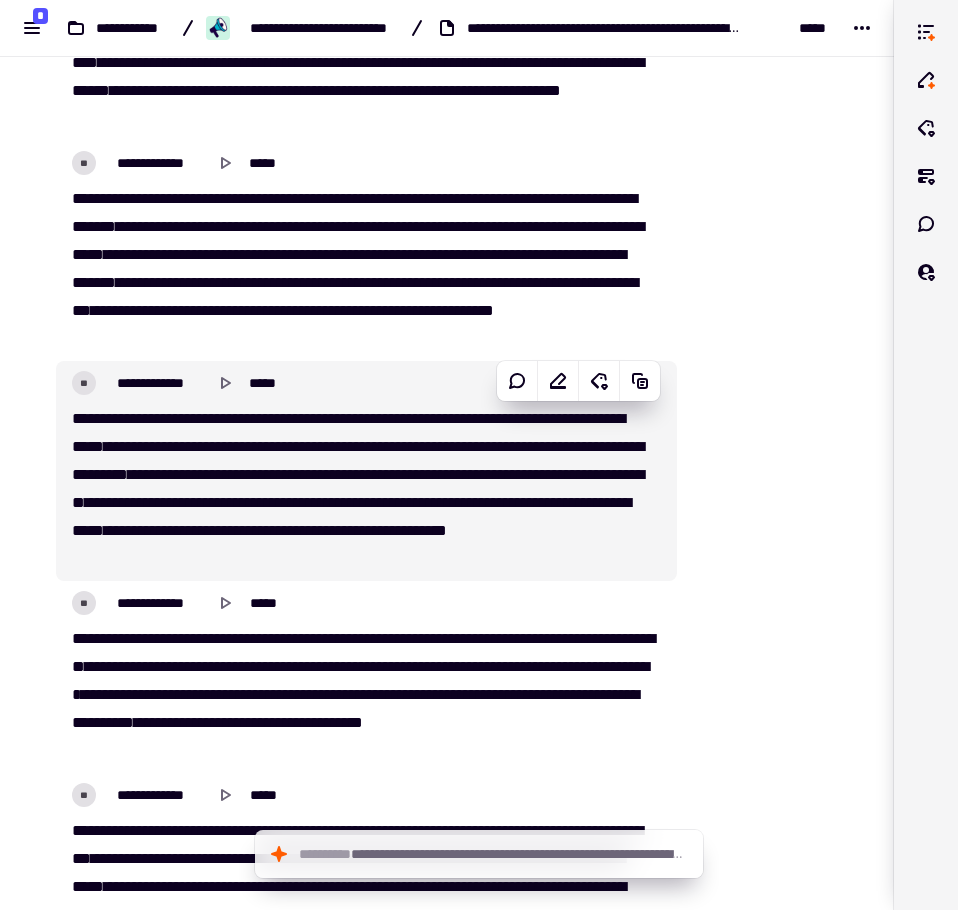 scroll, scrollTop: 21689, scrollLeft: 0, axis: vertical 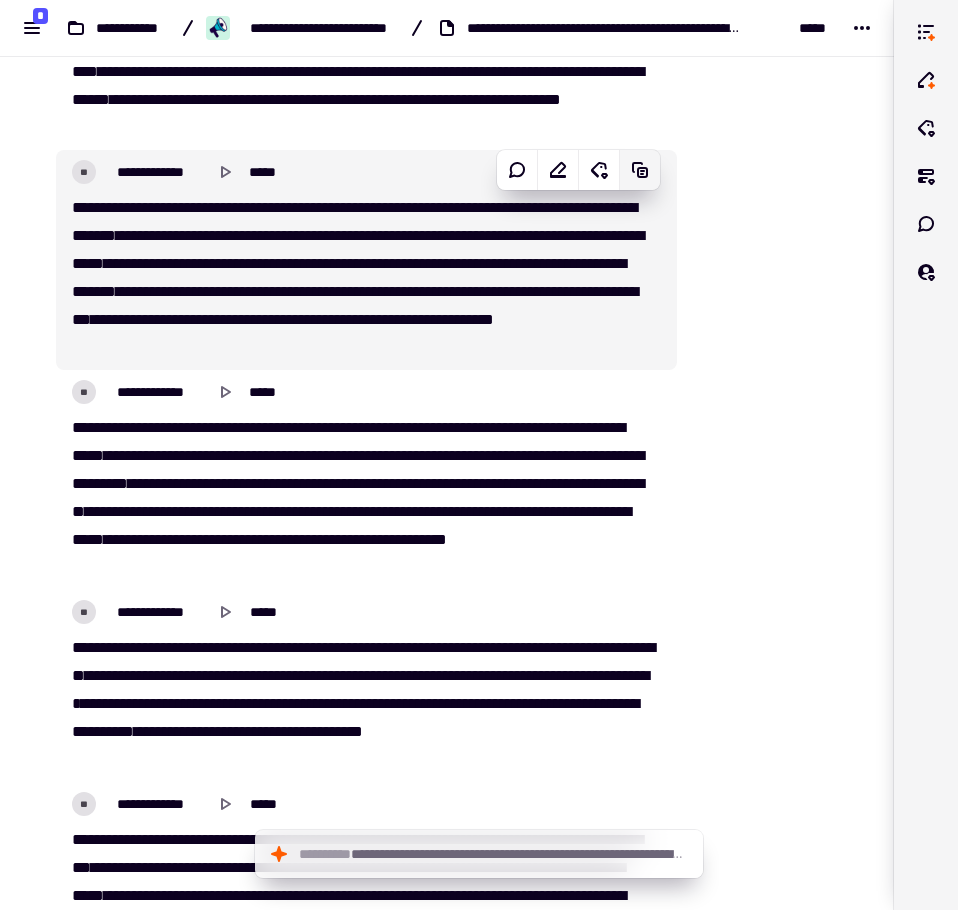 click on "[FIRST] [LAST] [STREET] [CITY], [STATE] [ZIP] [COUNTRY] [PHONE] [EMAIL]" at bounding box center [447, -7649] 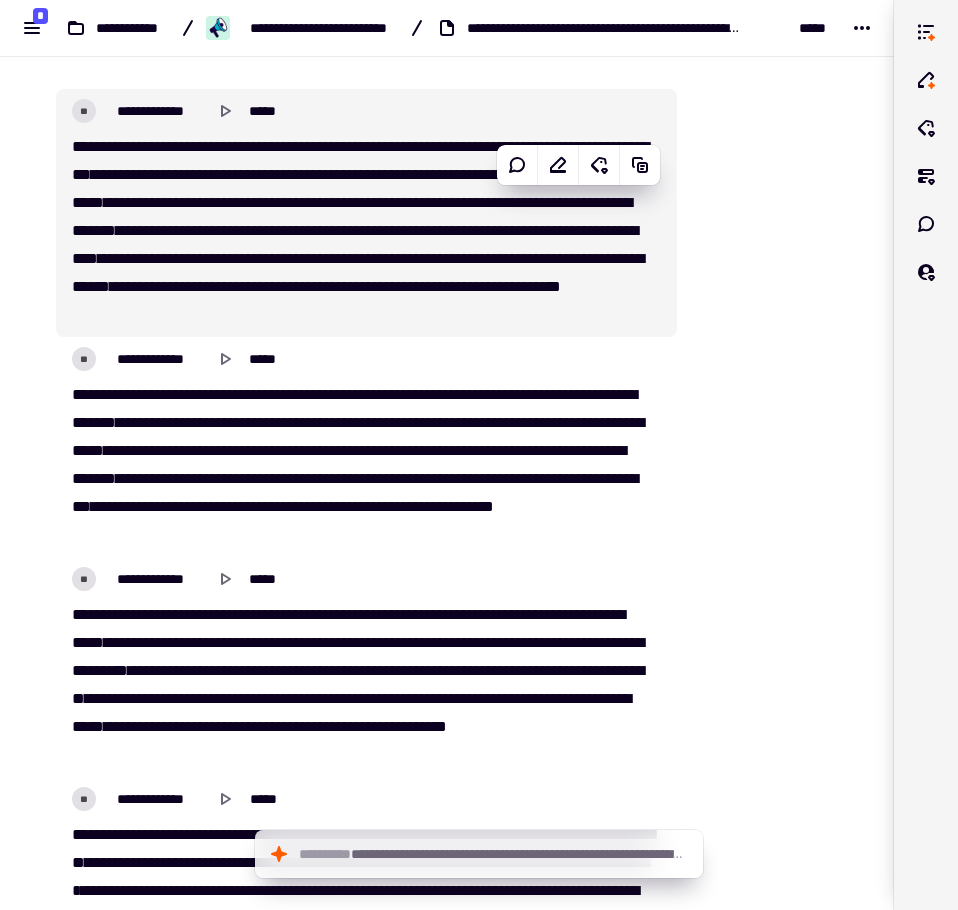 scroll, scrollTop: 21489, scrollLeft: 0, axis: vertical 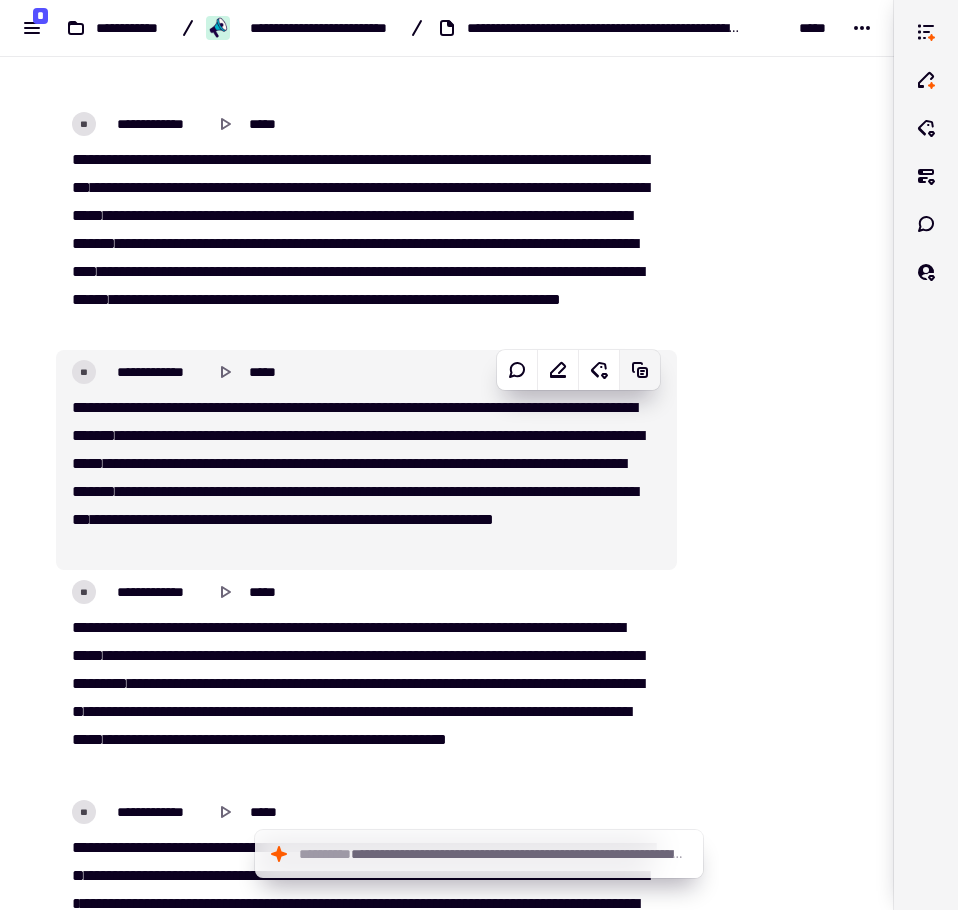click 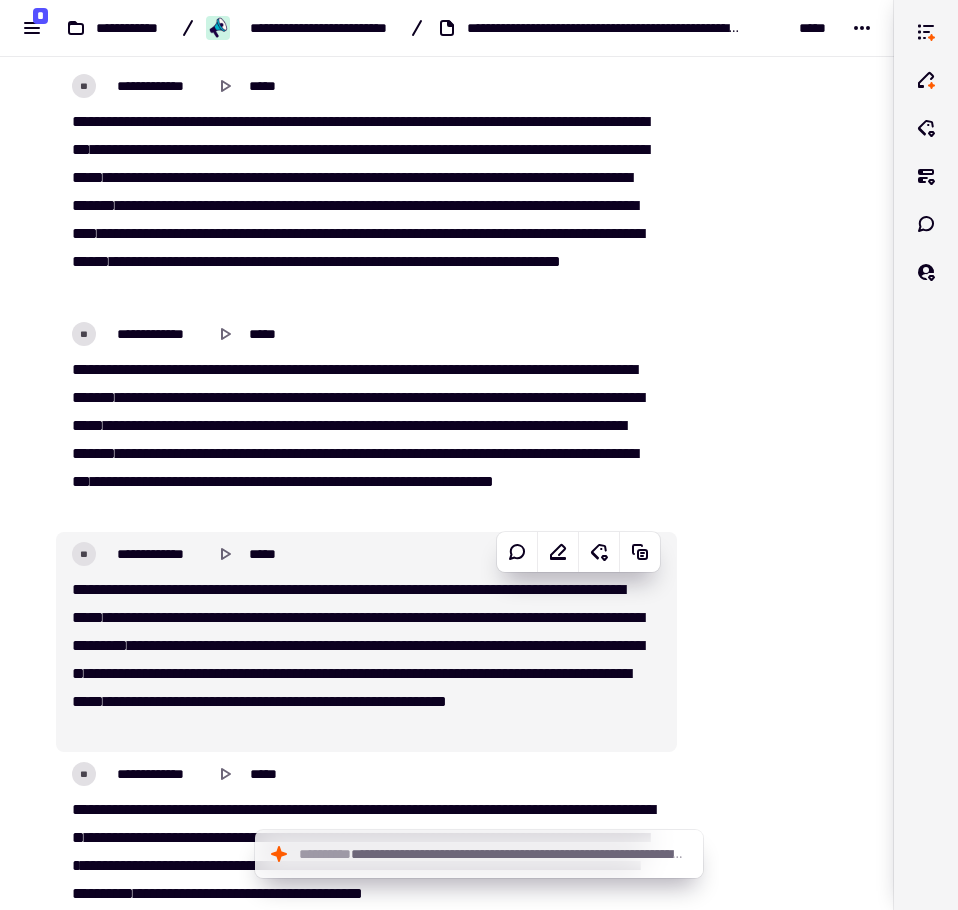 scroll, scrollTop: 21689, scrollLeft: 0, axis: vertical 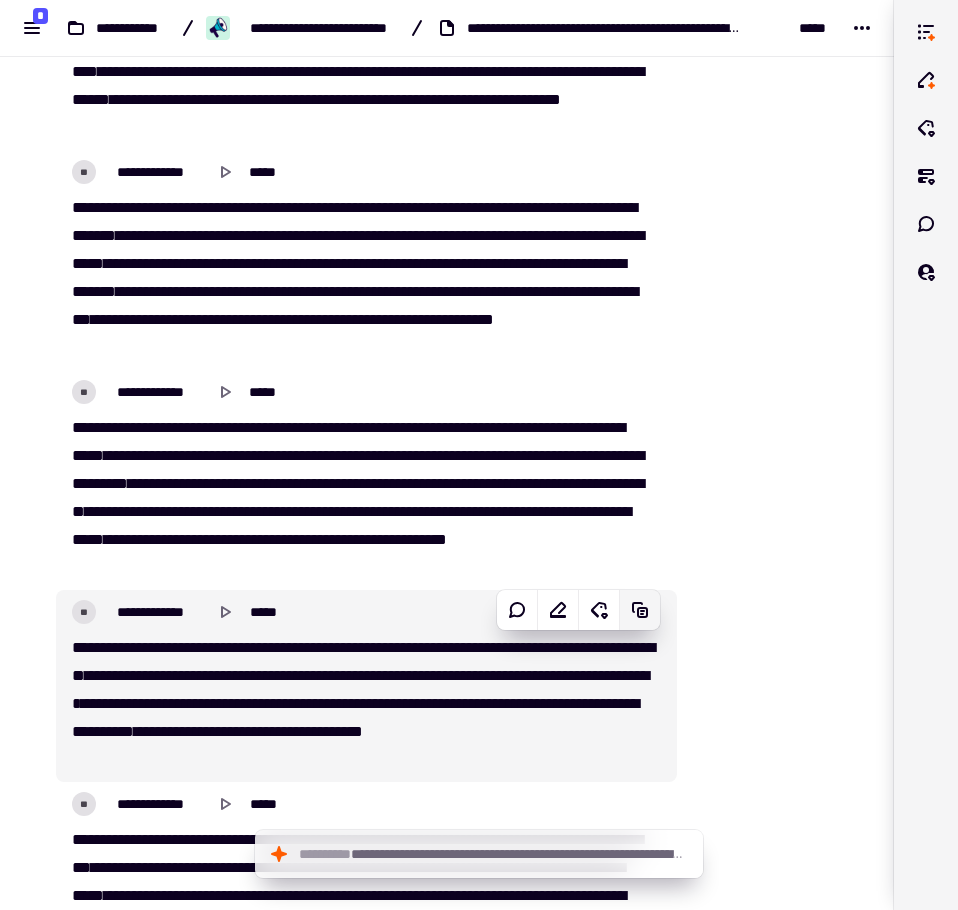 click 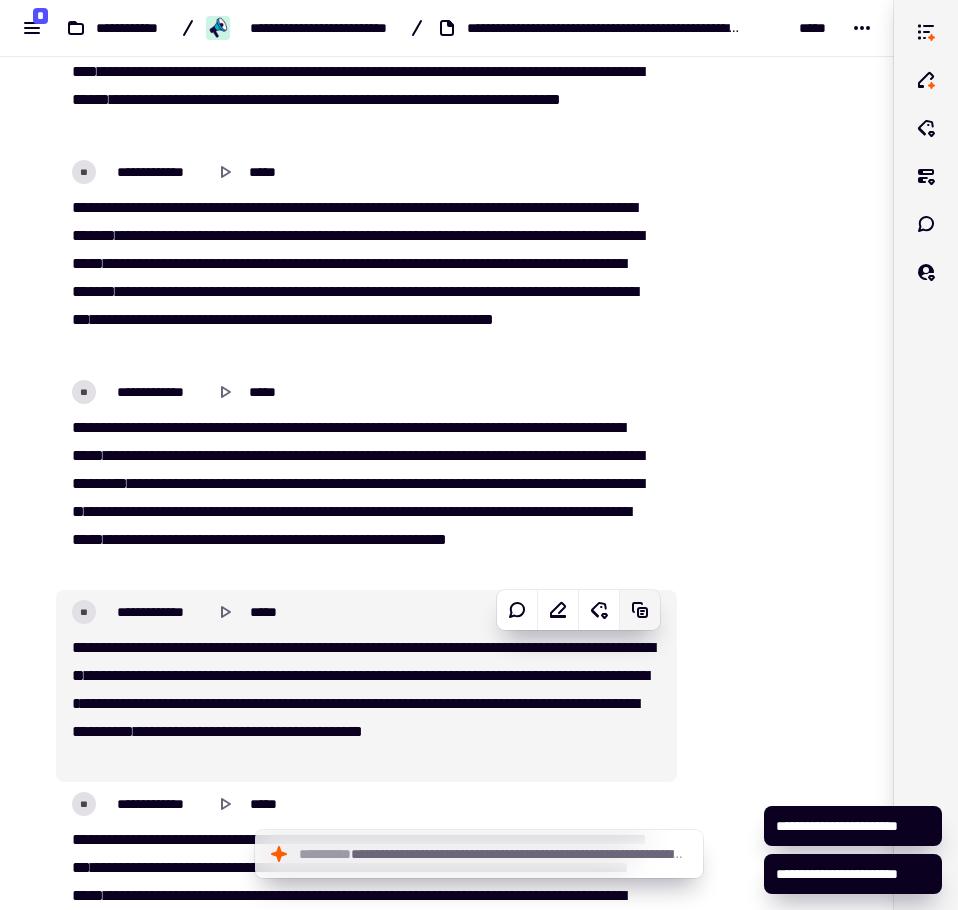 click 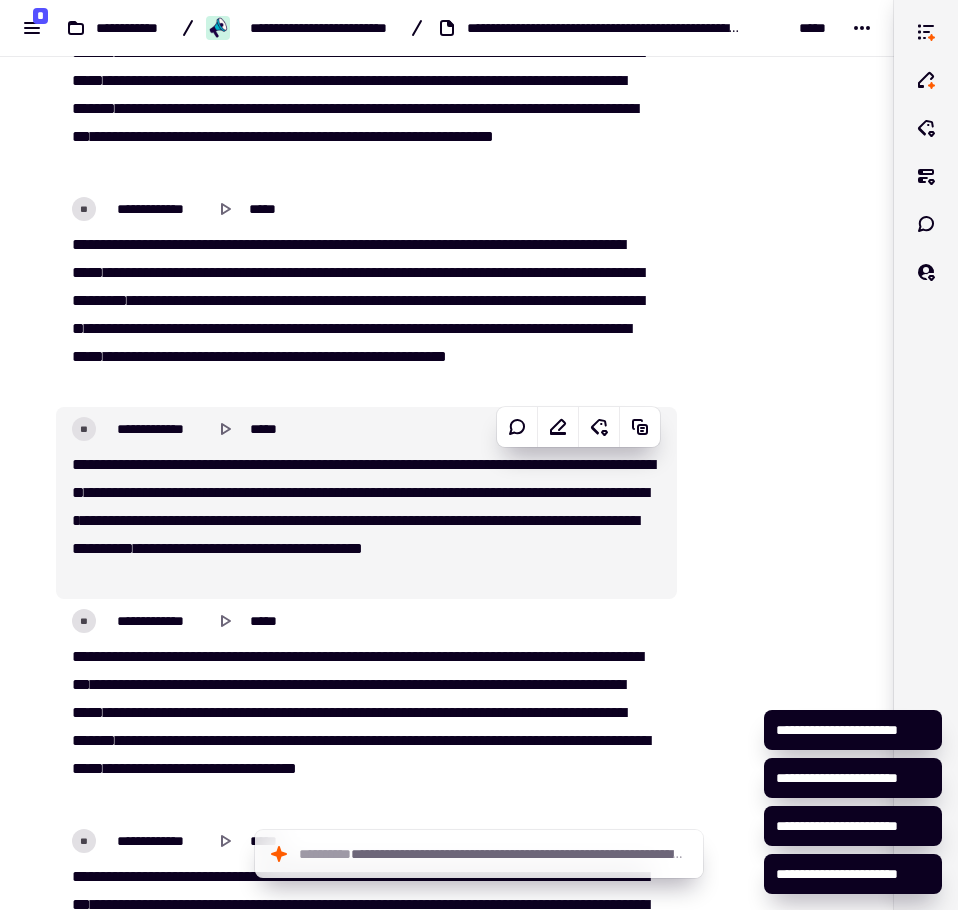 scroll, scrollTop: 21889, scrollLeft: 0, axis: vertical 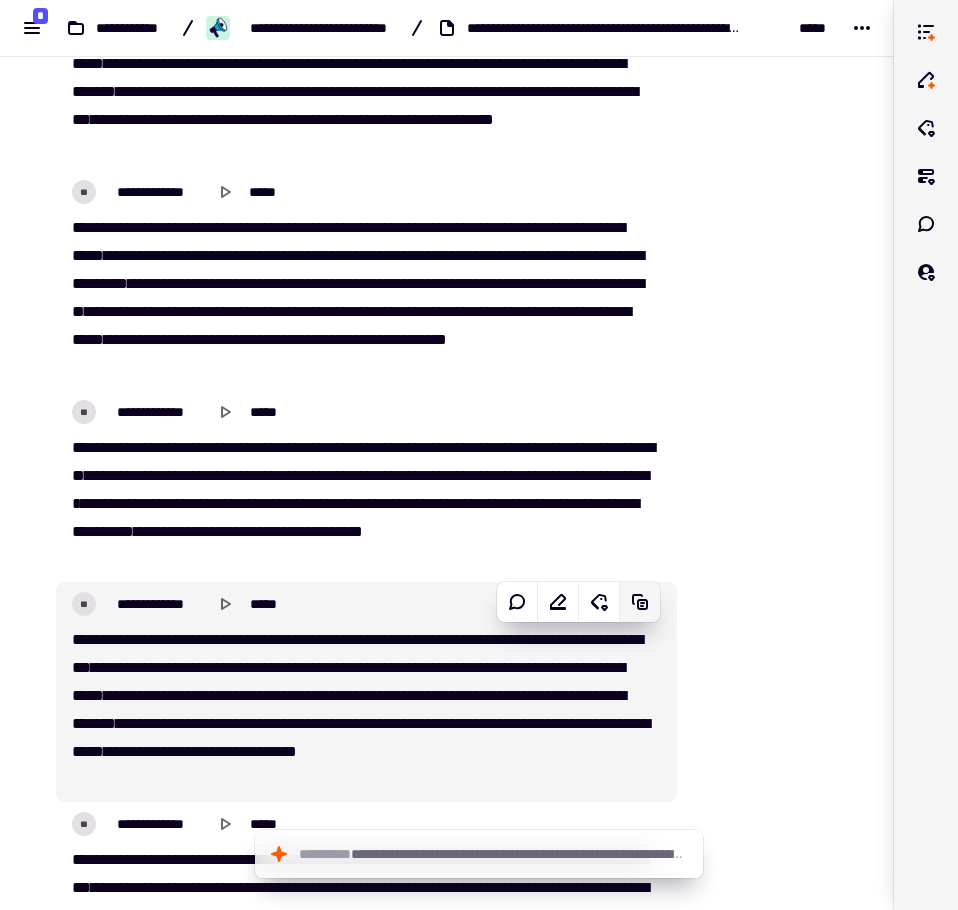 click 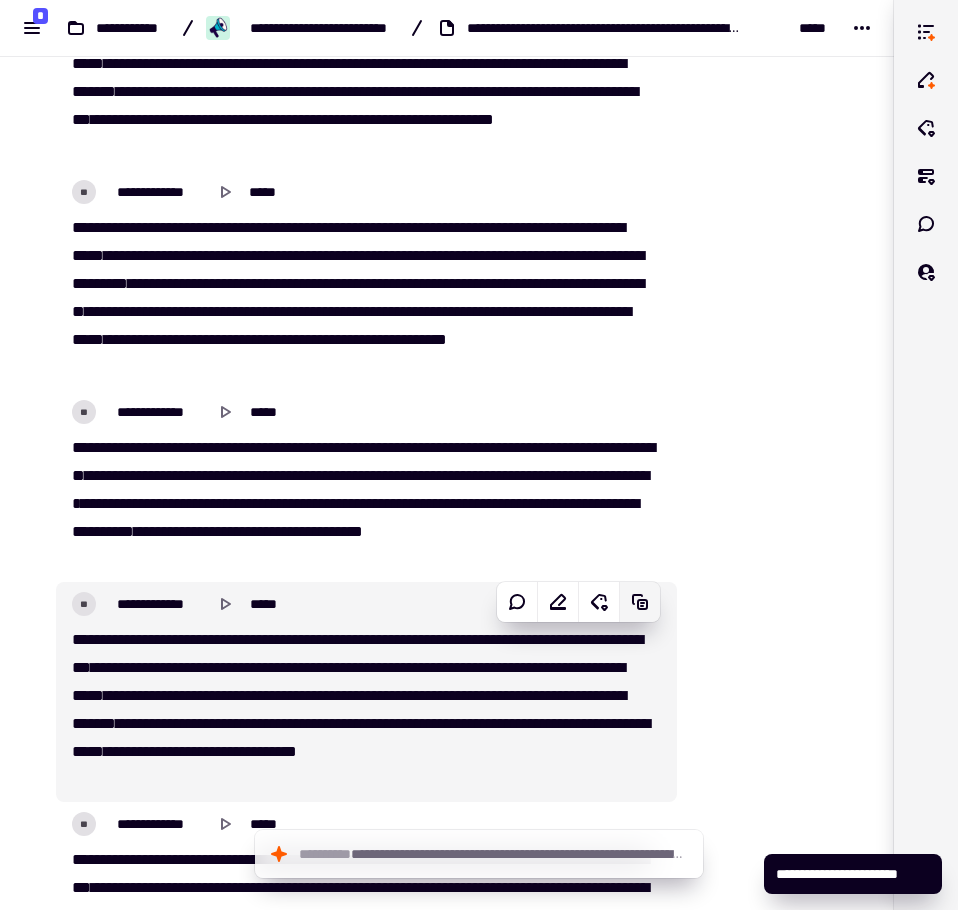click 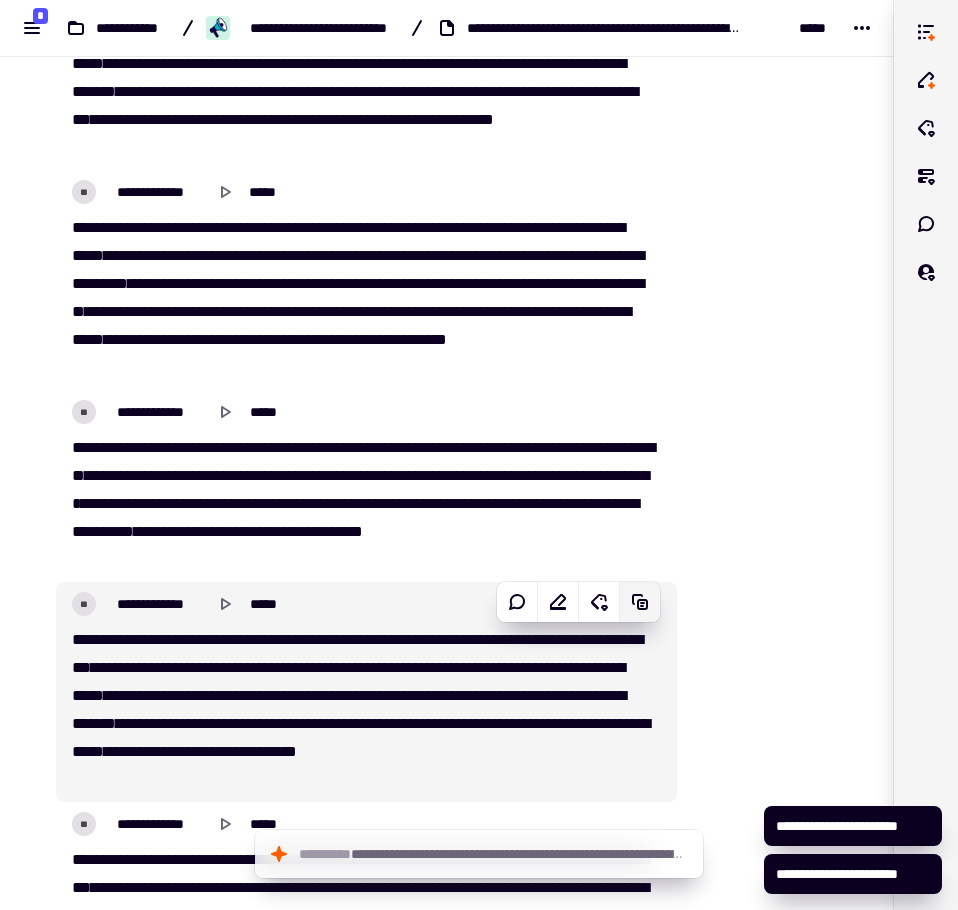 click 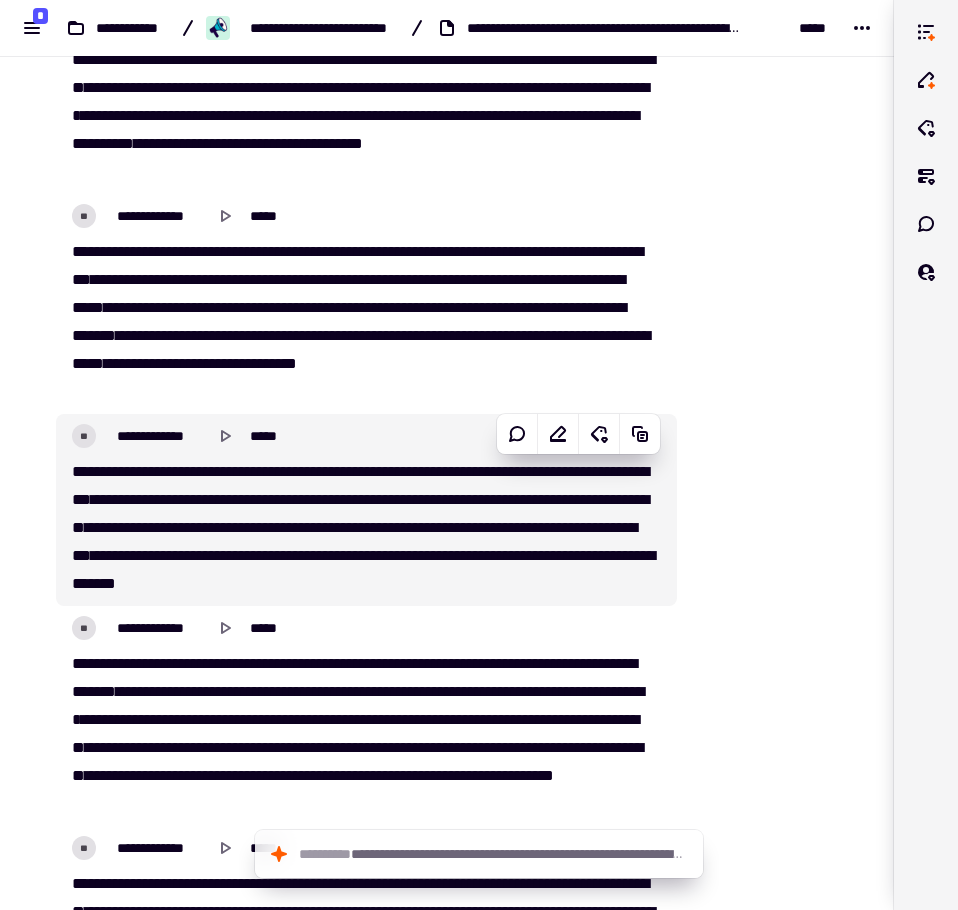 scroll, scrollTop: 22289, scrollLeft: 0, axis: vertical 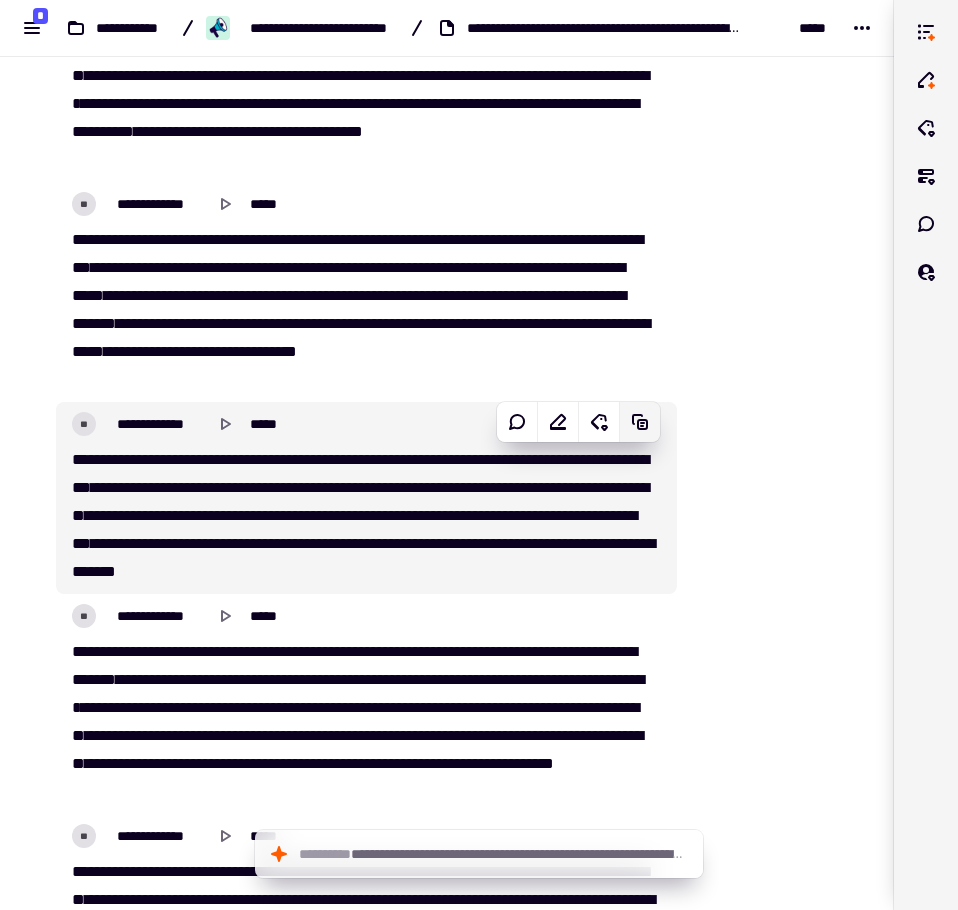 click on "[FIRST] [LAST] [STREET] [CITY], [STATE] [ZIP] [COUNTRY] [PHONE] [EMAIL]" at bounding box center [447, -8249] 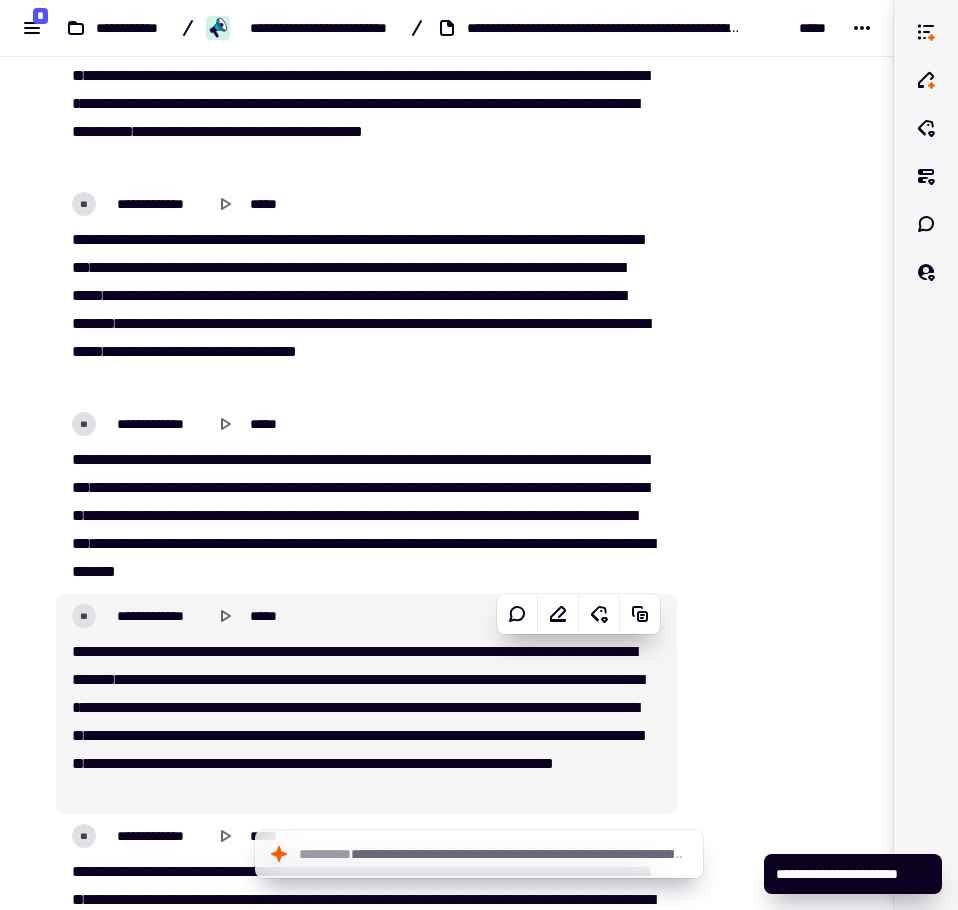 click 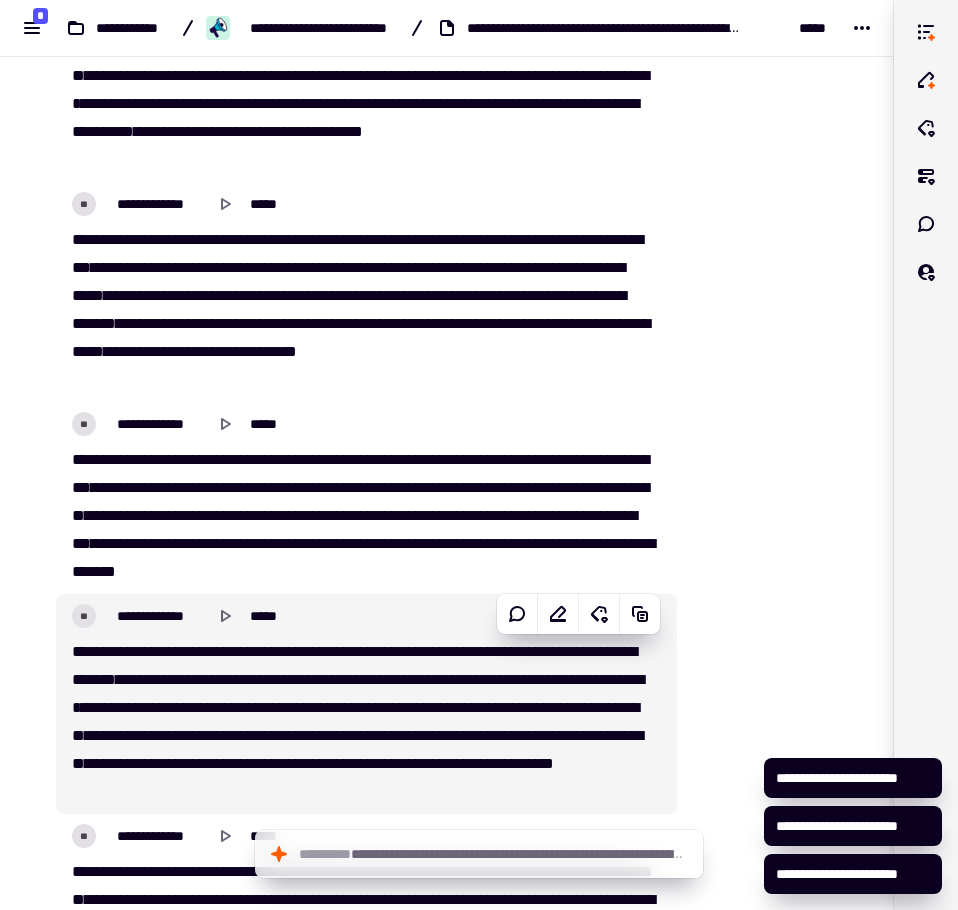 click 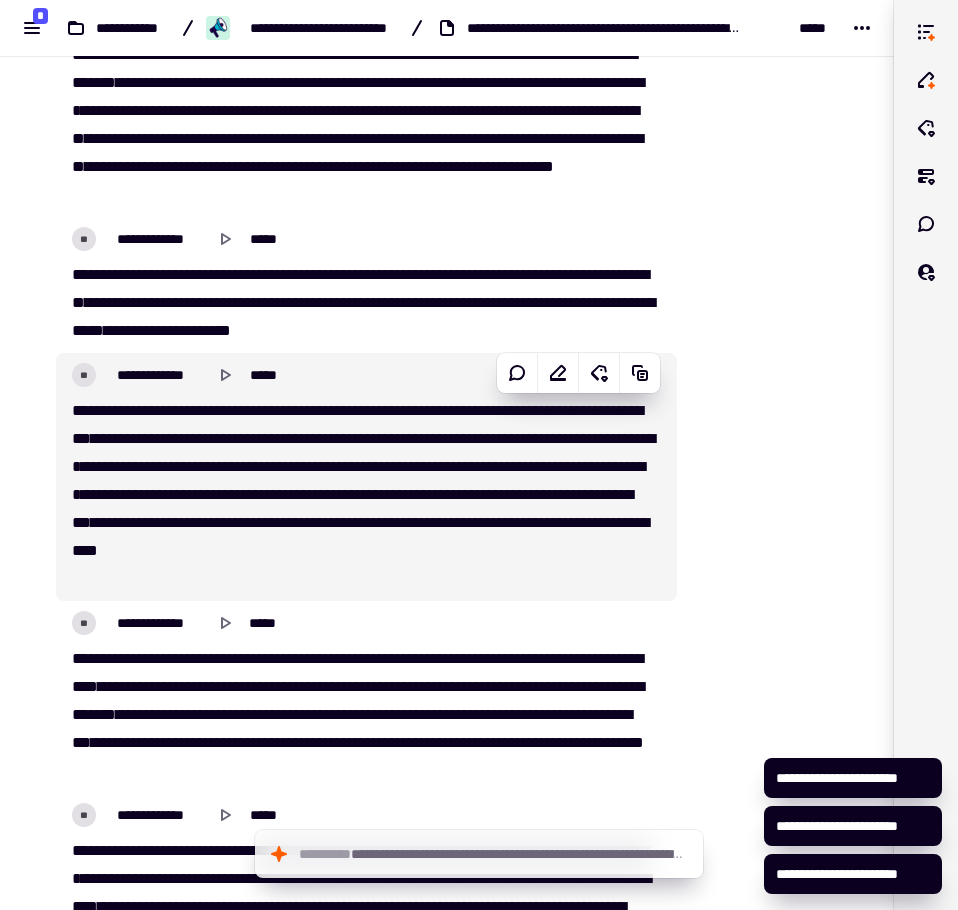 scroll, scrollTop: 22989, scrollLeft: 0, axis: vertical 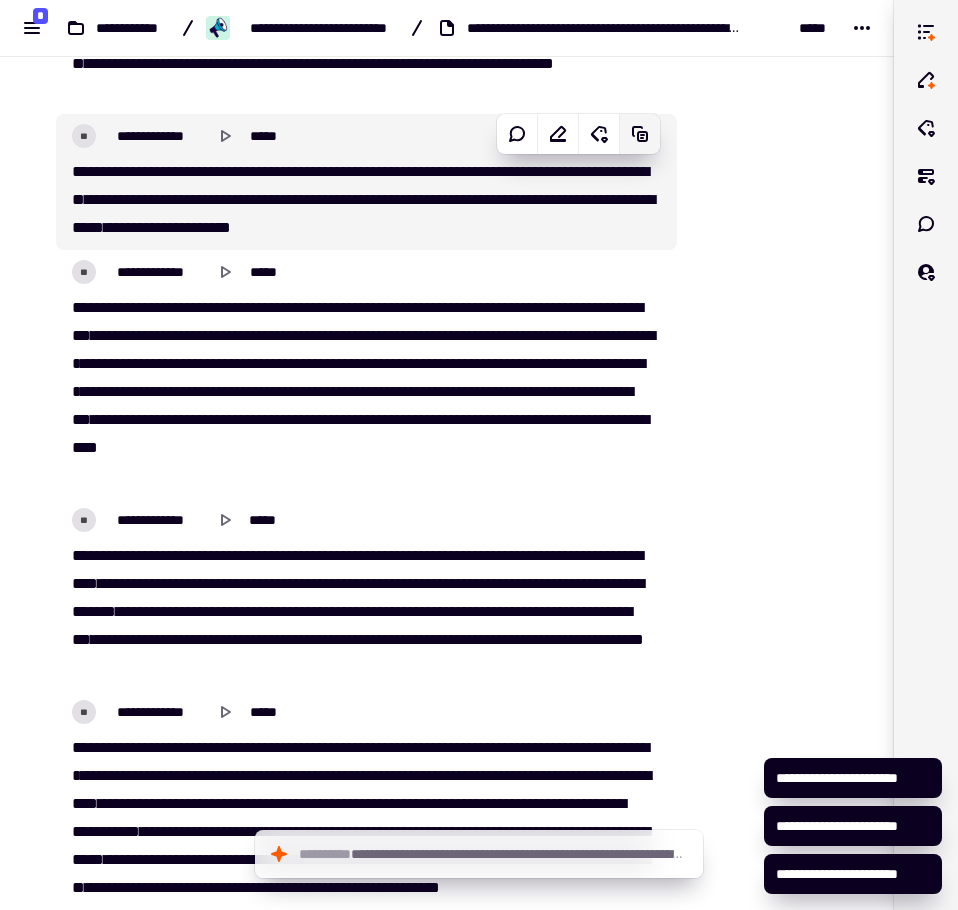 click 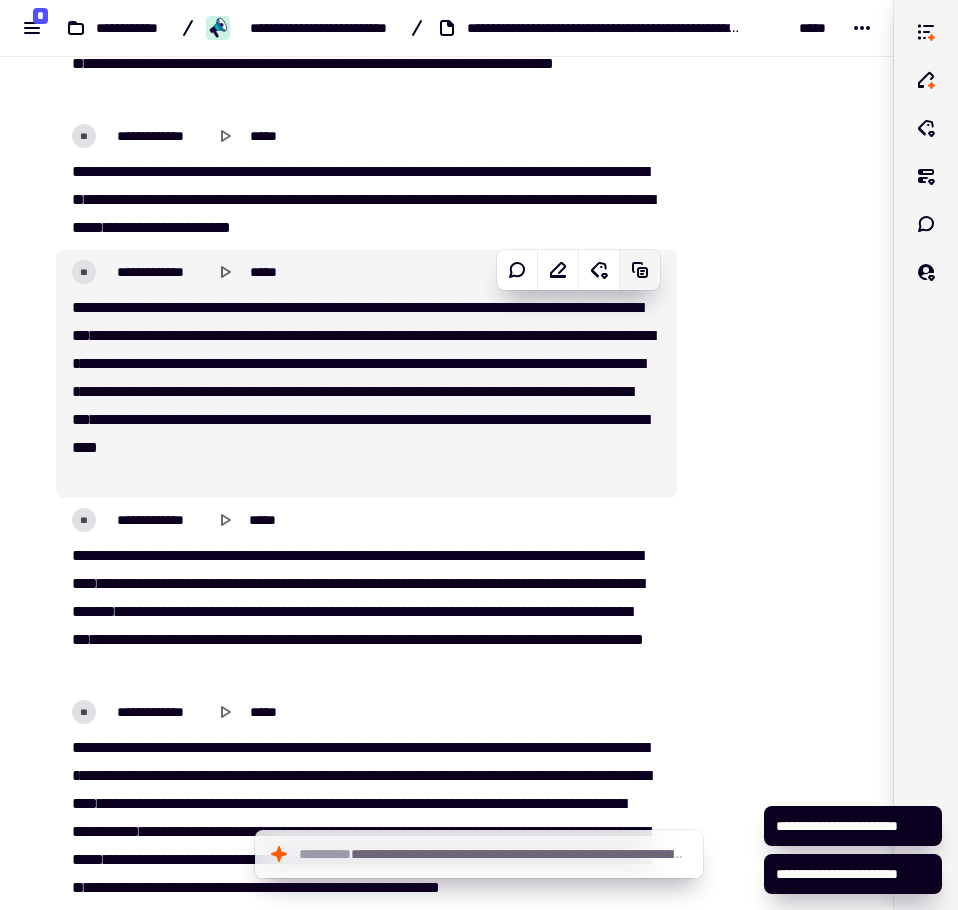 drag, startPoint x: 661, startPoint y: 276, endPoint x: 649, endPoint y: 277, distance: 12.0415945 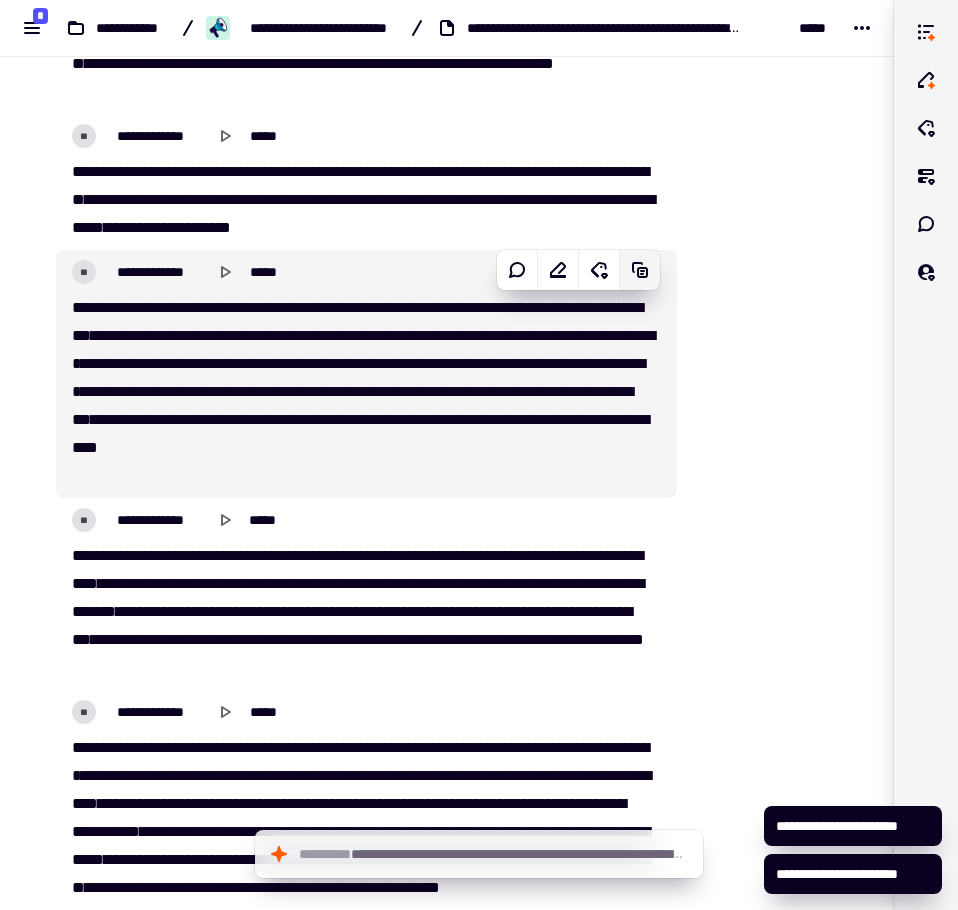 click 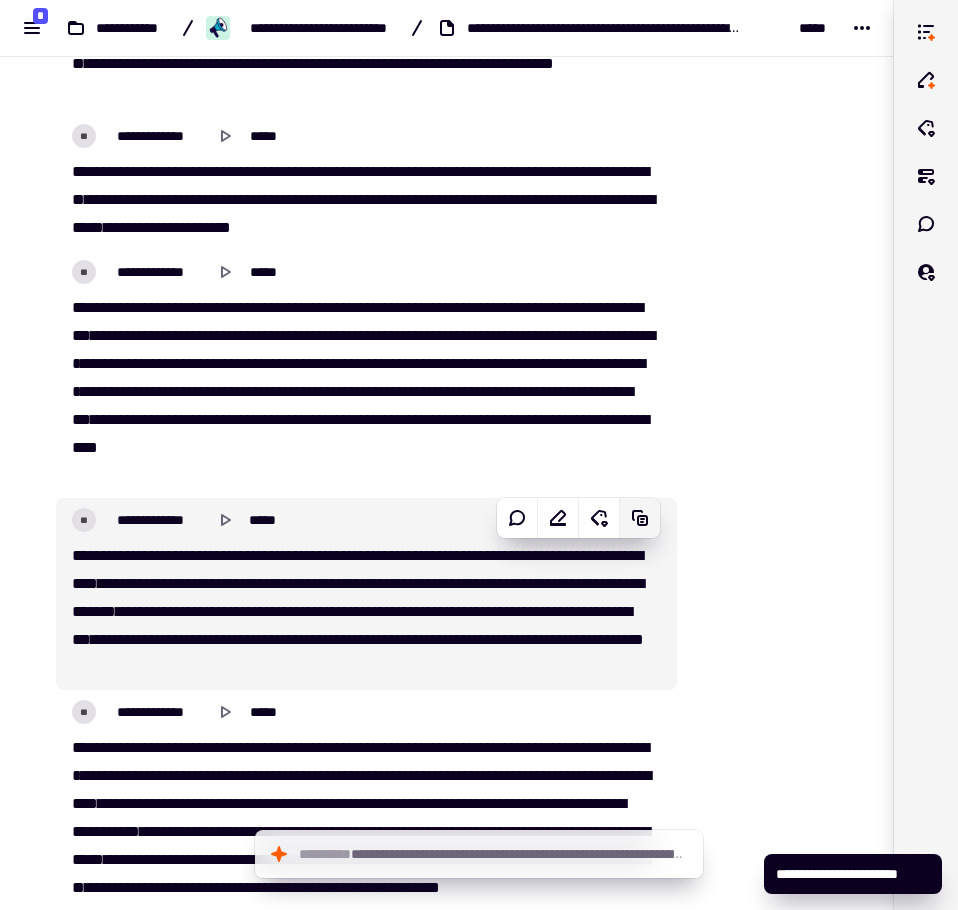 click 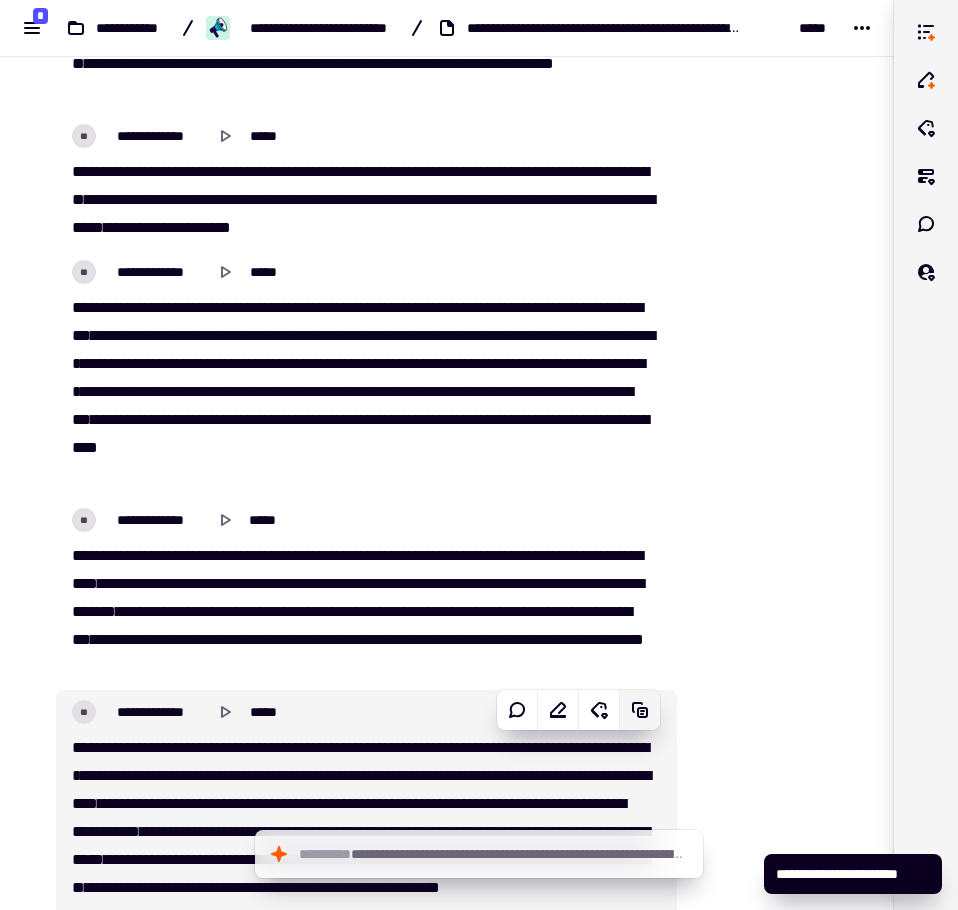 drag, startPoint x: 642, startPoint y: 693, endPoint x: 646, endPoint y: 705, distance: 12.649111 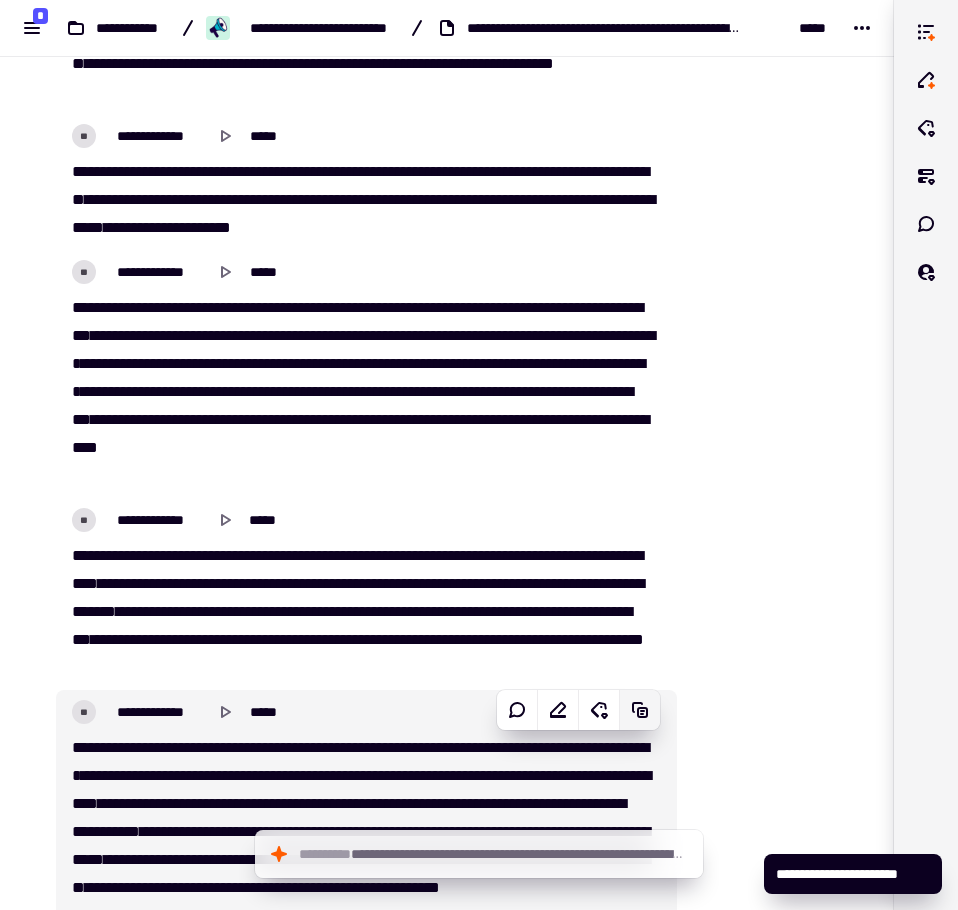 click 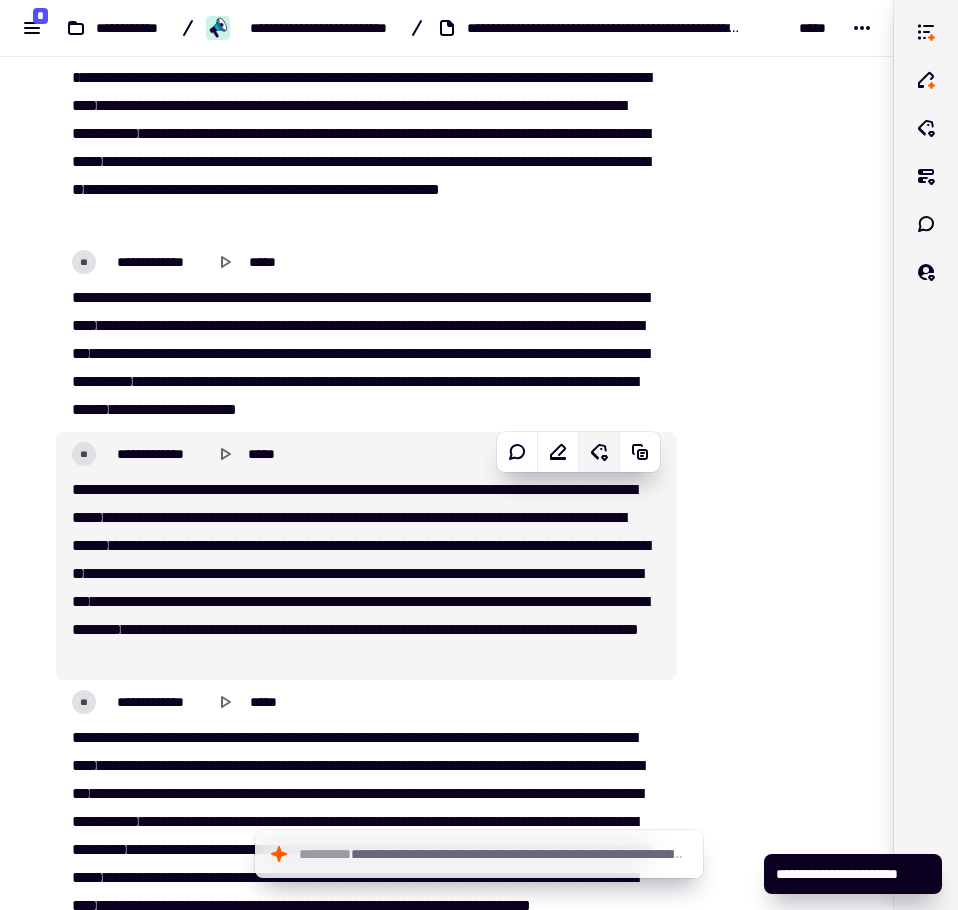 scroll, scrollTop: 23689, scrollLeft: 0, axis: vertical 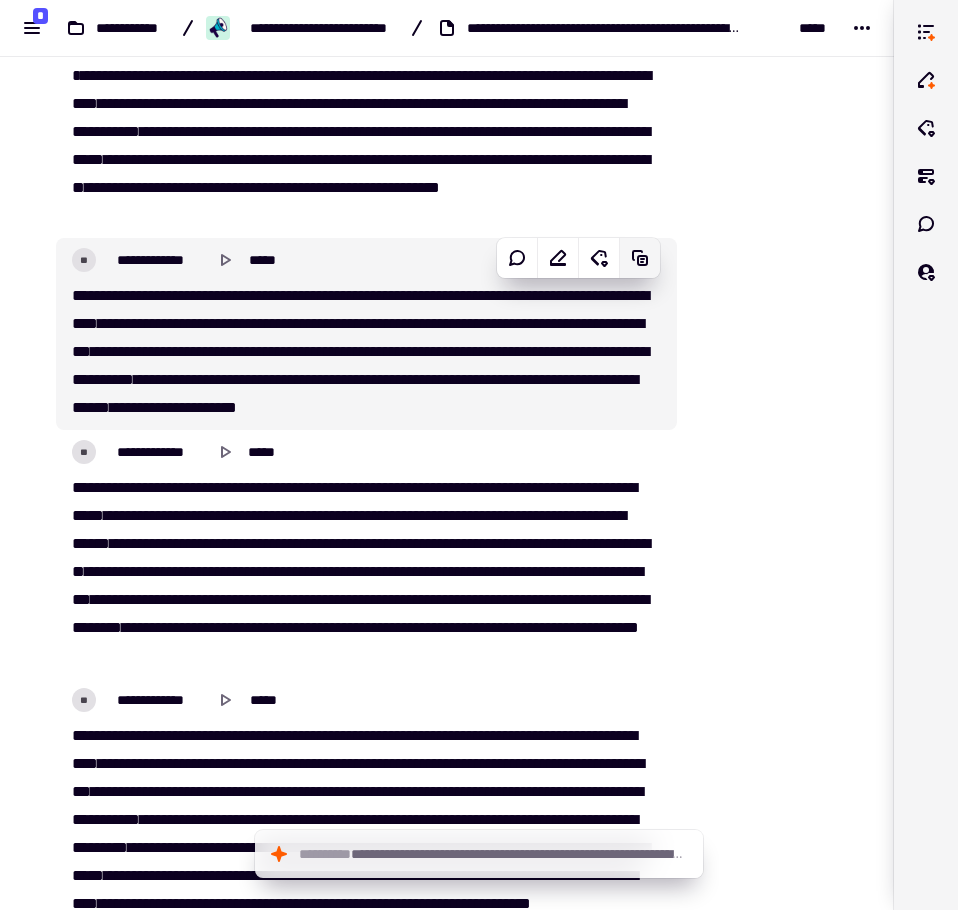 drag, startPoint x: 650, startPoint y: 241, endPoint x: 653, endPoint y: 254, distance: 13.341664 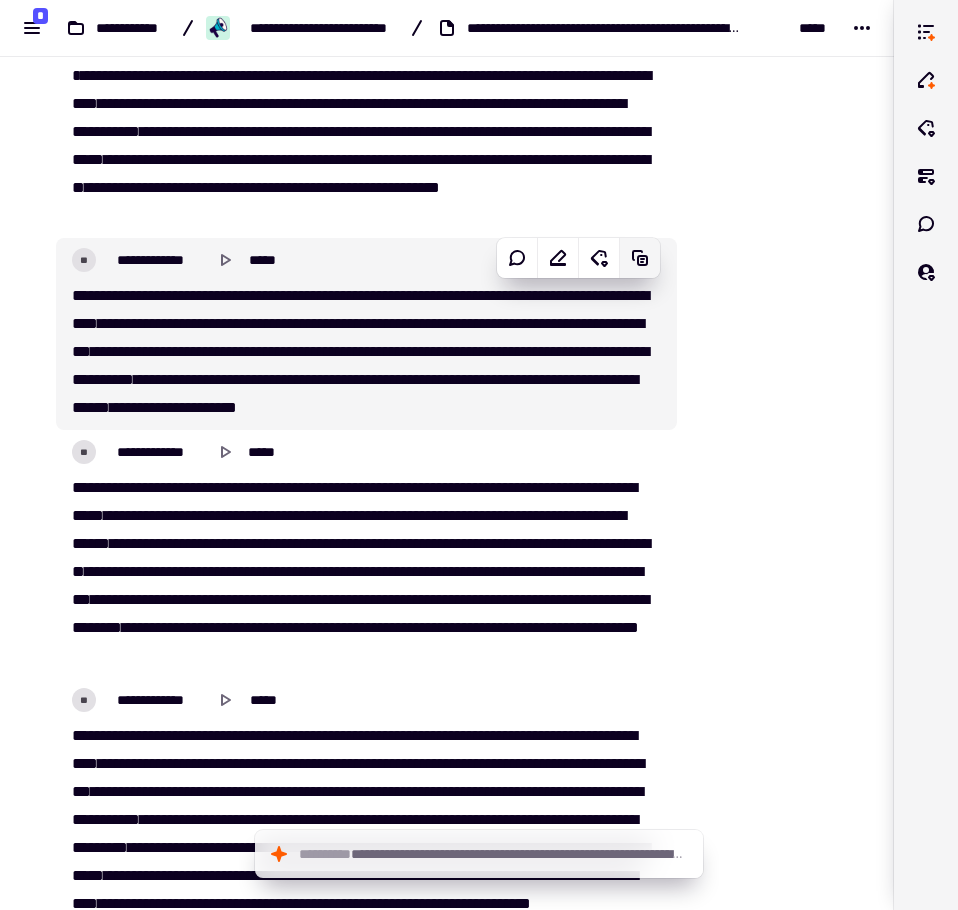 click 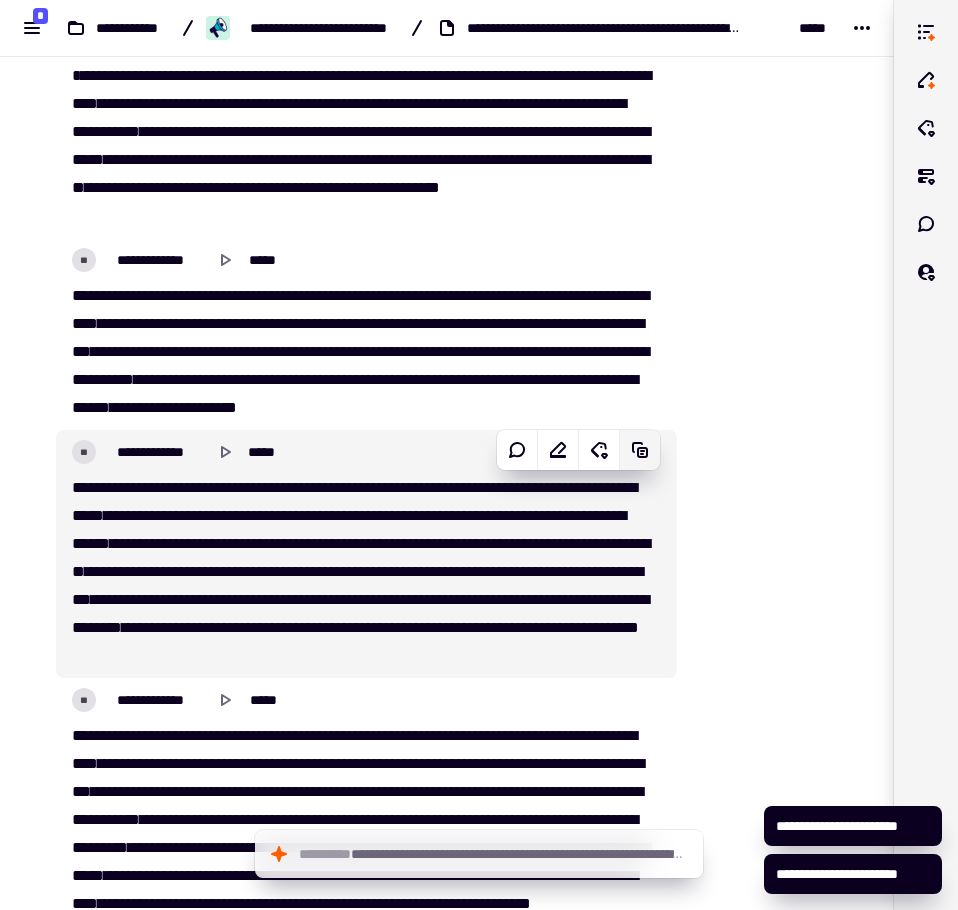 click 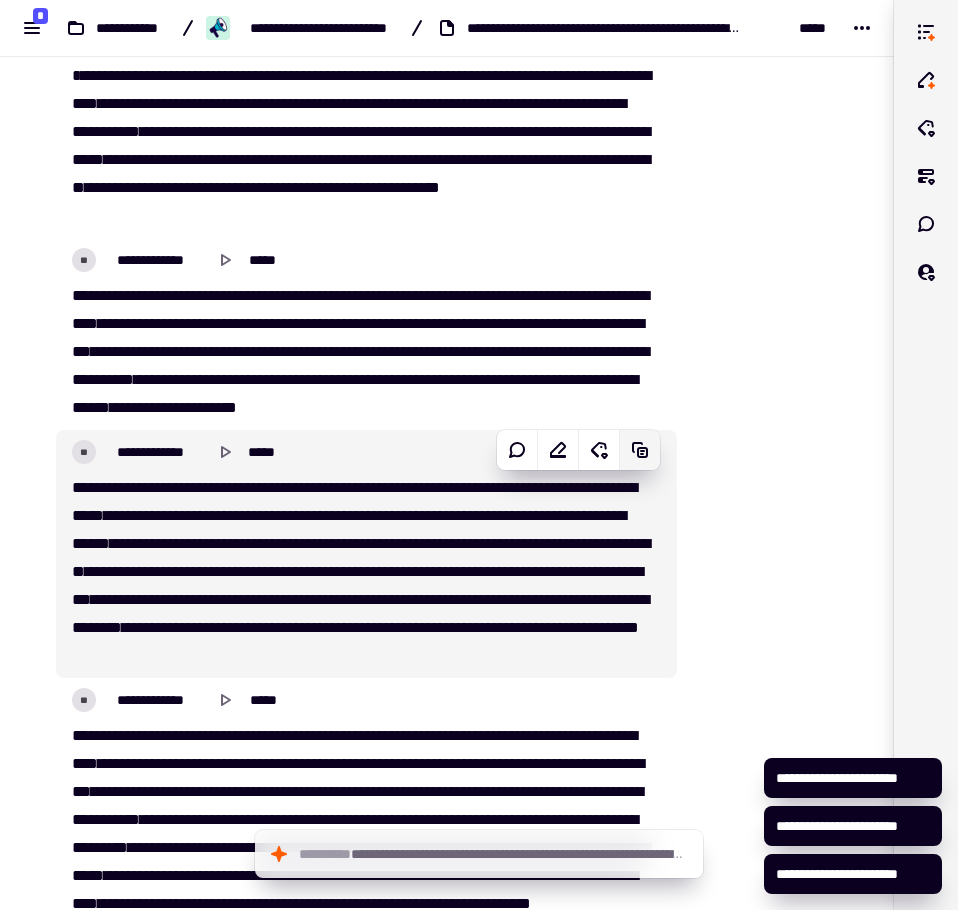 click 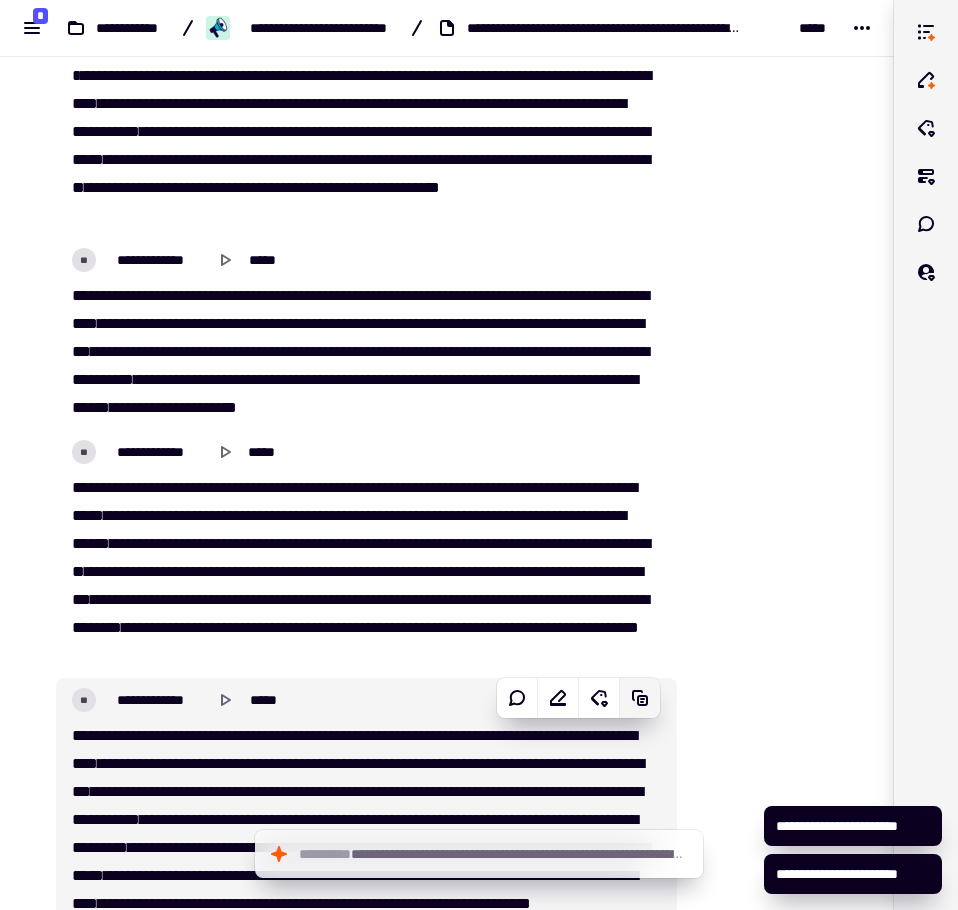 click 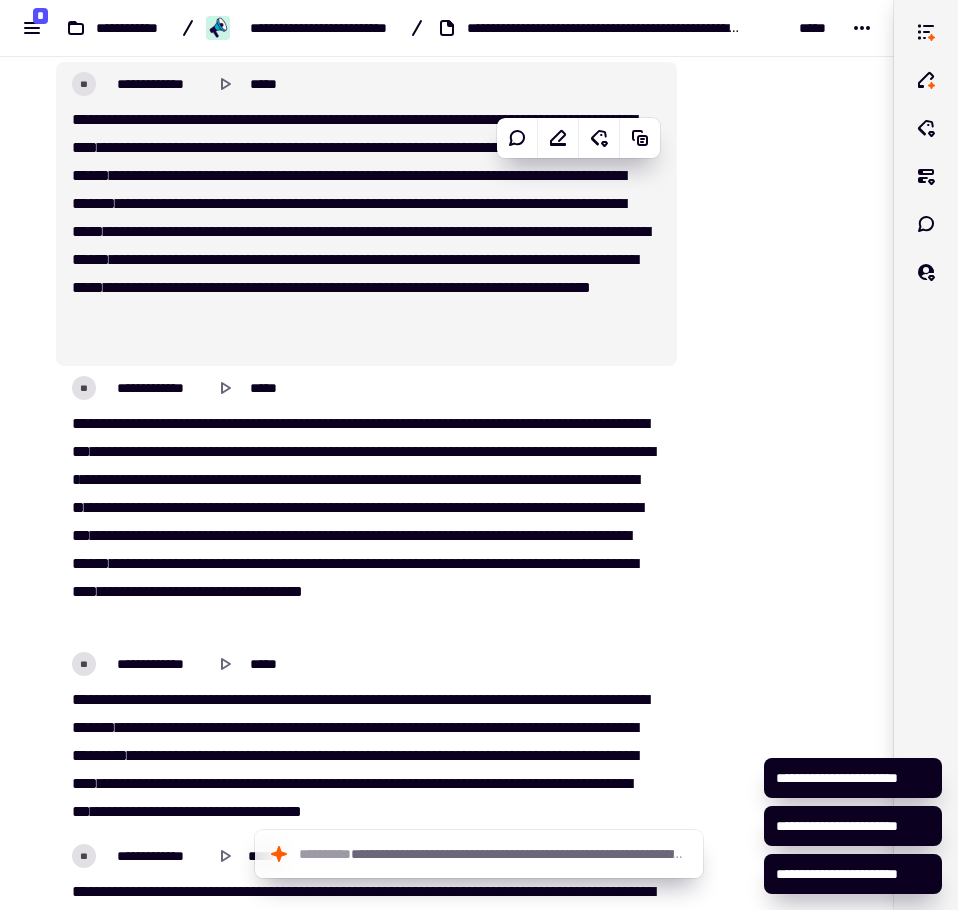scroll, scrollTop: 24589, scrollLeft: 0, axis: vertical 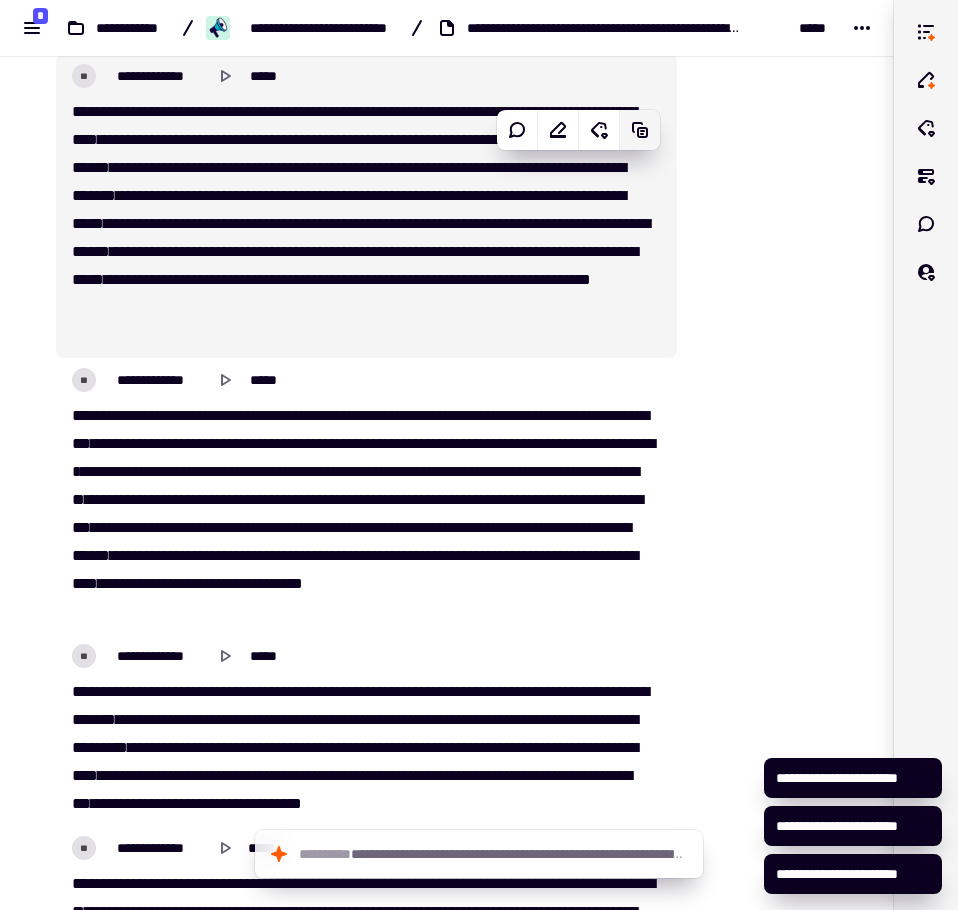 click 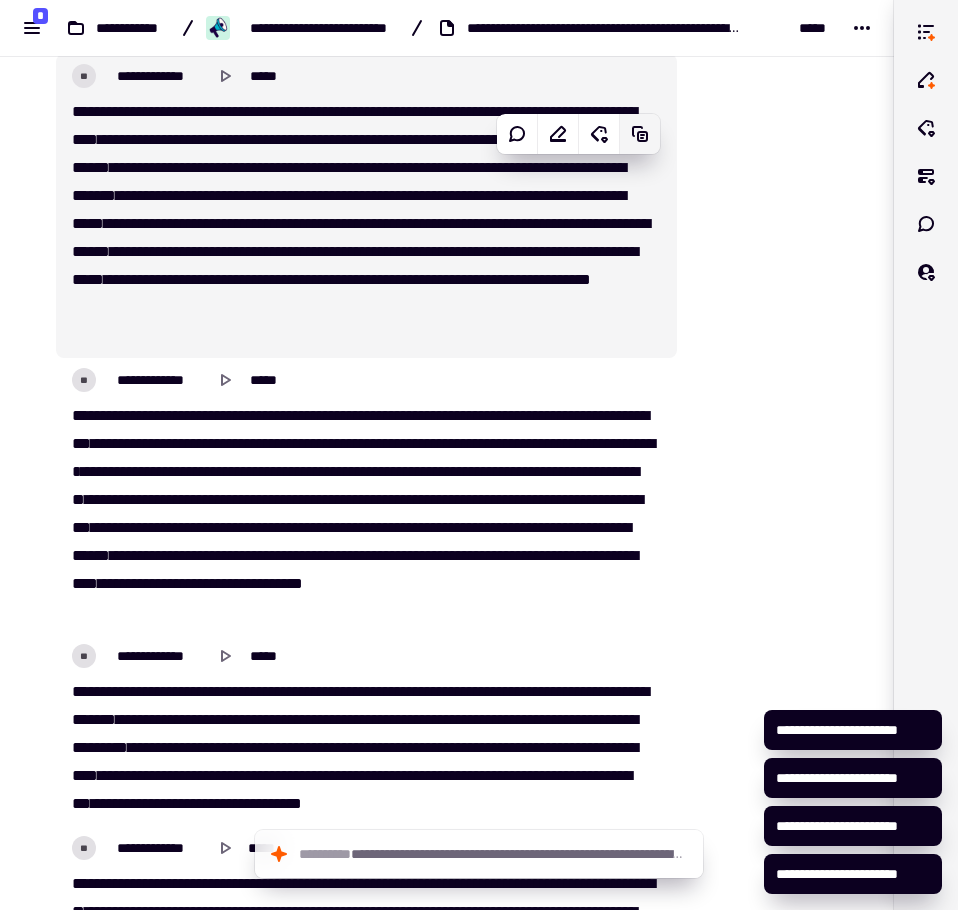 click 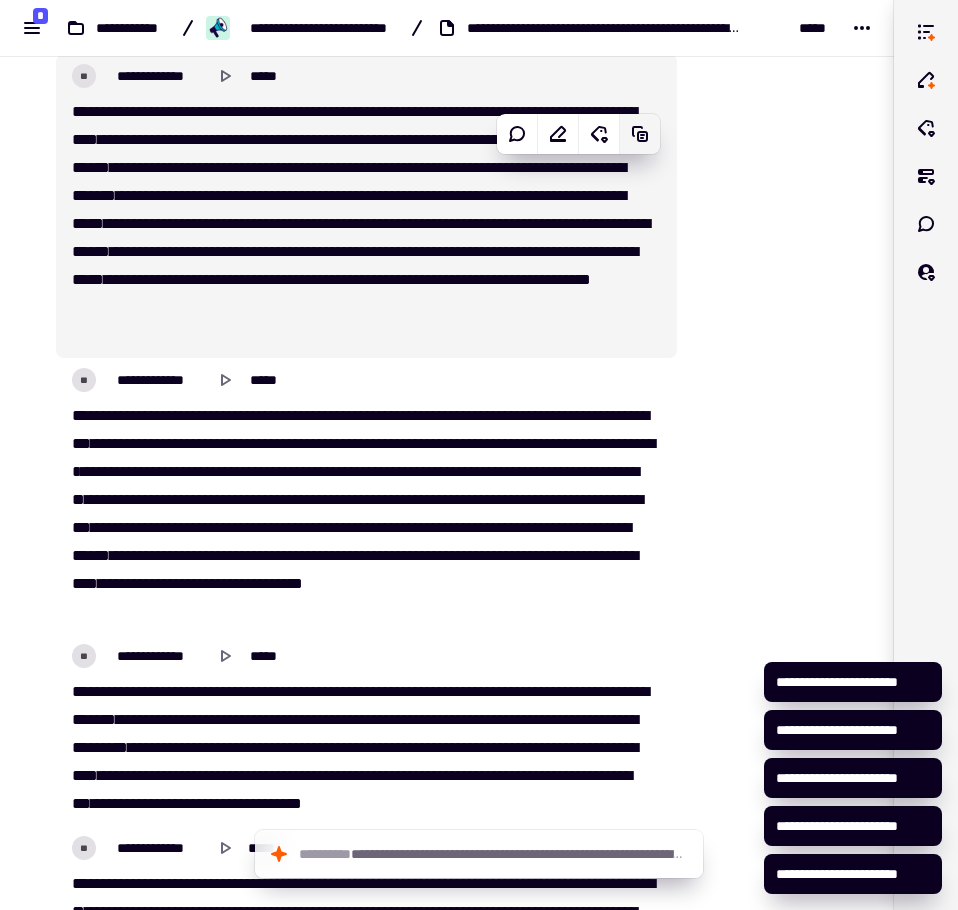 click 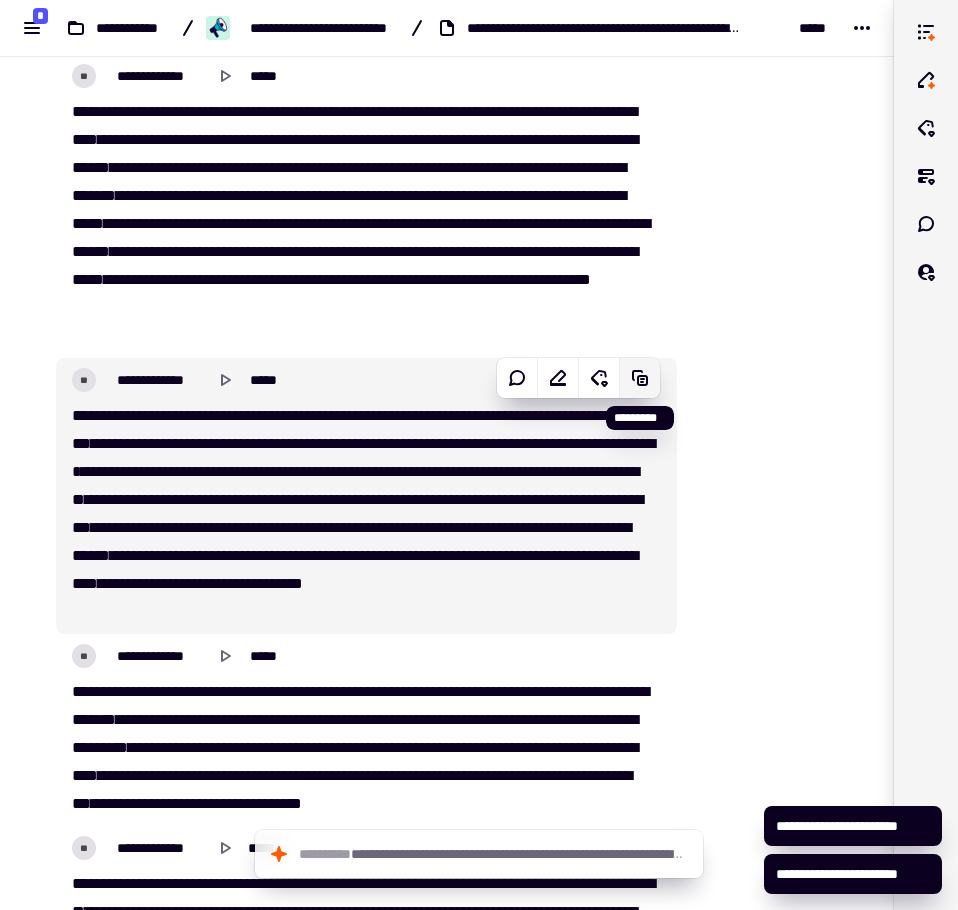 click 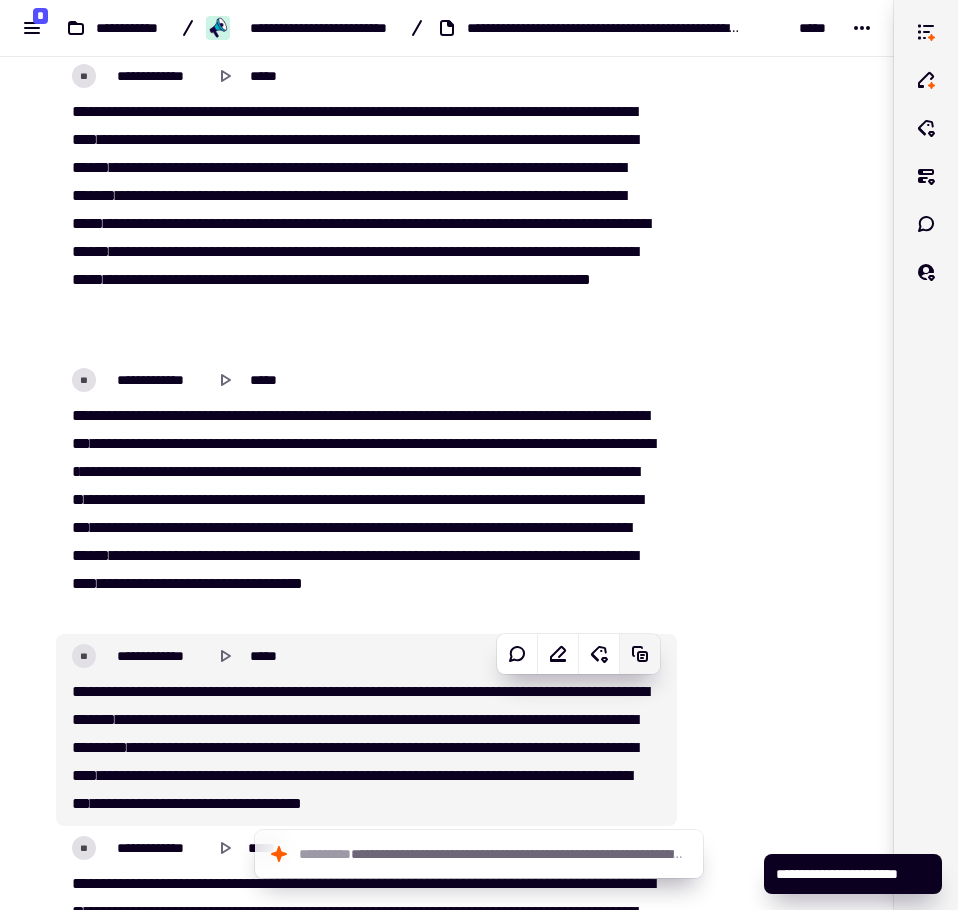 click 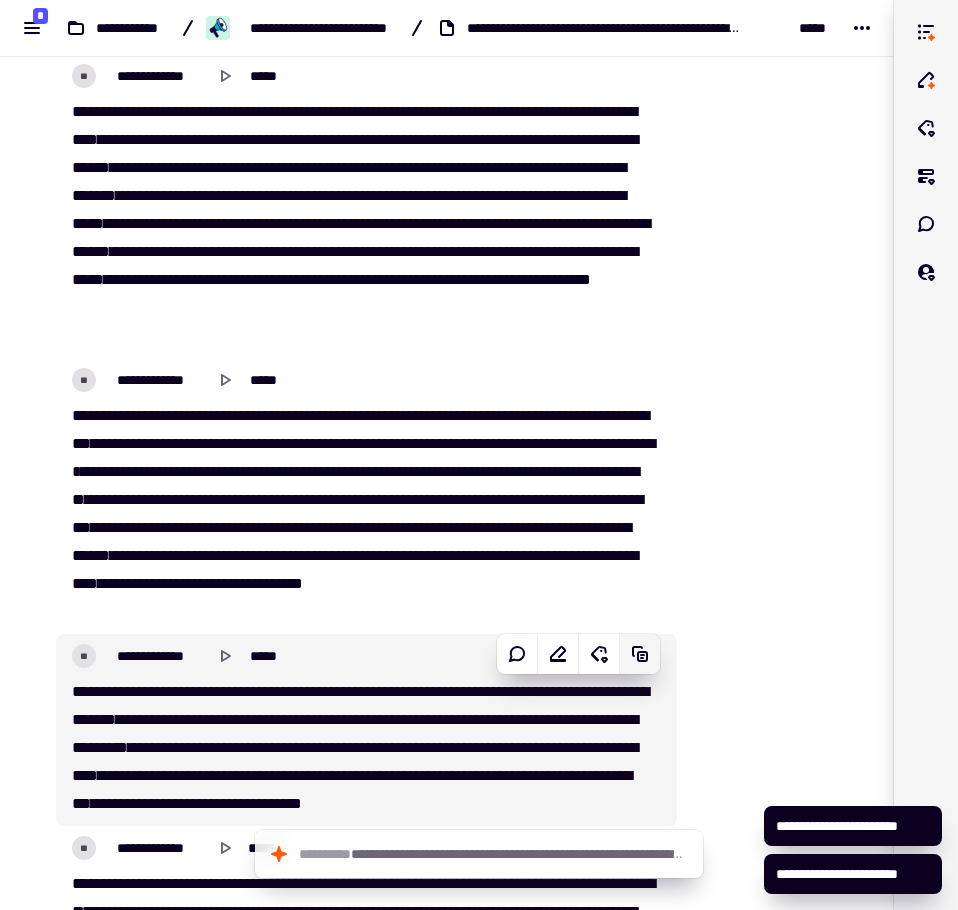 click 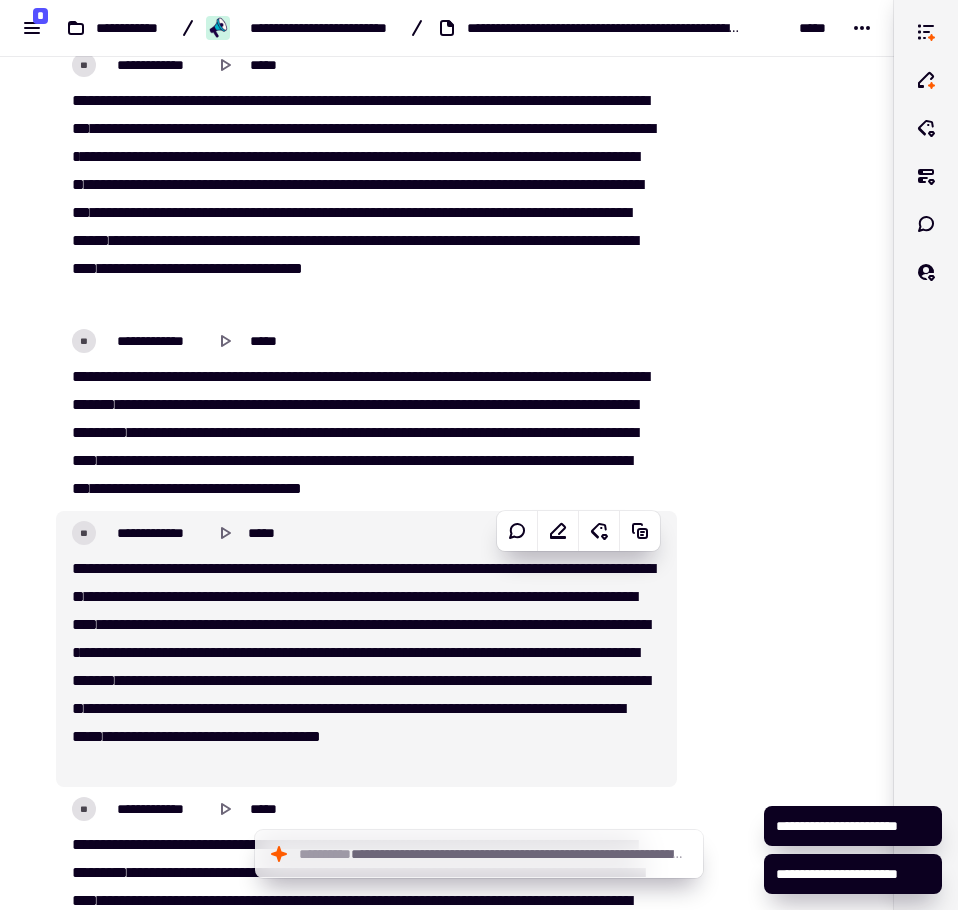 scroll, scrollTop: 24989, scrollLeft: 0, axis: vertical 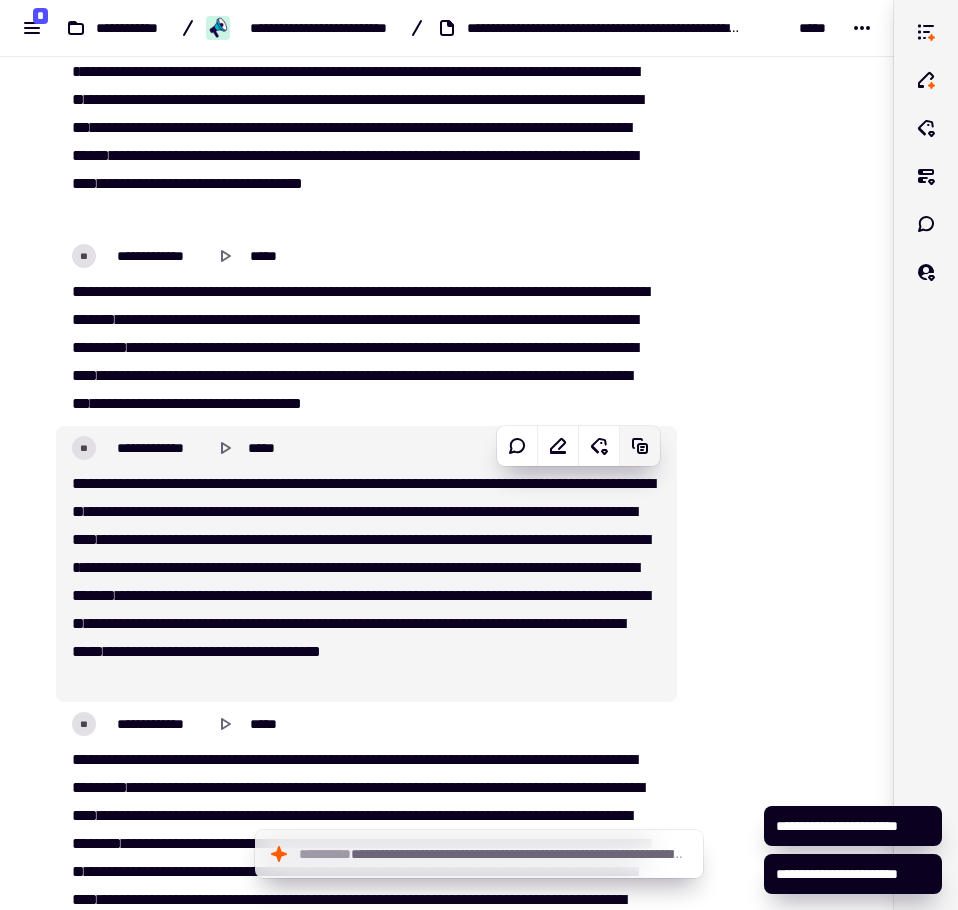 click on "[FIRST] [LAST] [STREET] [CITY], [STATE] [ZIP] [COUNTRY] [PHONE] [EMAIL]" at bounding box center (447, -10949) 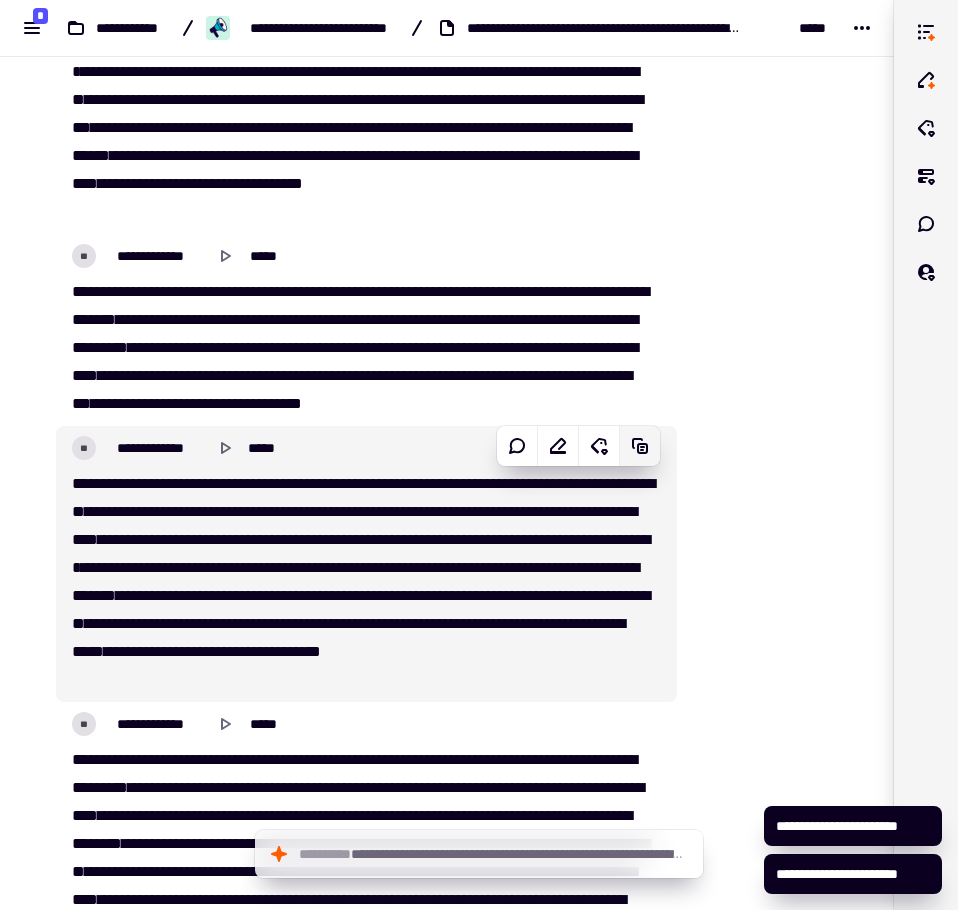 click on "**********" at bounding box center (366, 448) 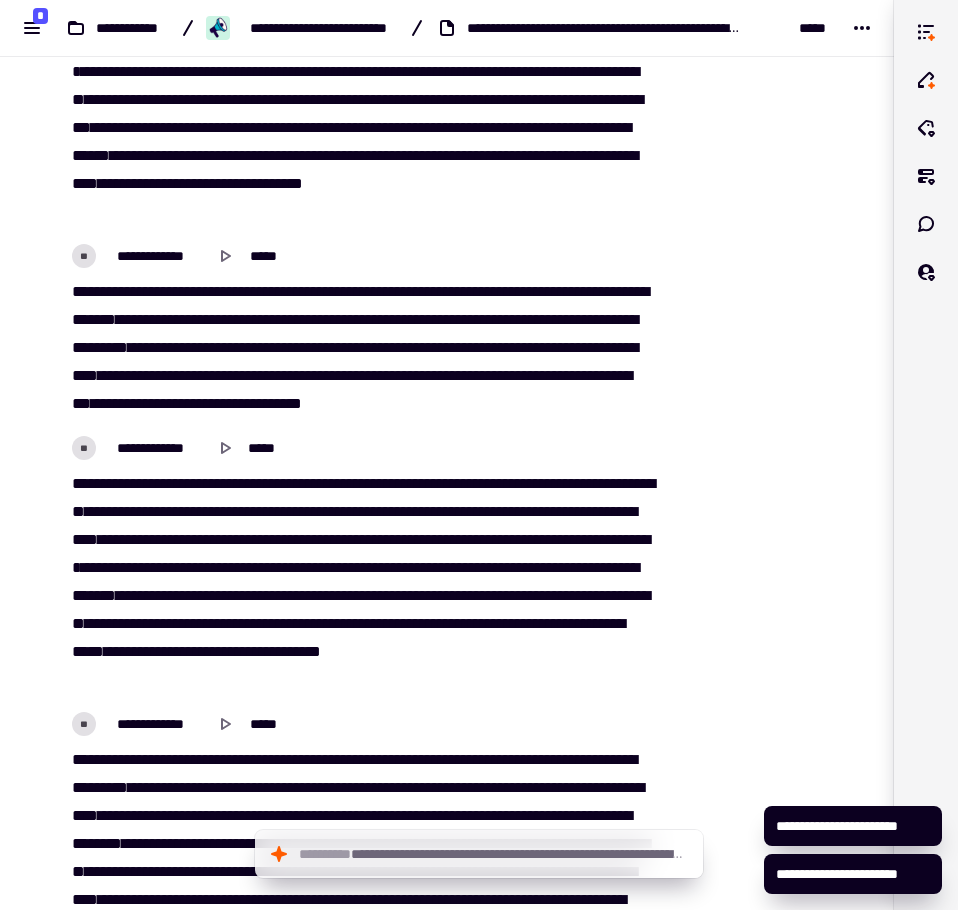 click at bounding box center (771, -10892) 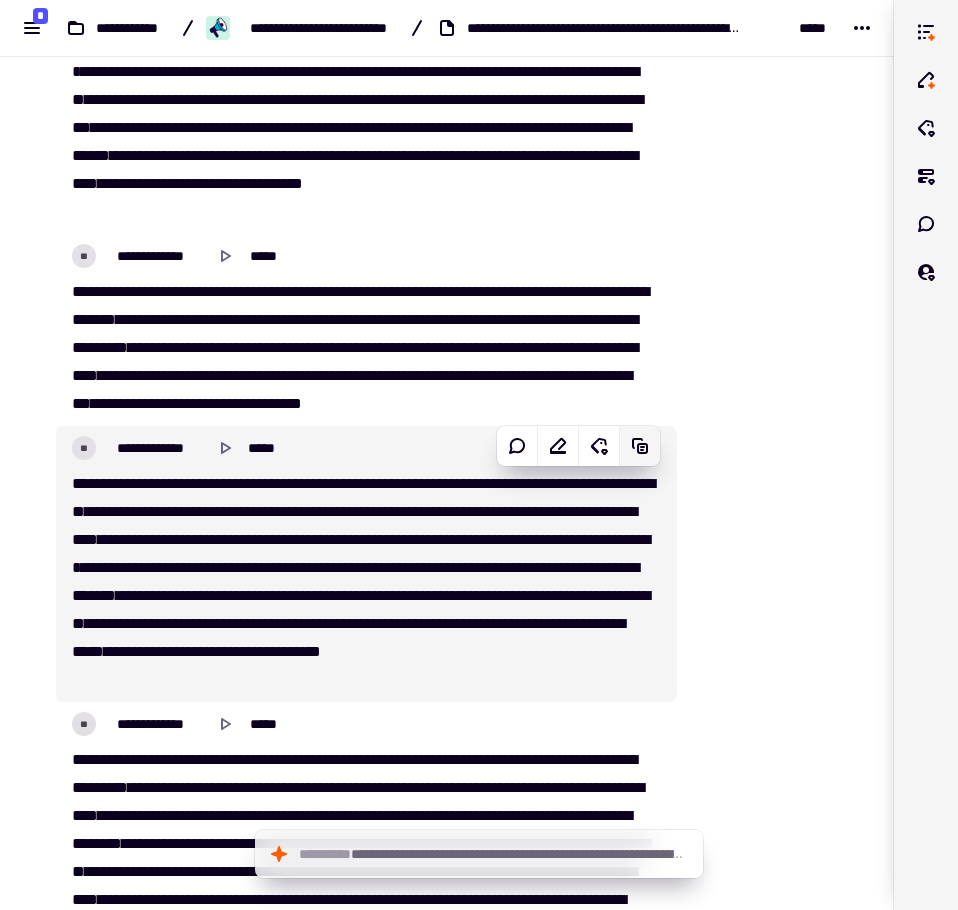 click 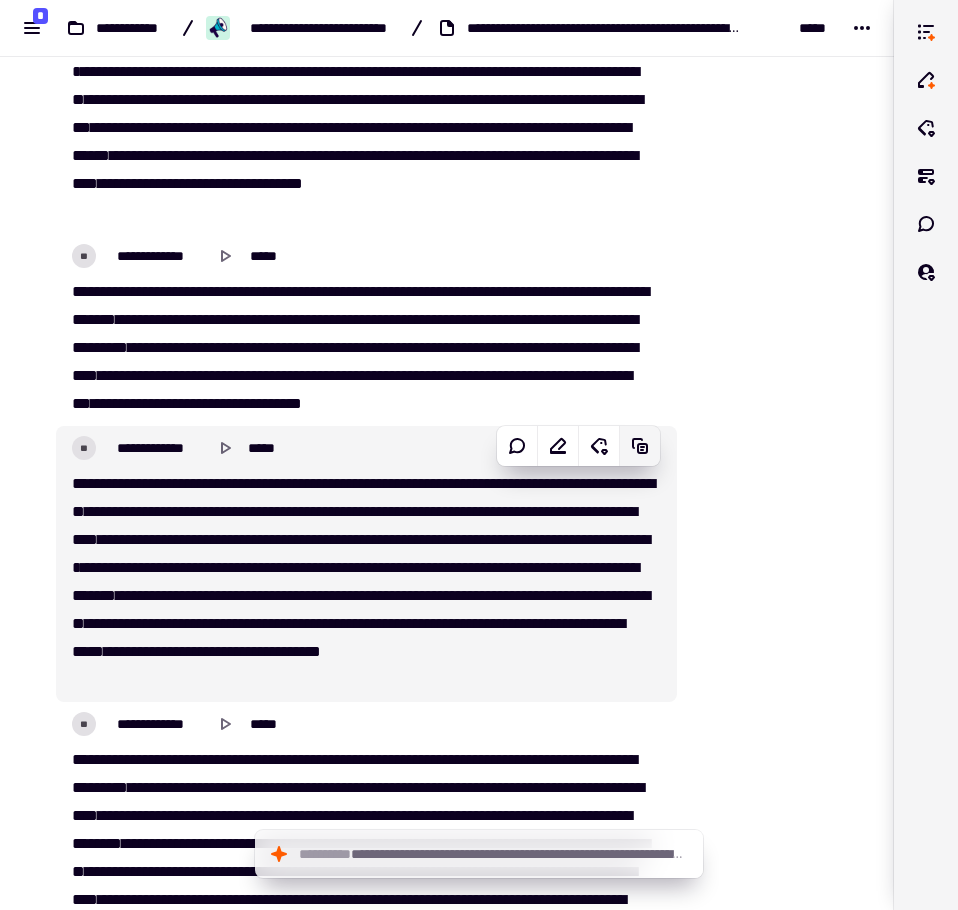 click 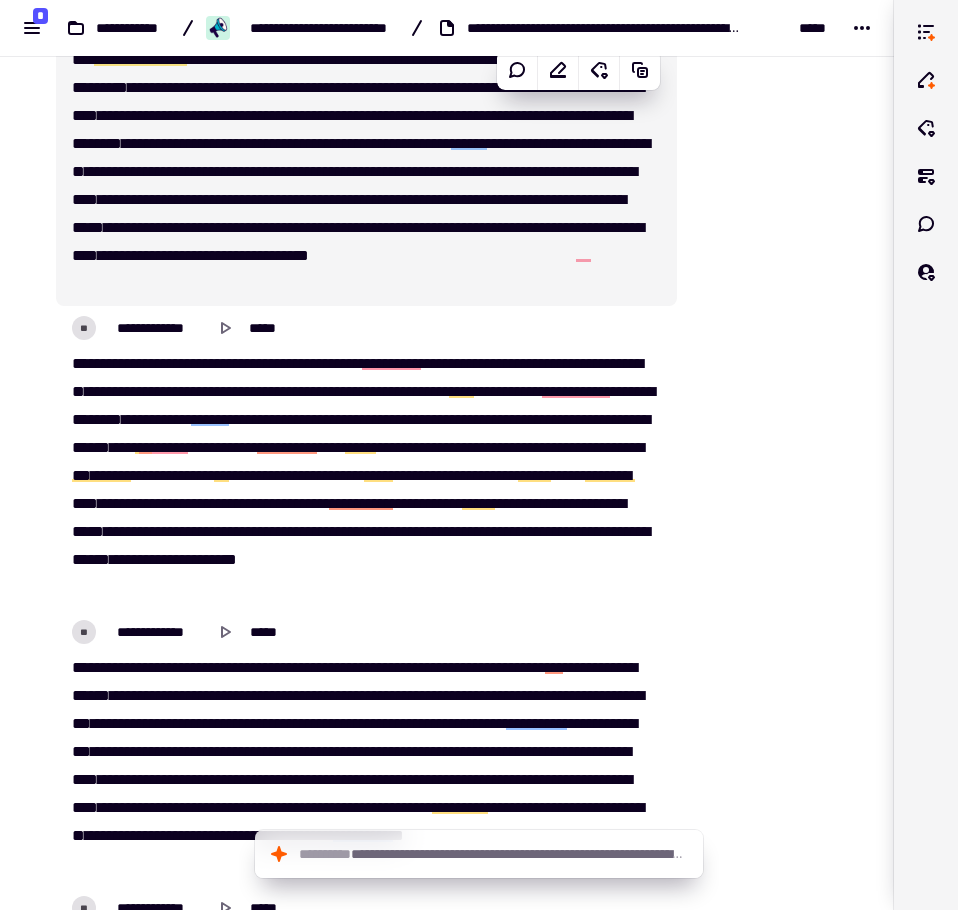 scroll, scrollTop: 25589, scrollLeft: 0, axis: vertical 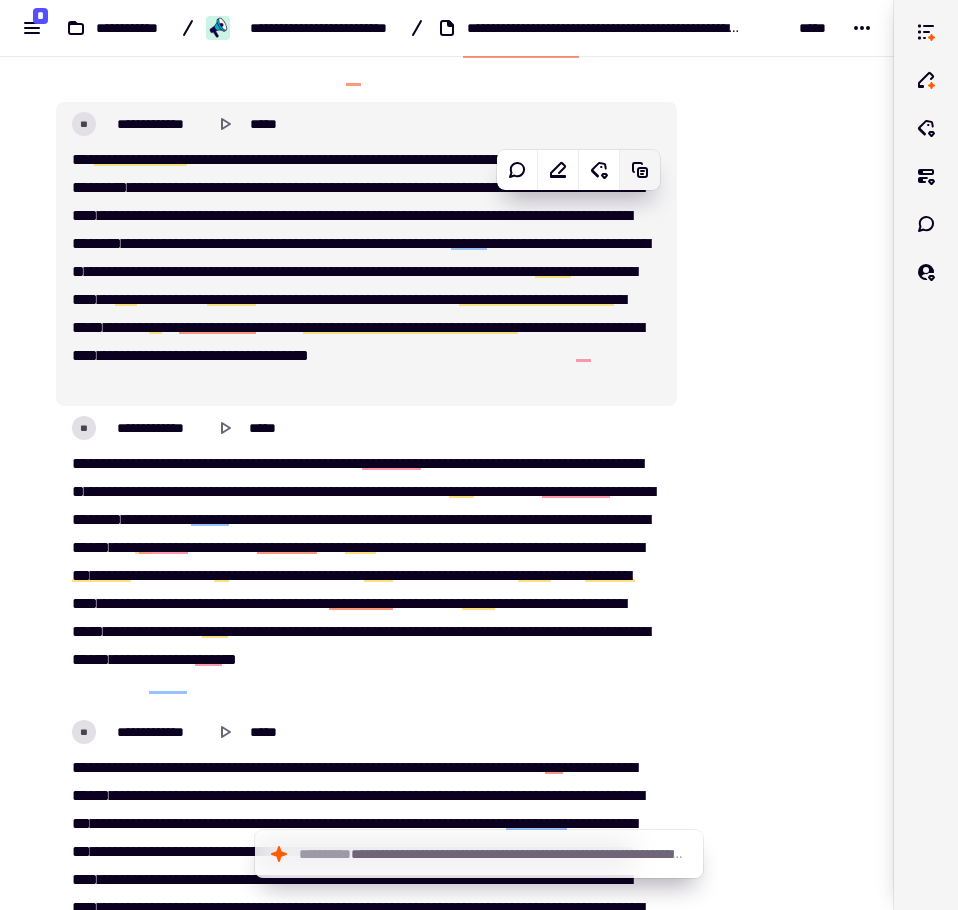 click 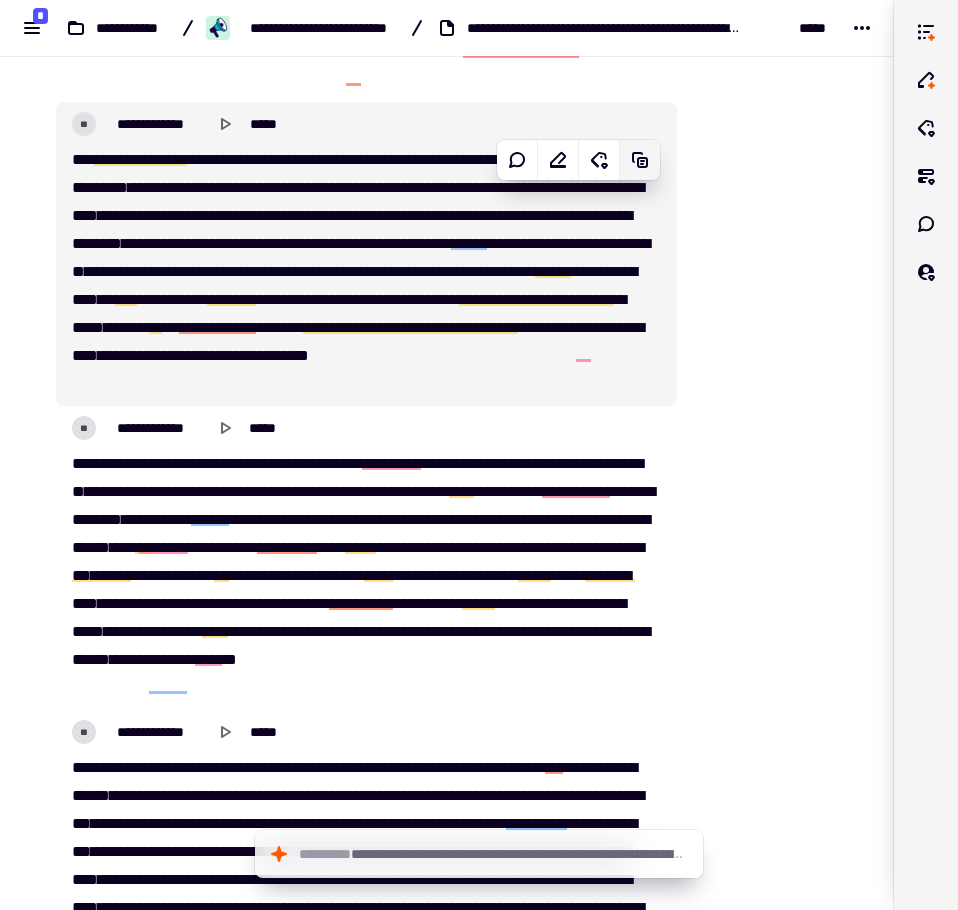 click 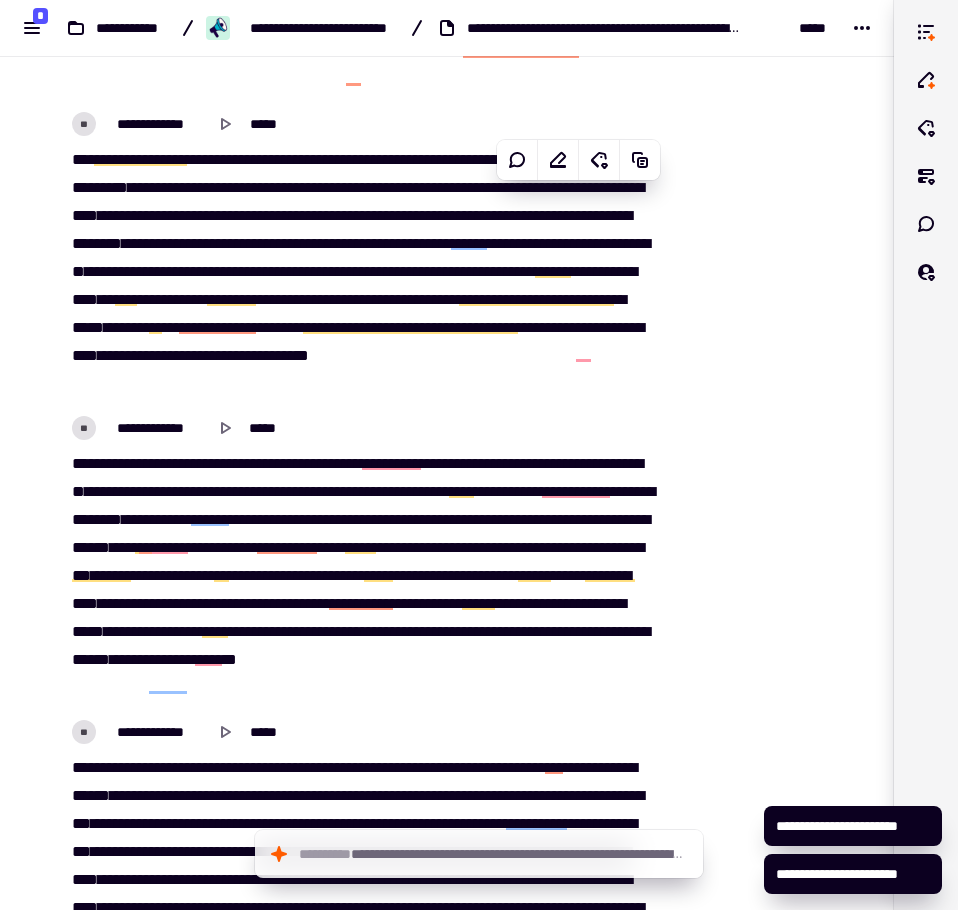click on "**********" 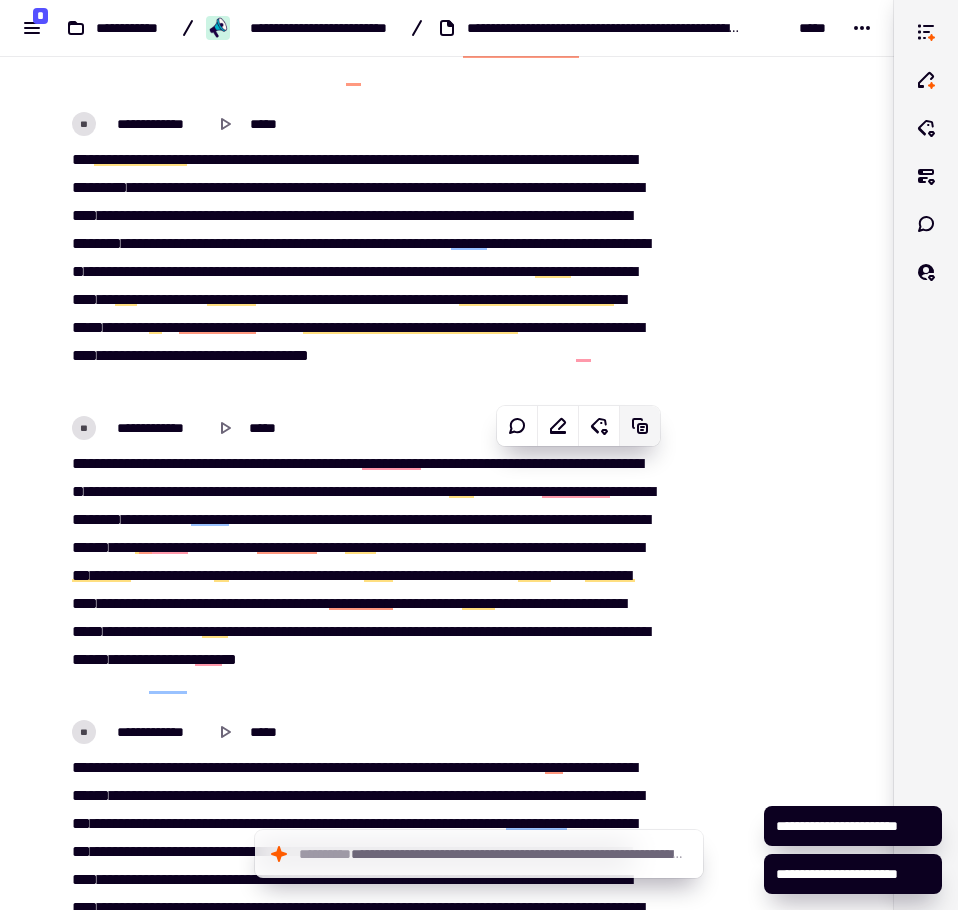 click 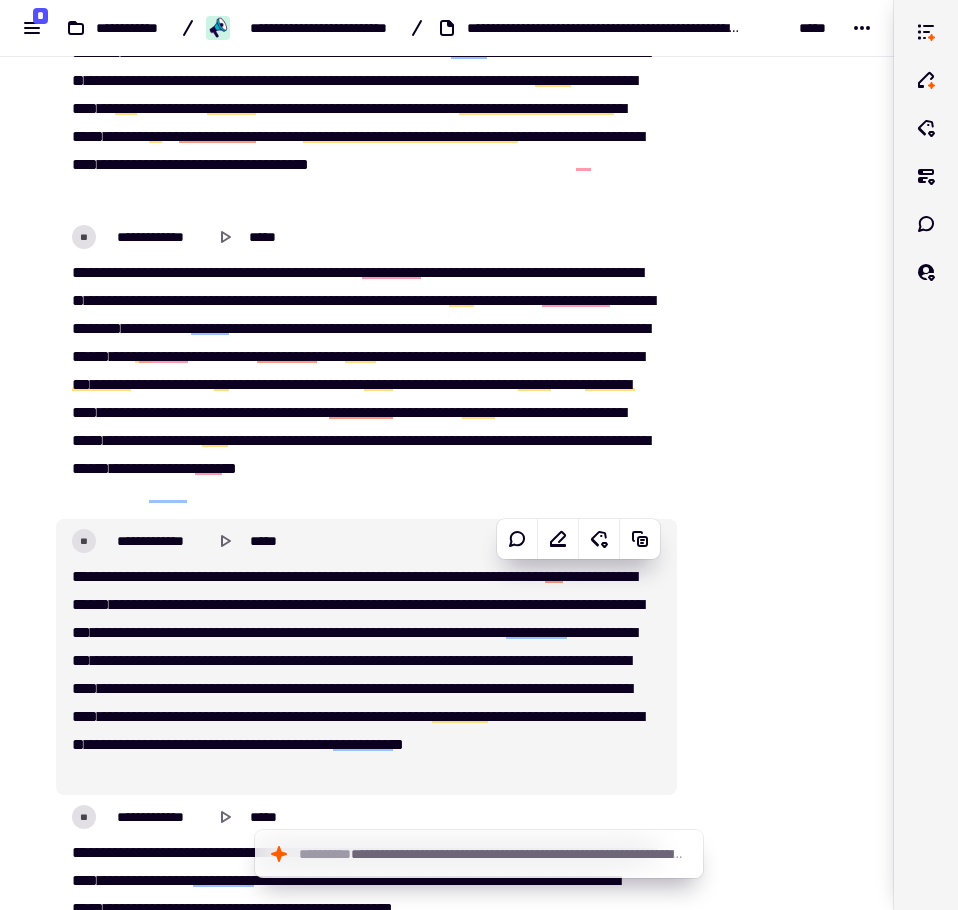 scroll, scrollTop: 25789, scrollLeft: 0, axis: vertical 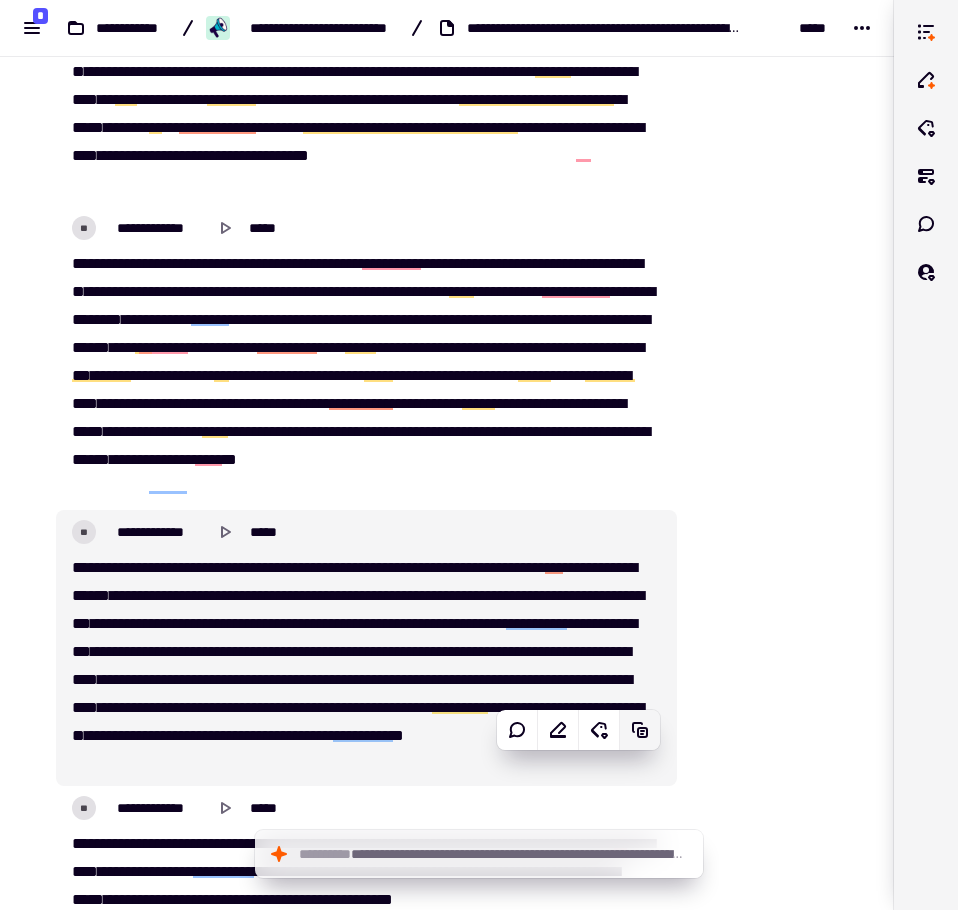 click on "[FIRST] [LAST] [STREET] [CITY], [STATE] [ZIP] [COUNTRY] [PHONE] [EMAIL]" at bounding box center [447, -11749] 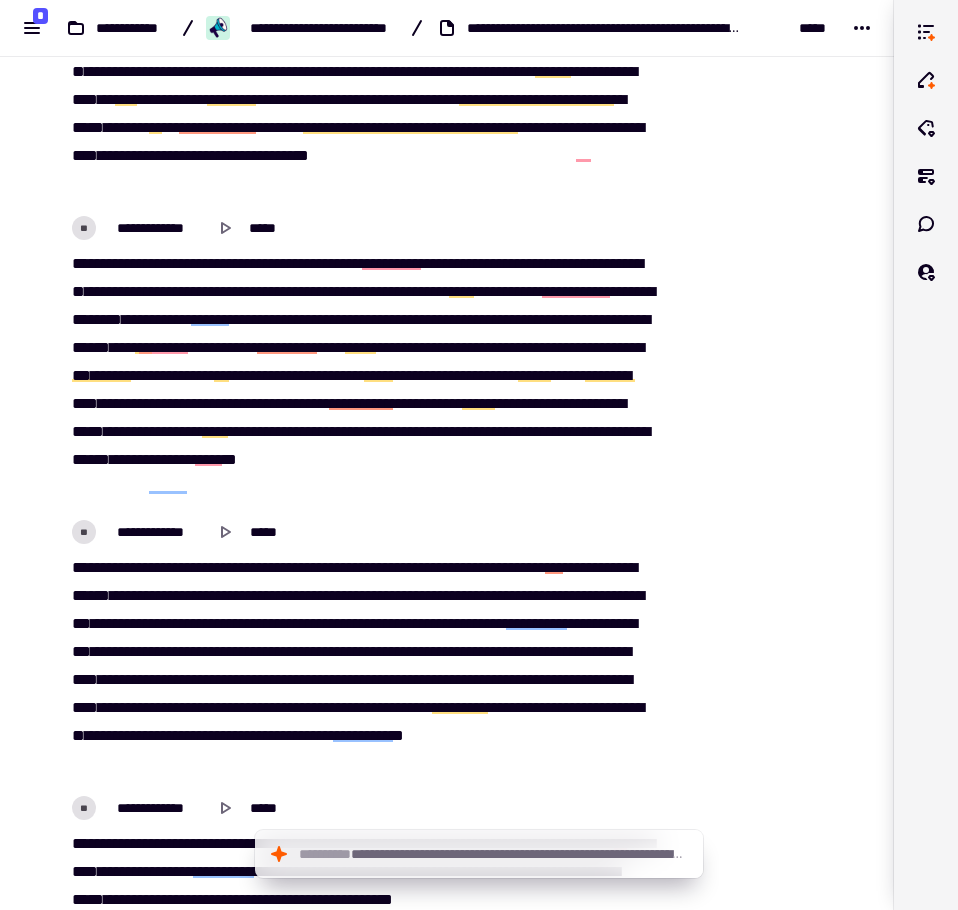 click at bounding box center [771, -11692] 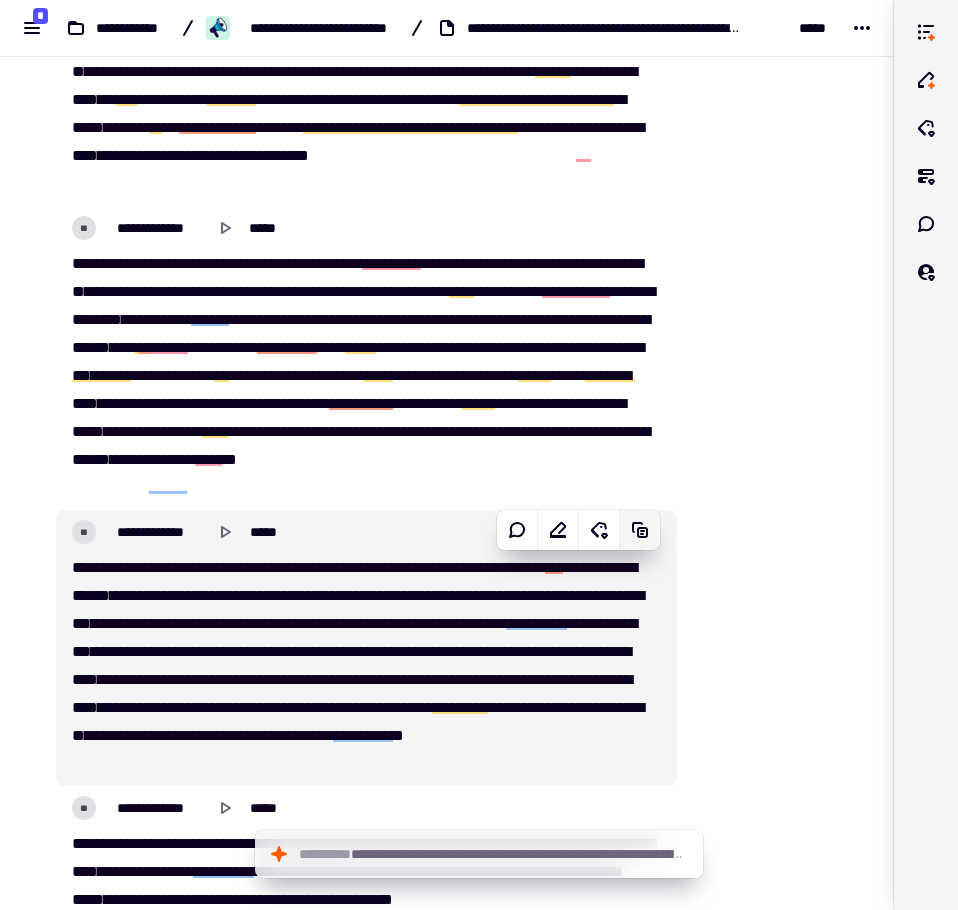 click 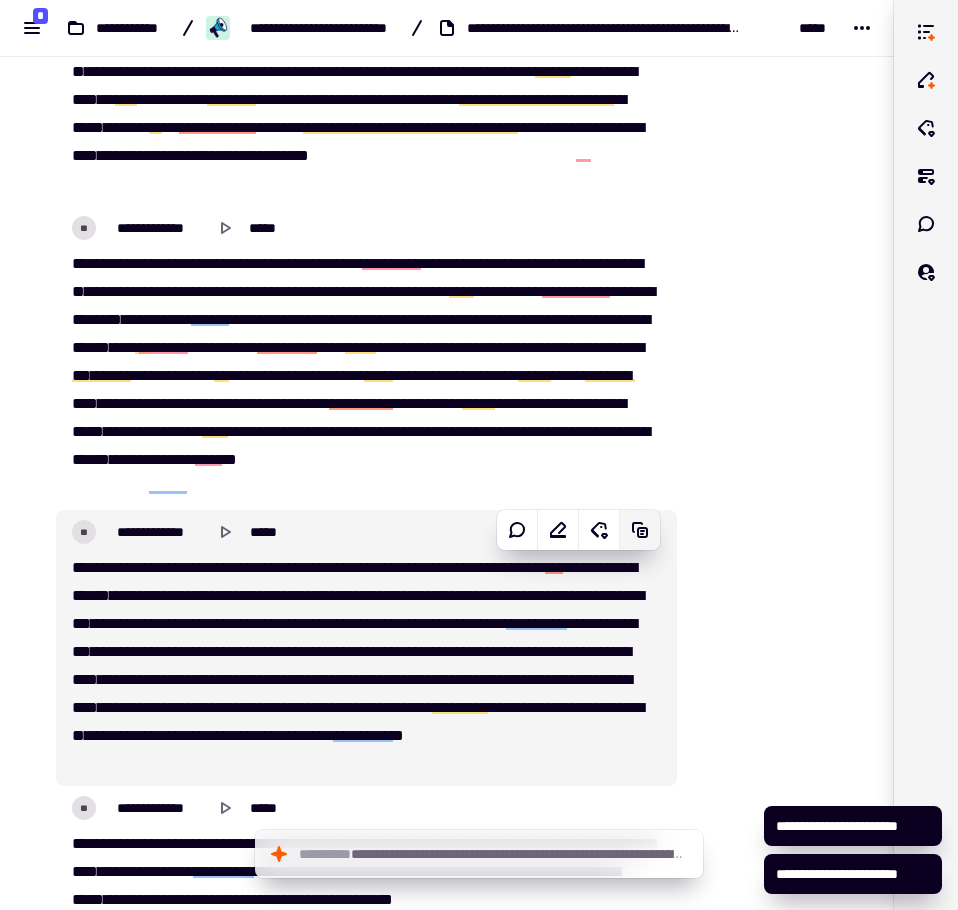 click 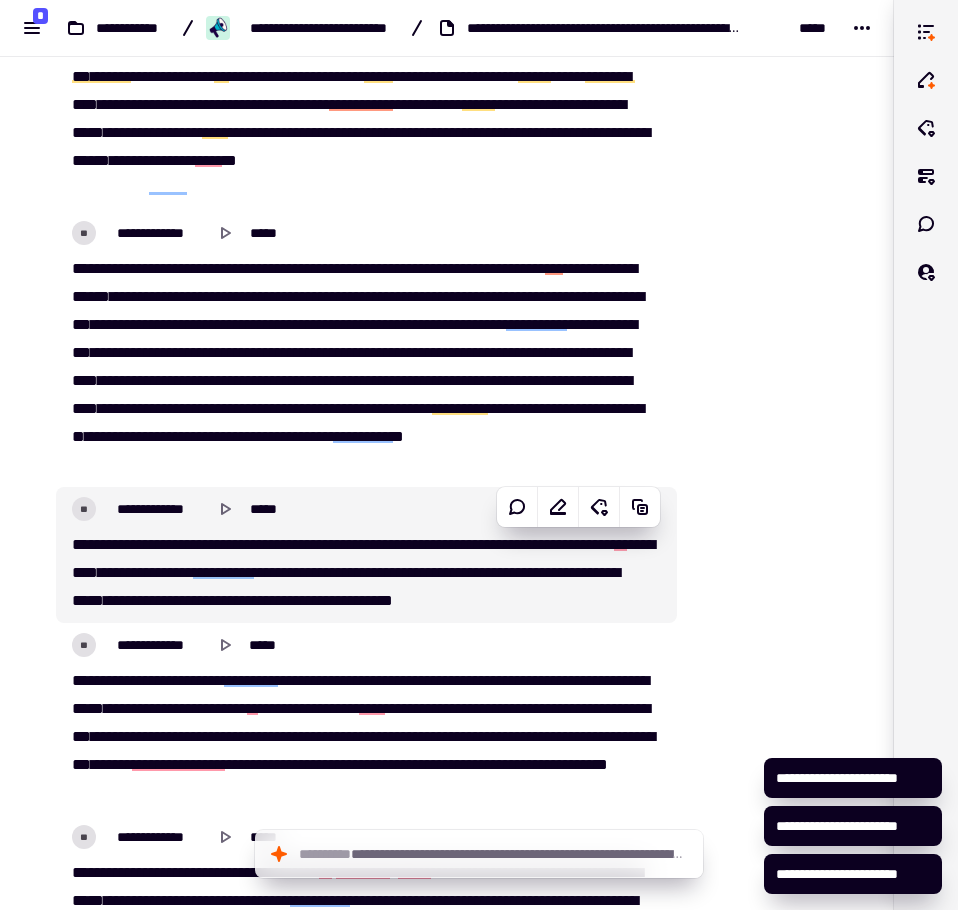 scroll, scrollTop: 26089, scrollLeft: 0, axis: vertical 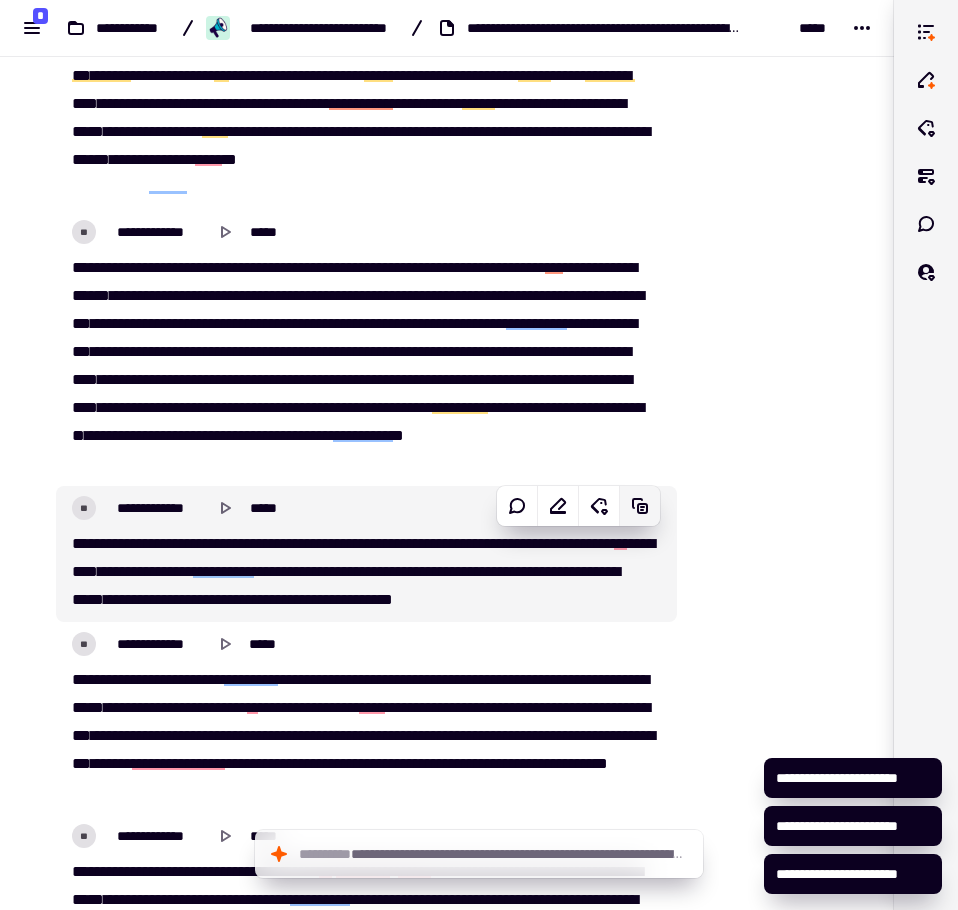 click on "[FIRST] [LAST] [STREET] [CITY], [STATE] [ZIP] [COUNTRY] [PHONE] [EMAIL]" at bounding box center [447, -12049] 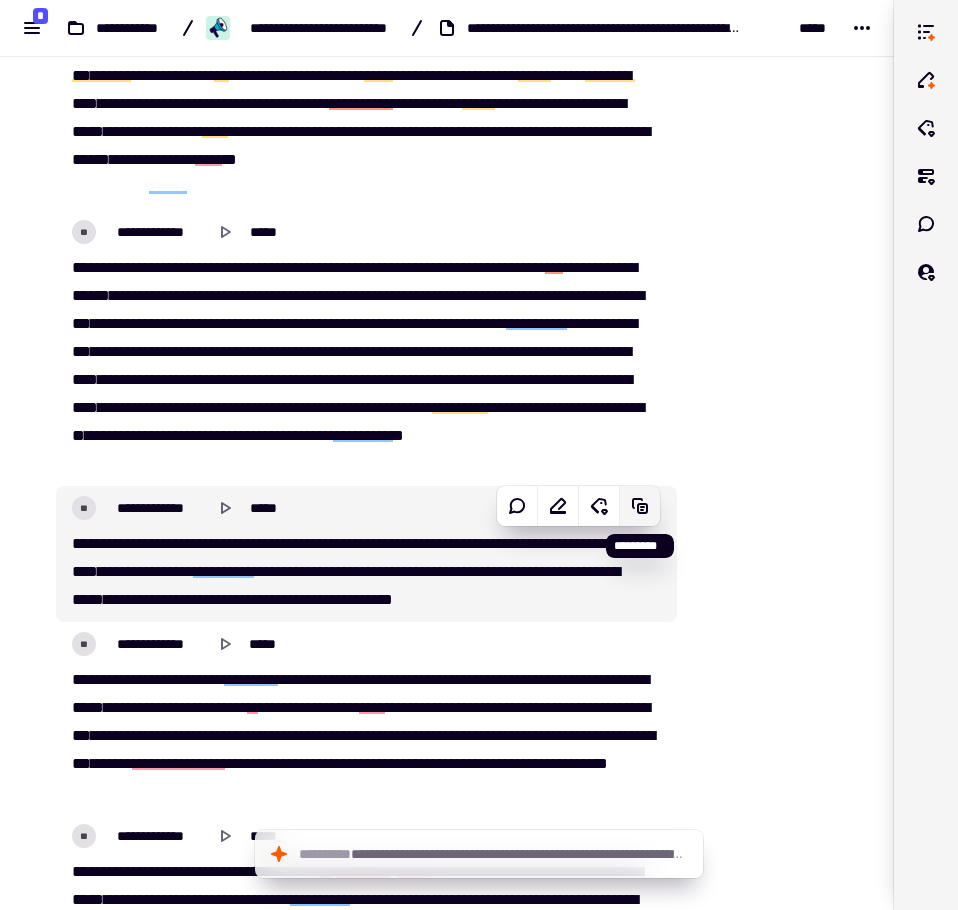 click 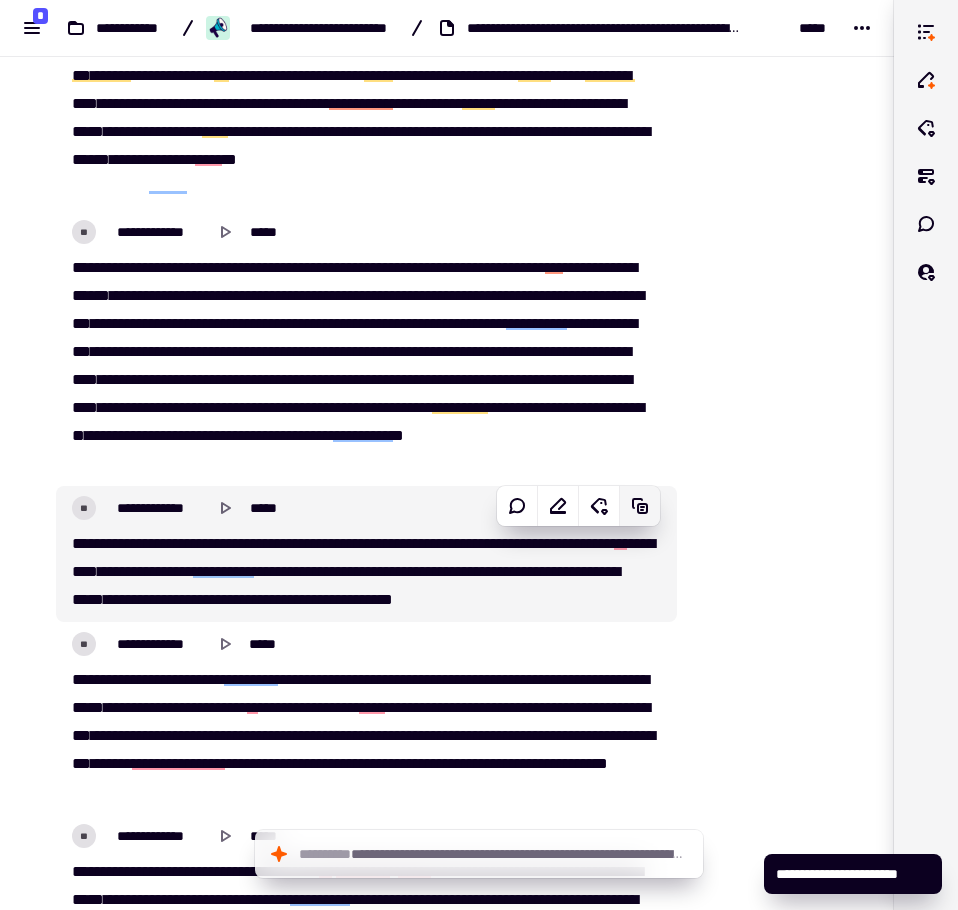 click 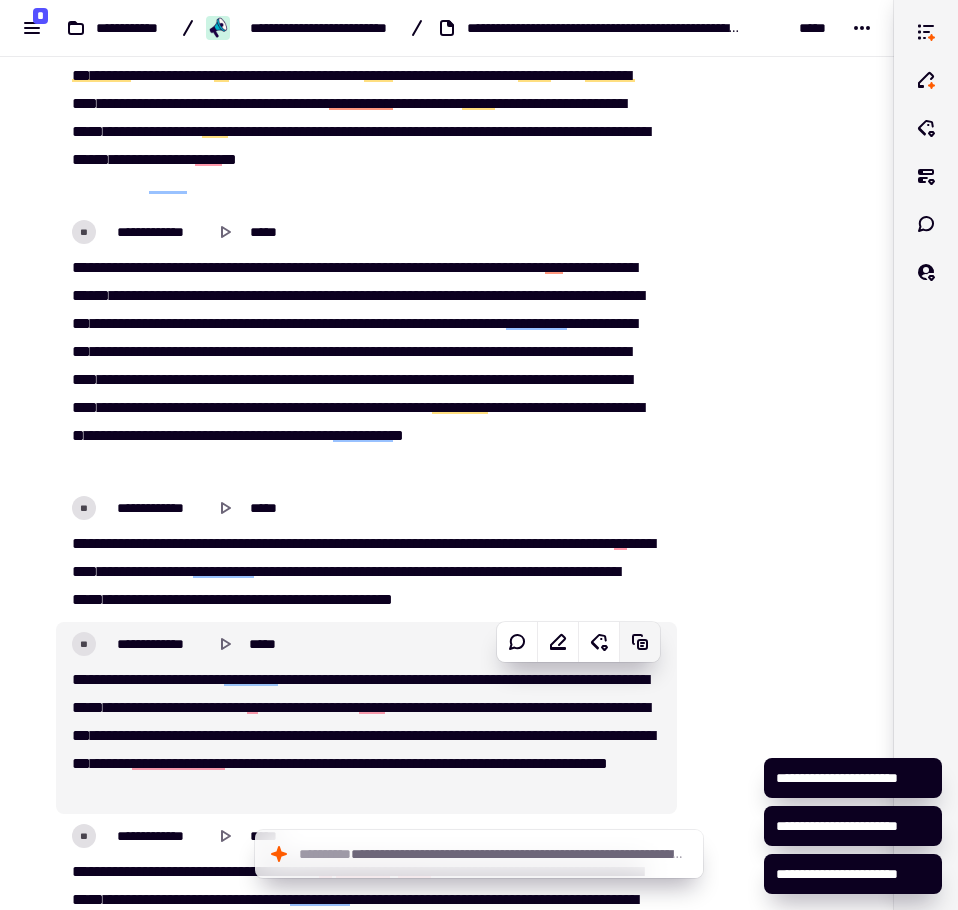click 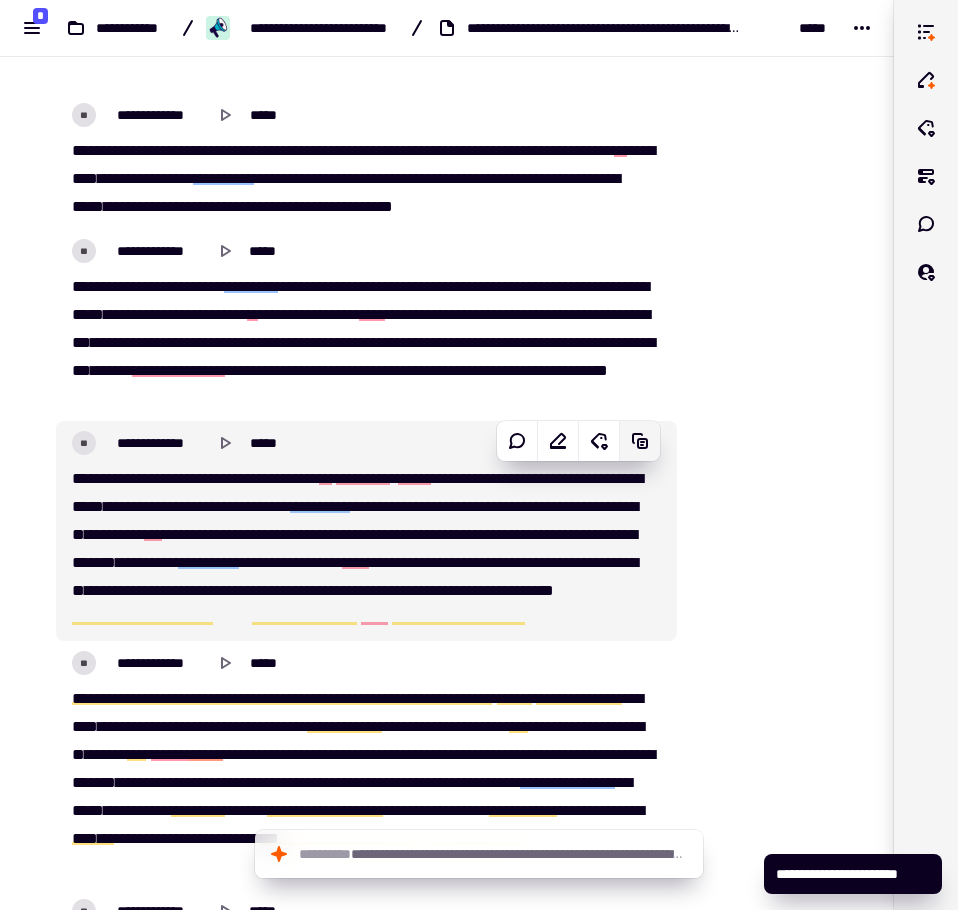 scroll, scrollTop: 26489, scrollLeft: 0, axis: vertical 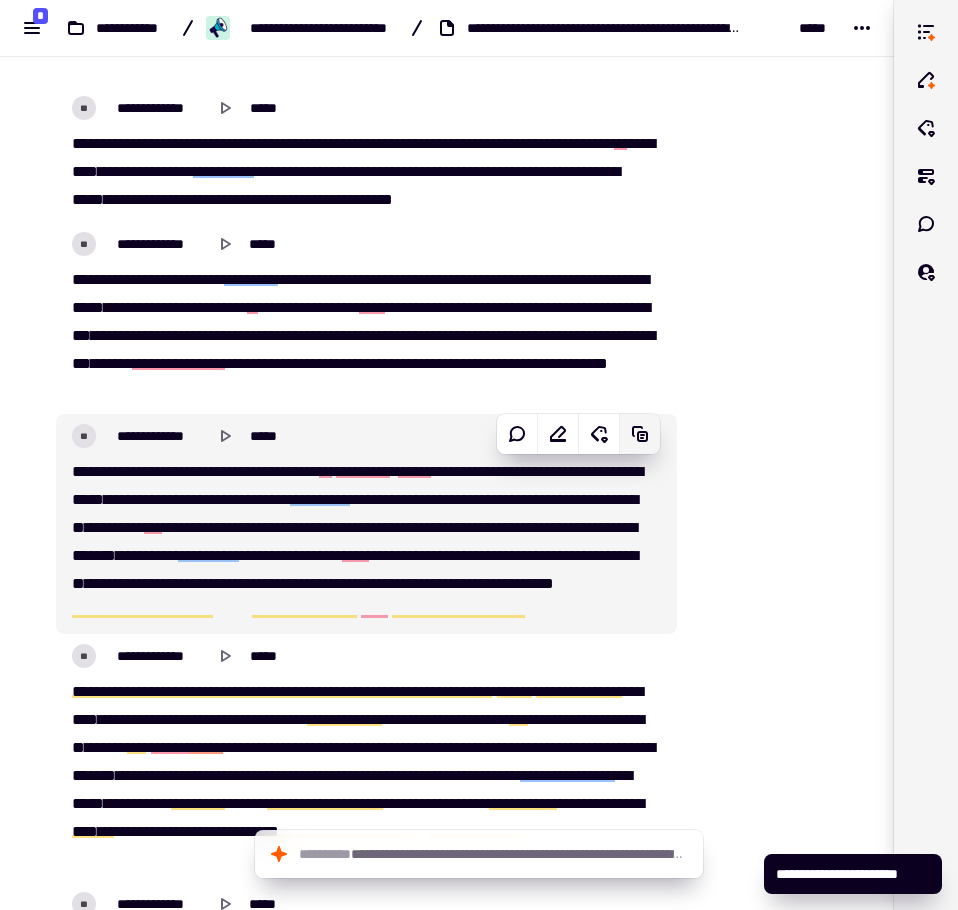 click on "[FIRST] [LAST] [STREET] [CITY], [STATE] [ZIP] [COUNTRY] [PHONE] [EMAIL]" at bounding box center [447, -12449] 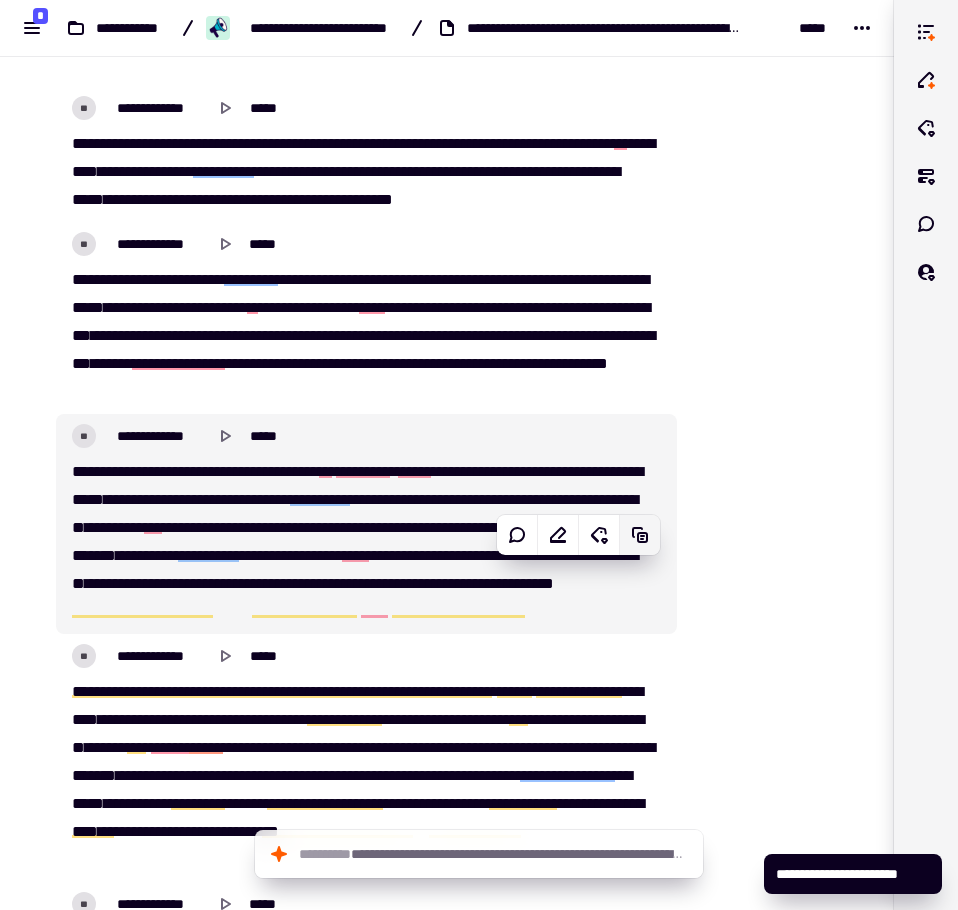 click on "**********" 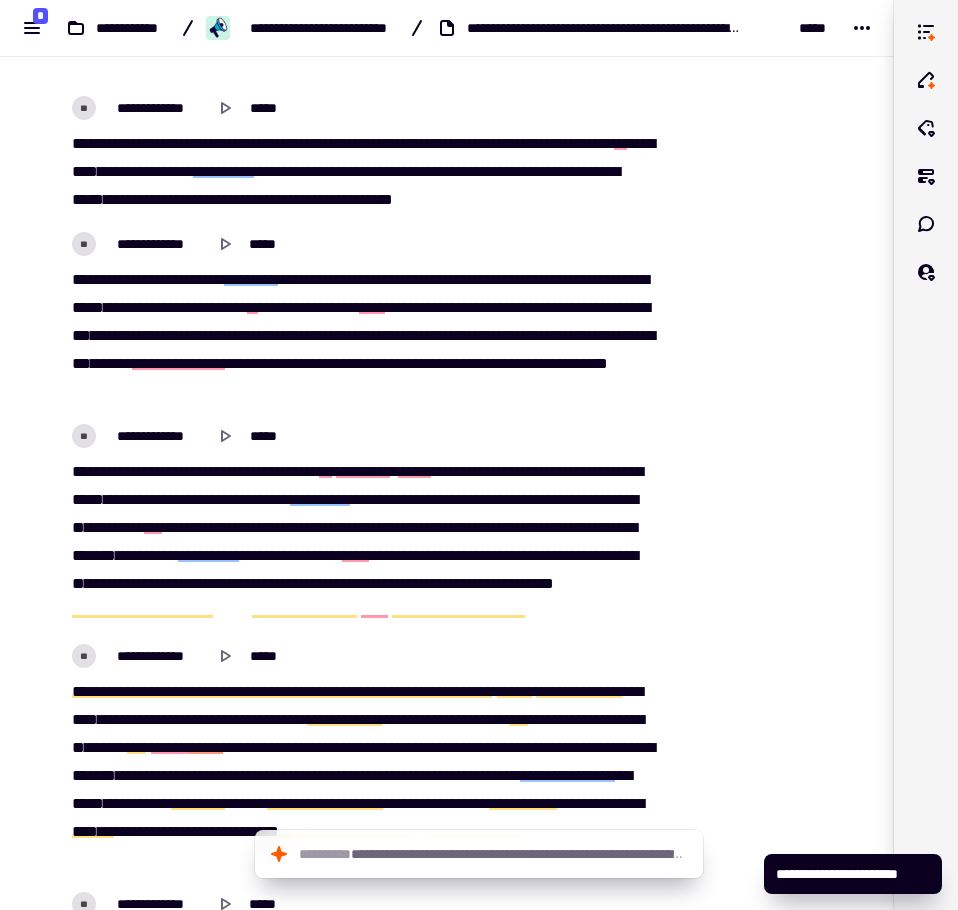 click at bounding box center (771, -12392) 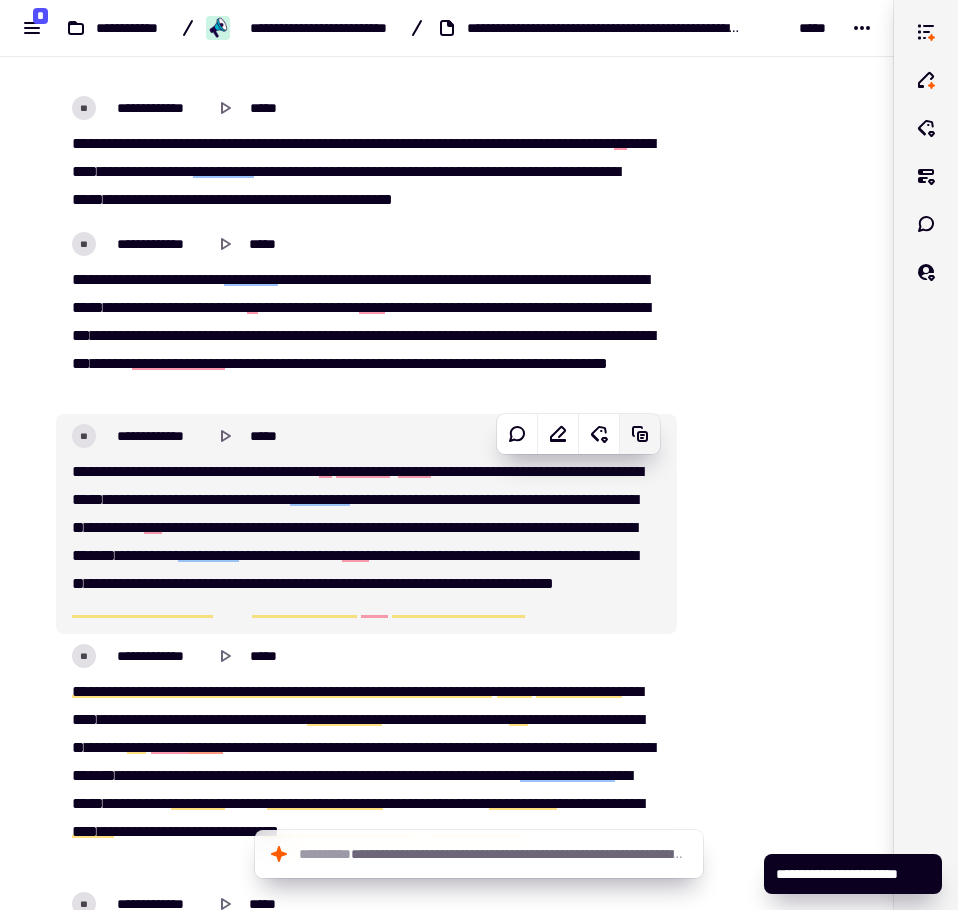 click 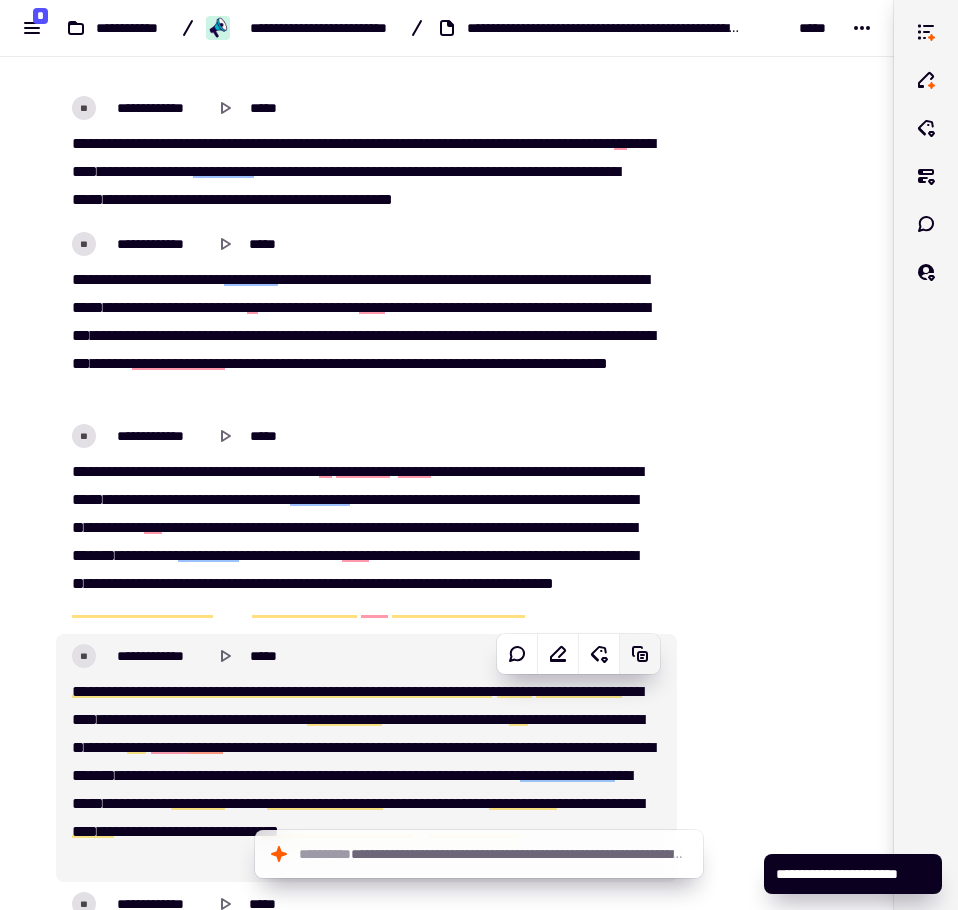 click 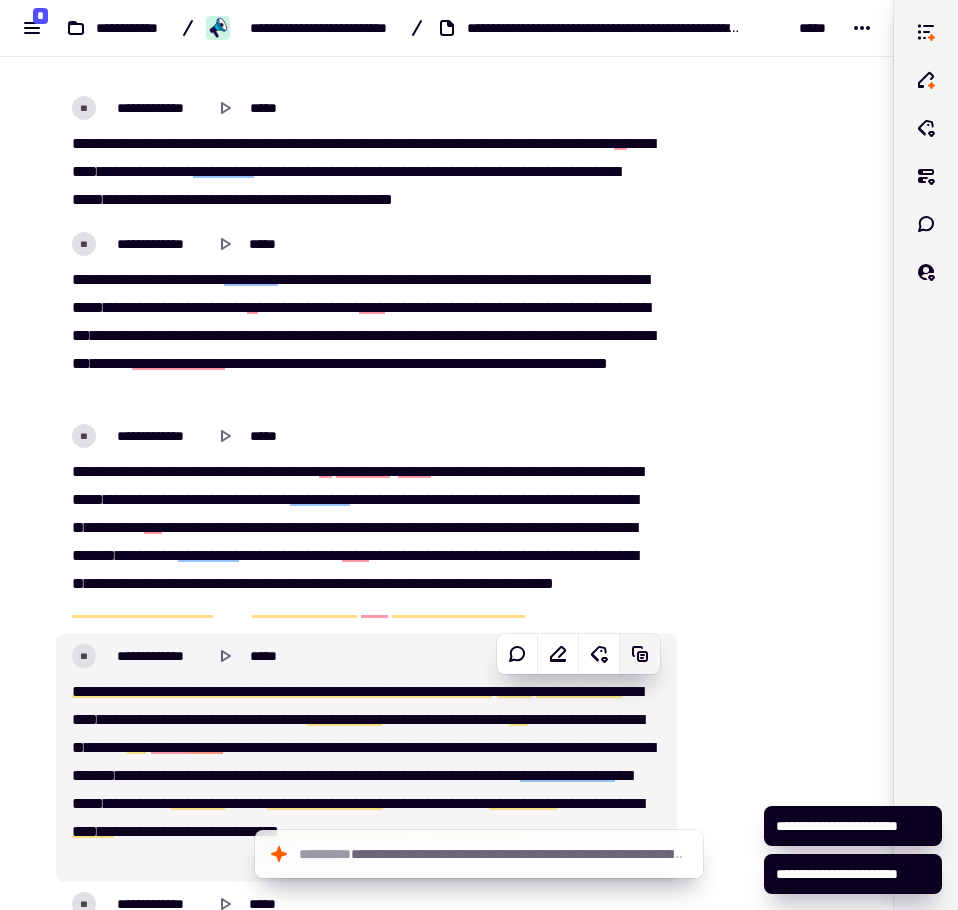 click 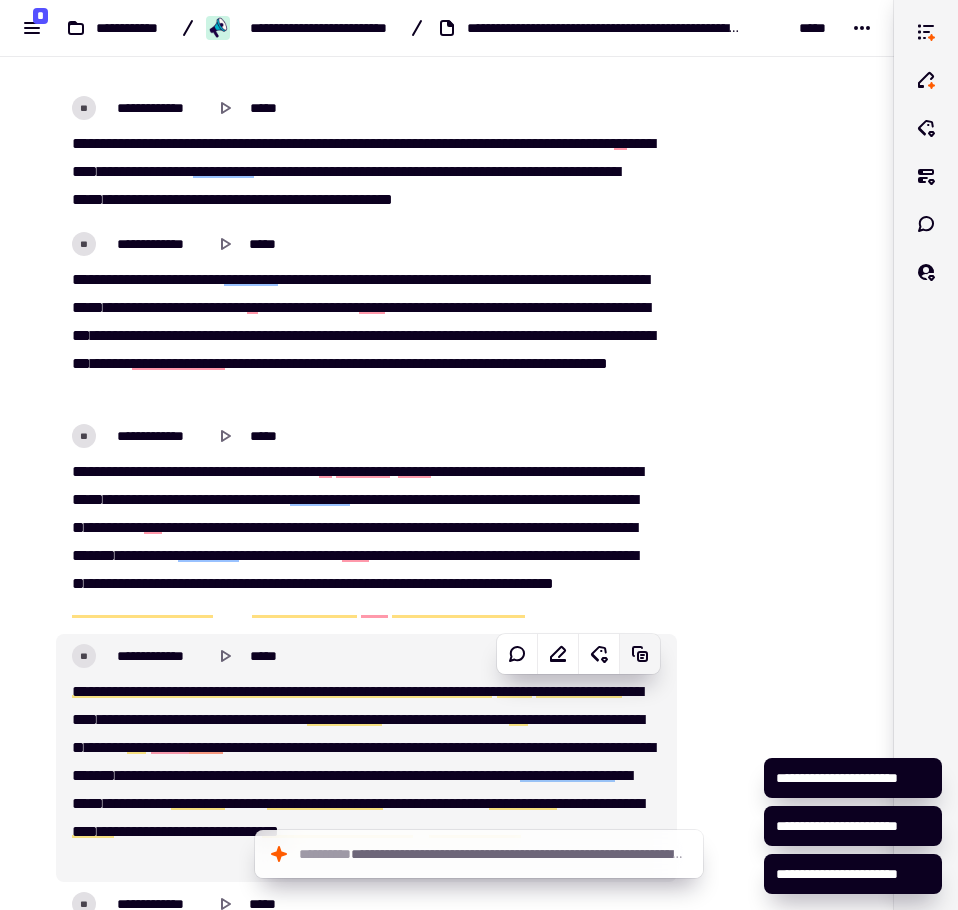 click 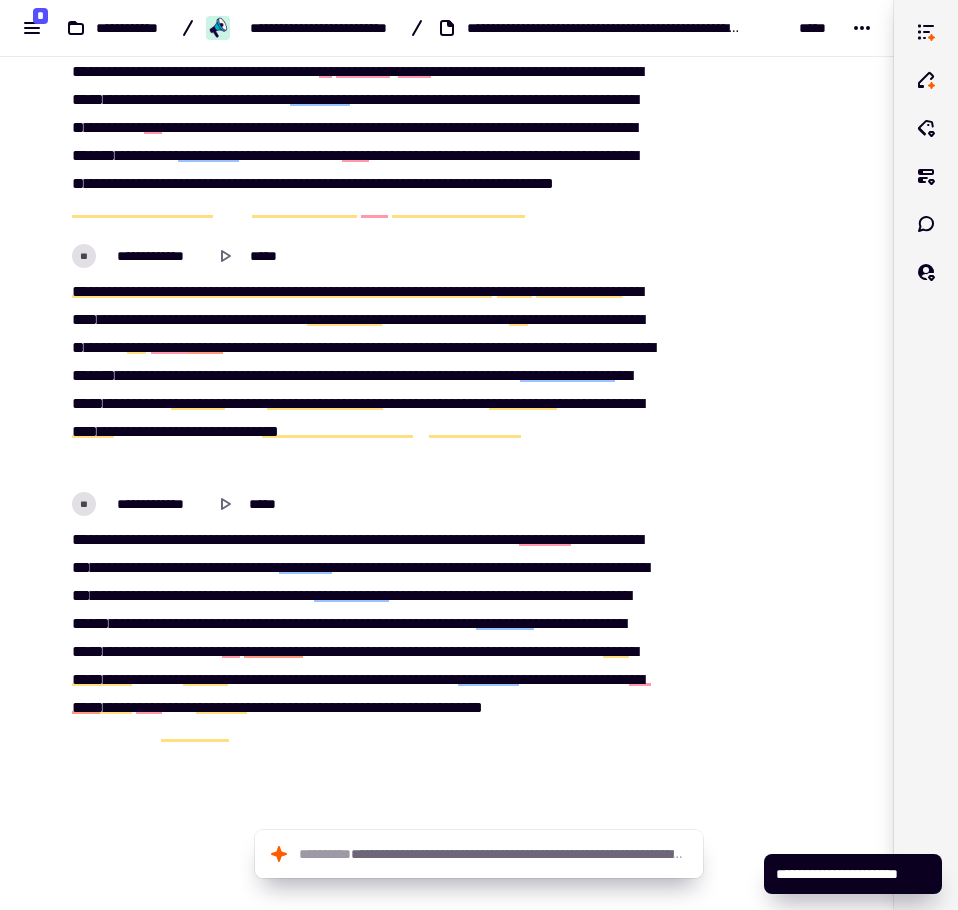 scroll, scrollTop: 26989, scrollLeft: 0, axis: vertical 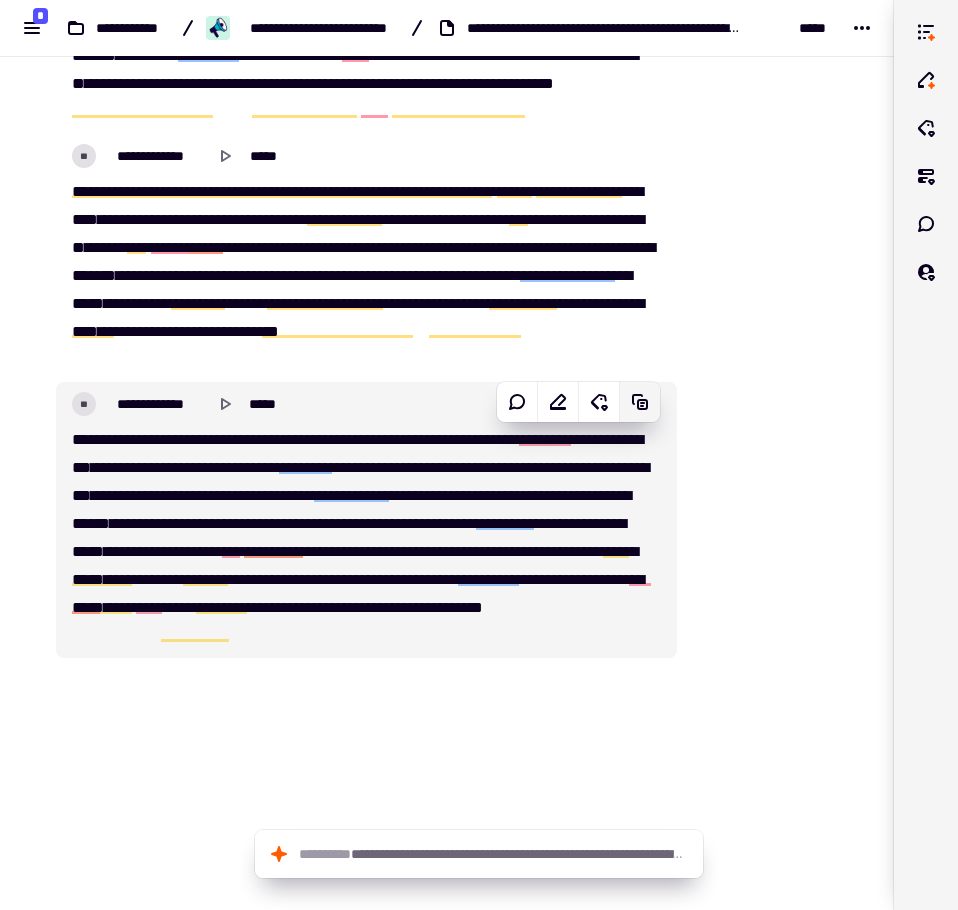 click 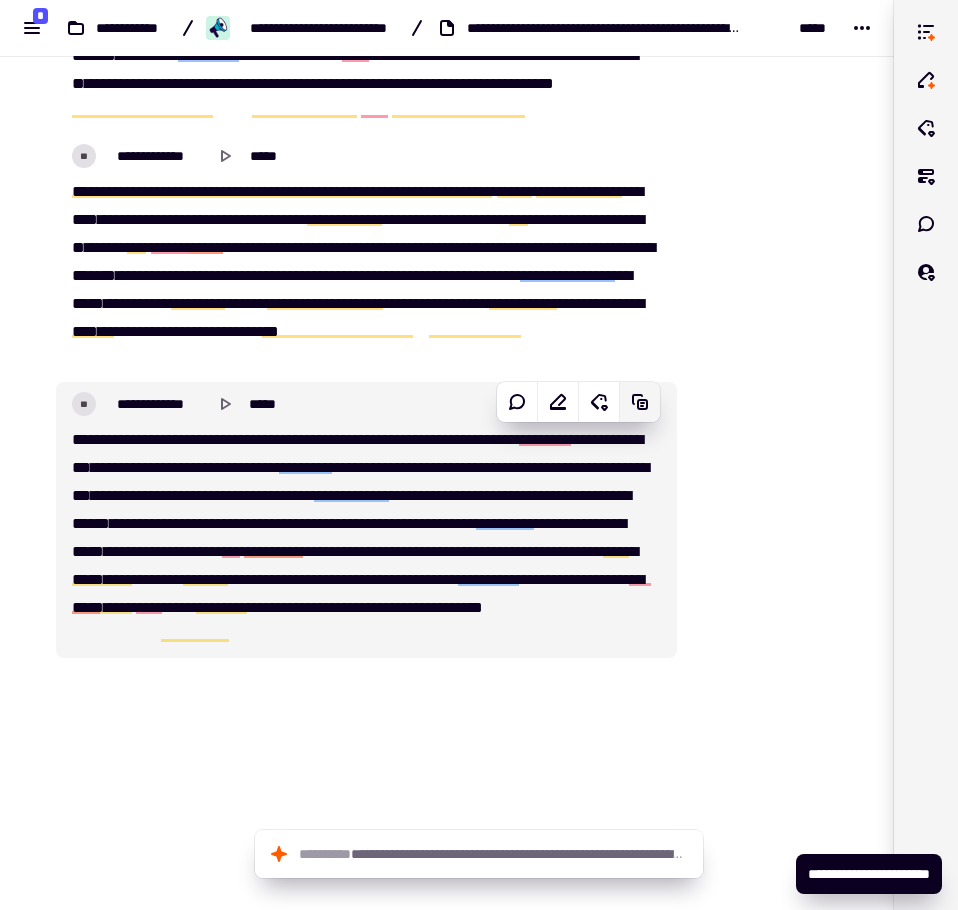 click 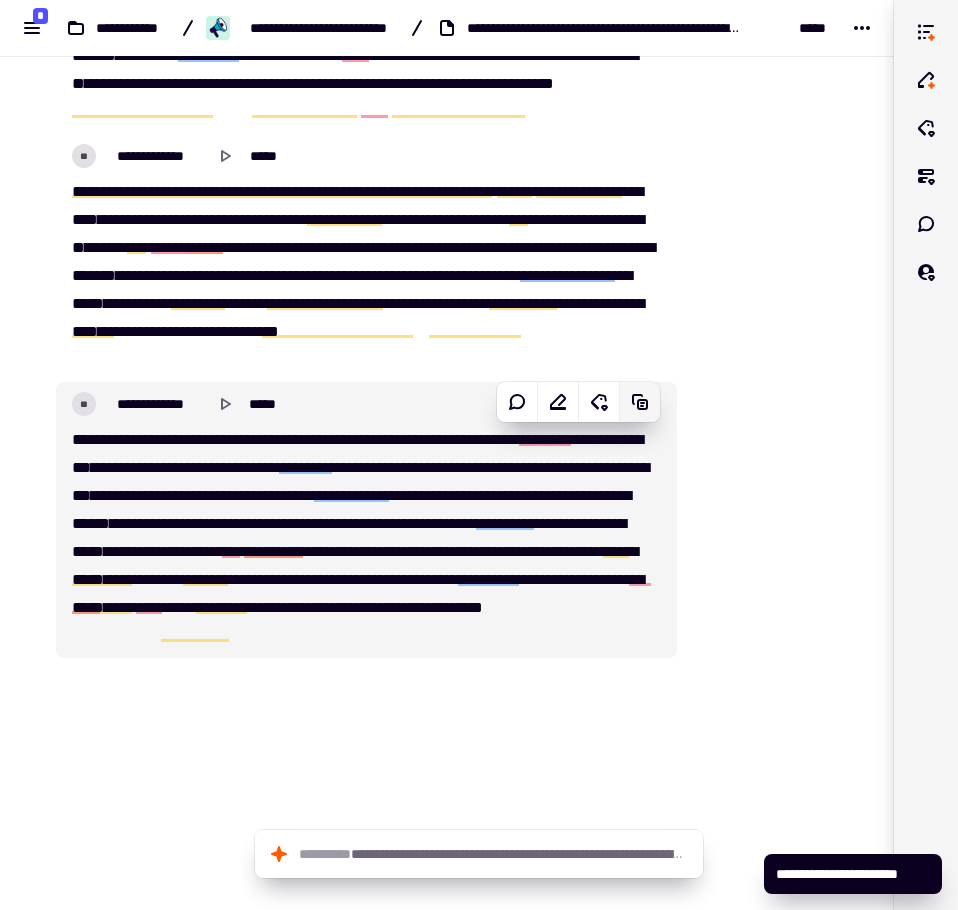 click 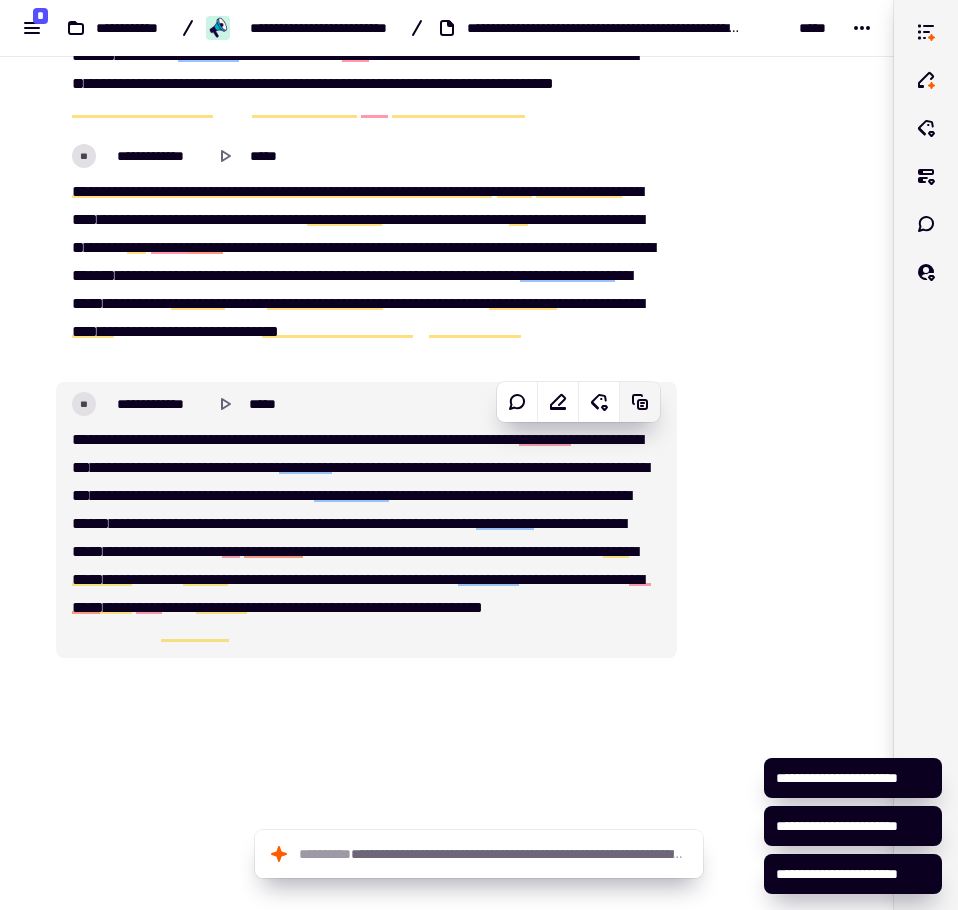 click 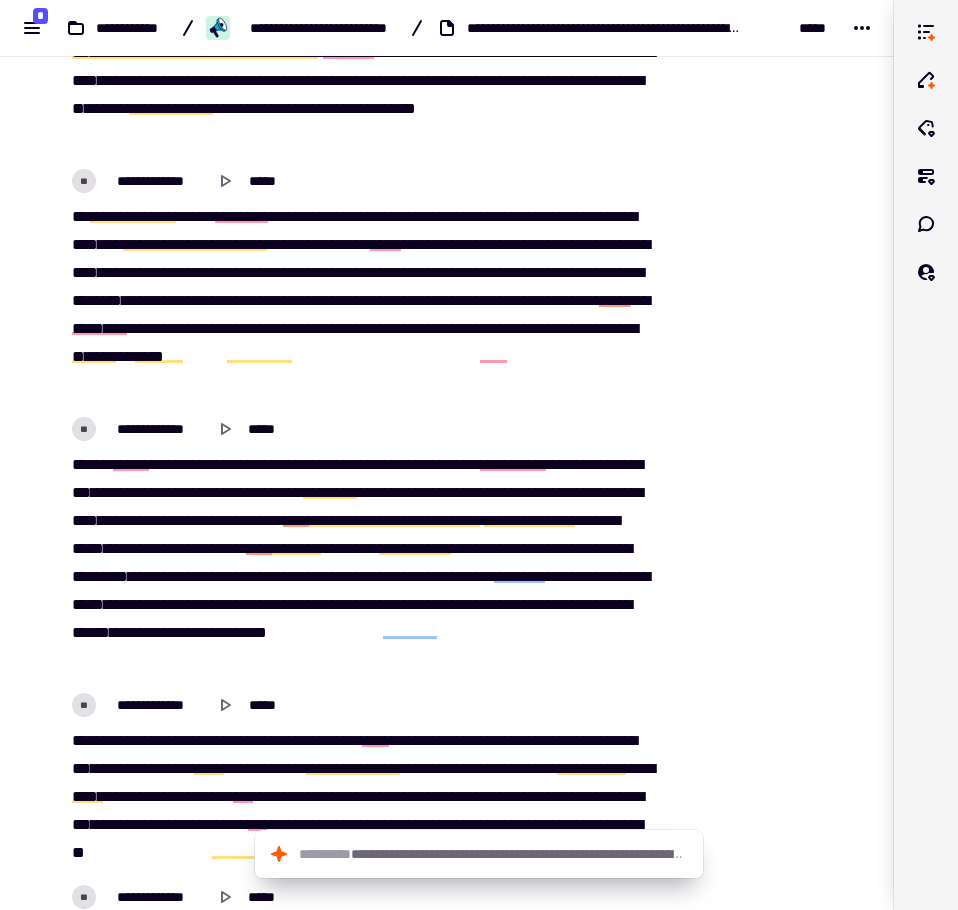 scroll, scrollTop: 8900, scrollLeft: 0, axis: vertical 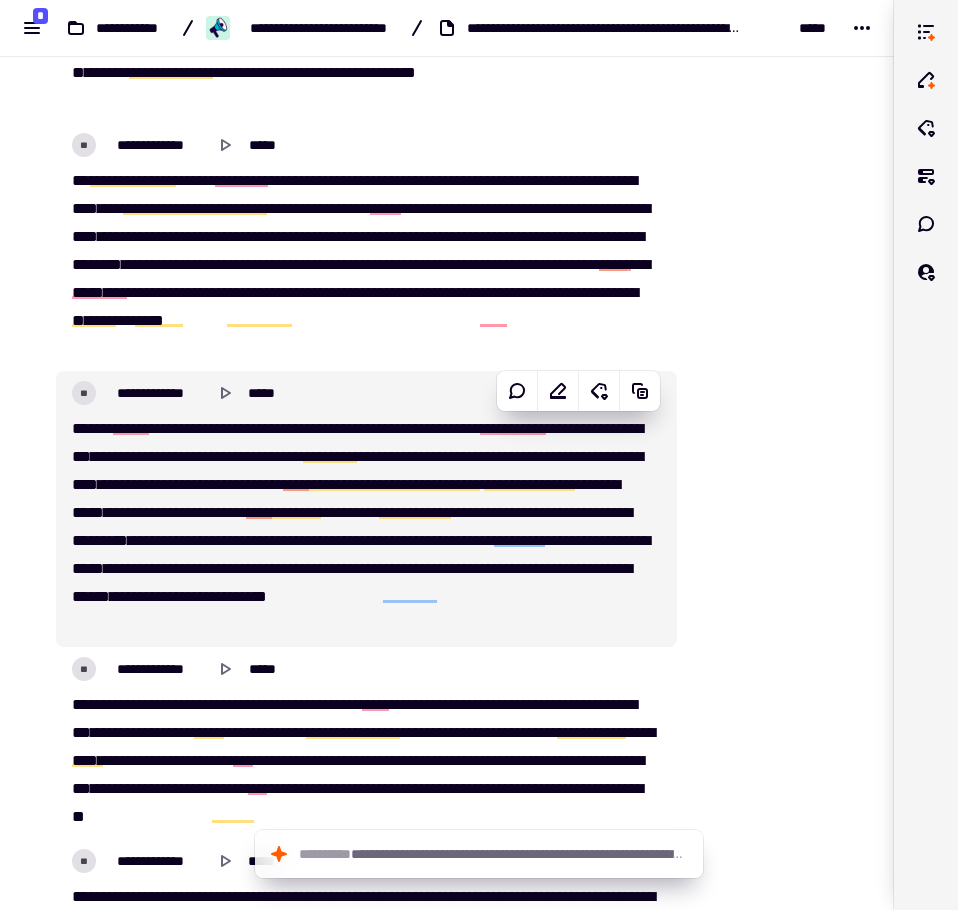 click on "[FIRST] [LAST] [STREET] [CITY], [STATE] [ZIP] [COUNTRY] [PHONE] [EMAIL]" 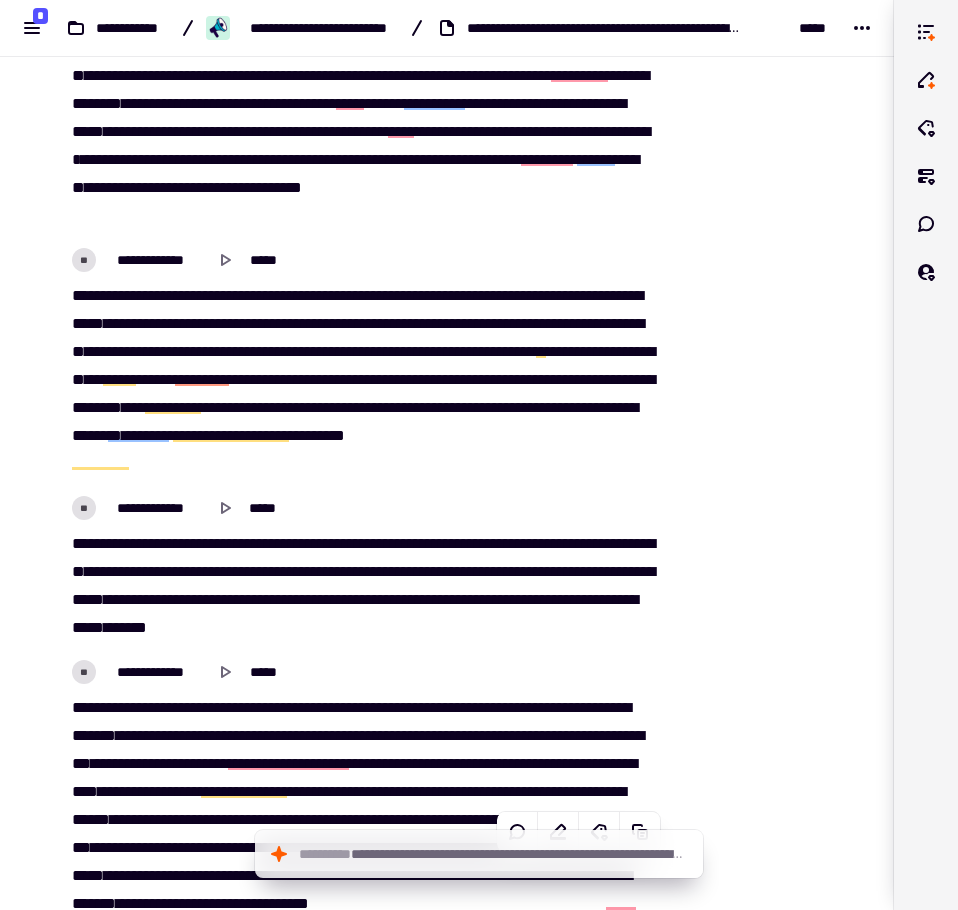 scroll, scrollTop: 17925, scrollLeft: 0, axis: vertical 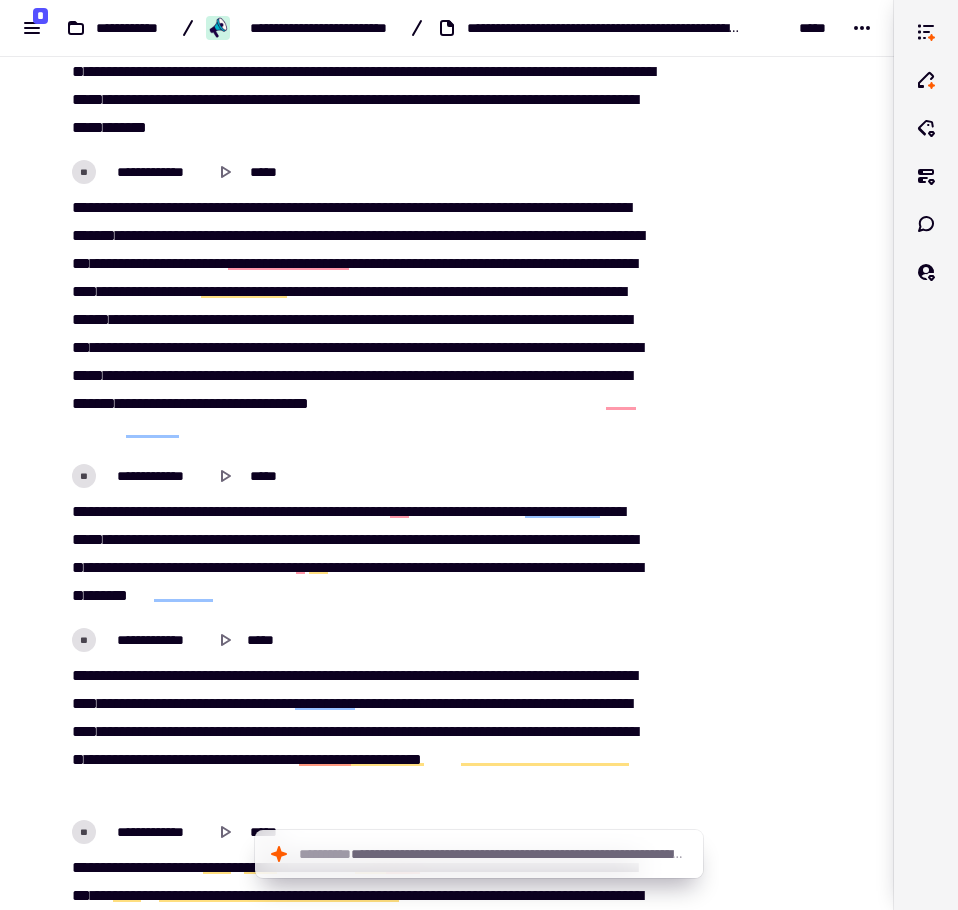 click at bounding box center (771, -3828) 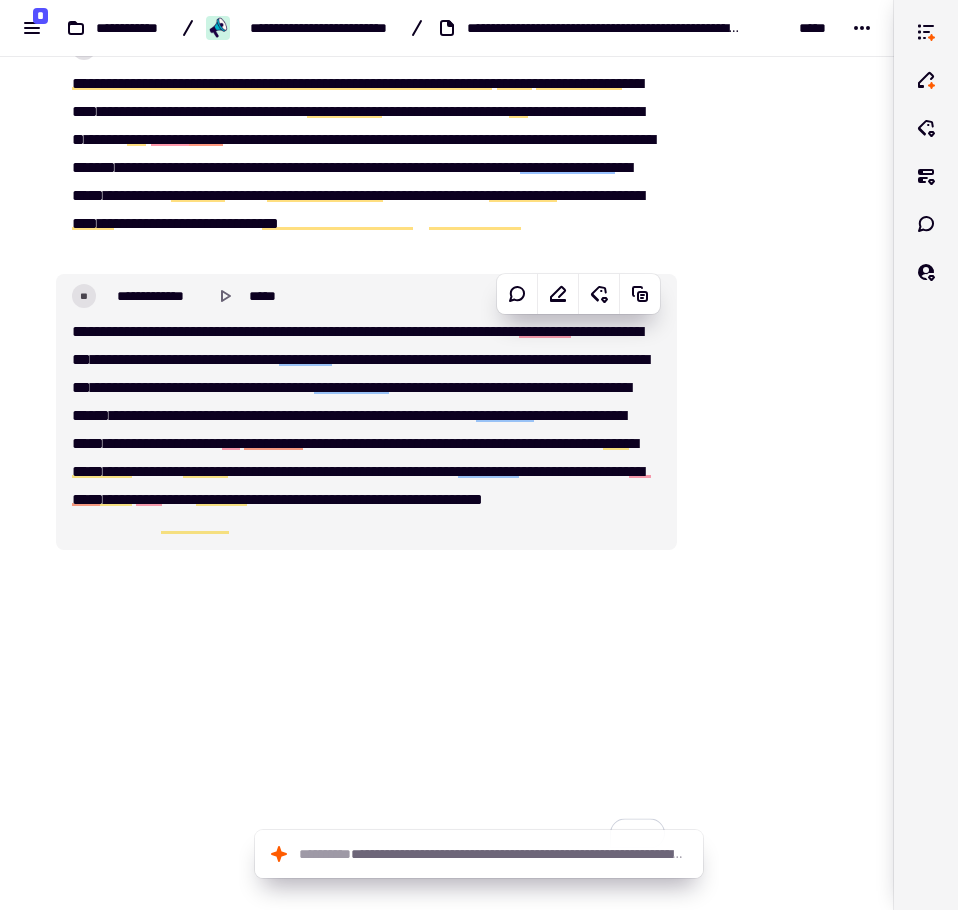scroll, scrollTop: 27106, scrollLeft: 0, axis: vertical 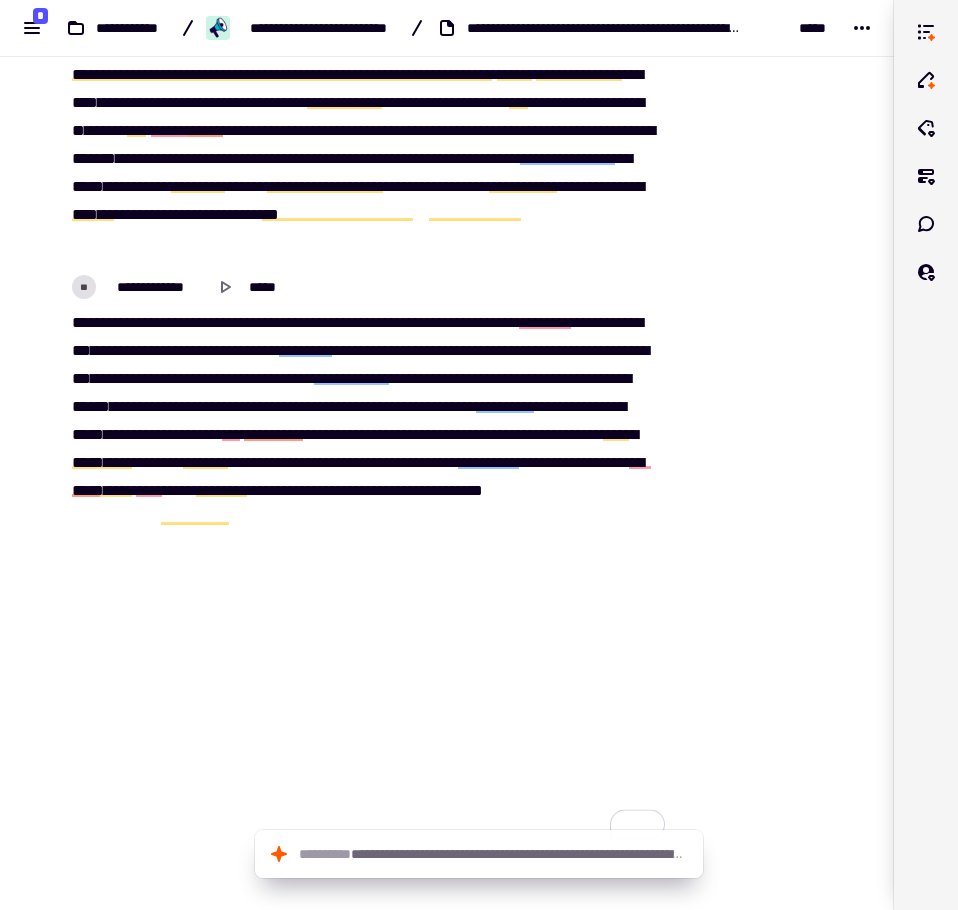 click at bounding box center (771, -13009) 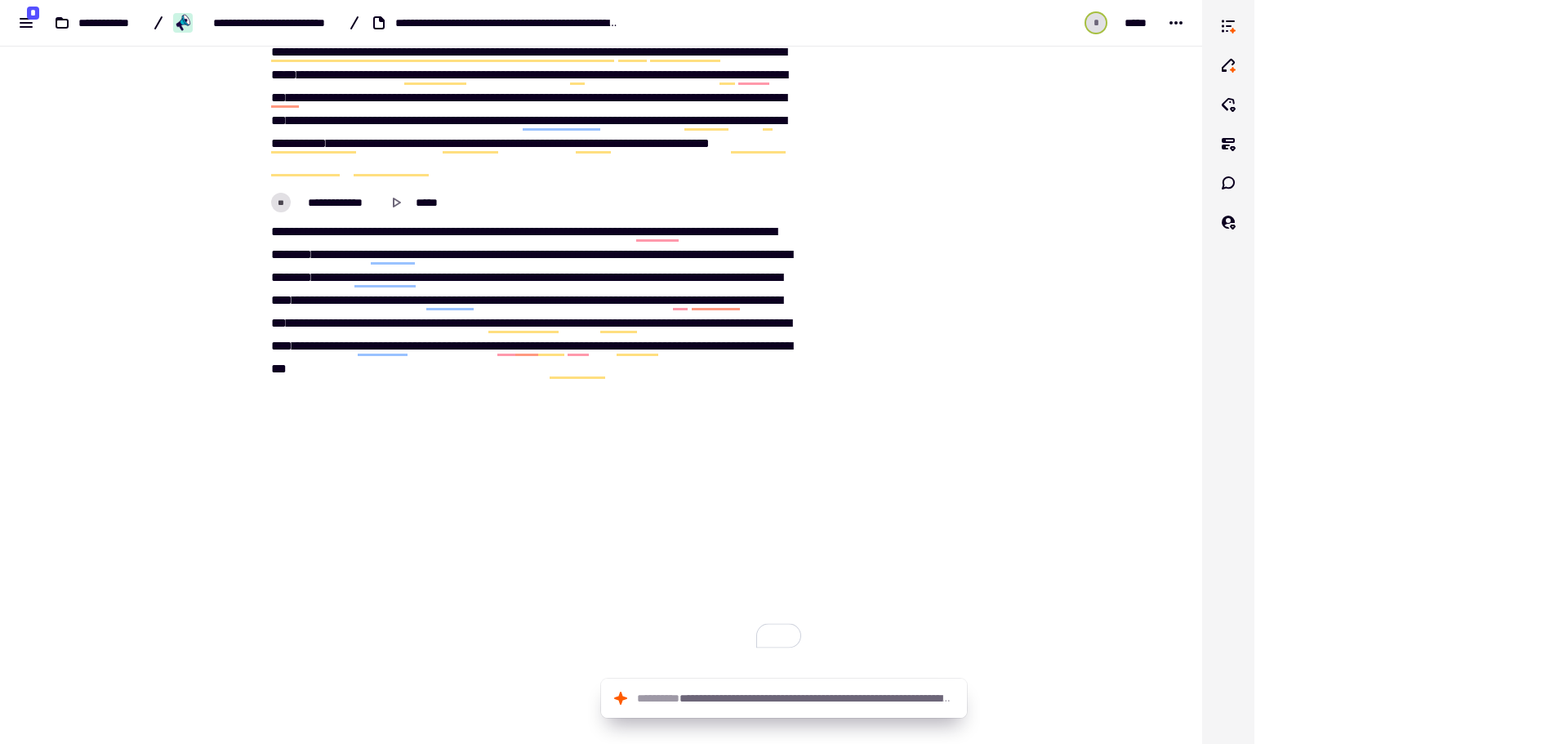scroll, scrollTop: 20705, scrollLeft: 0, axis: vertical 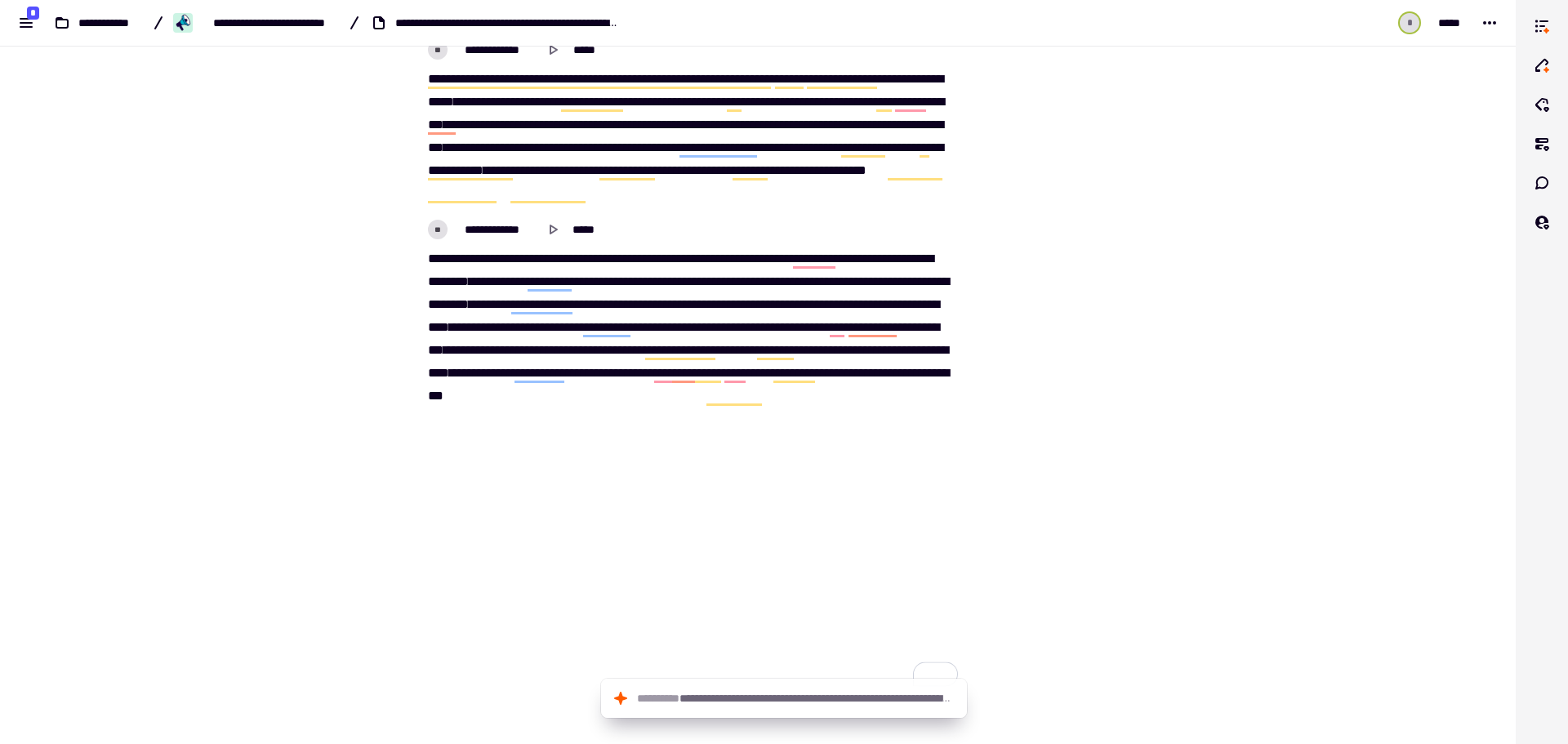 click on "[FIRST] [LAST] [STREET] [CITY], [STATE] [ZIP] [COUNTRY] [PHONE] [EMAIL]" at bounding box center (758, 372) 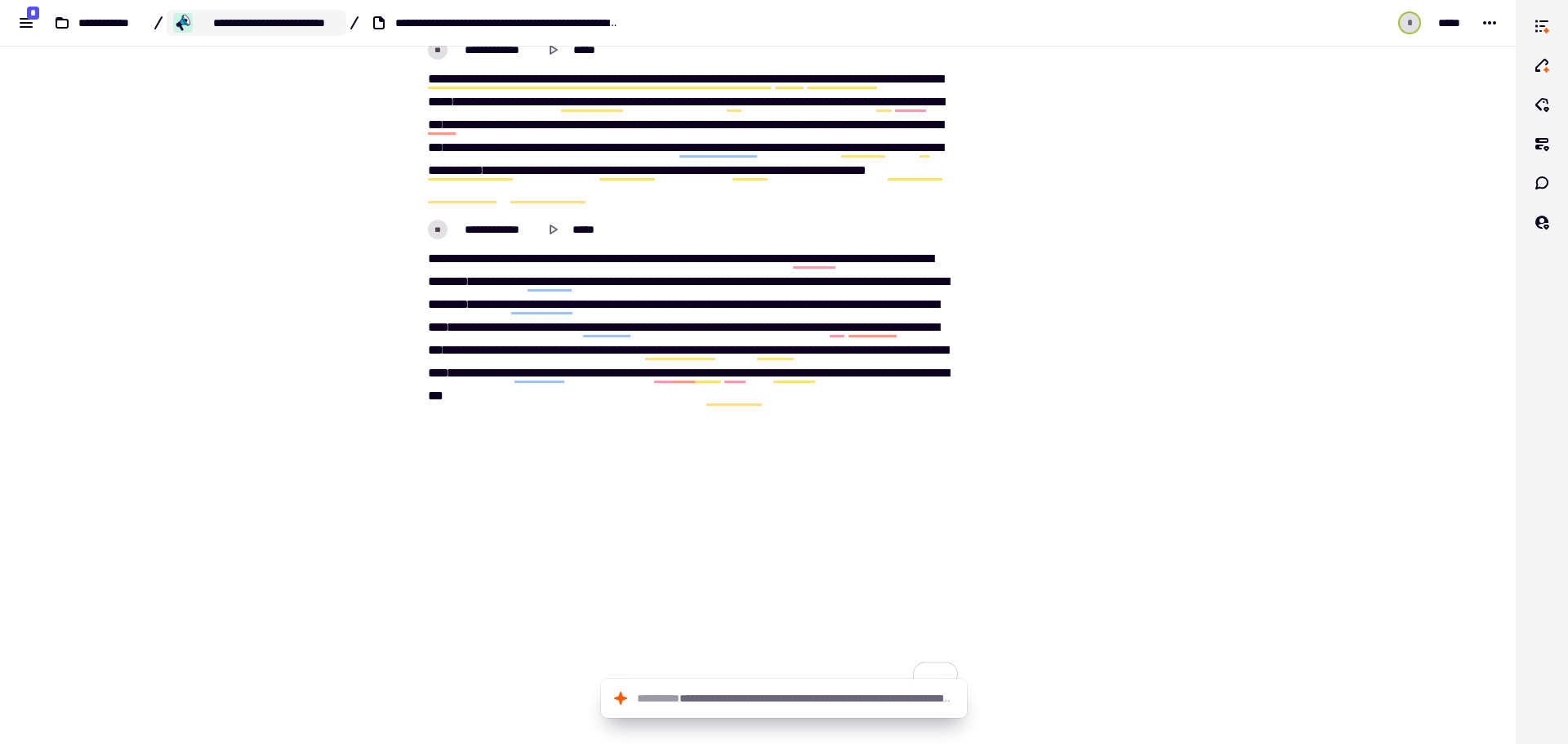 click on "**********" 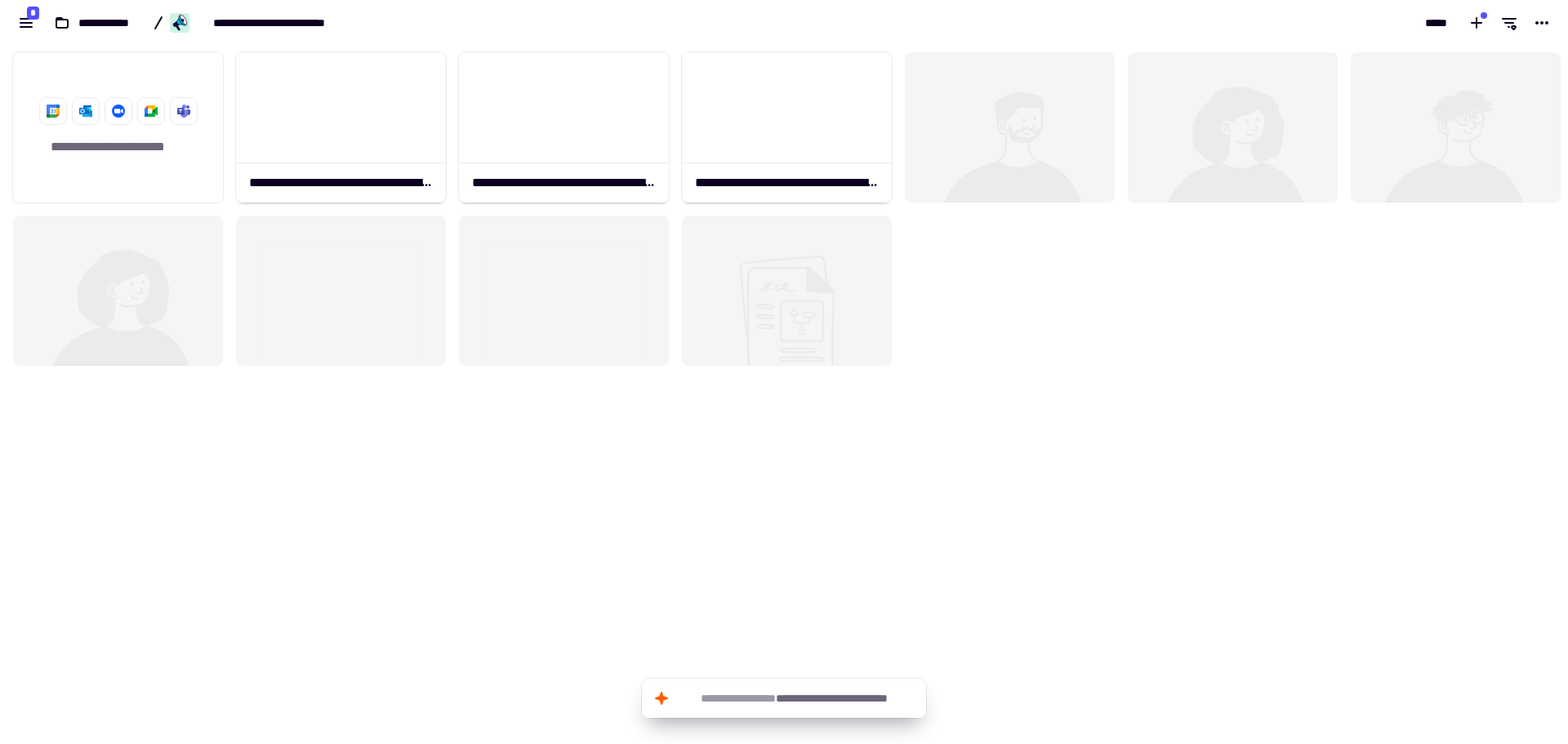 scroll, scrollTop: 13, scrollLeft: 13, axis: both 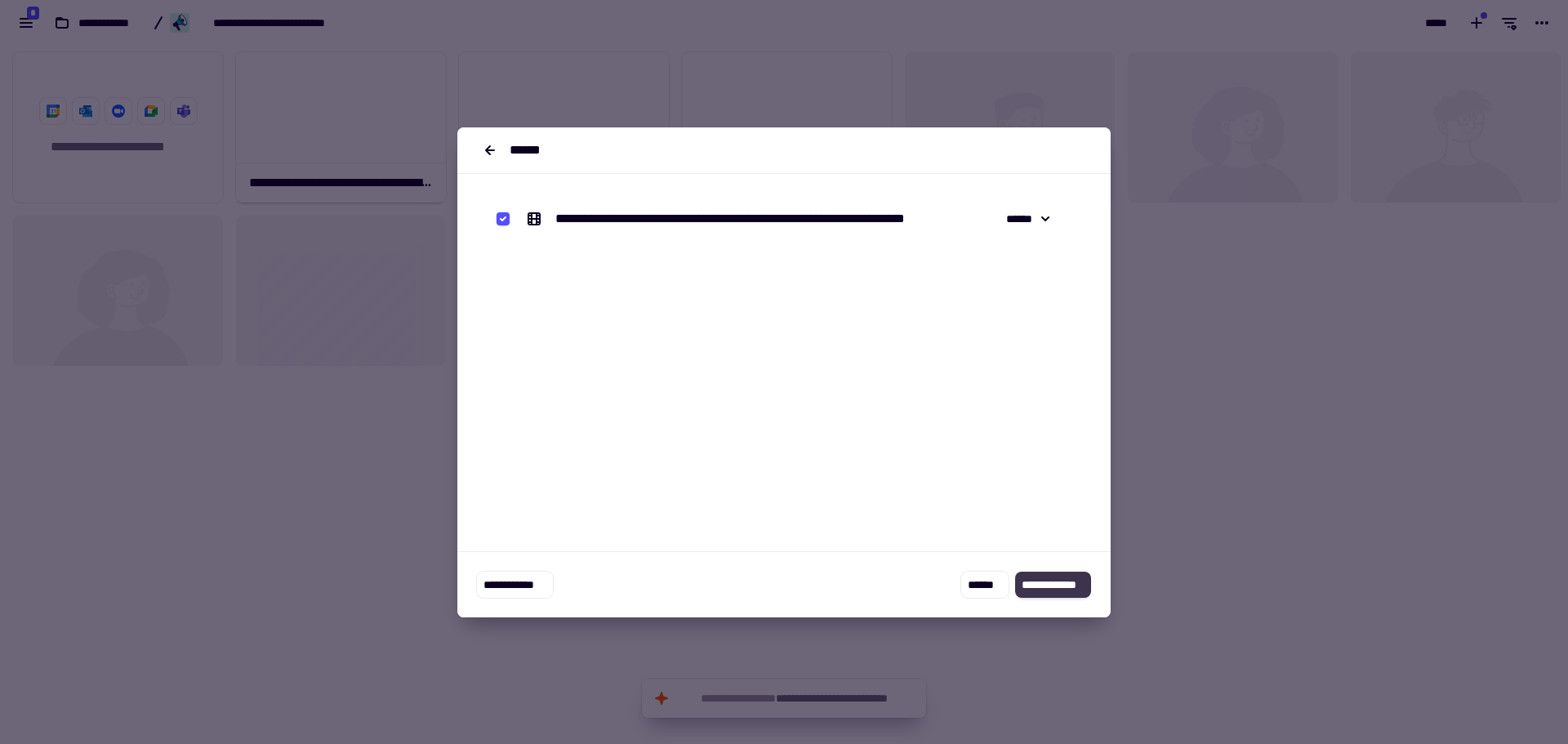 click on "**********" 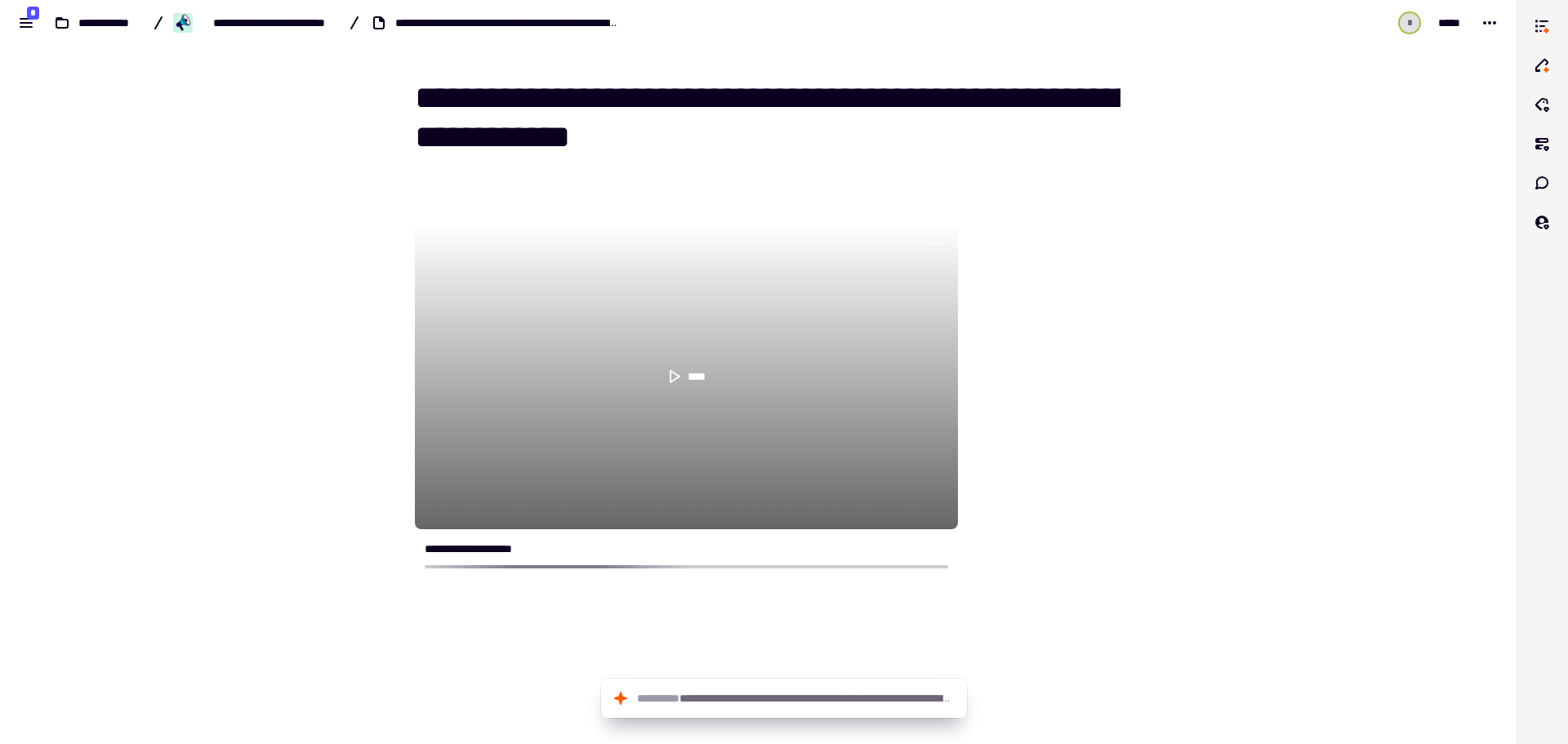 click on "**********" at bounding box center [768, 118] 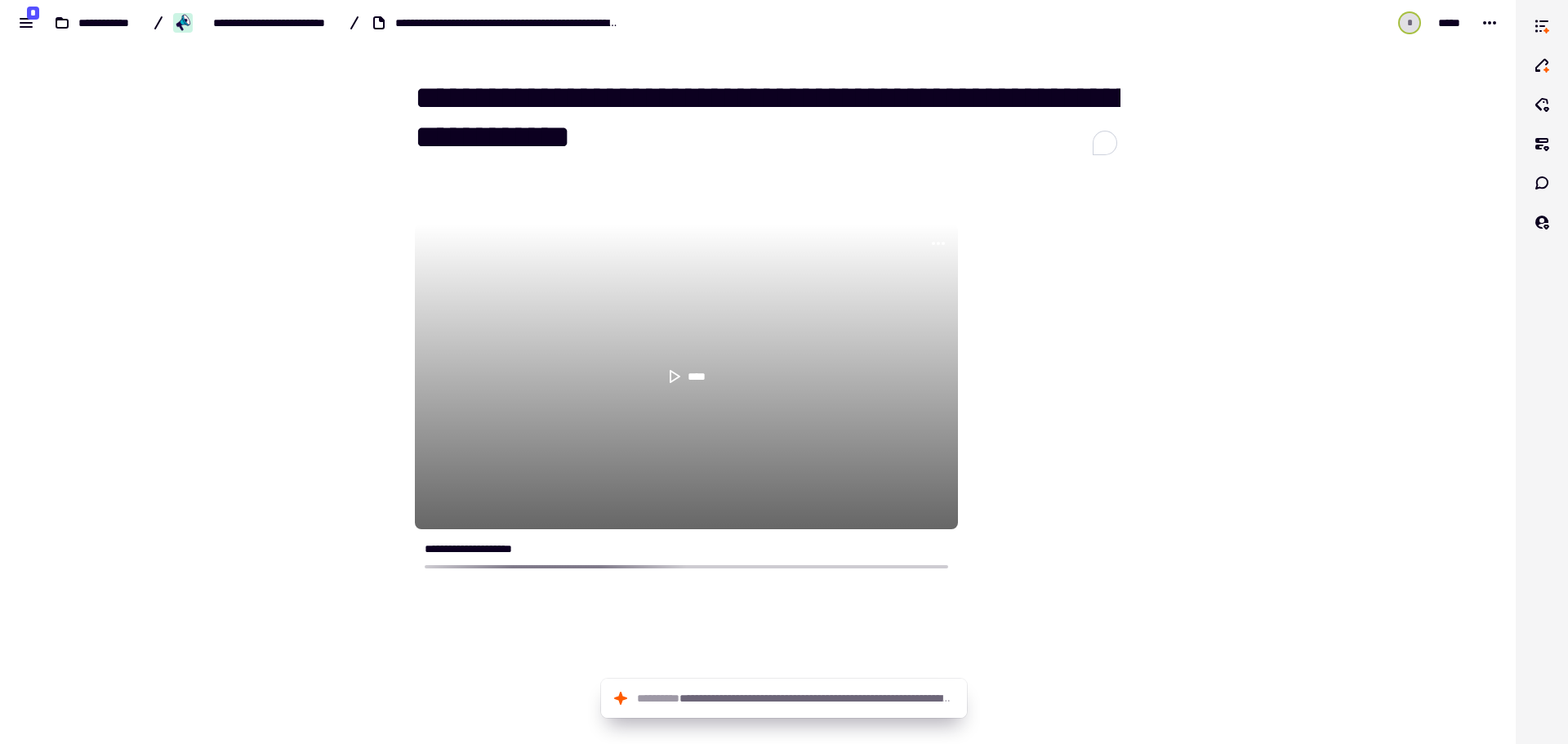 click on "**********" 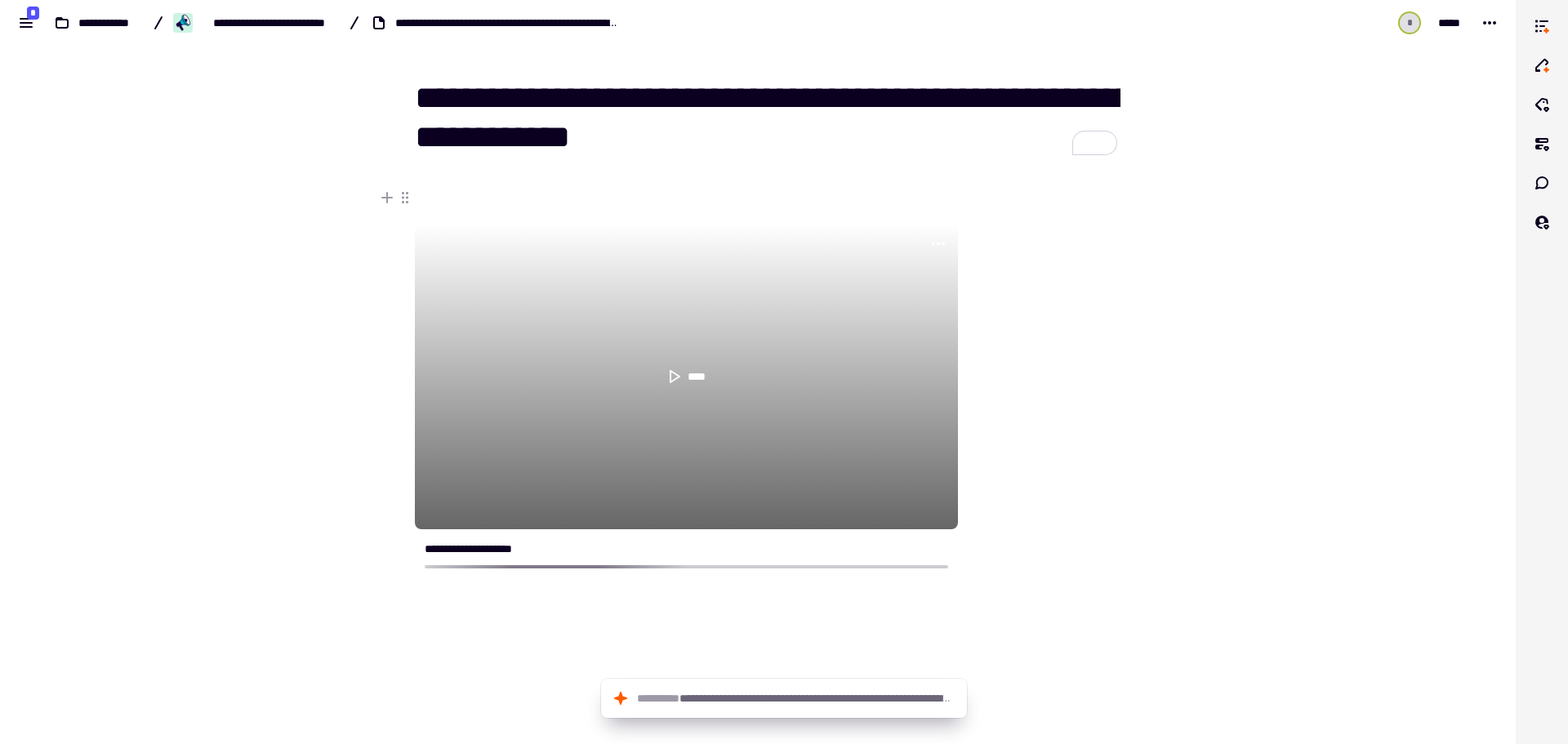 click on "[FIRST] [LAST] [STREET] [CITY], [STATE] [ZIP] [COUNTRY] [PHONE] [EMAIL]" at bounding box center (758, 461) 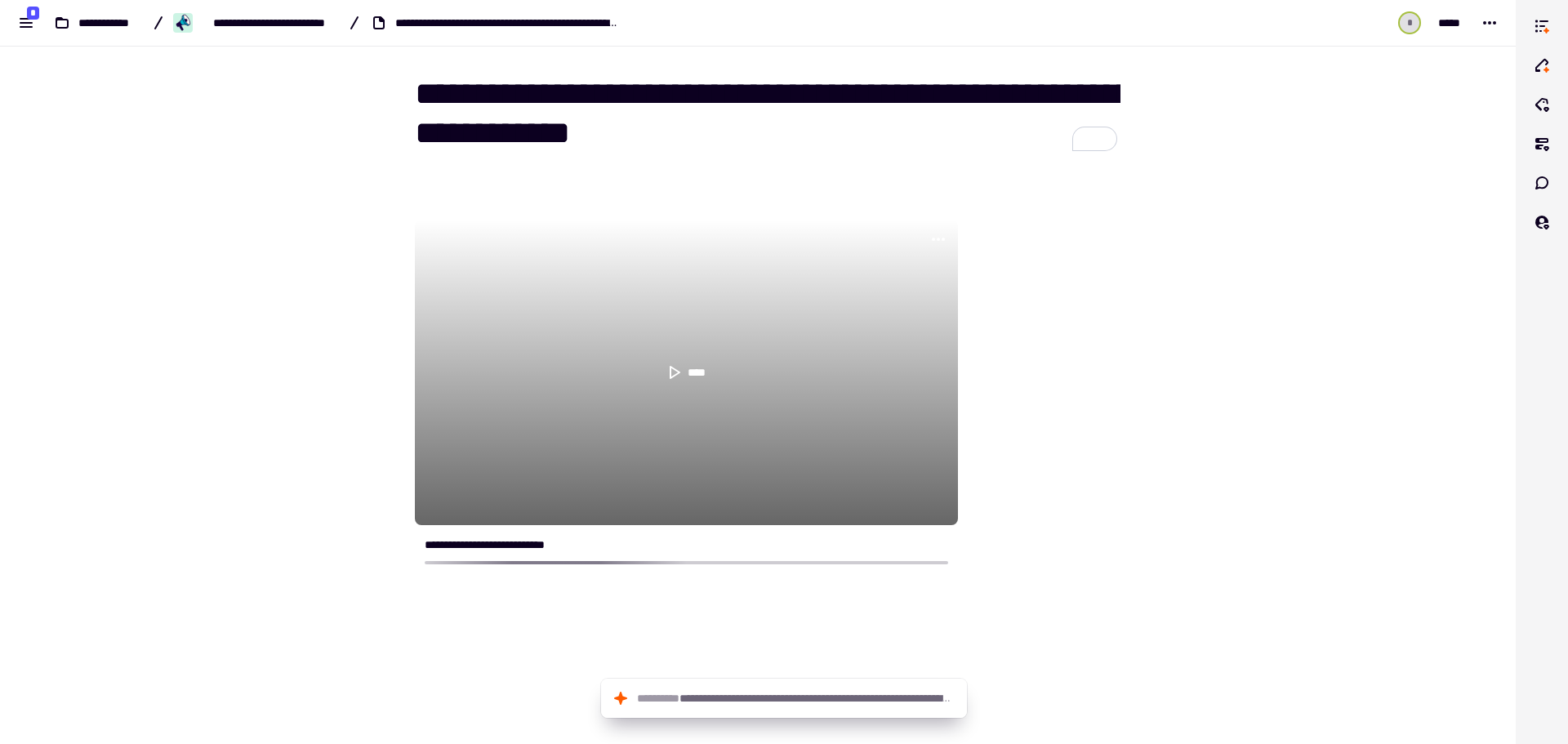 scroll, scrollTop: 0, scrollLeft: 0, axis: both 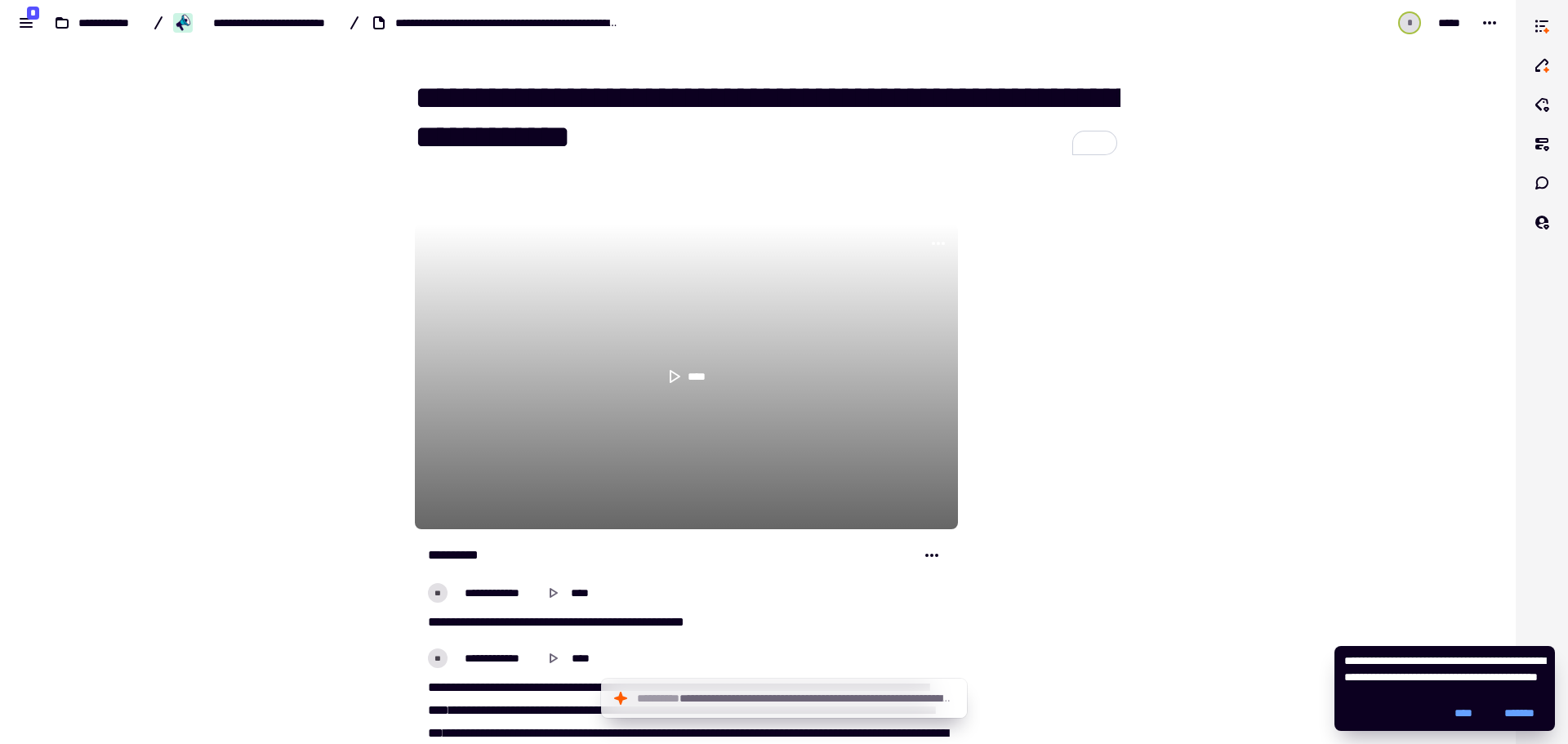 drag, startPoint x: 304, startPoint y: 406, endPoint x: 468, endPoint y: 527, distance: 203.8063 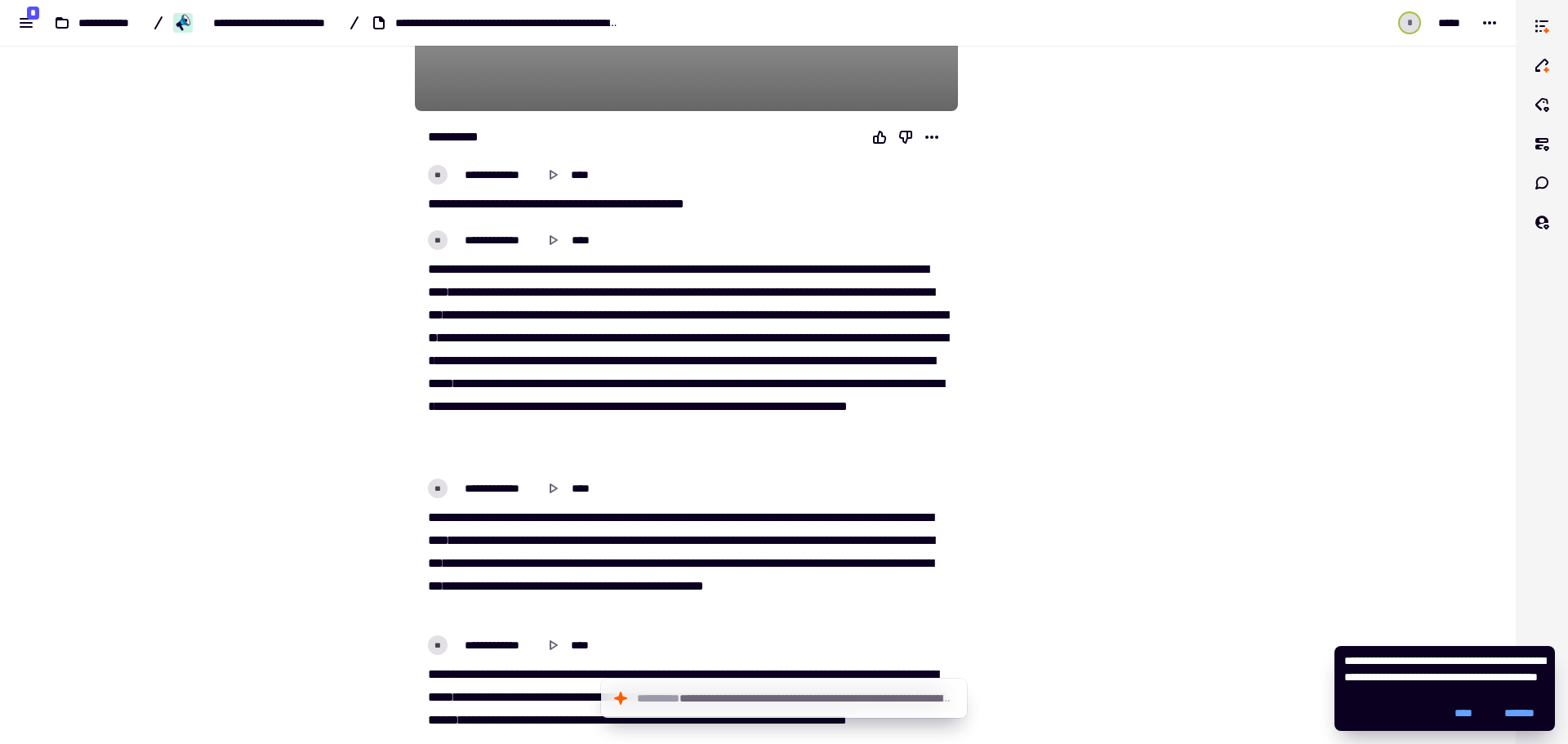 scroll, scrollTop: 327, scrollLeft: 0, axis: vertical 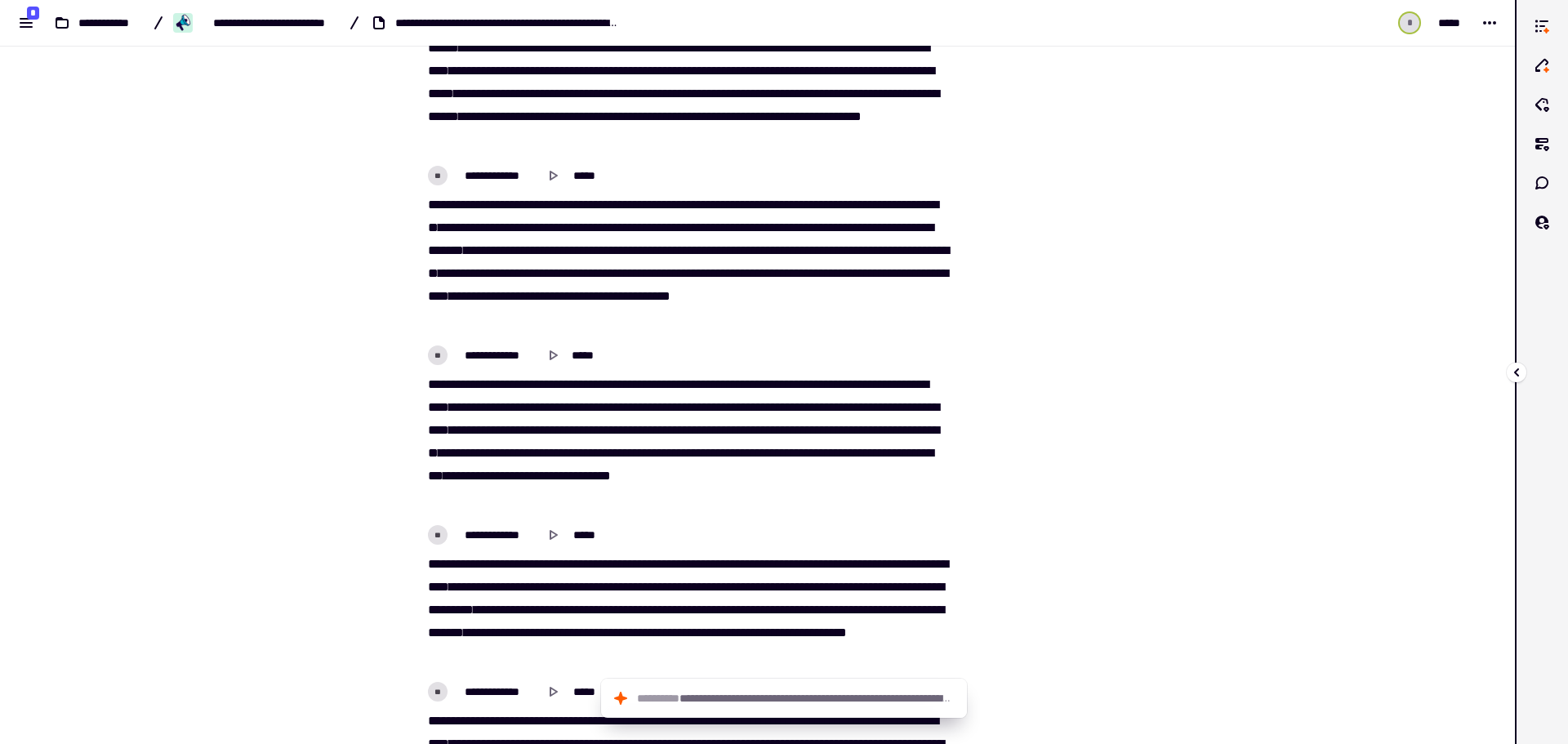click at bounding box center [1519, 372] 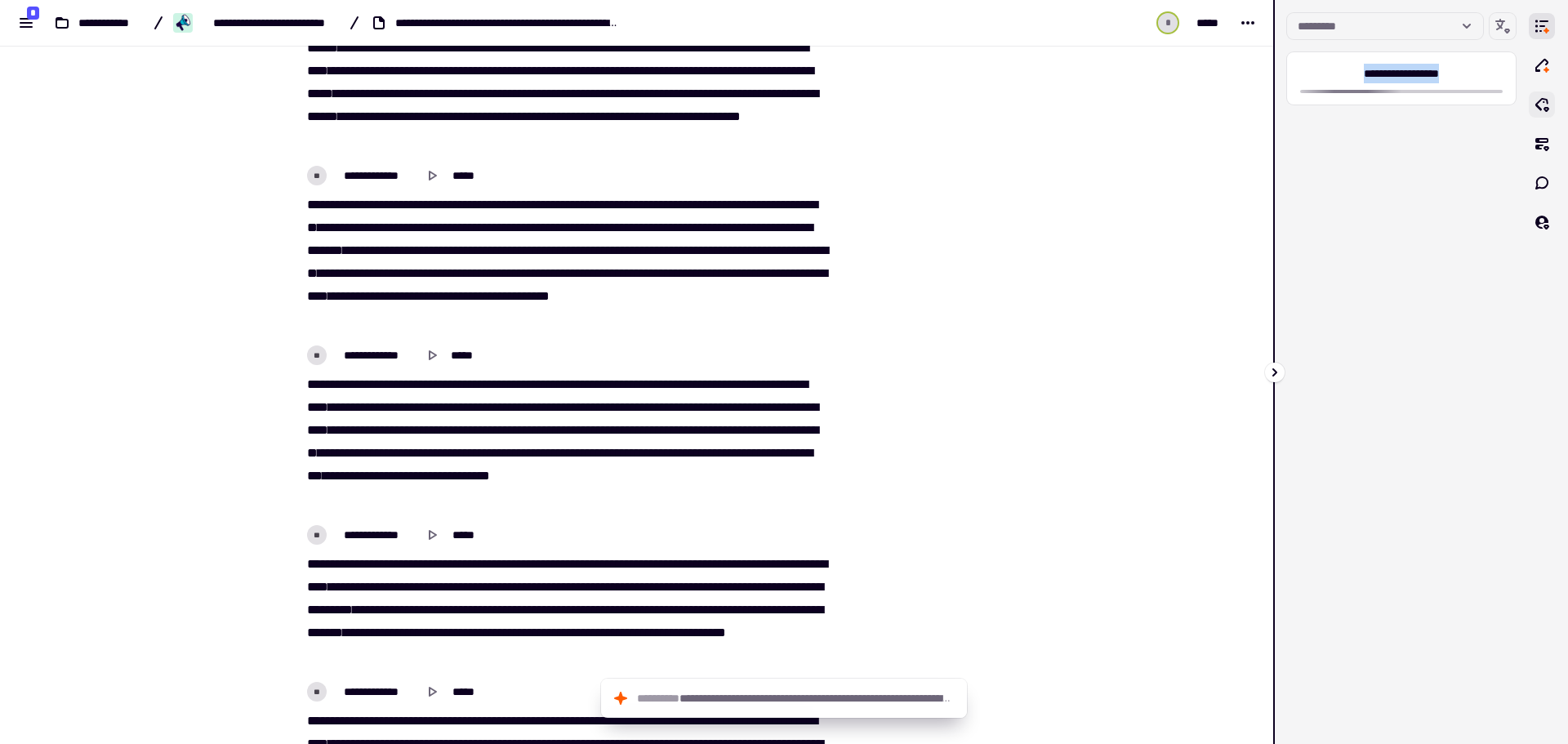 drag, startPoint x: 1275, startPoint y: 82, endPoint x: 1537, endPoint y: 105, distance: 263.0076 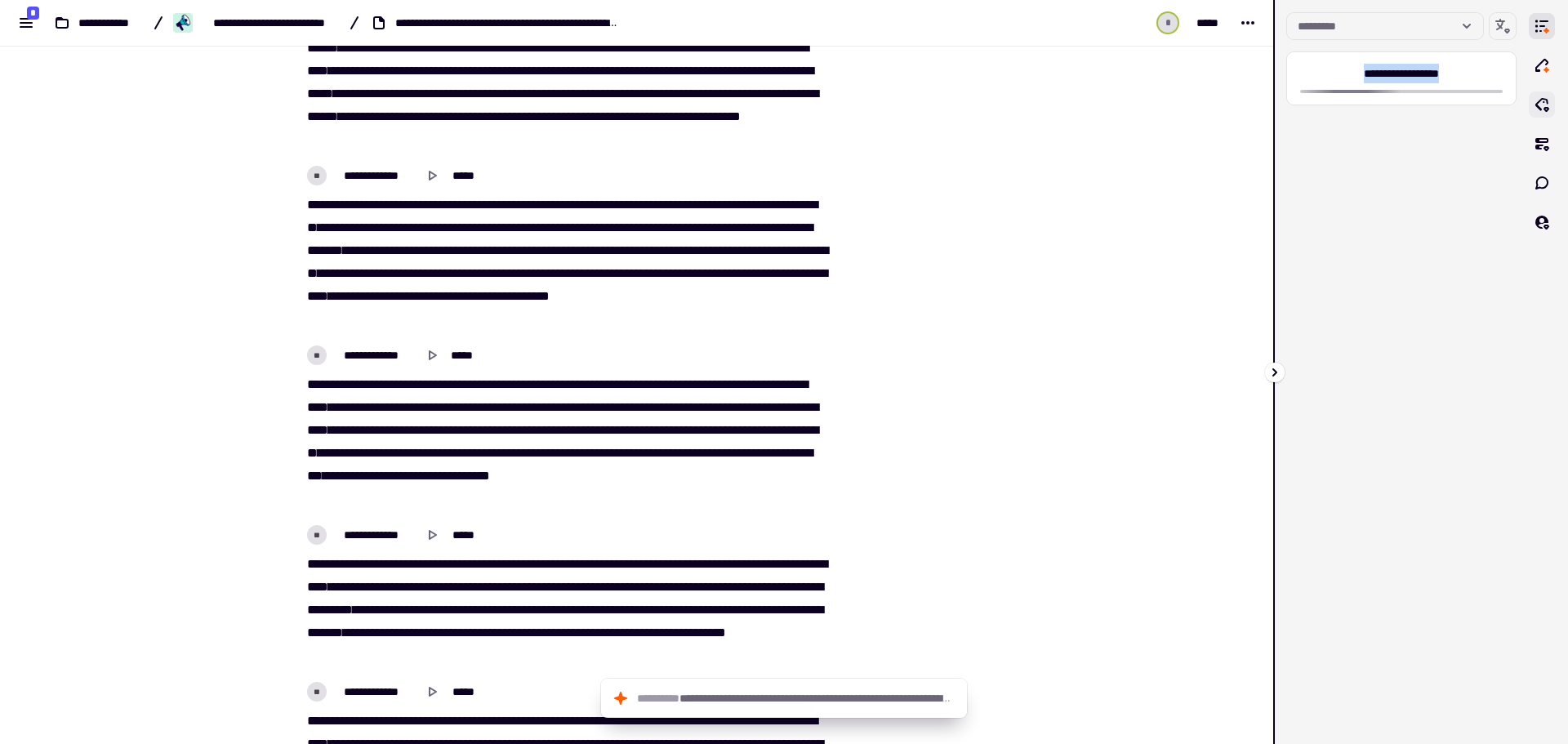 click on "[FIRST] [LAST]" at bounding box center [1421, 372] 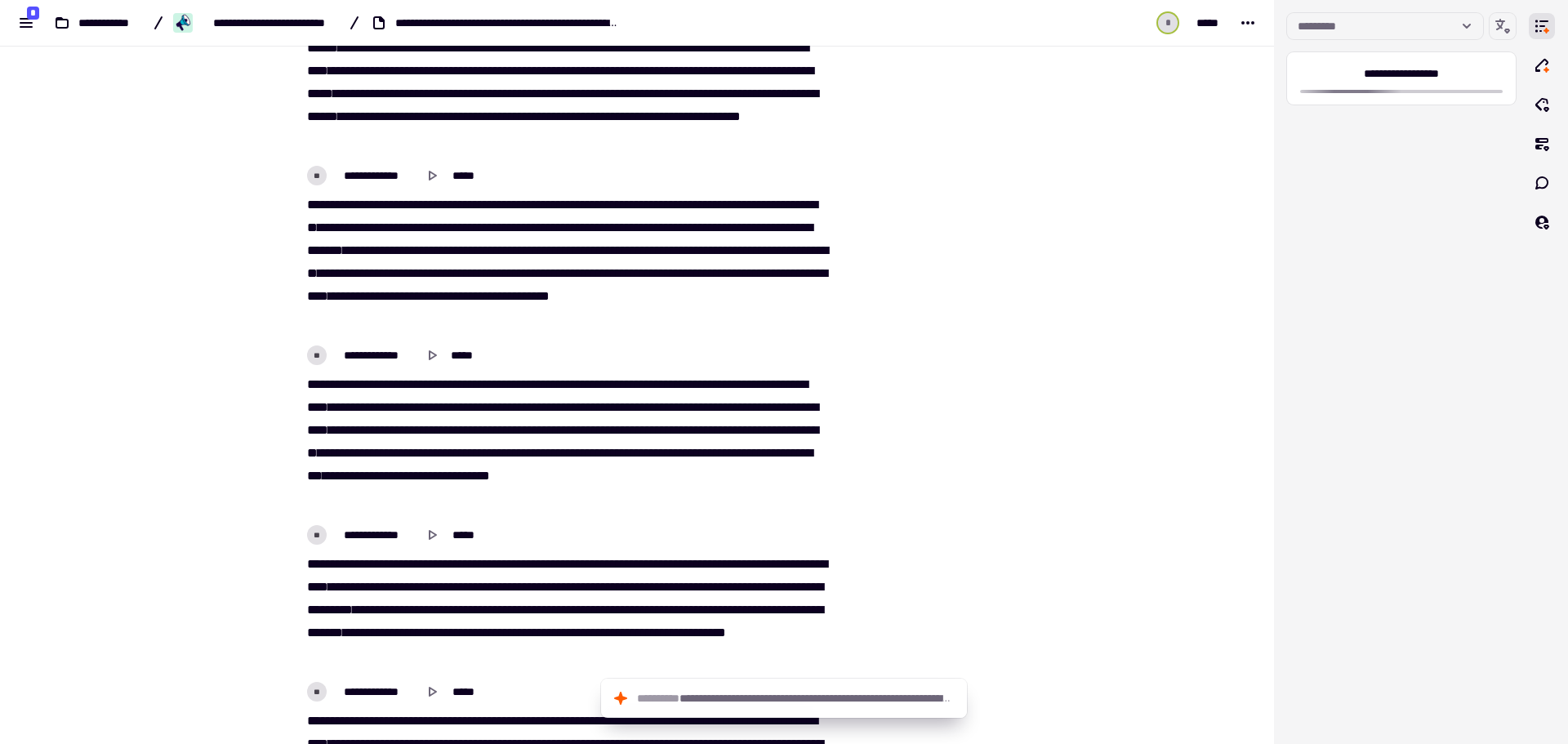 click on "[FIRST] [LAST] [STREET] [CITY], [STATE] [ZIP] [COUNTRY] [PHONE] [EMAIL]" at bounding box center (637, 372) 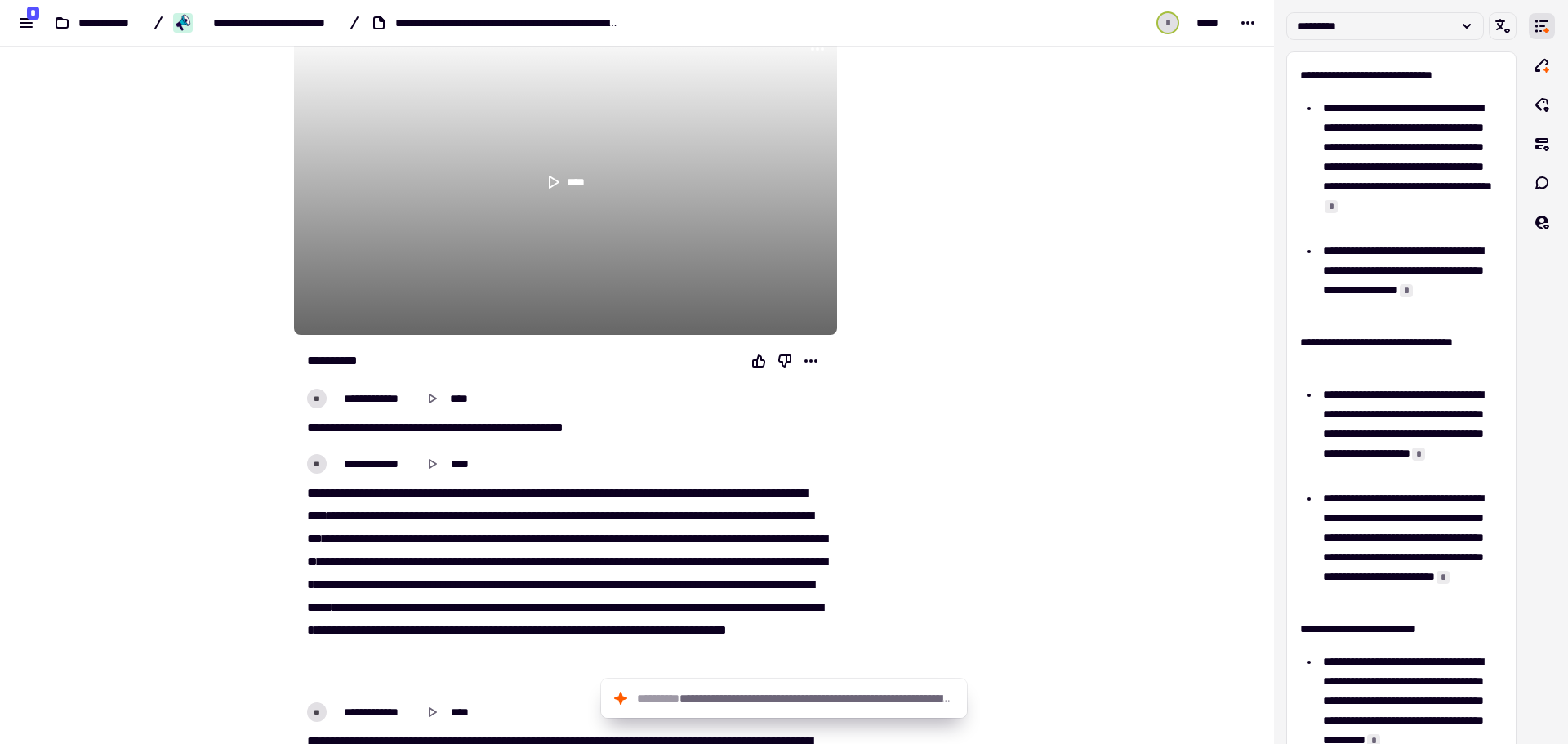 scroll, scrollTop: 164, scrollLeft: 0, axis: vertical 